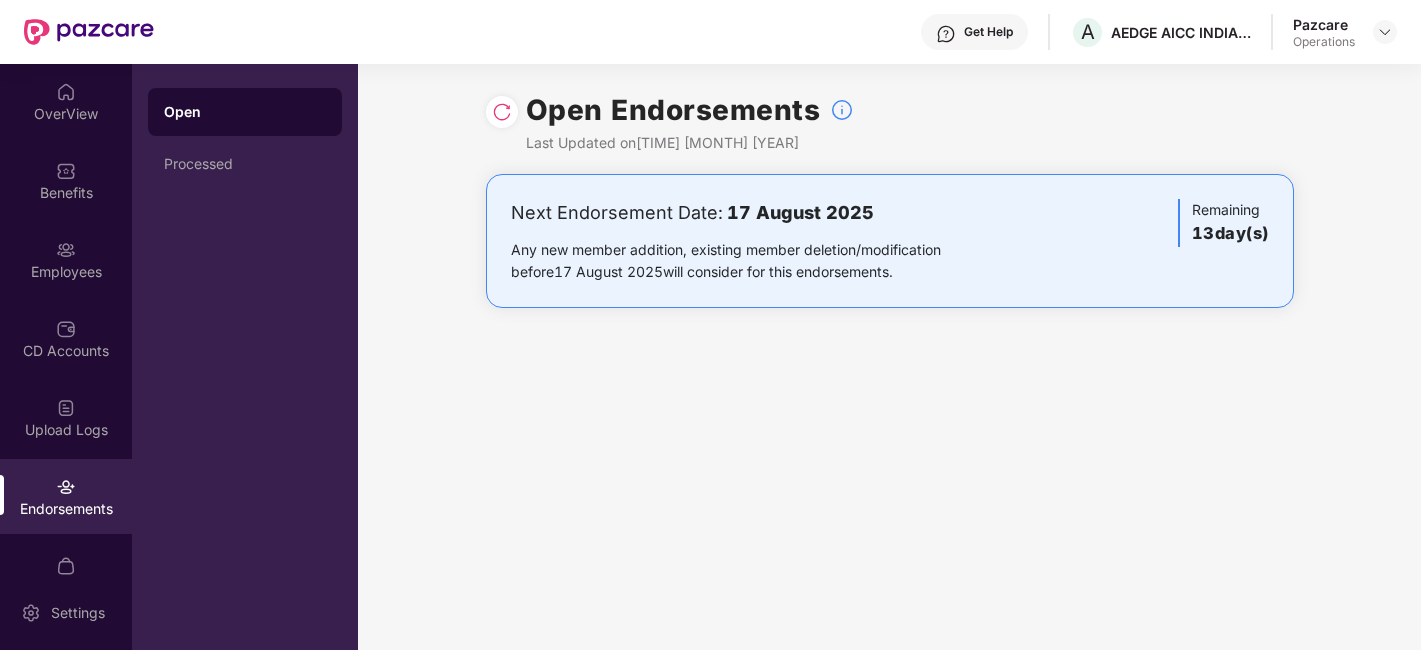 scroll, scrollTop: 0, scrollLeft: 0, axis: both 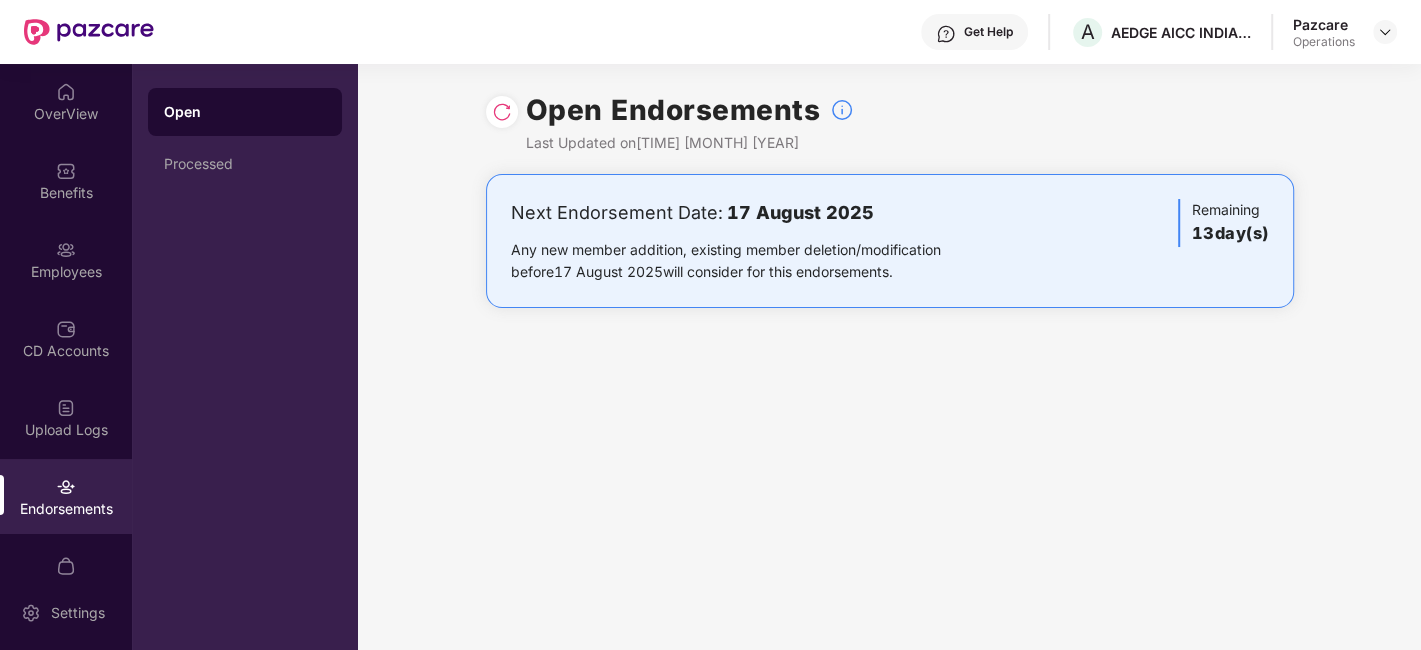 click on "Get Help A AEDGE AICC INDIA PRIVATE LIMITED Pazcare Operations" at bounding box center (710, 32) 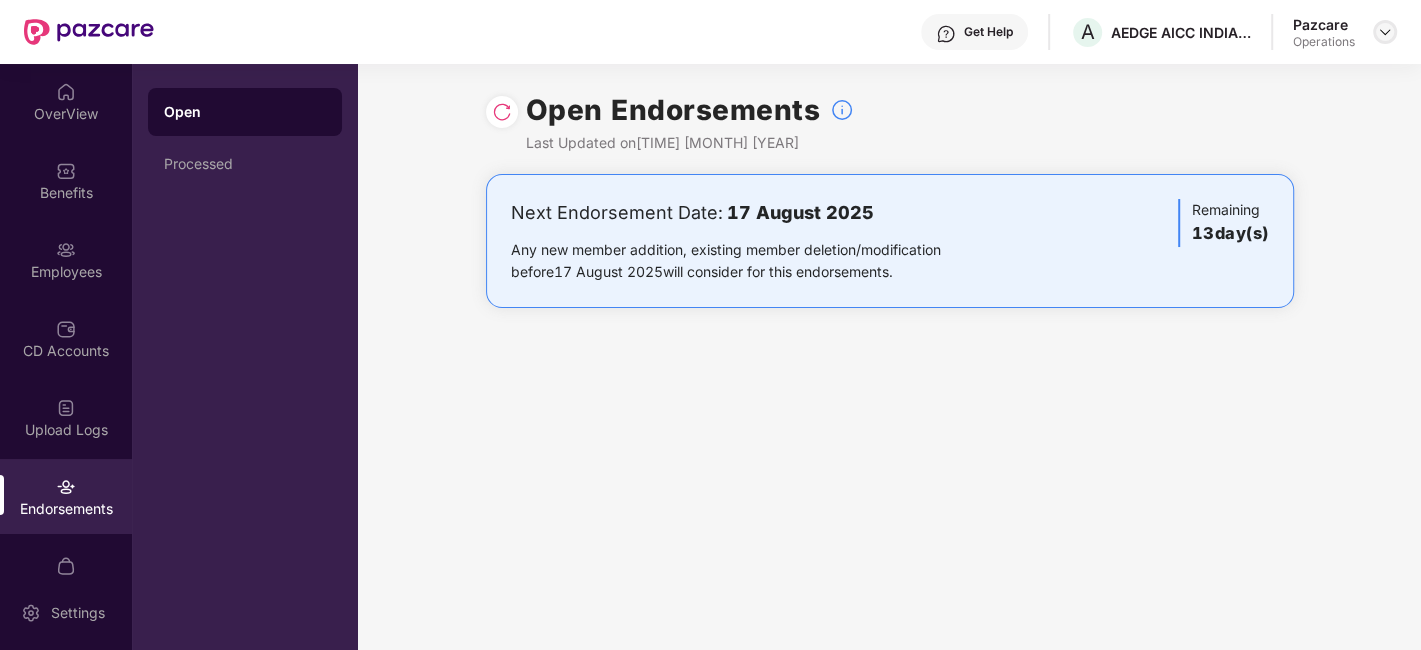 click at bounding box center (1385, 32) 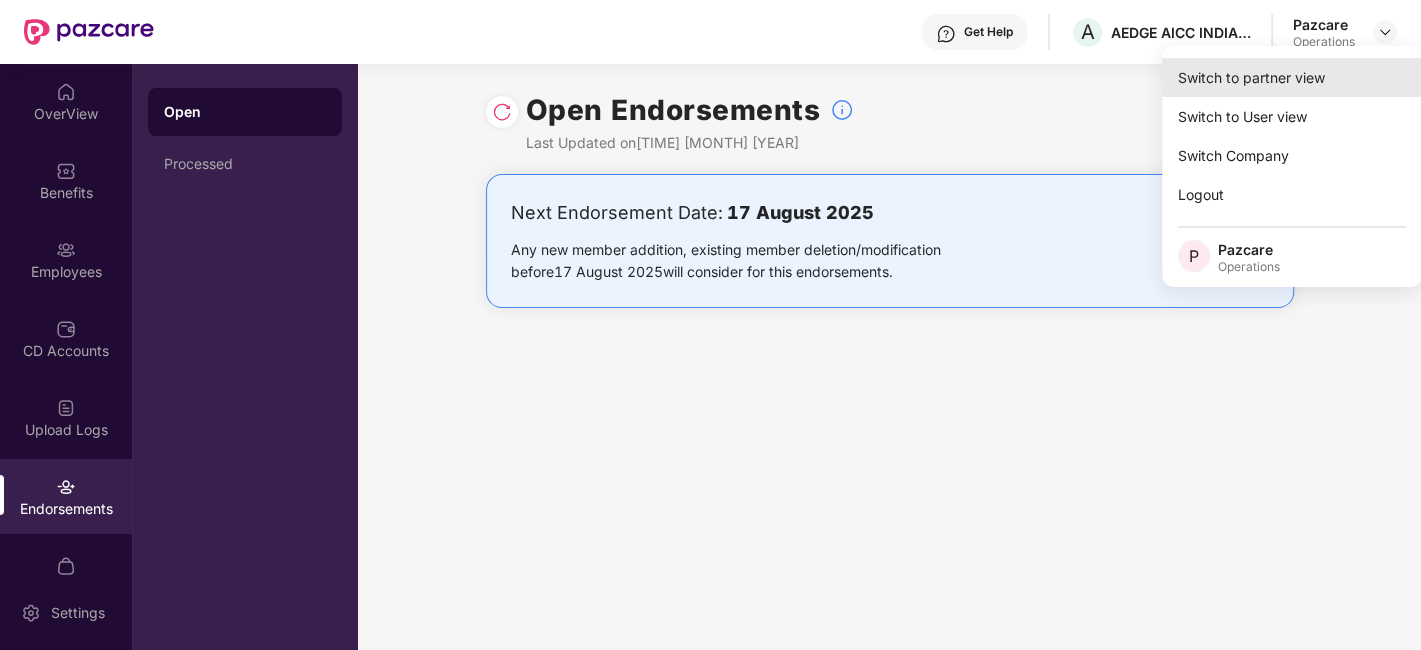 click on "Switch to partner view" at bounding box center [1292, 77] 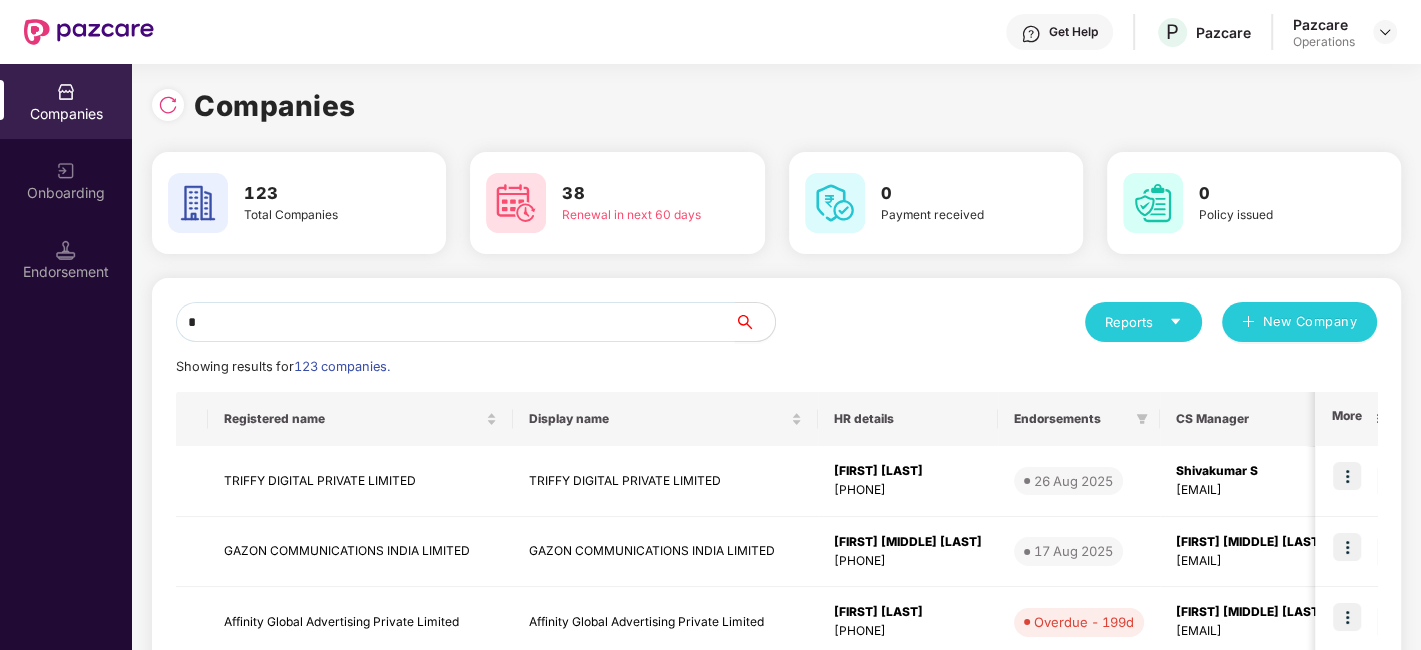 click on "*" at bounding box center (455, 322) 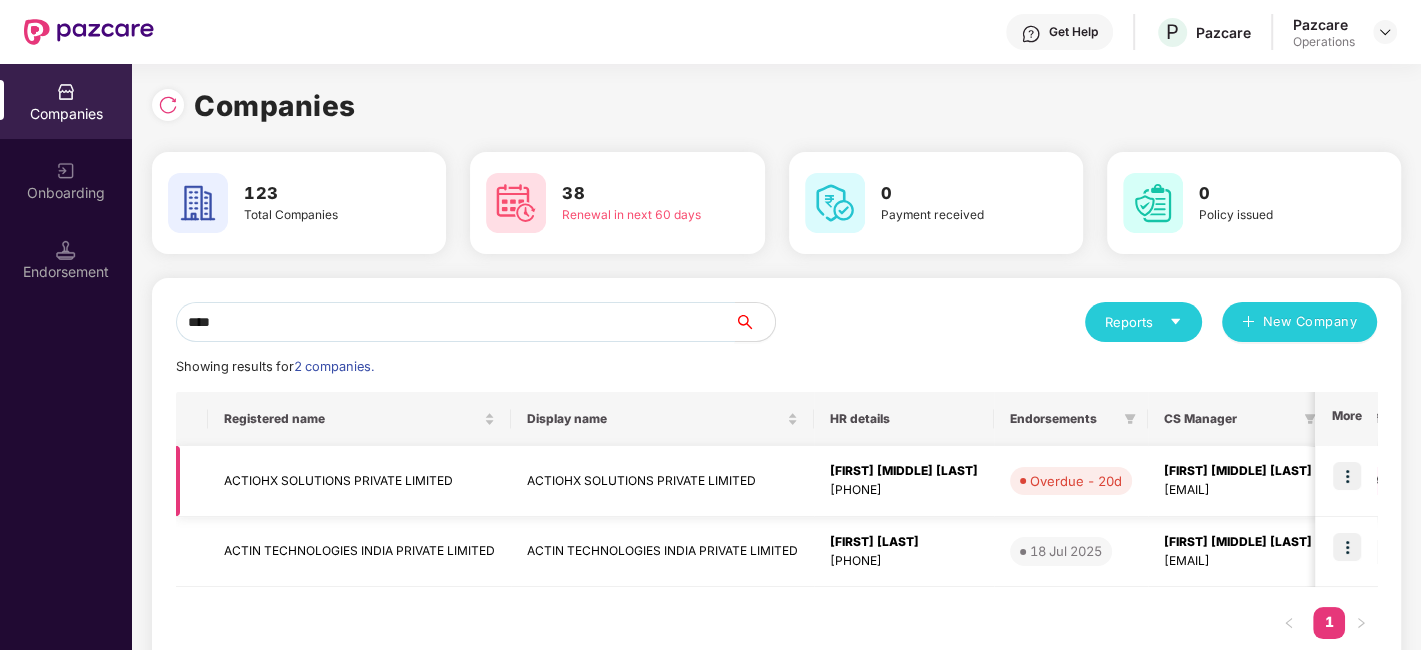 type on "****" 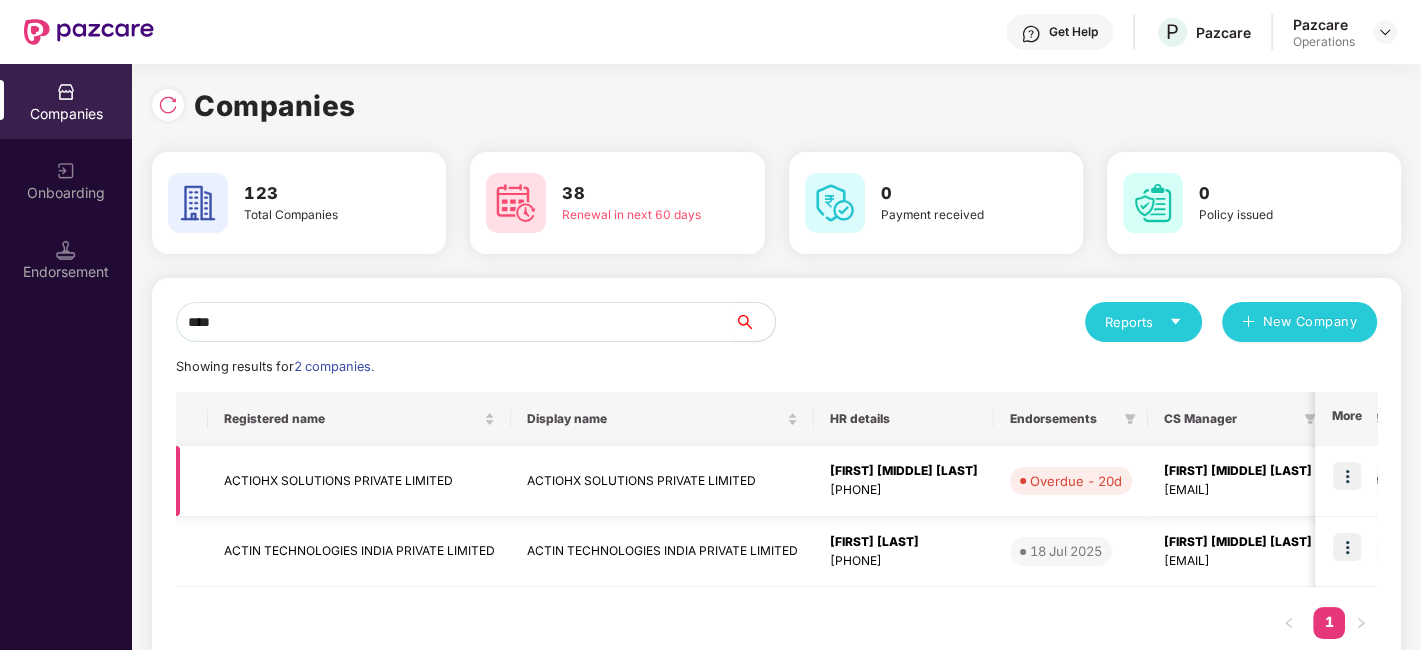 click on "ACTIOHX SOLUTIONS PRIVATE LIMITED" at bounding box center (359, 481) 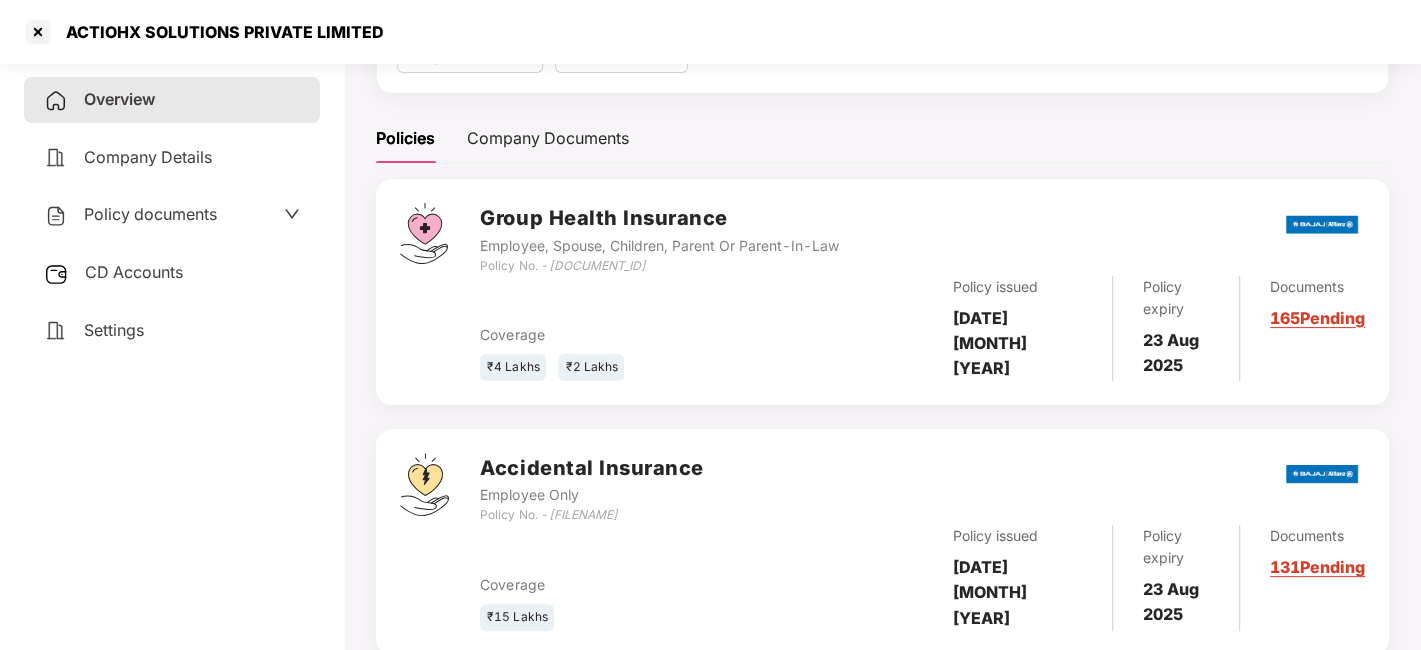 scroll, scrollTop: 0, scrollLeft: 0, axis: both 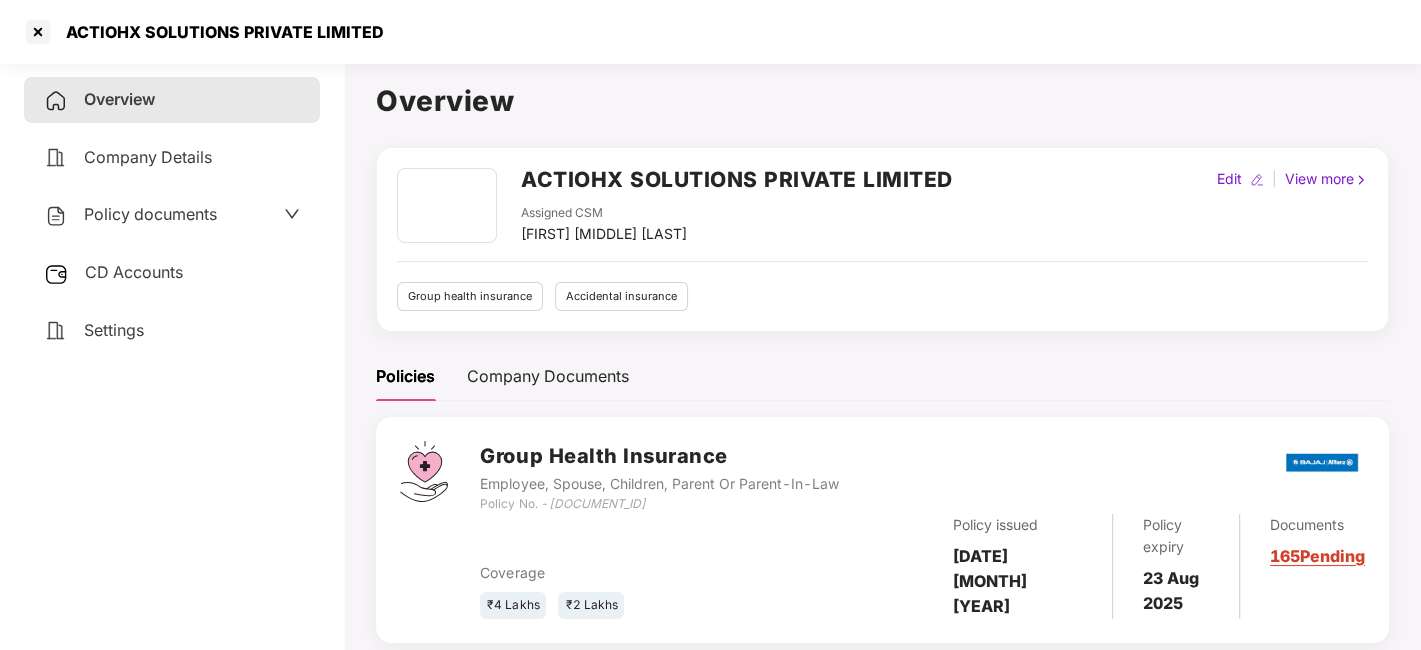 click on "Policy documents" at bounding box center [150, 214] 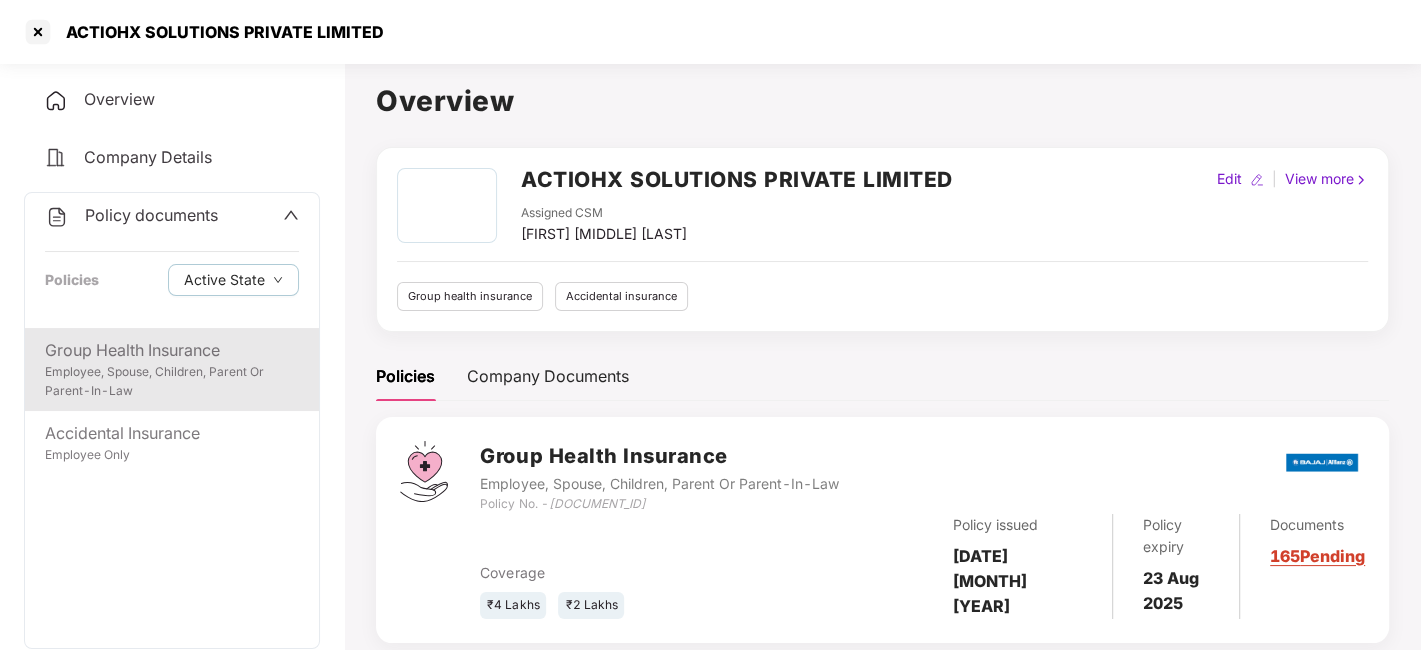 click on "Group Health Insurance" at bounding box center (172, 350) 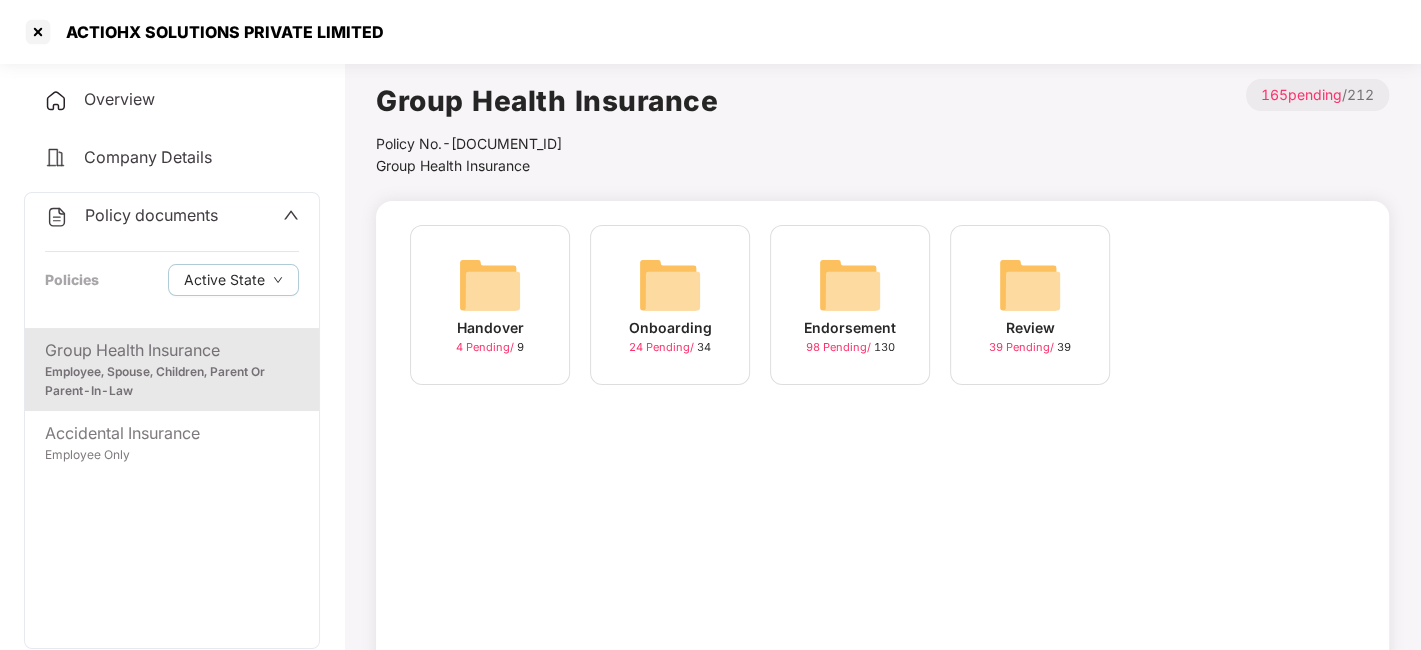 click at bounding box center (850, 285) 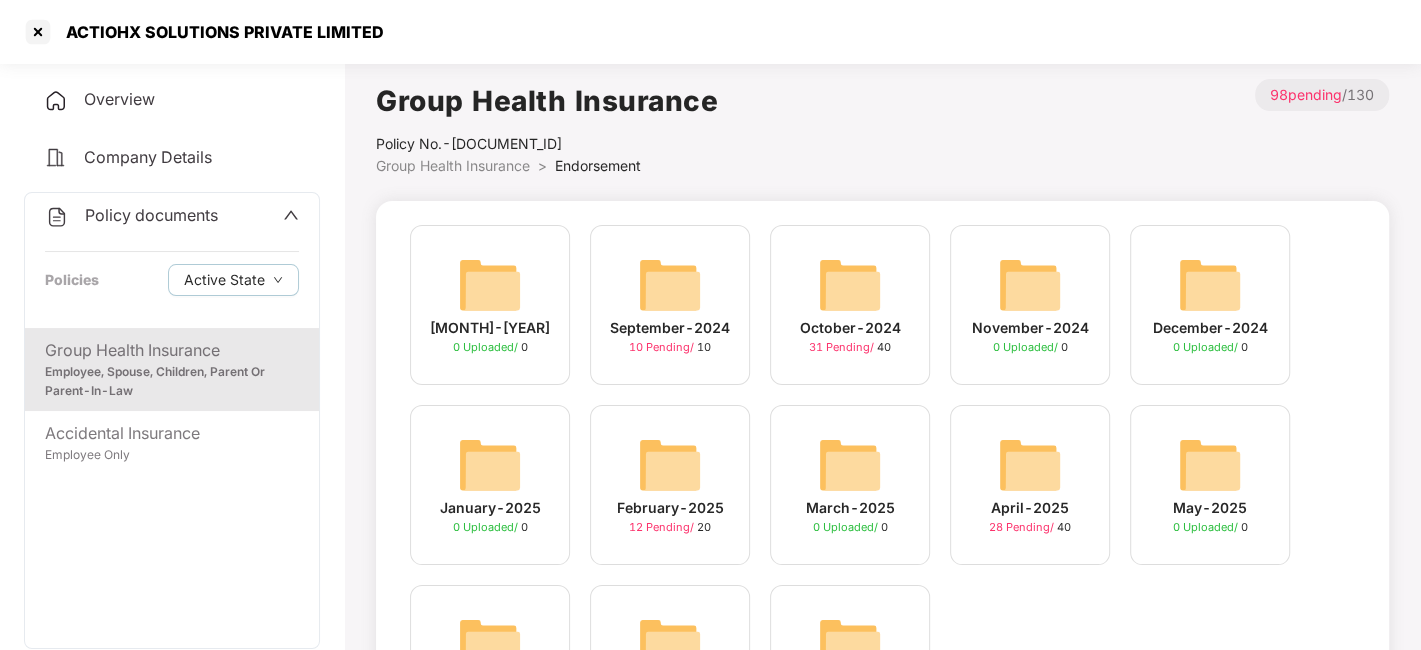 scroll, scrollTop: 162, scrollLeft: 0, axis: vertical 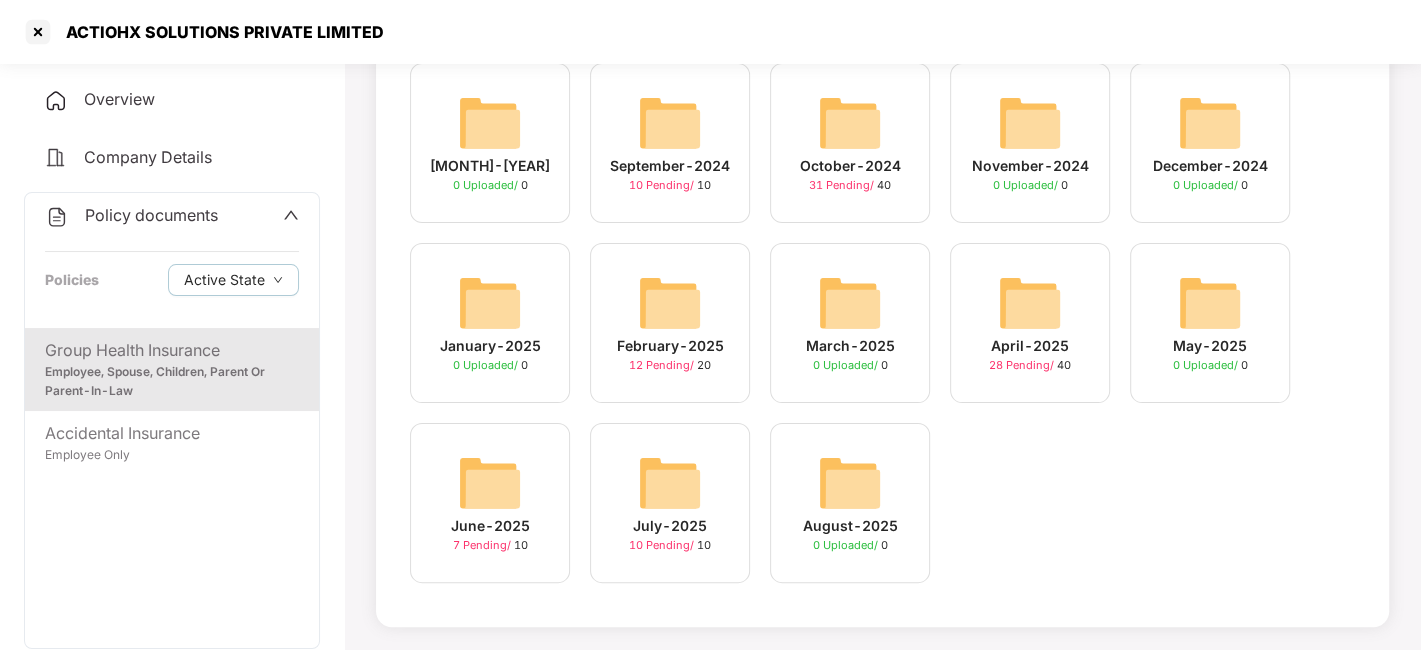 click at bounding box center [670, 483] 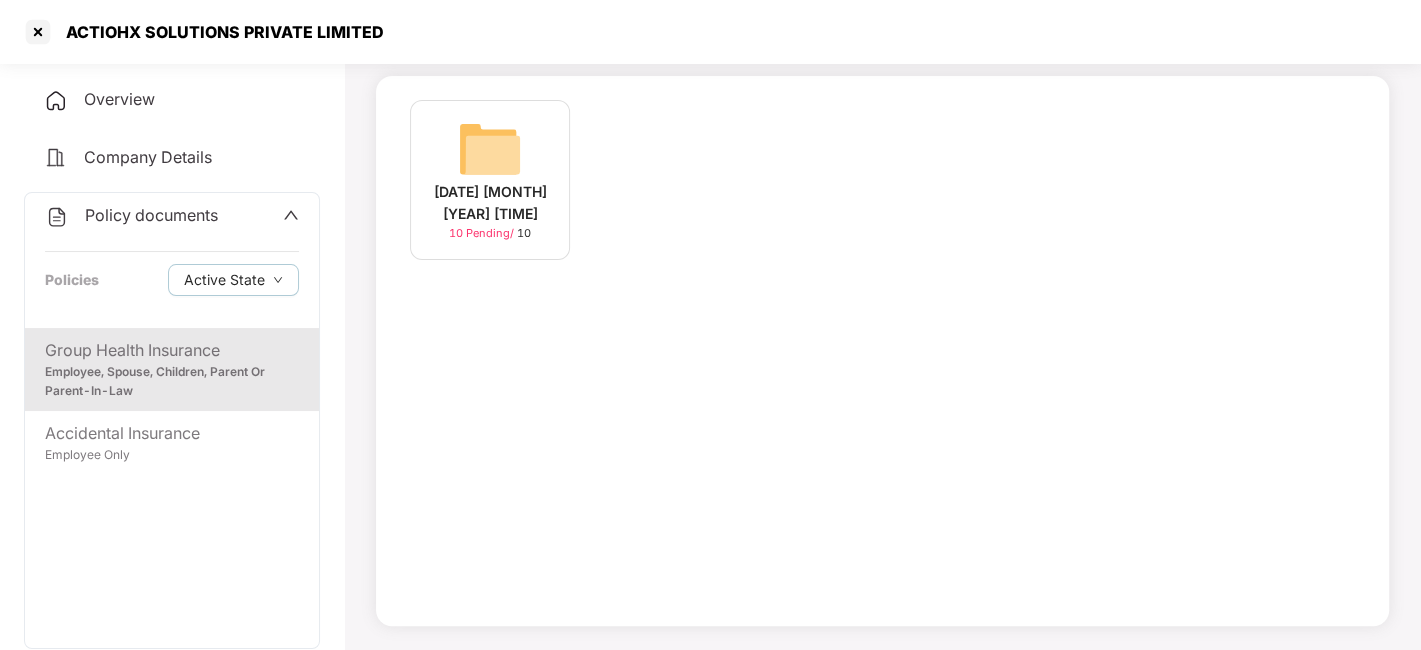scroll, scrollTop: 124, scrollLeft: 0, axis: vertical 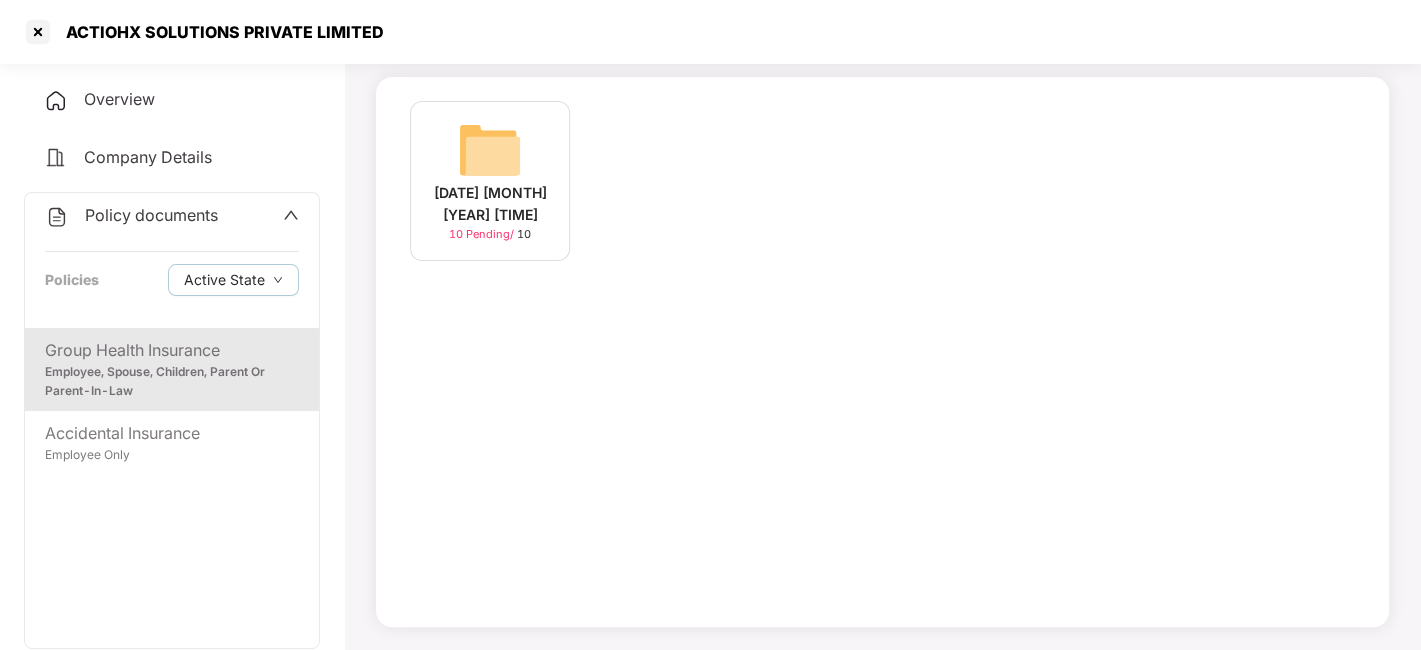 click at bounding box center [490, 150] 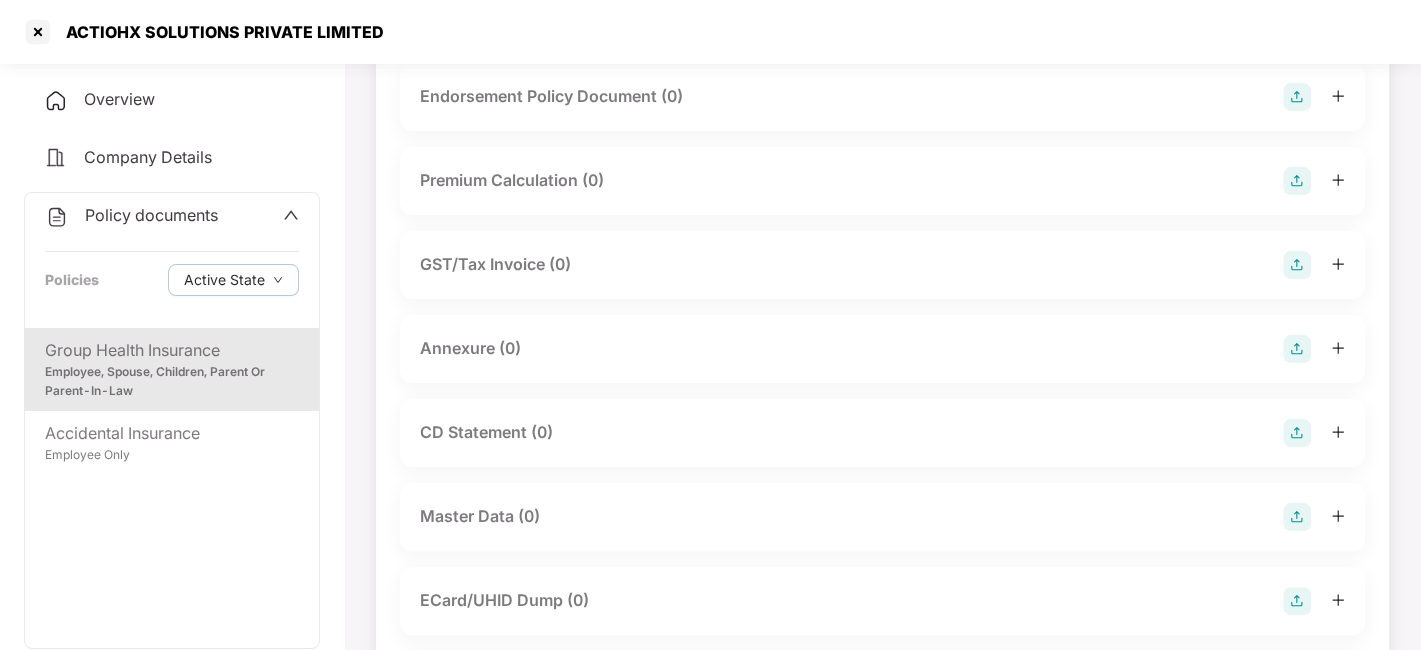 scroll, scrollTop: 0, scrollLeft: 0, axis: both 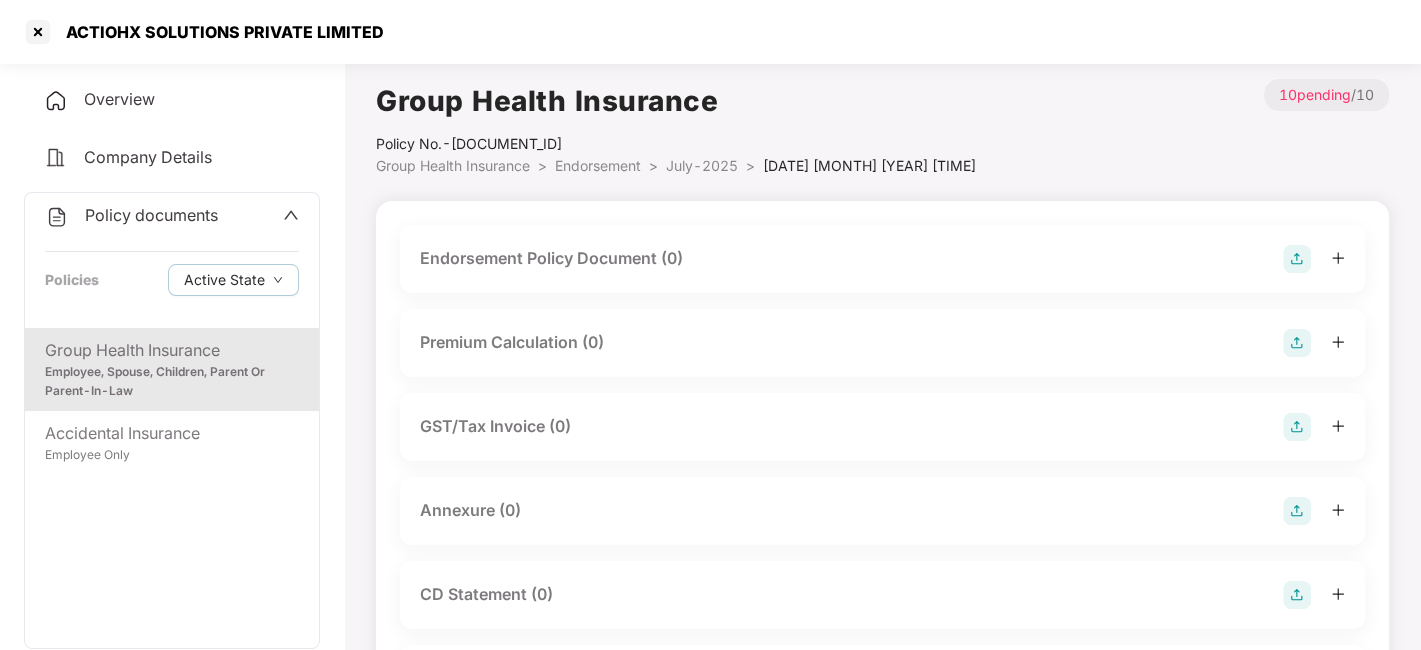 click at bounding box center [1297, 259] 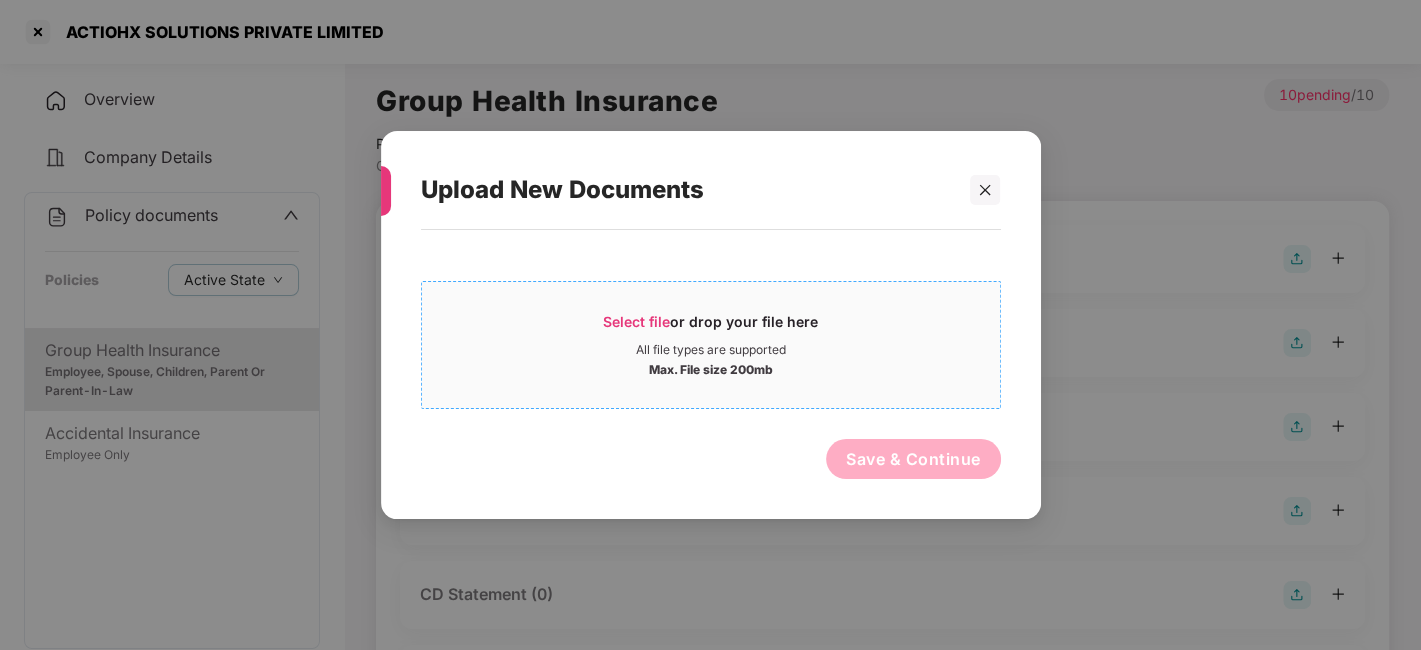 click on "All file types are supported" at bounding box center [711, 350] 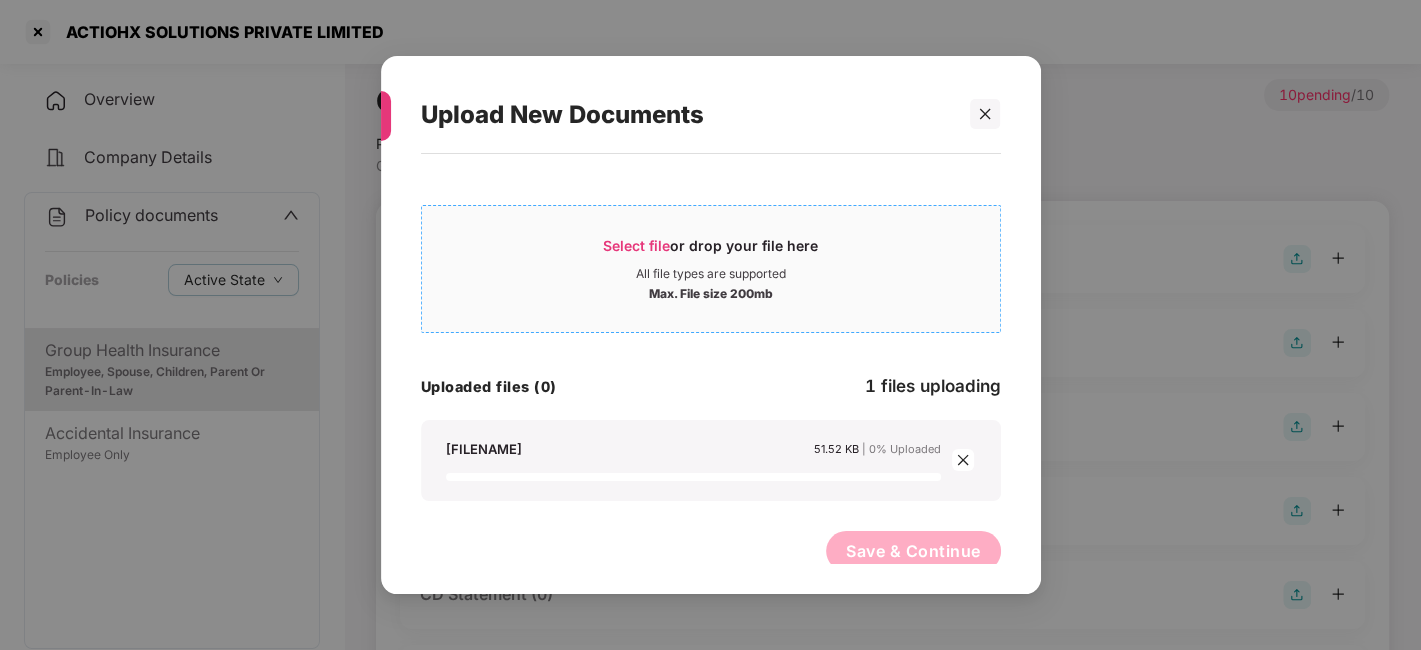 click on "Select file  or drop your file here" at bounding box center [710, 251] 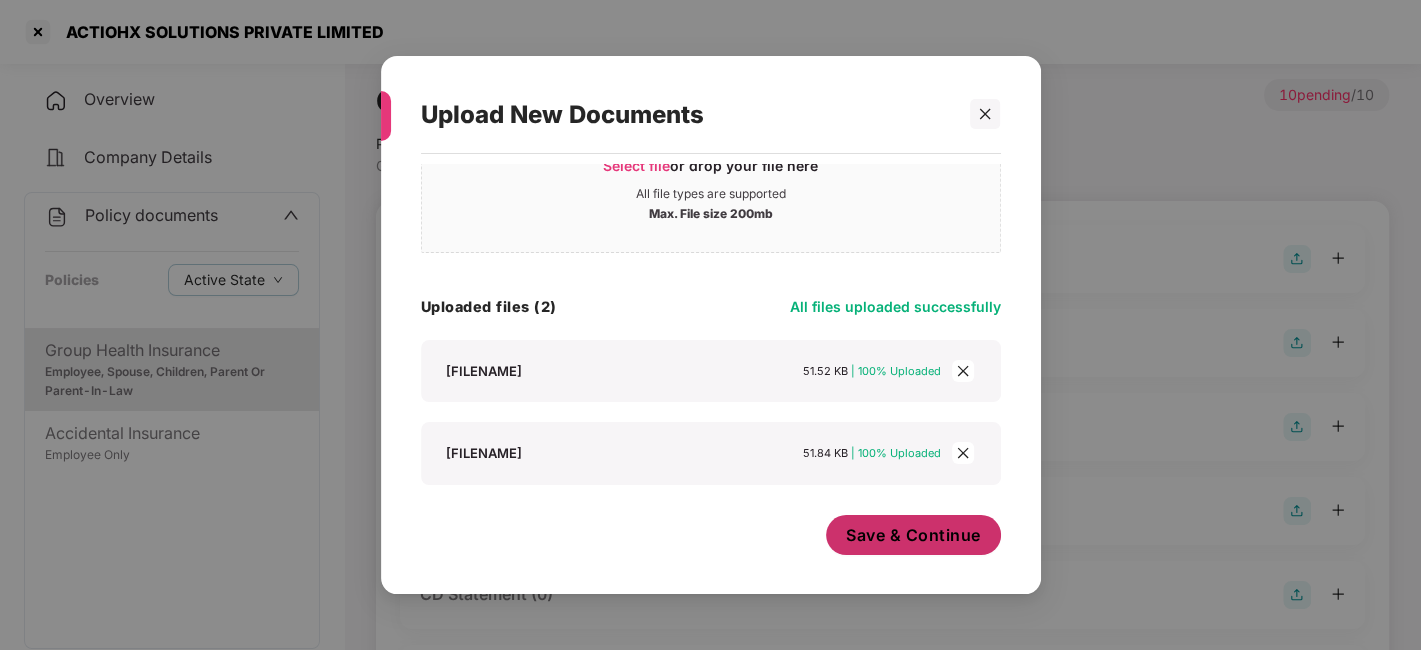 scroll, scrollTop: 79, scrollLeft: 0, axis: vertical 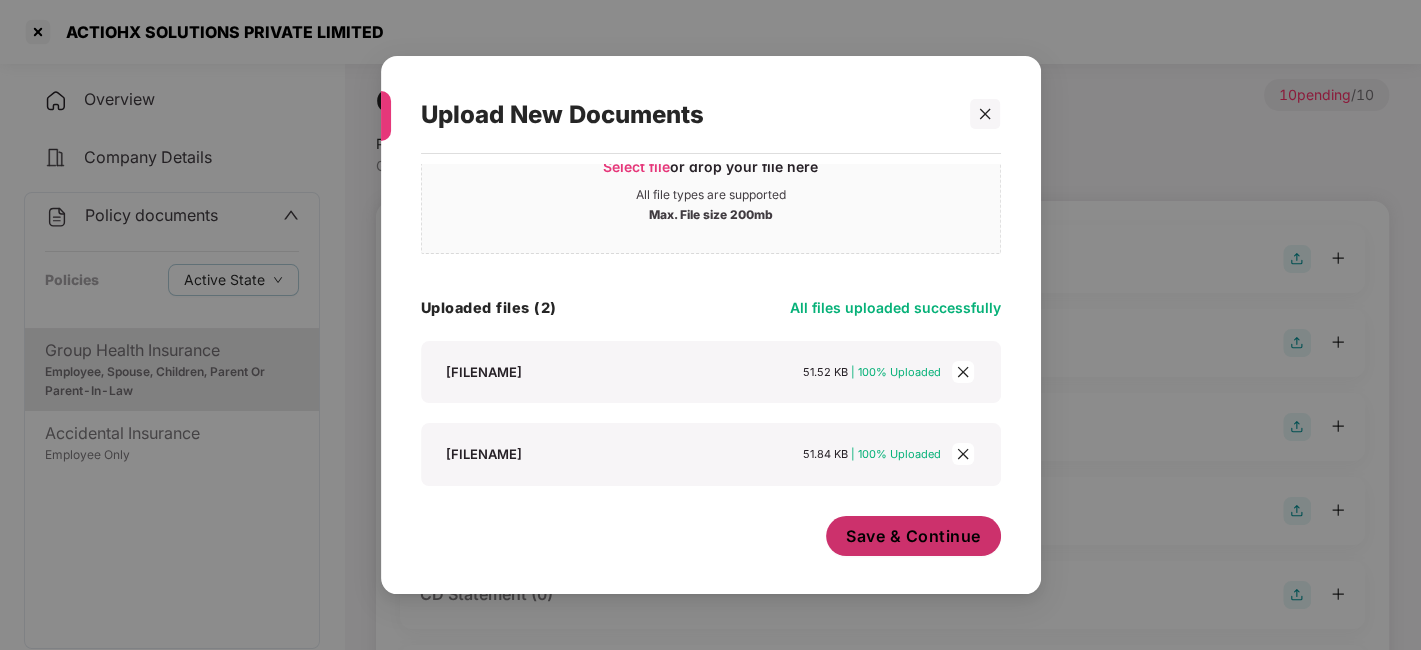 click on "Save & Continue" at bounding box center (913, 536) 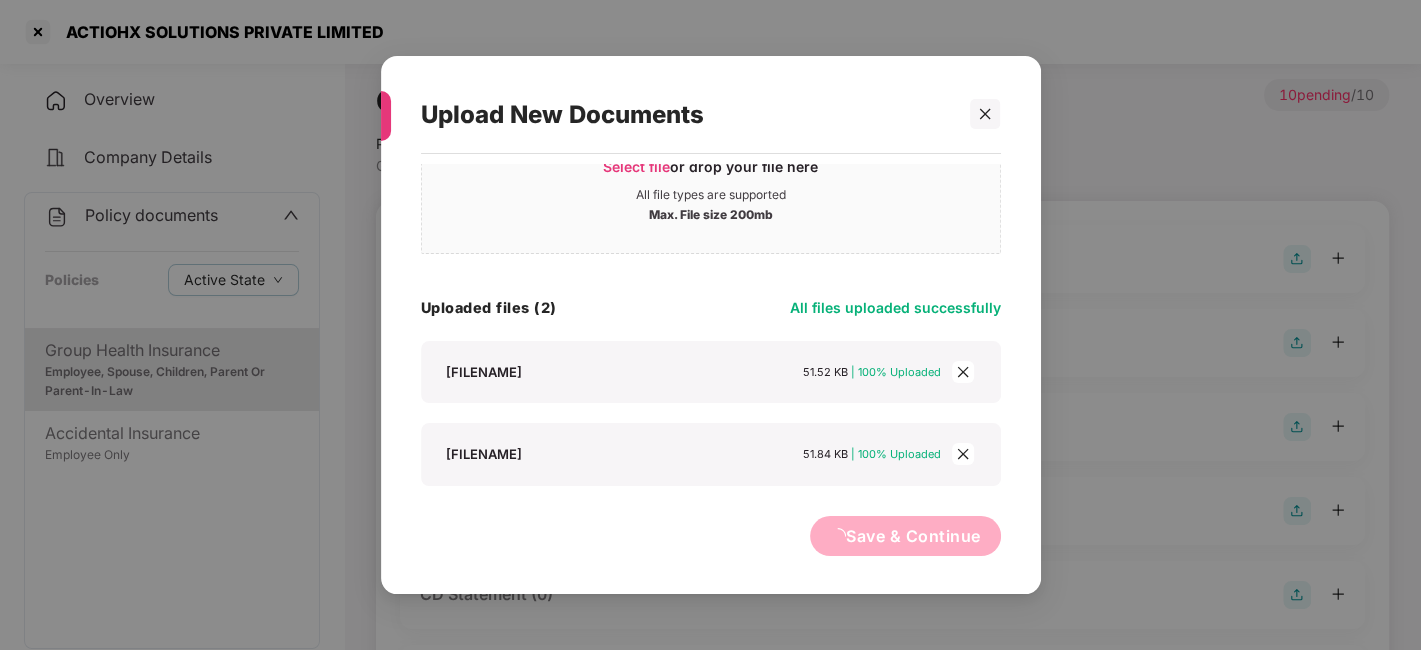 scroll, scrollTop: 0, scrollLeft: 0, axis: both 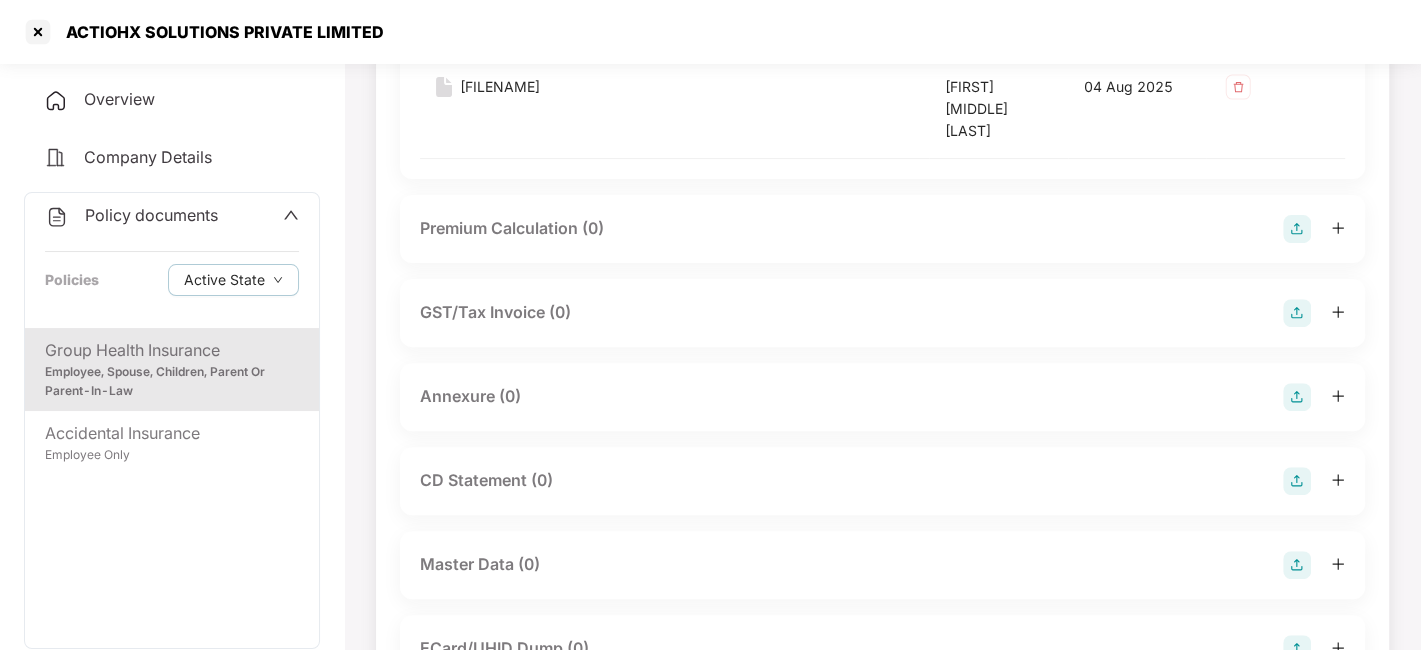 click at bounding box center [1297, 397] 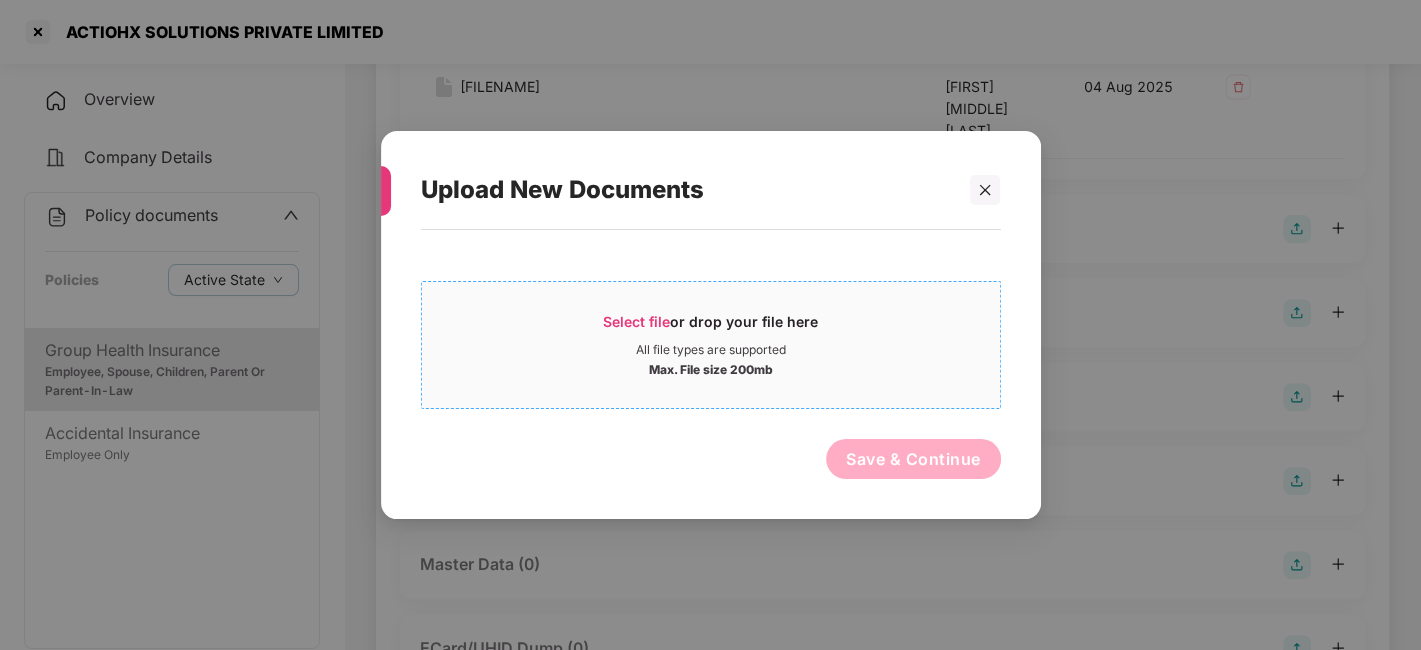 click on "All file types are supported" at bounding box center [711, 350] 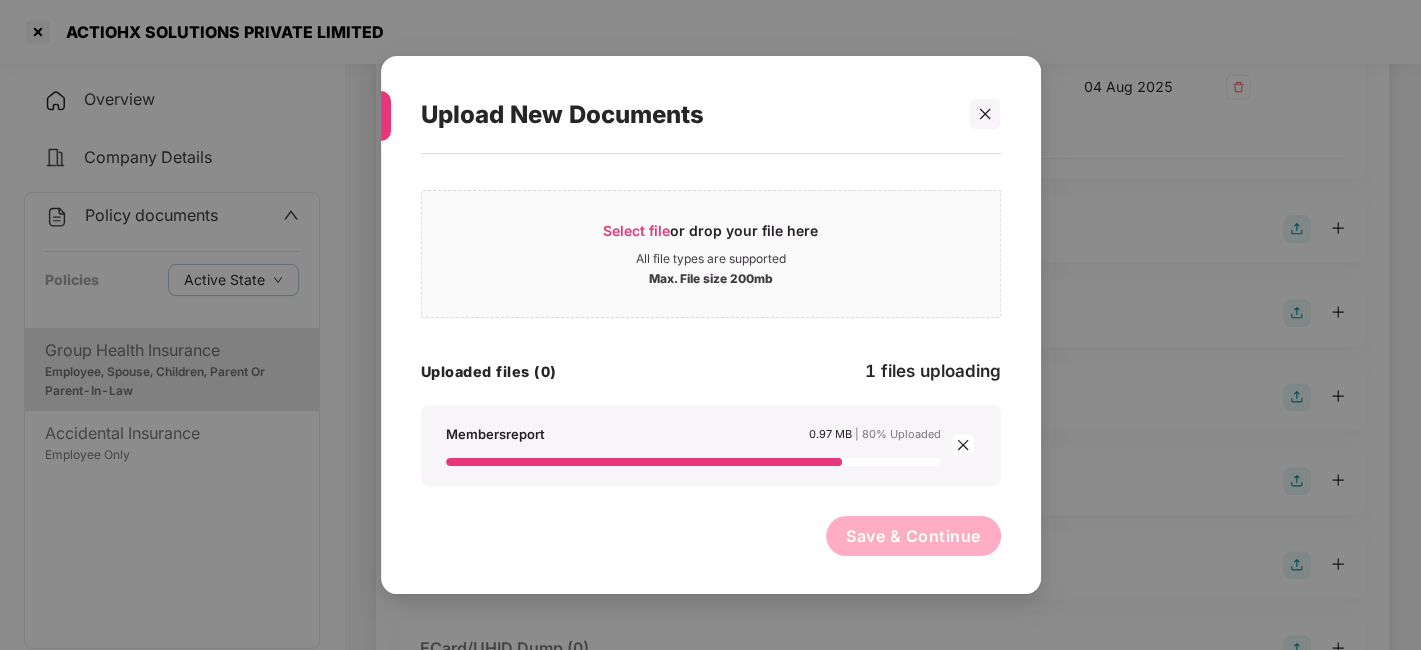 scroll, scrollTop: 0, scrollLeft: 0, axis: both 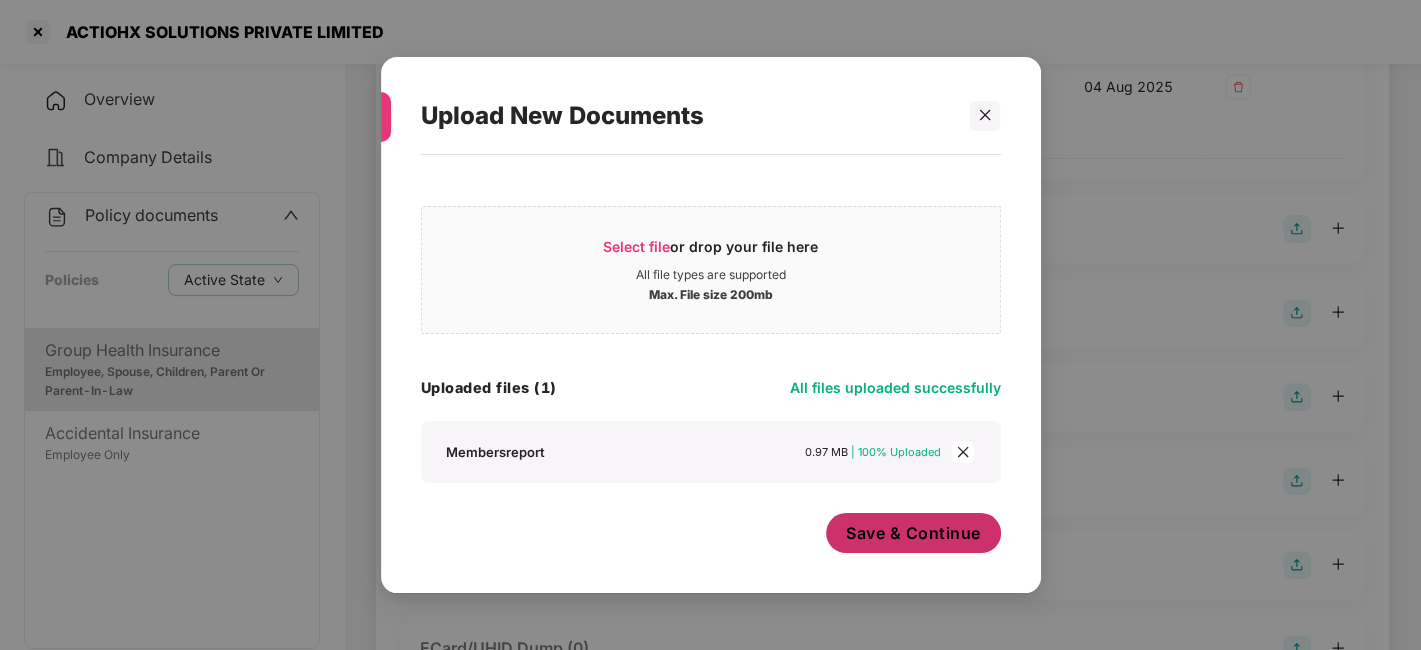 click on "Save & Continue" at bounding box center (913, 533) 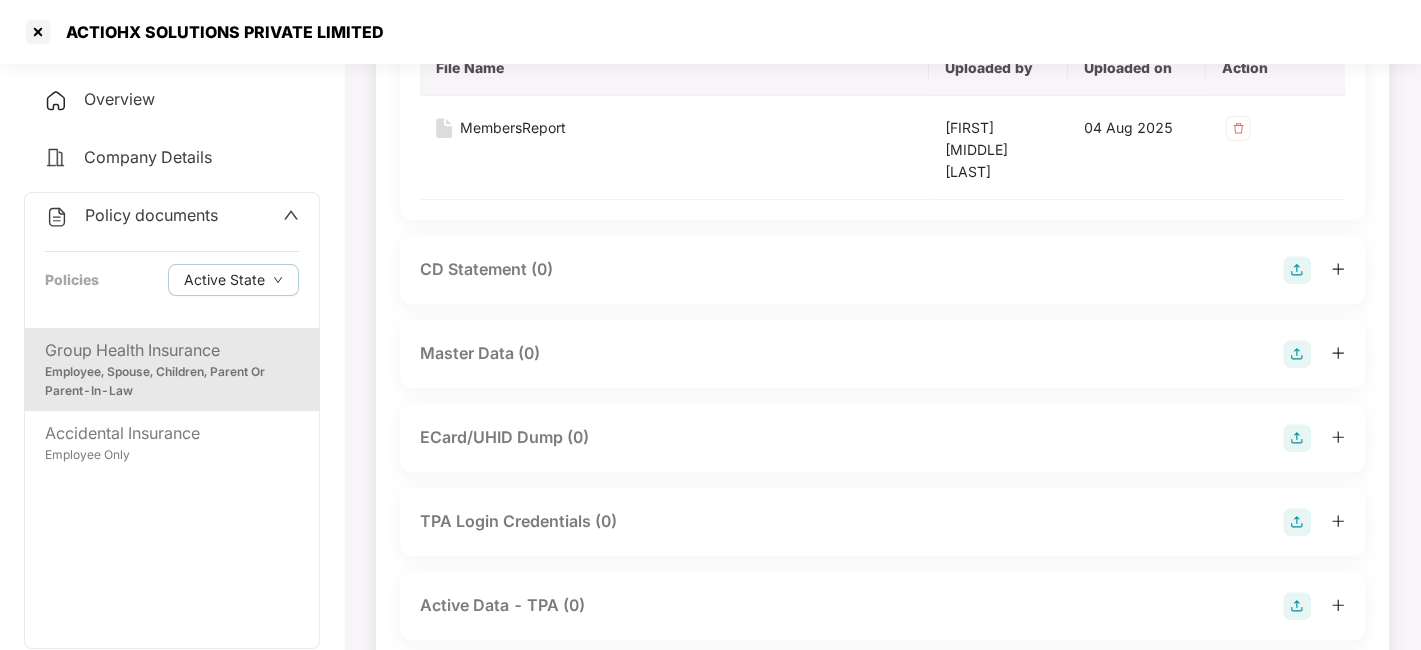 scroll, scrollTop: 802, scrollLeft: 0, axis: vertical 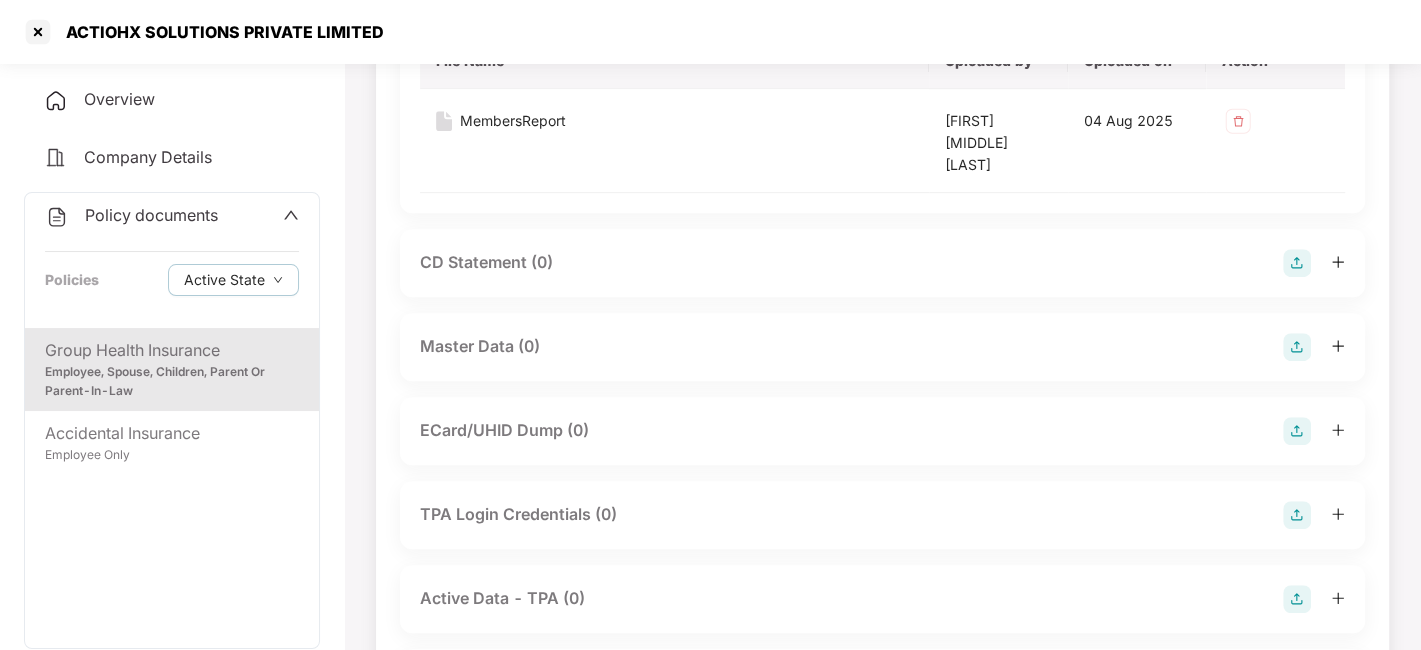 click at bounding box center [1297, 347] 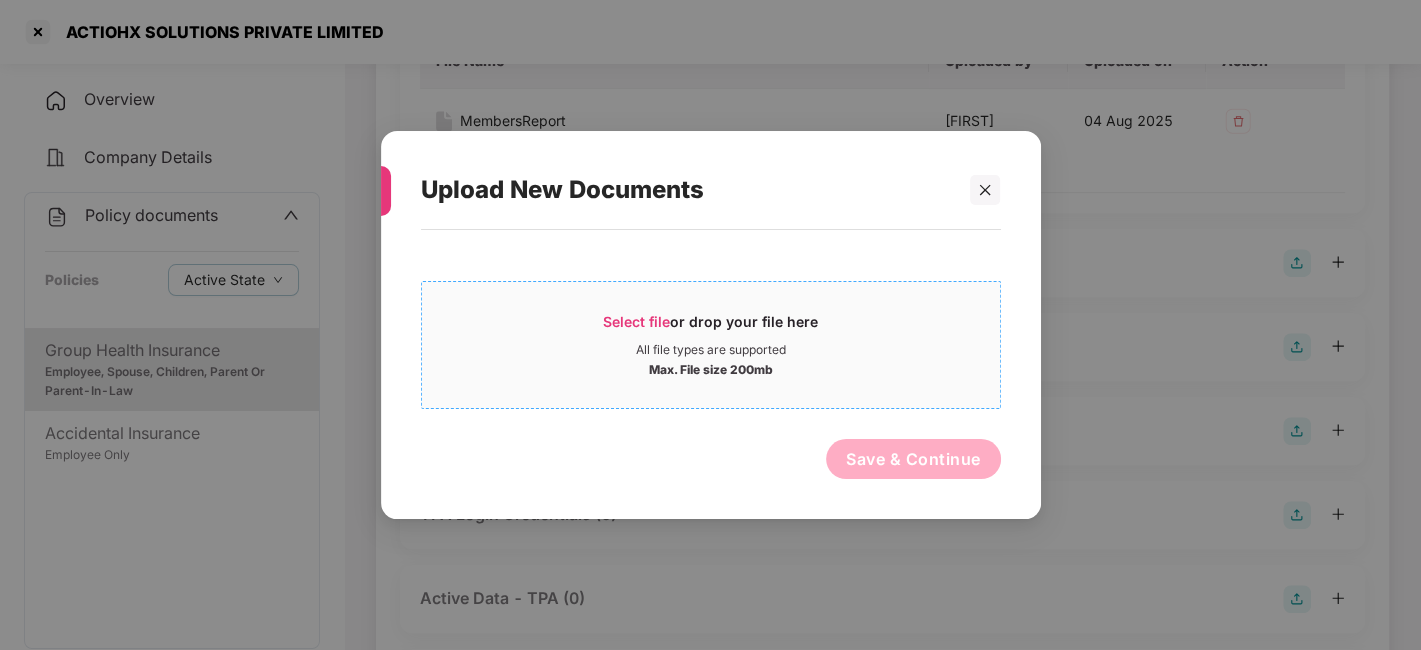 click on "Select file  or drop your file here" at bounding box center (711, 327) 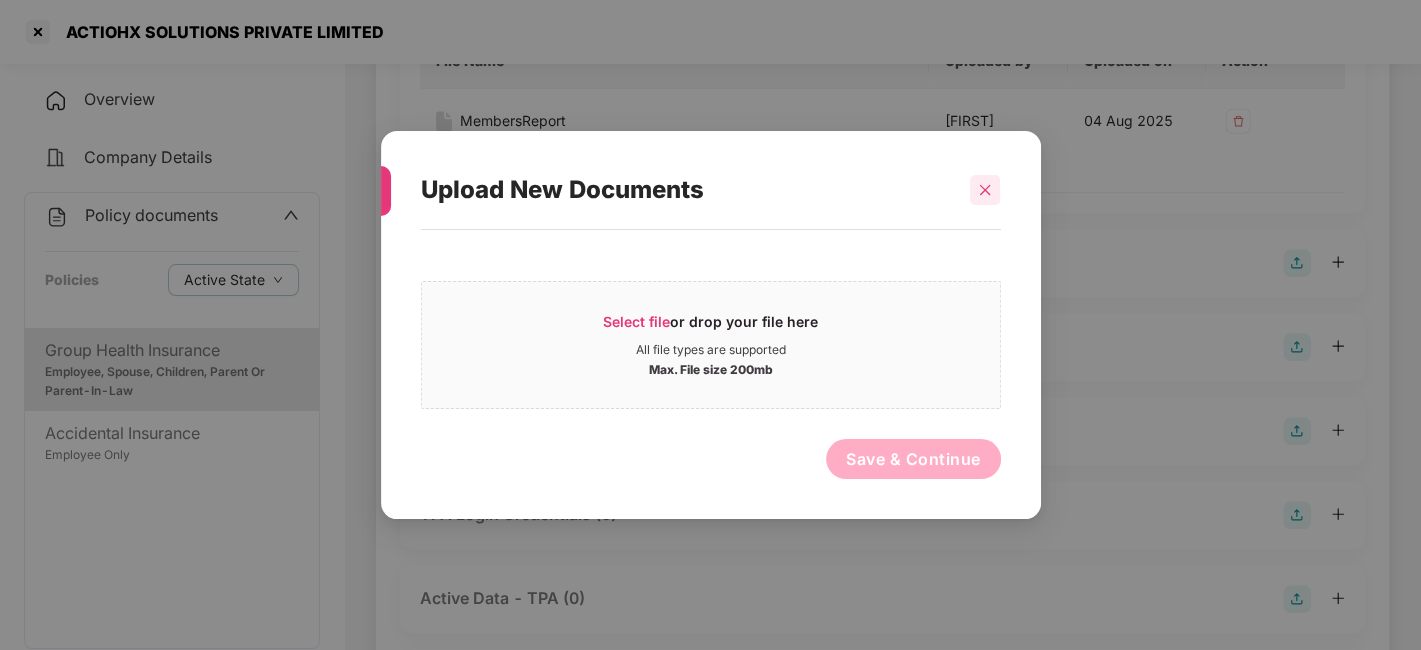 click 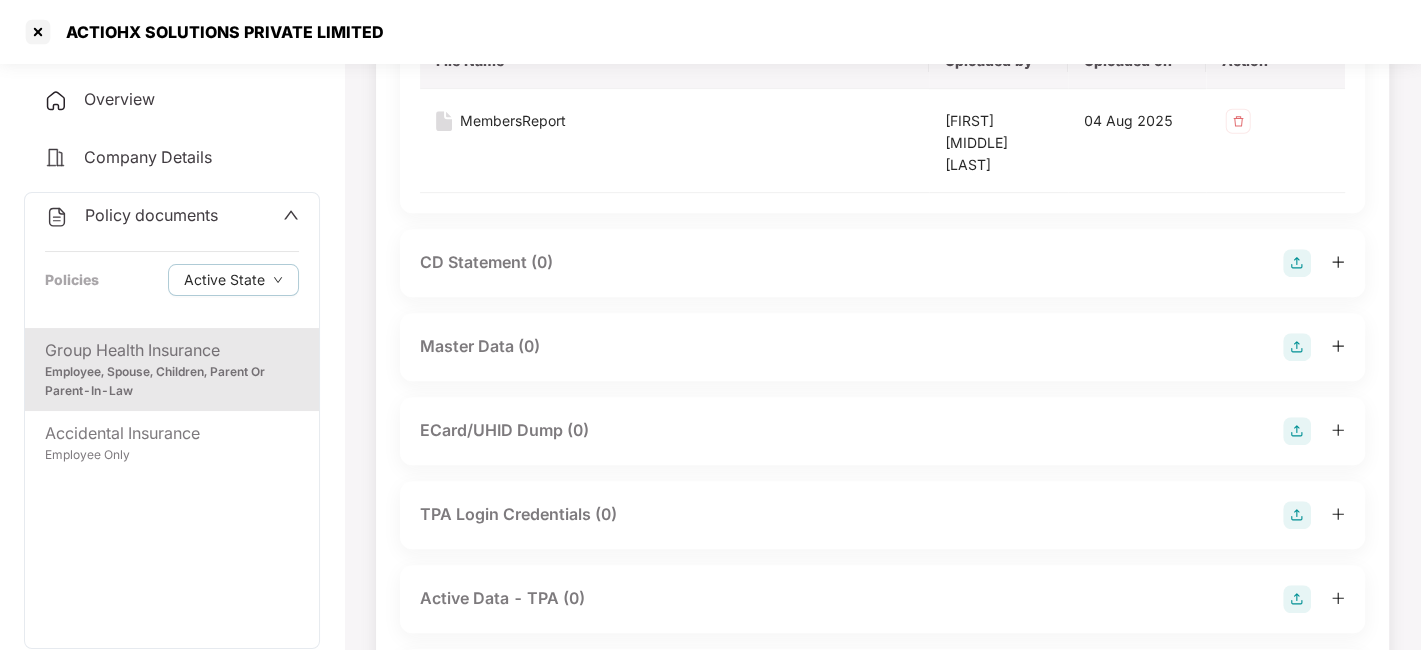 scroll, scrollTop: 794, scrollLeft: 0, axis: vertical 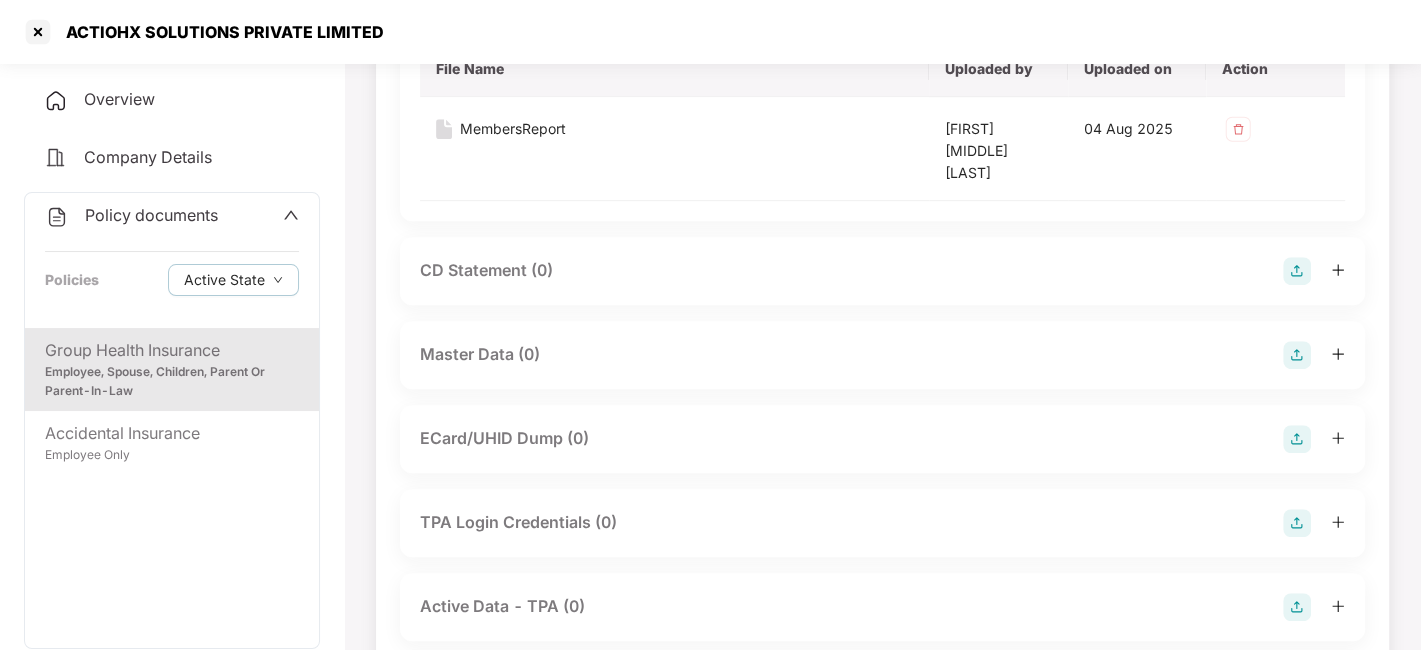 click at bounding box center (1297, 355) 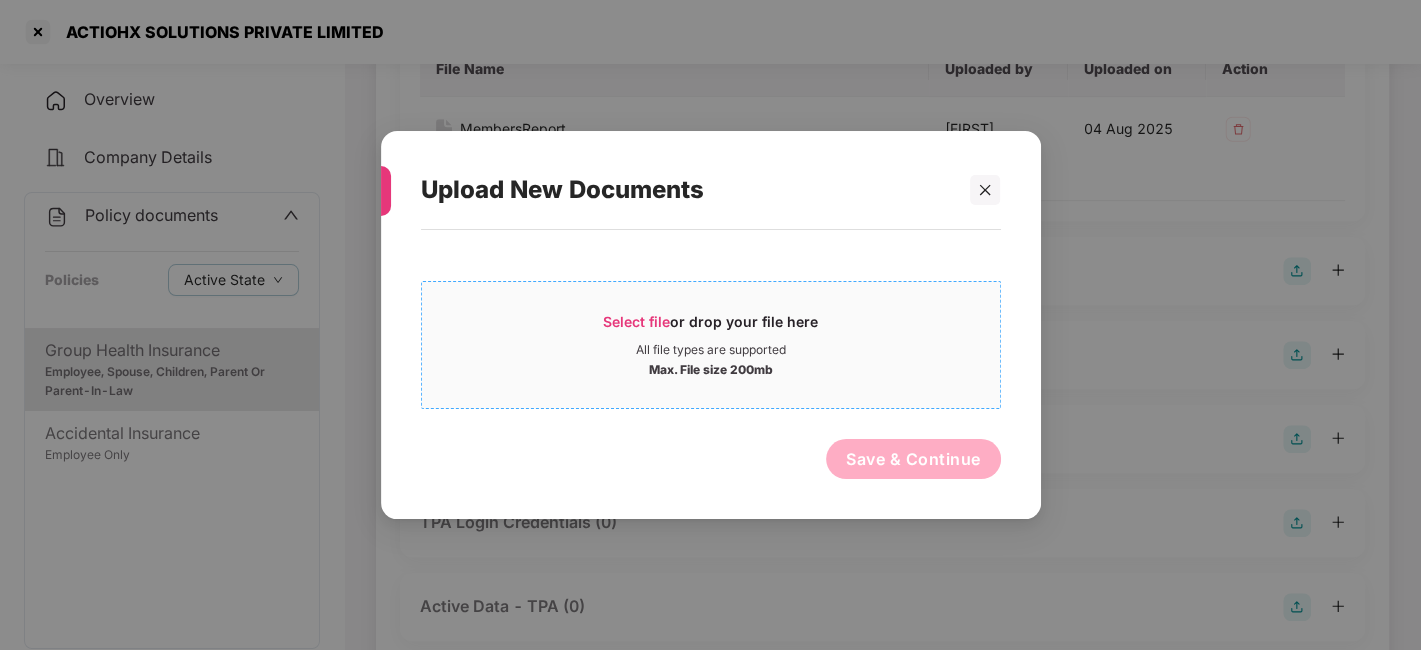 click on "Select file  or drop your file here All file types are supported Max. File size 200mb" at bounding box center [711, 345] 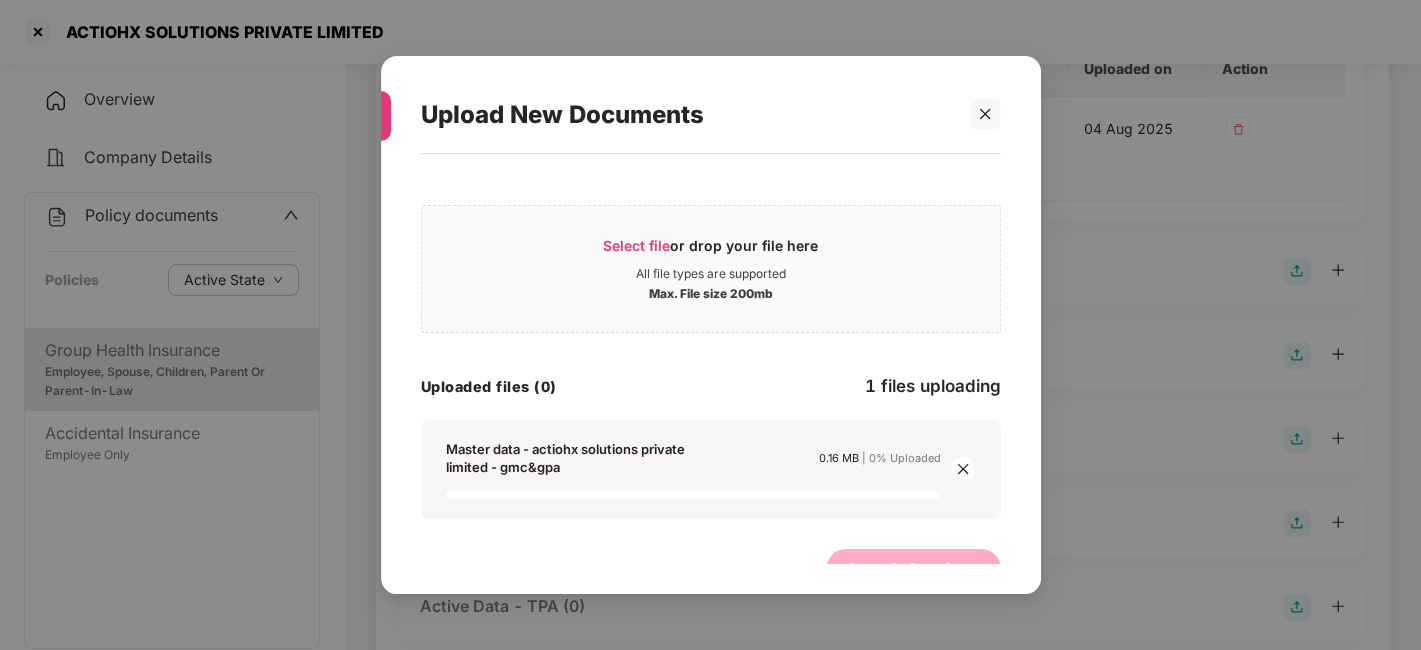 scroll, scrollTop: 33, scrollLeft: 0, axis: vertical 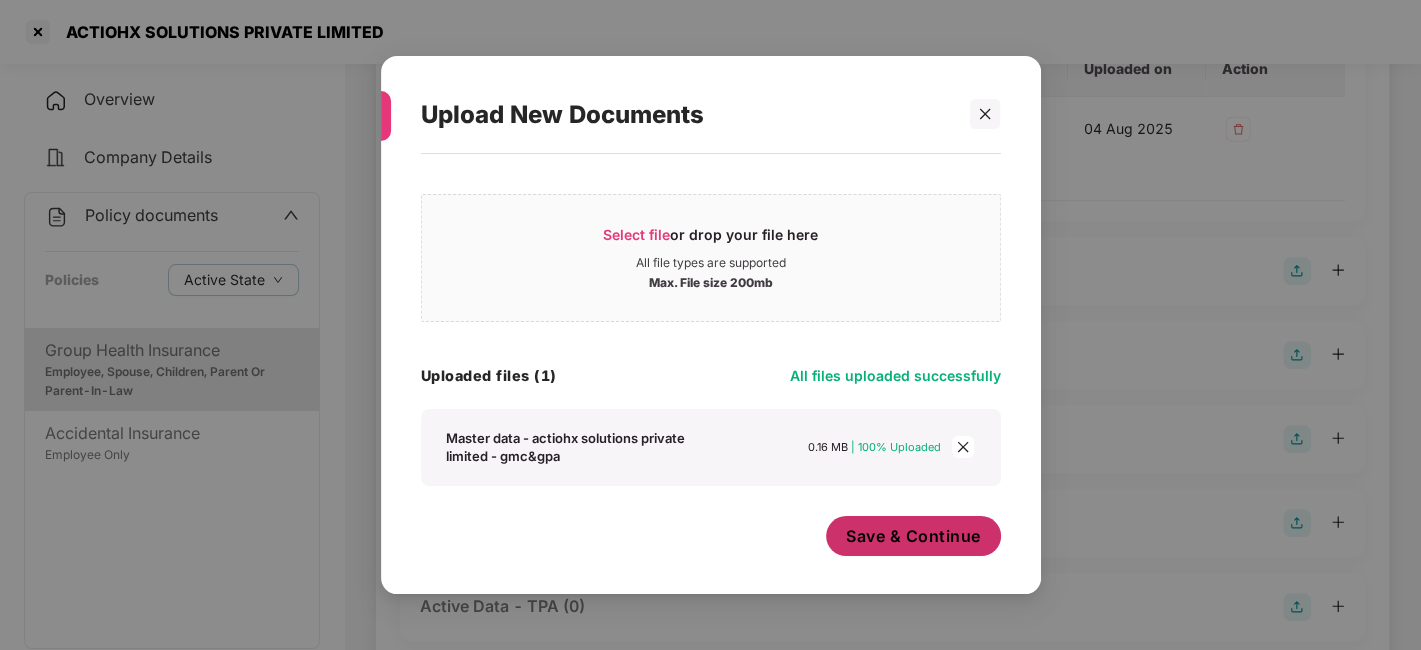 click on "Save & Continue" at bounding box center (913, 536) 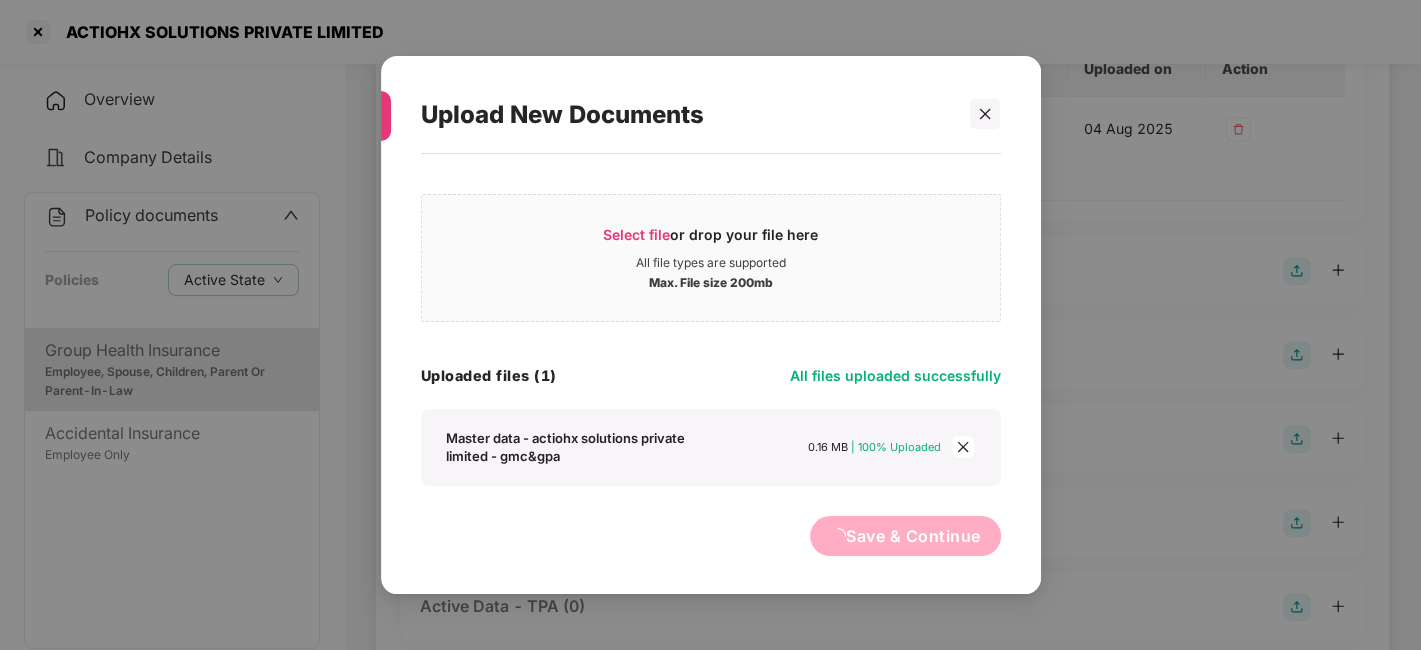 scroll, scrollTop: 0, scrollLeft: 0, axis: both 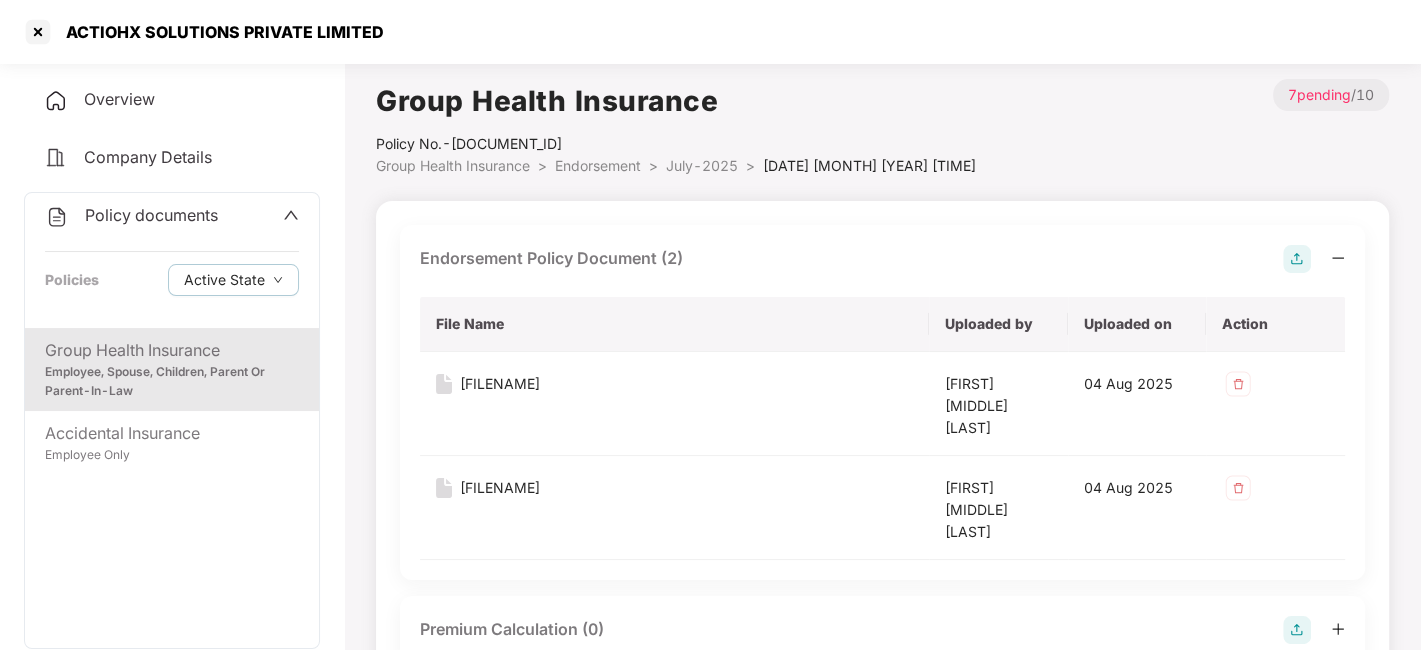 click on "July-2025" at bounding box center [702, 165] 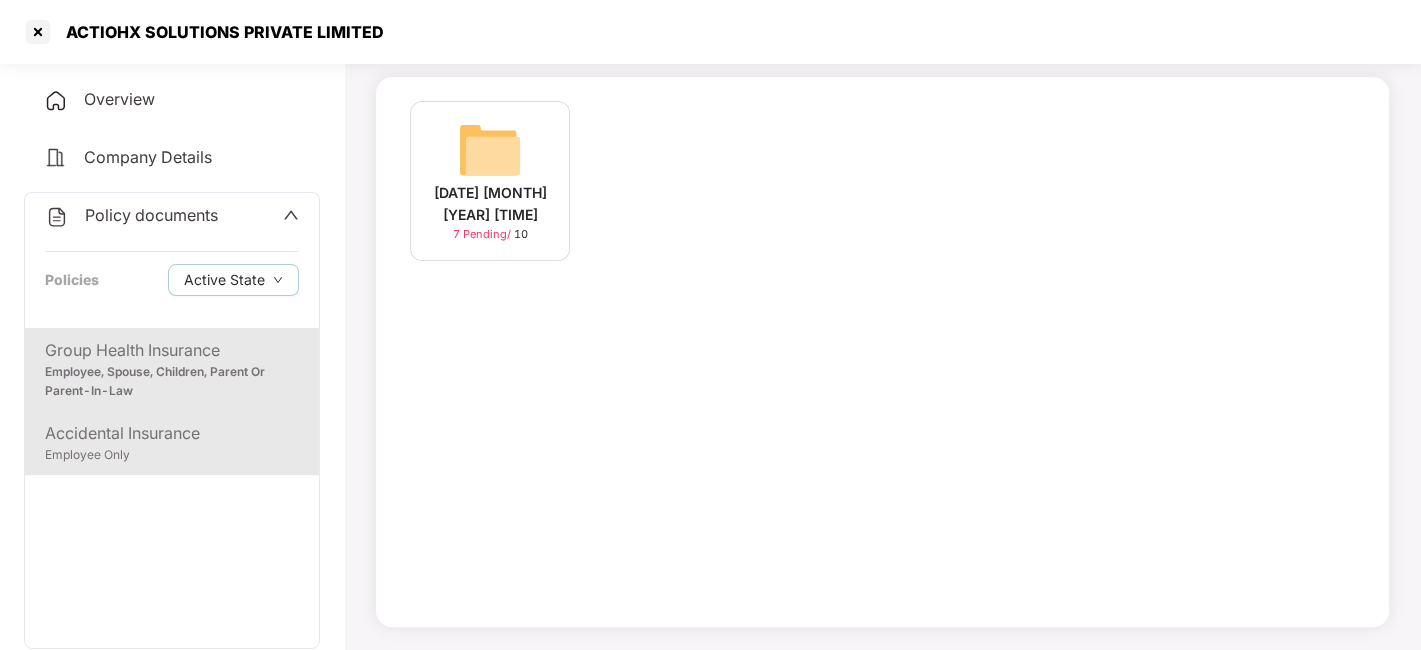 click on "Accidental Insurance" at bounding box center (172, 433) 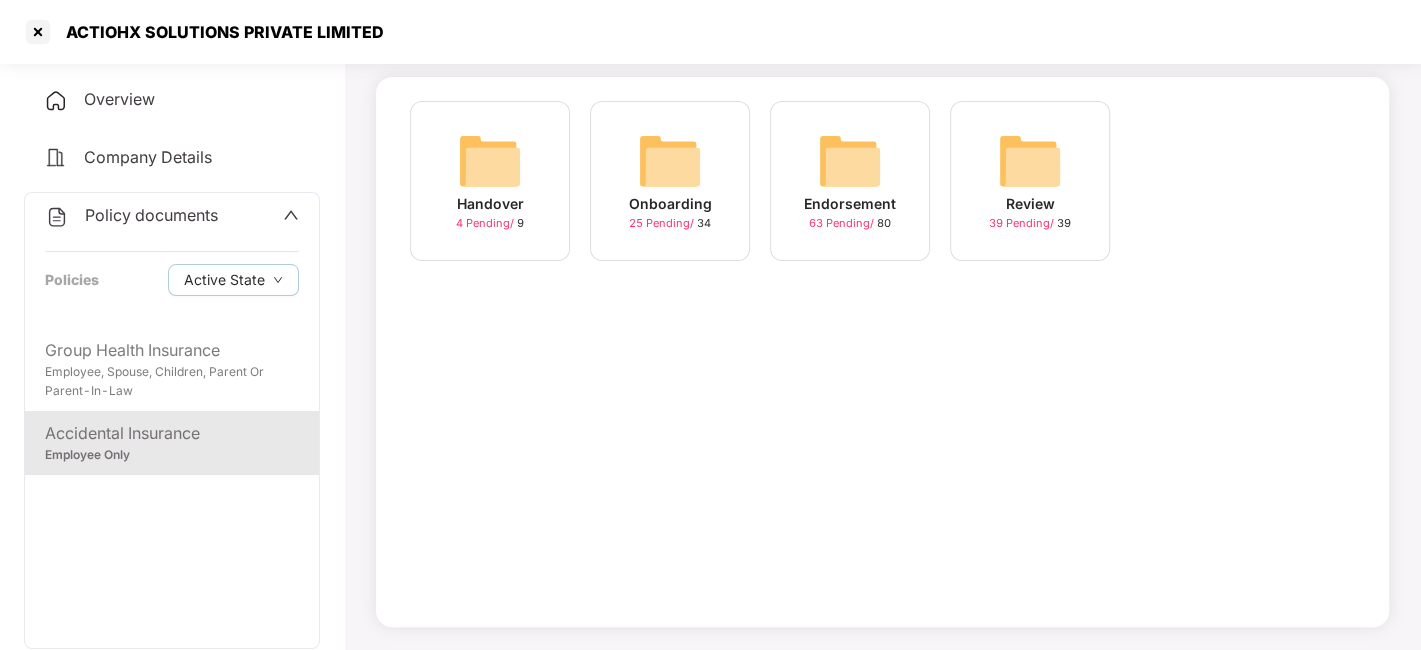 click at bounding box center (850, 161) 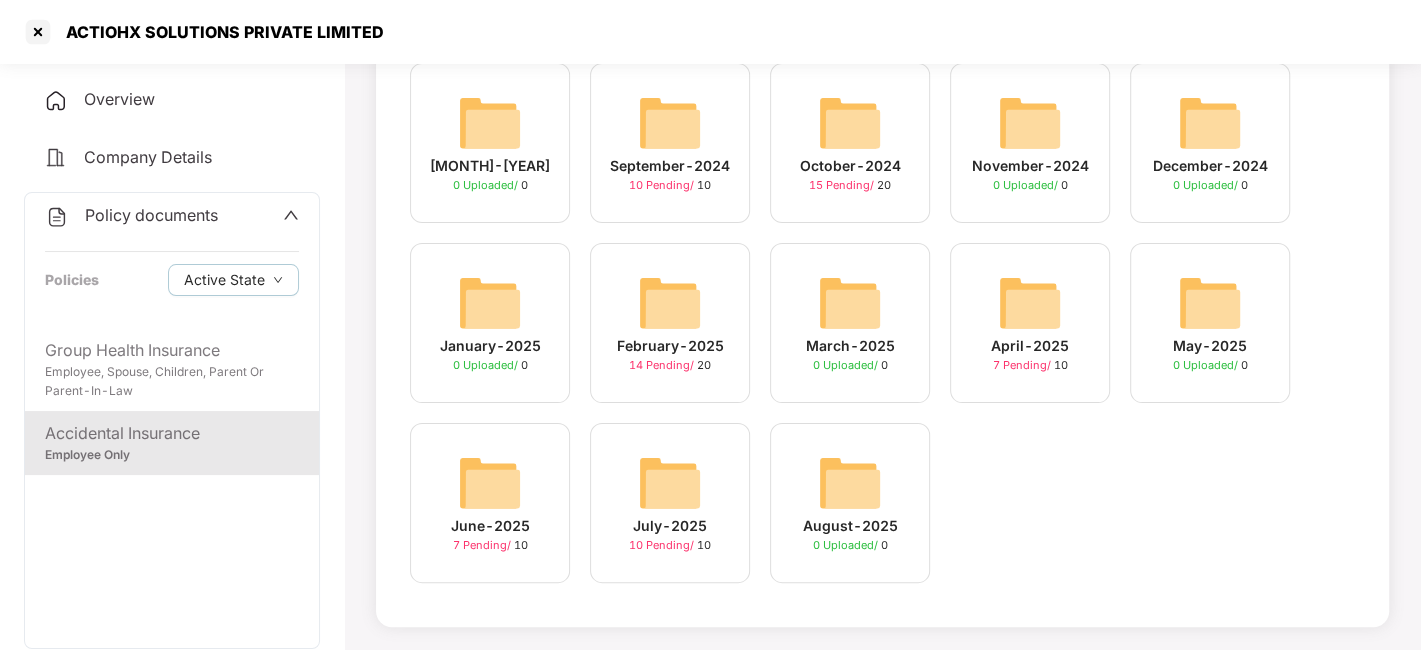 click on "[MONTH]-[YEAR] 10 Pending  /     10" at bounding box center [670, 503] 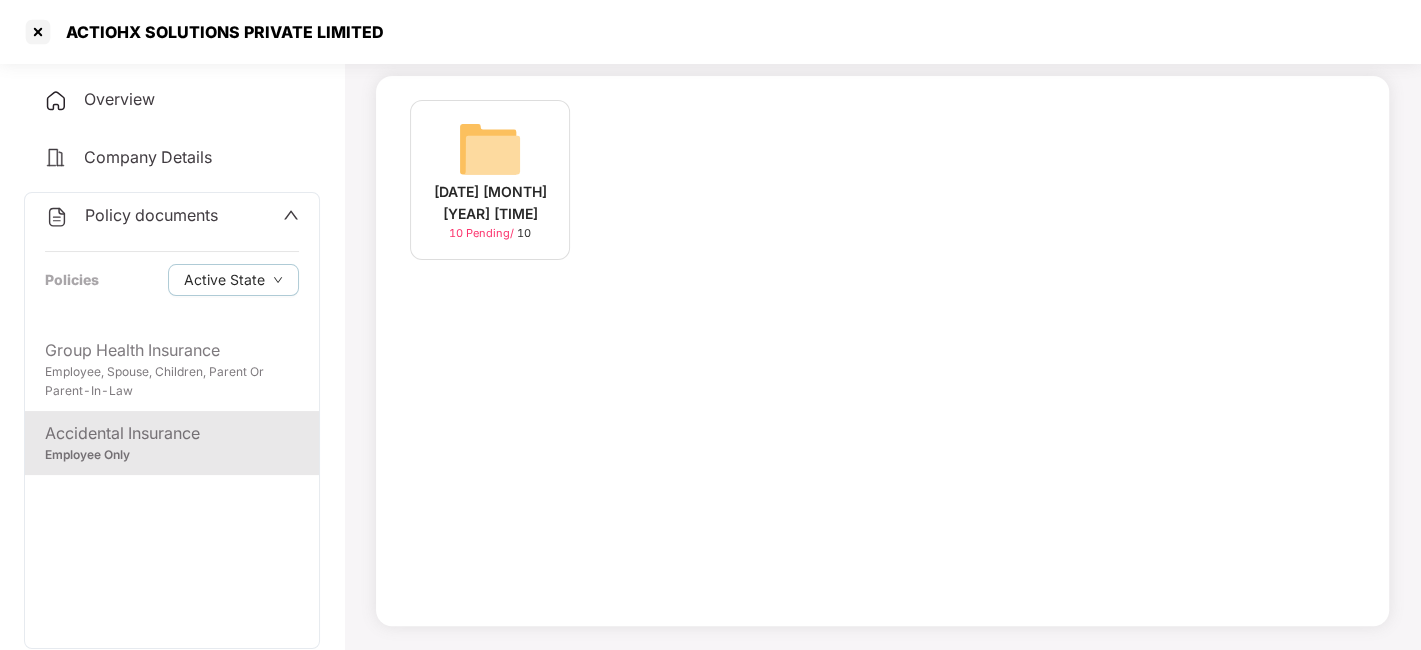 scroll, scrollTop: 124, scrollLeft: 0, axis: vertical 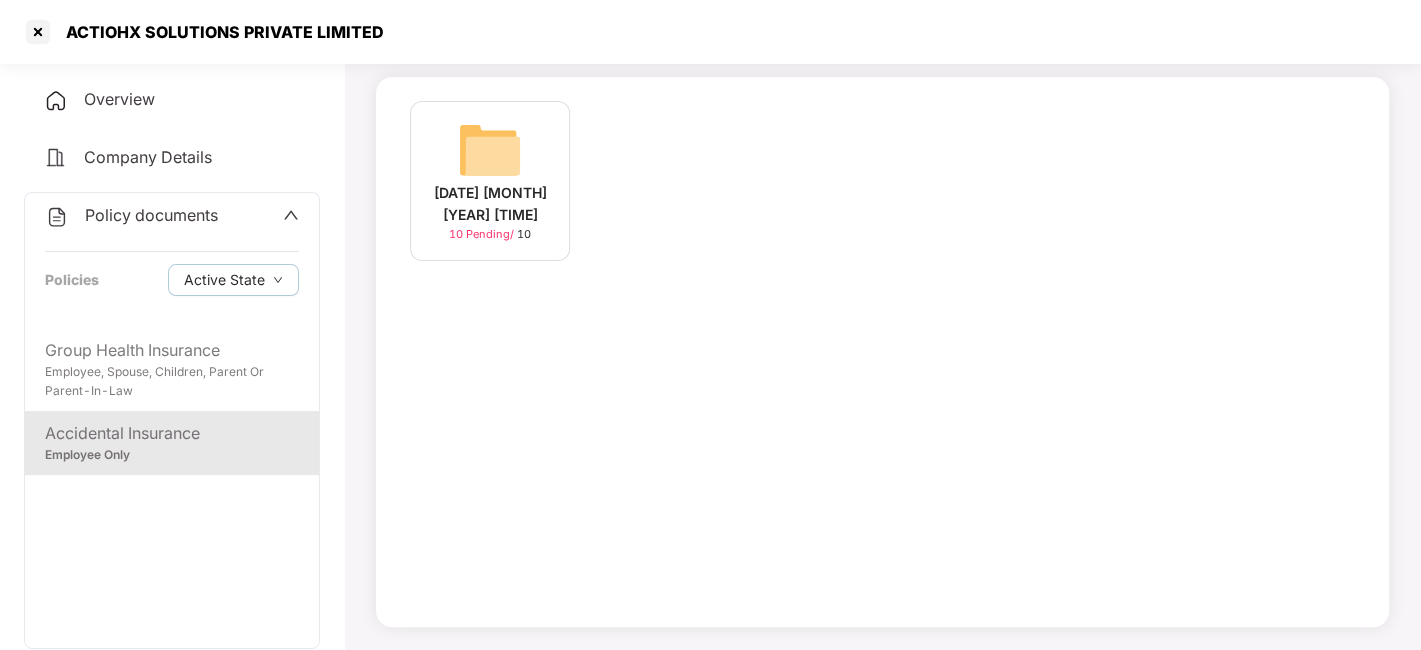 click at bounding box center (490, 150) 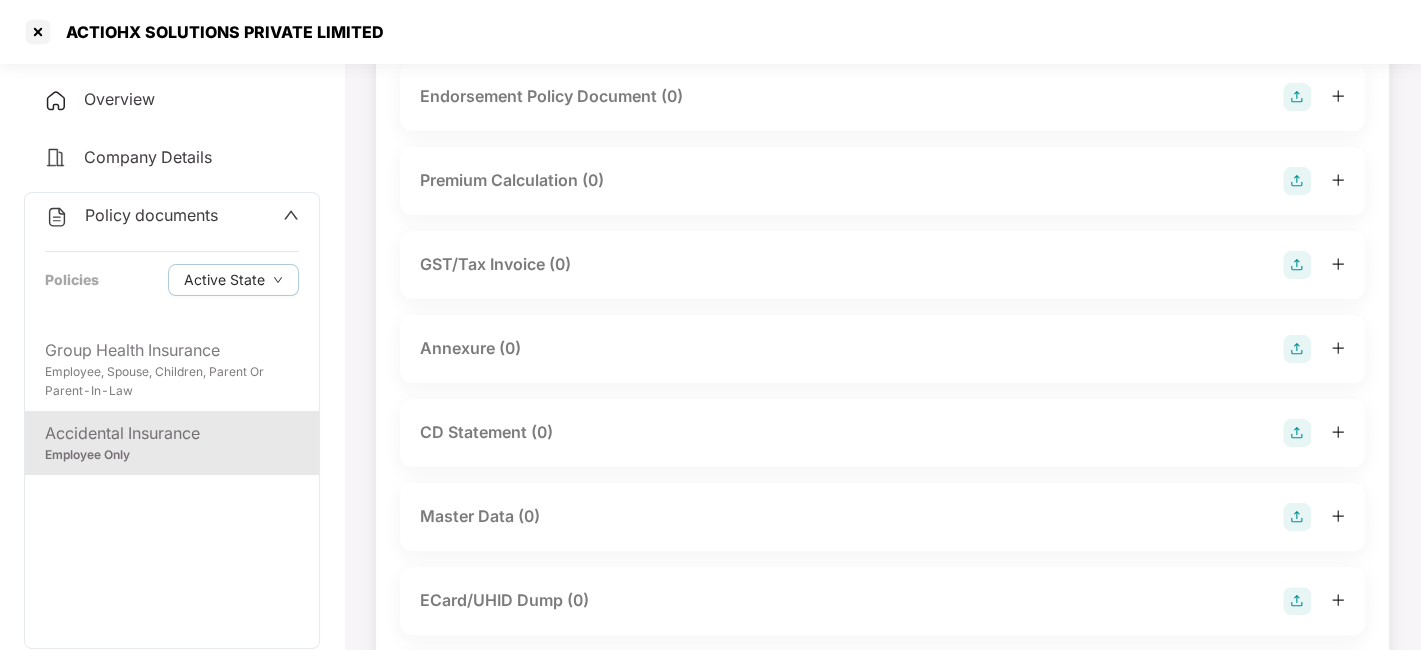 scroll, scrollTop: 462, scrollLeft: 0, axis: vertical 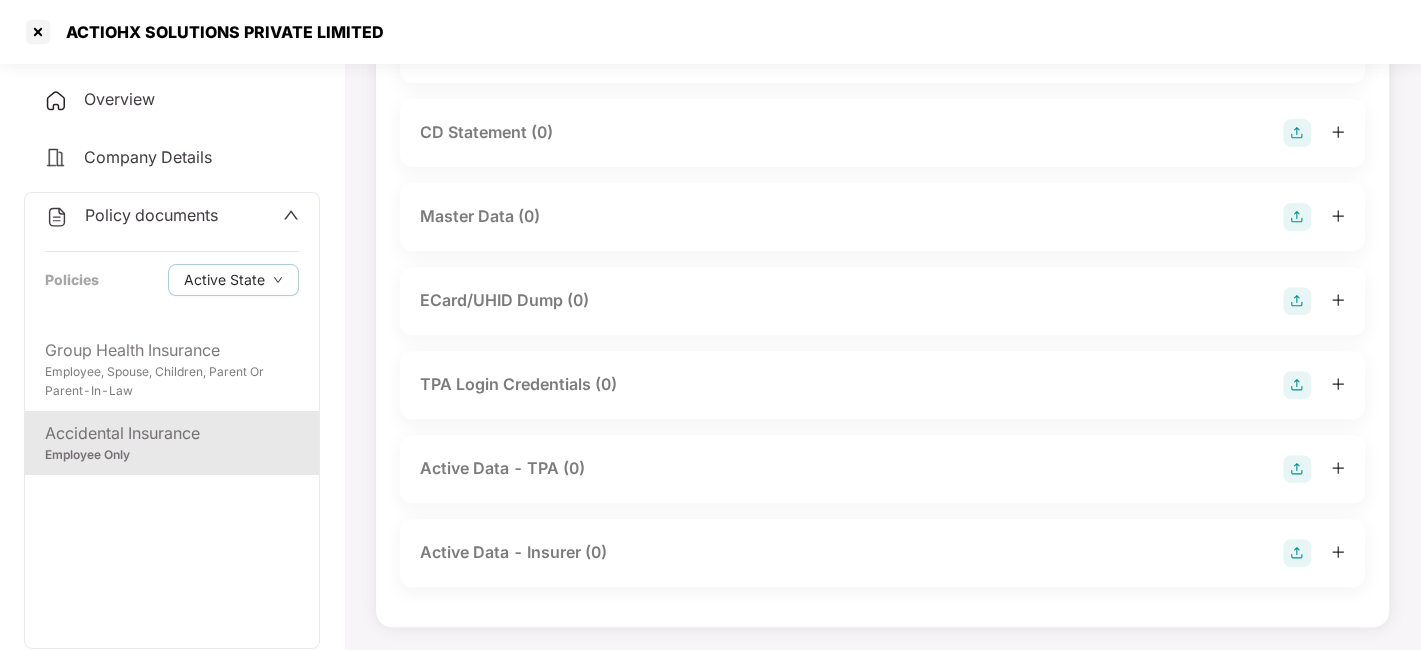 click at bounding box center (1297, 217) 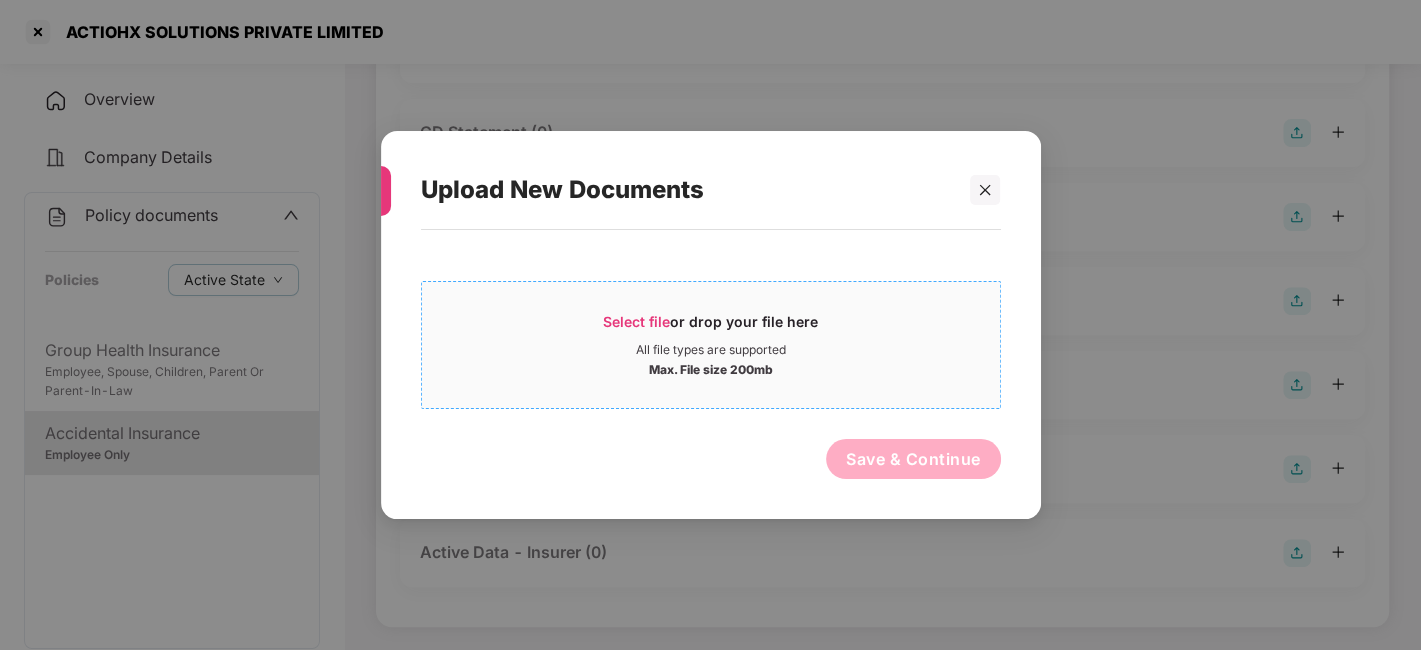 click on "All file types are supported" at bounding box center (711, 350) 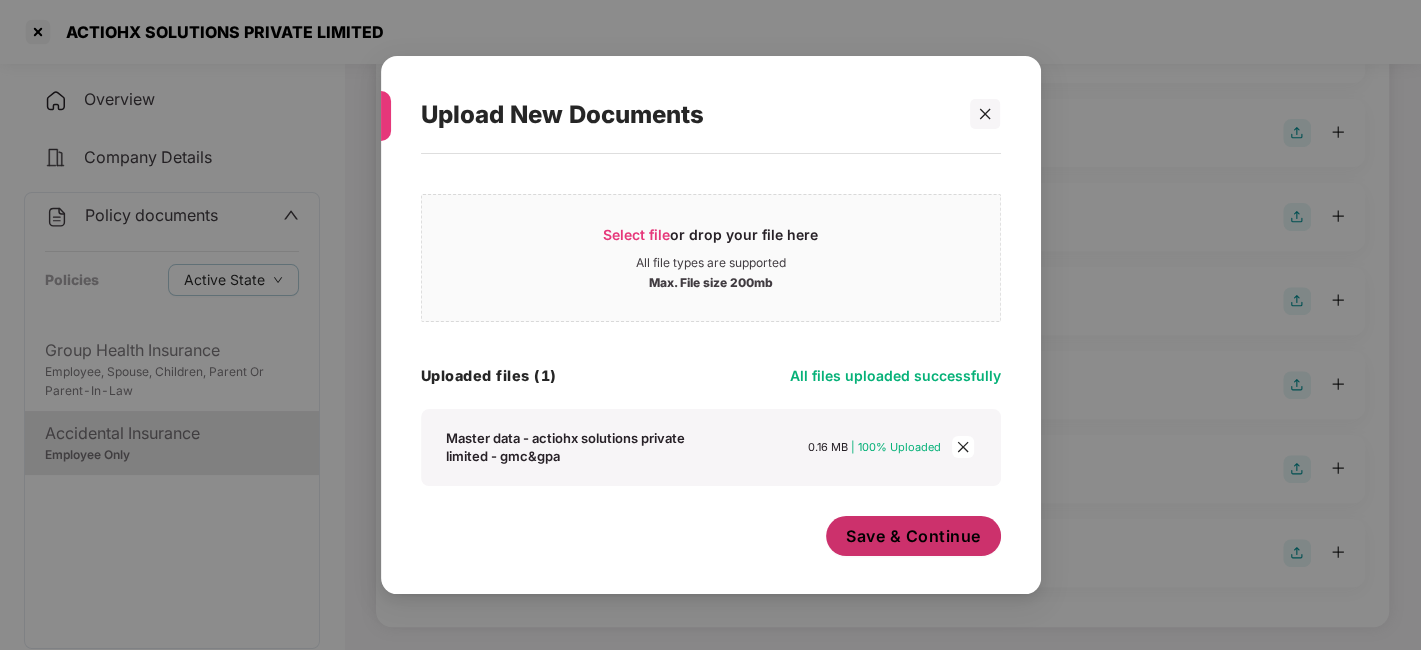 click on "Save & Continue" at bounding box center (913, 536) 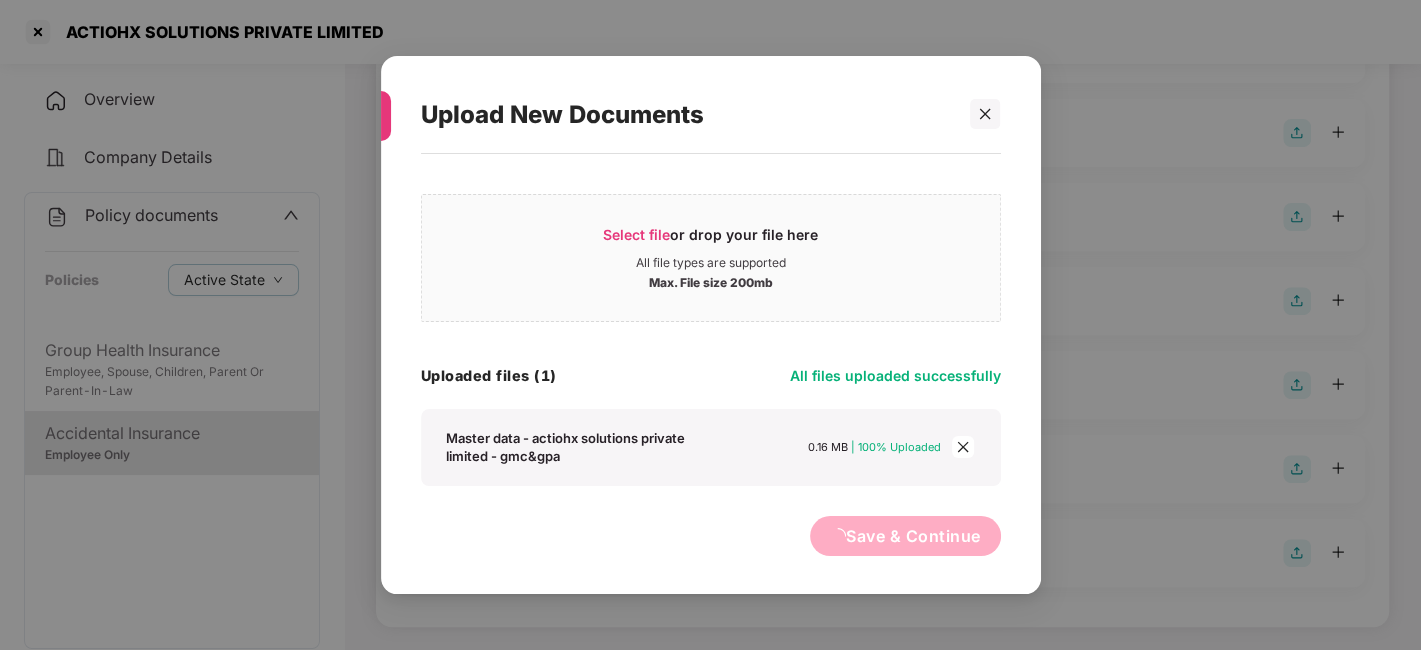 scroll, scrollTop: 0, scrollLeft: 0, axis: both 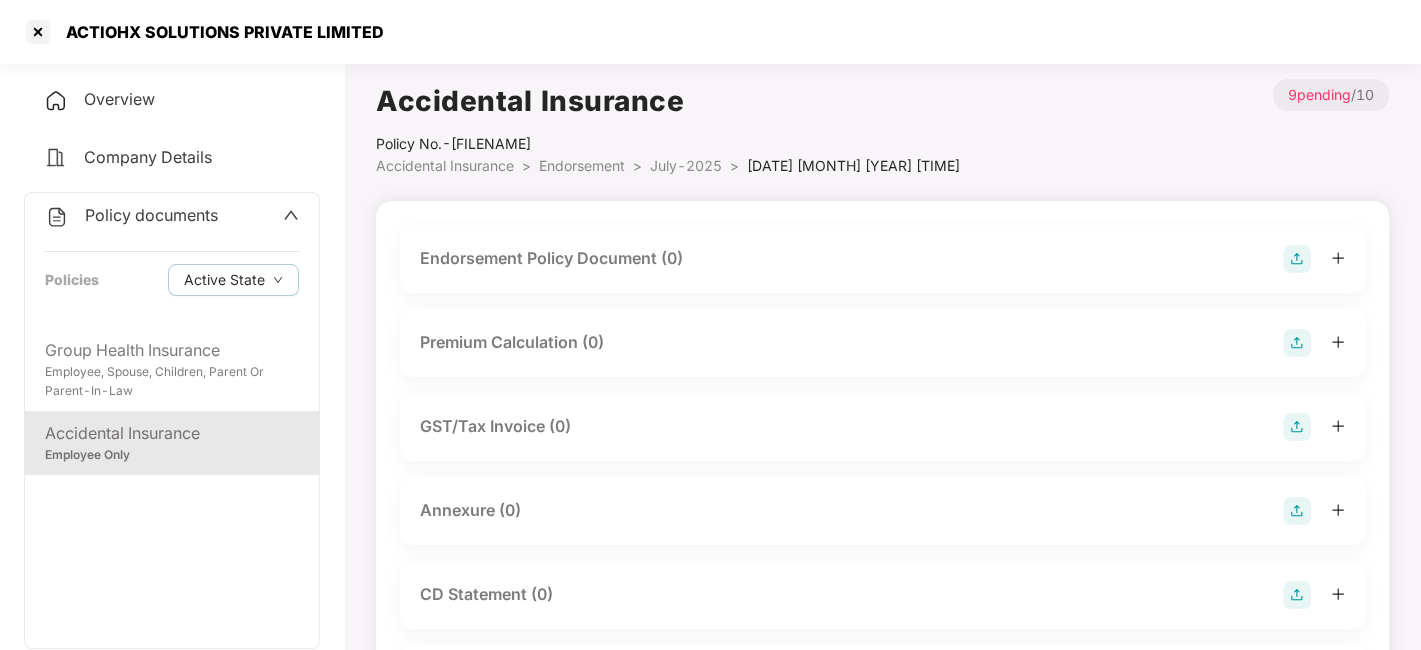 click at bounding box center (1297, 259) 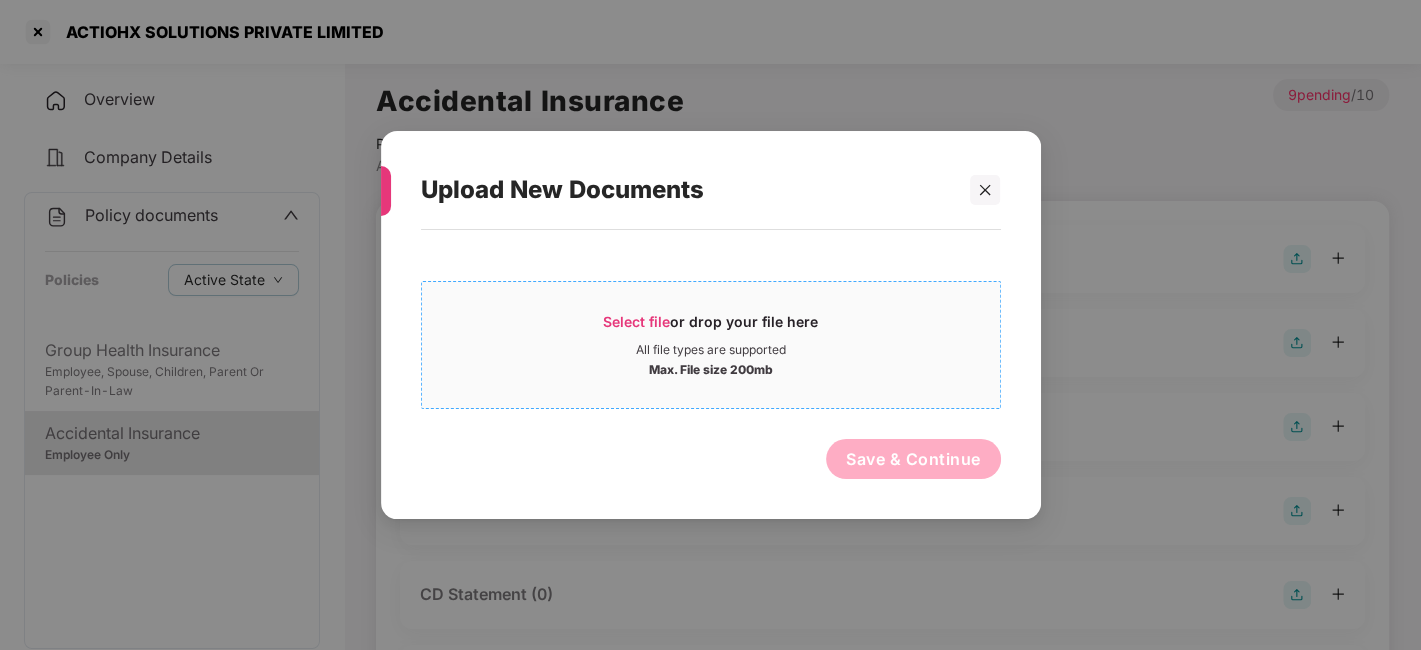 click on "Max. File size 200mb" at bounding box center (711, 368) 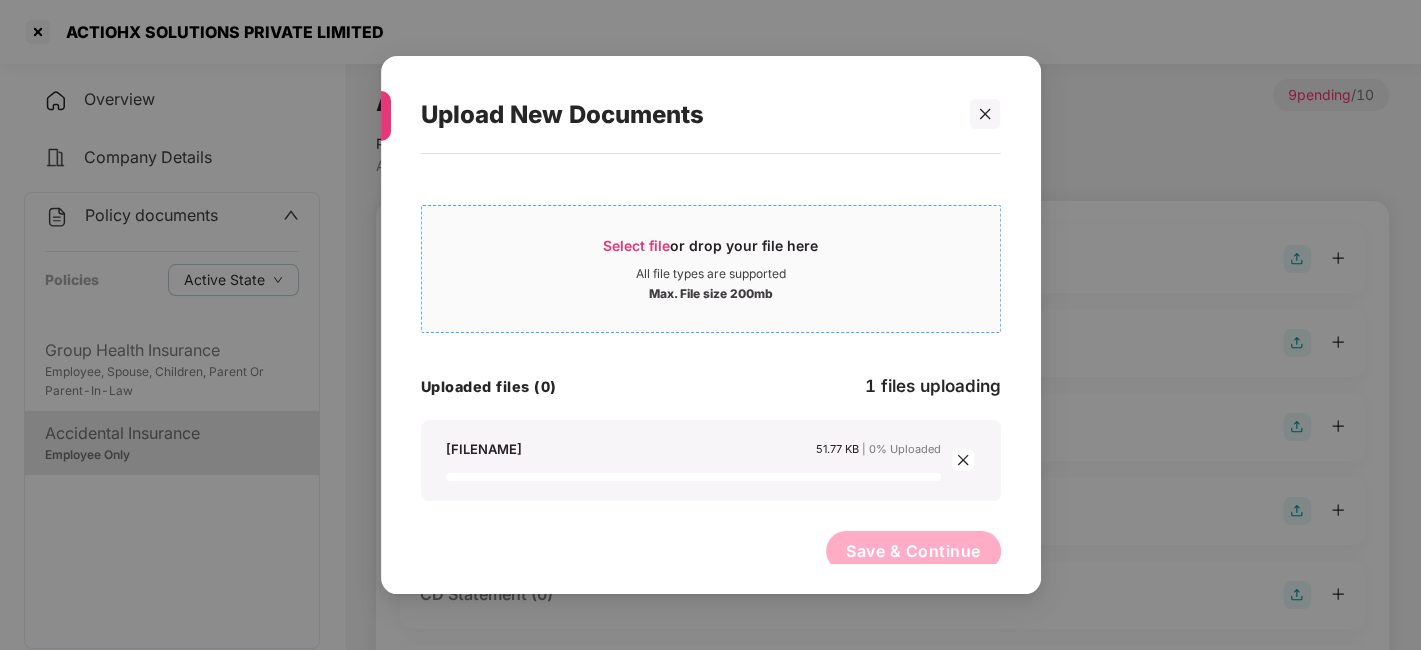 click on "All file types are supported" at bounding box center (711, 274) 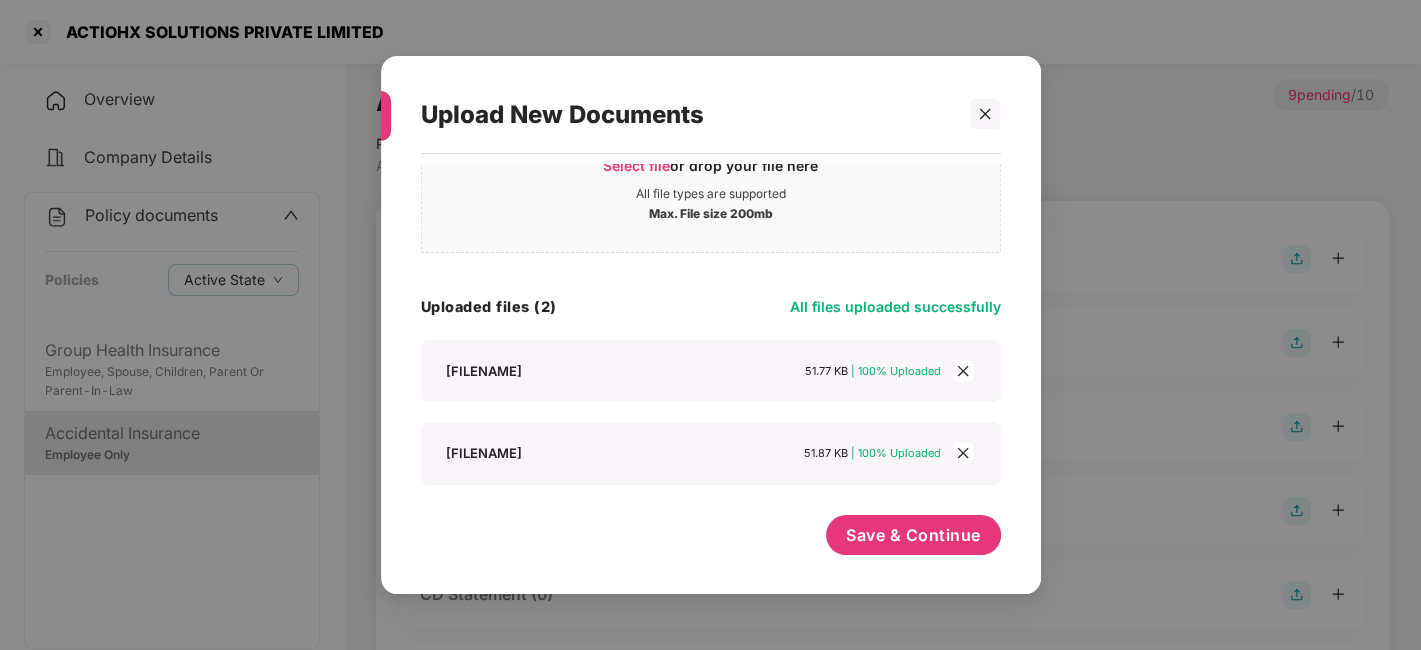 scroll, scrollTop: 79, scrollLeft: 0, axis: vertical 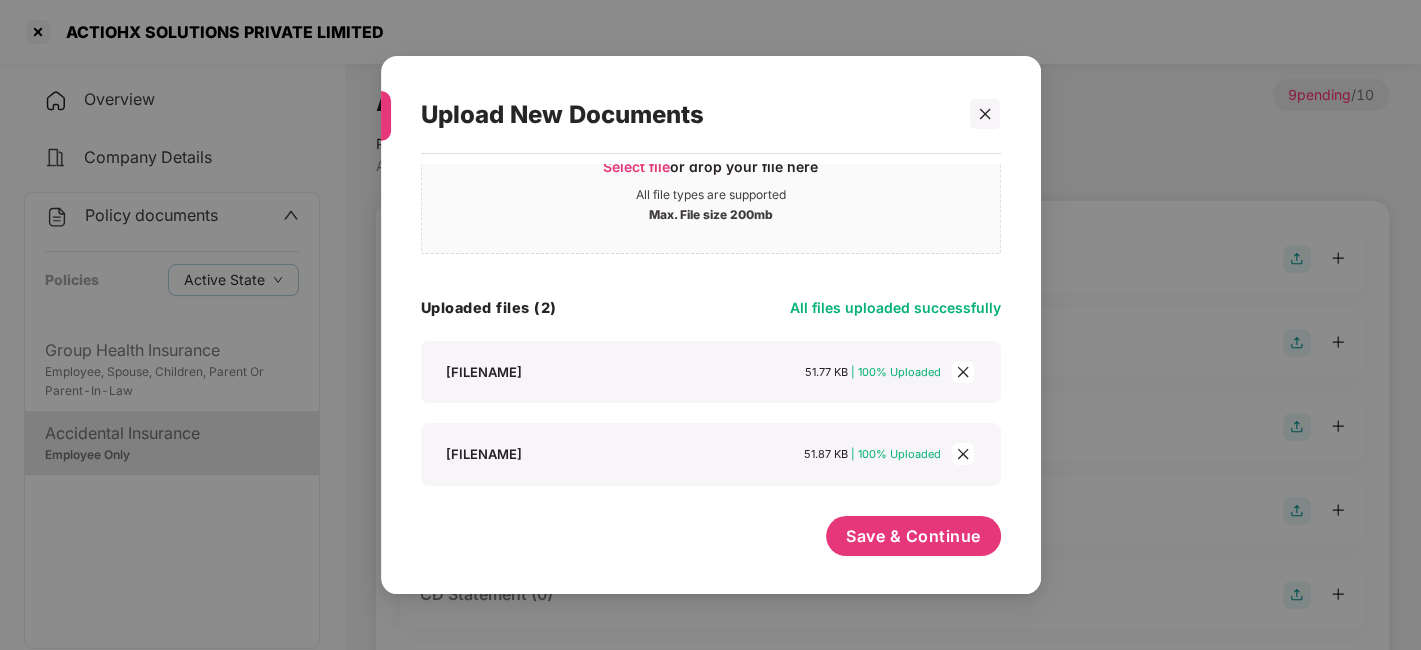 click on "Max. File size 200mb [DOCUMENT_ID].pdf Uploaded files (2) All files uploaded successfully [DOCUMENT_ID]    | 100% Uploaded [DOCUMENT_ID]    | 100% Uploaded  Save & Continue" at bounding box center [711, 364] 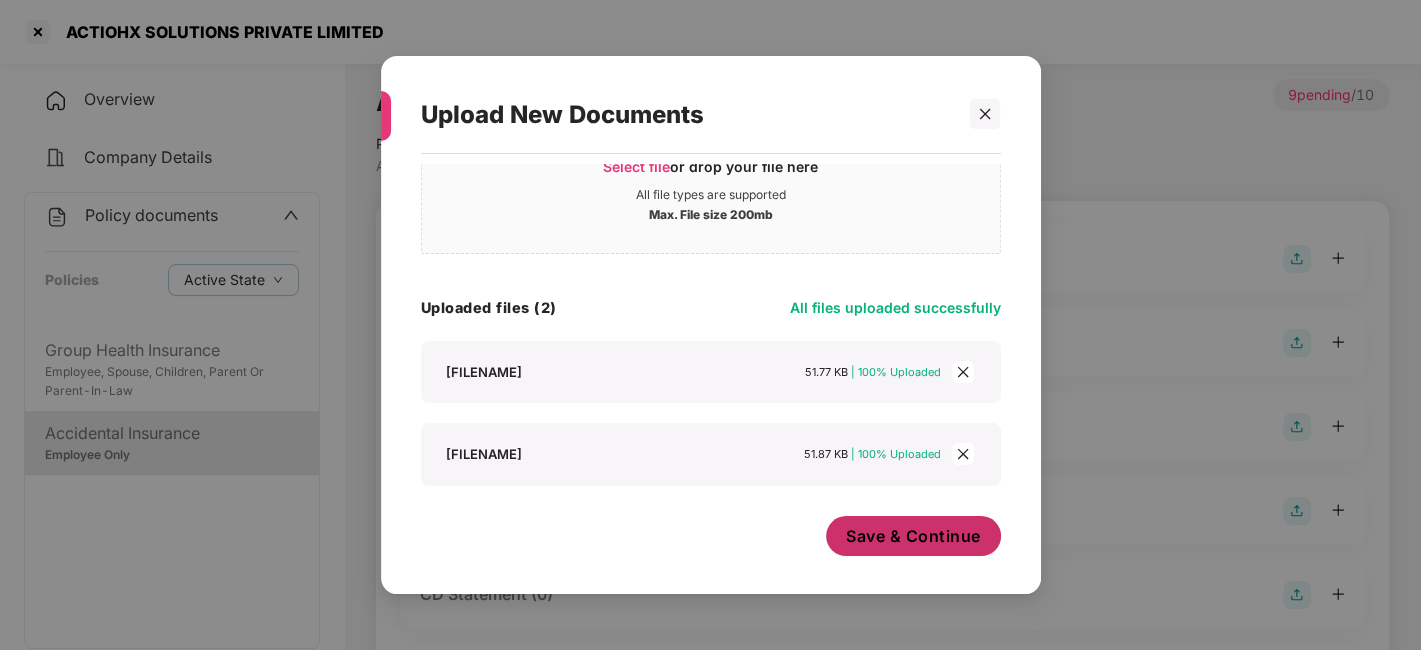 click on "Save & Continue" at bounding box center [913, 536] 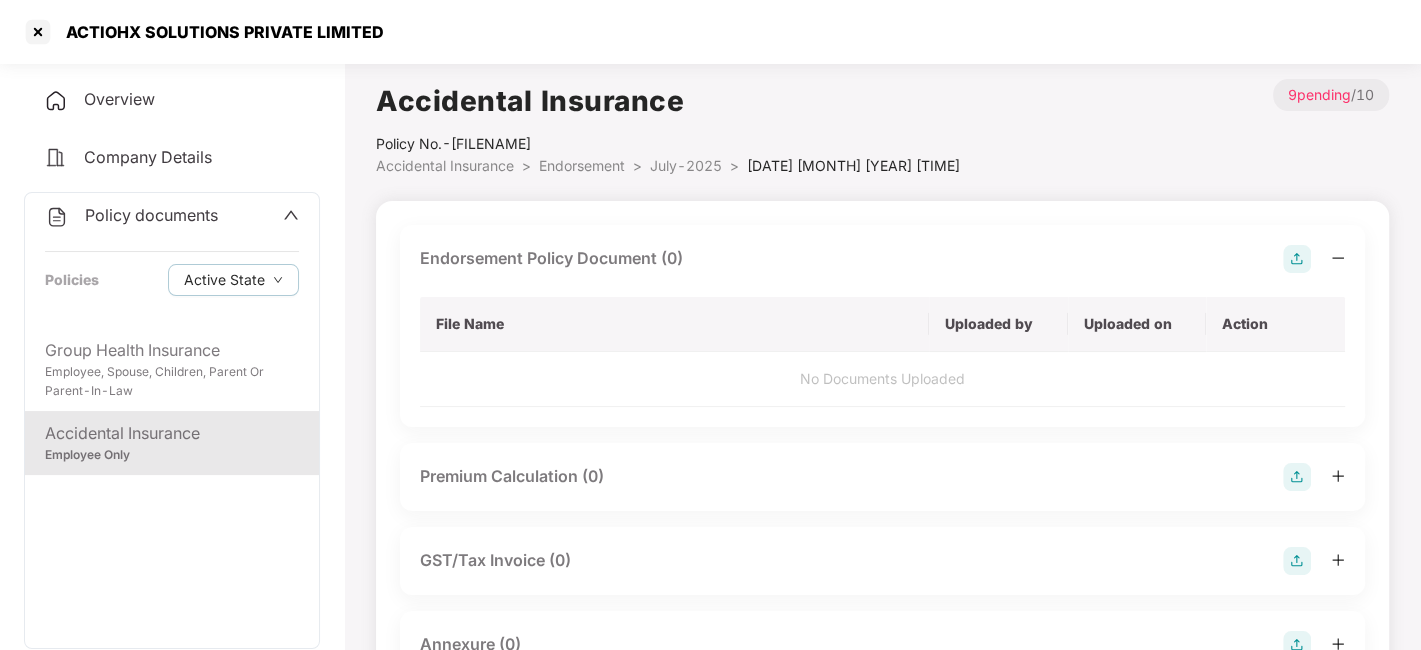 scroll, scrollTop: 0, scrollLeft: 0, axis: both 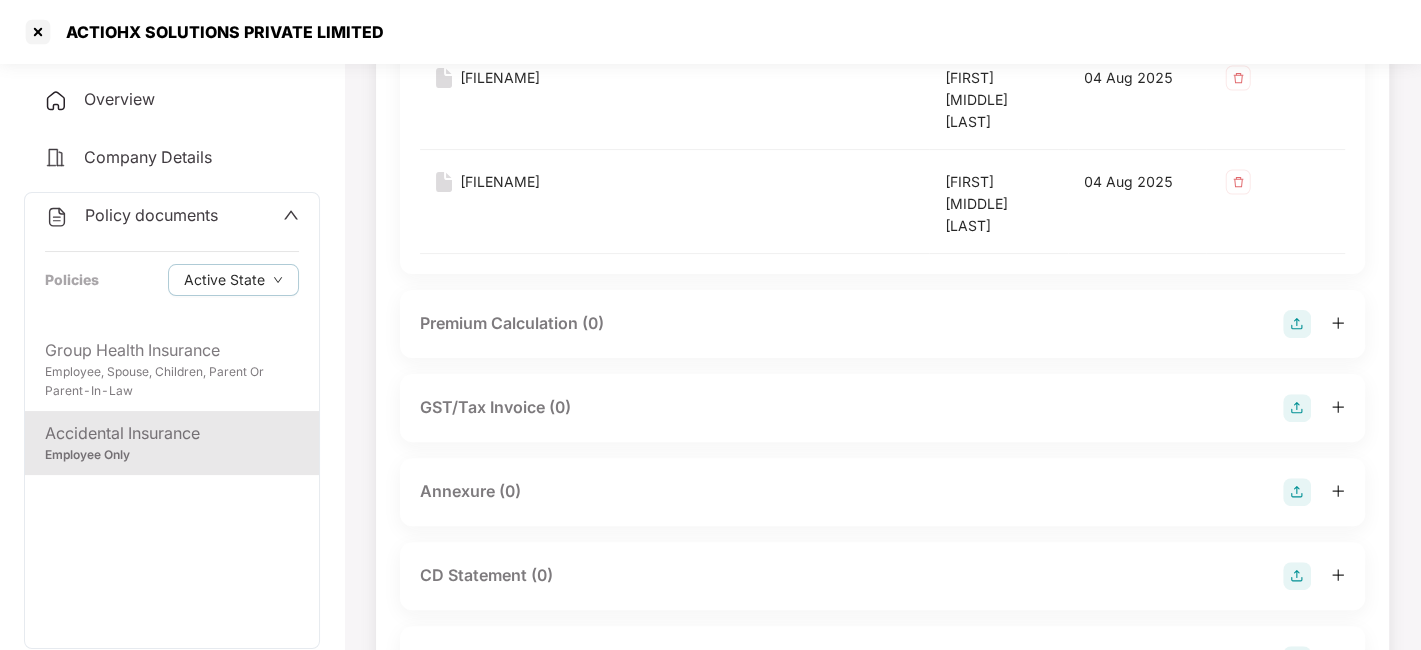 click at bounding box center [1297, 492] 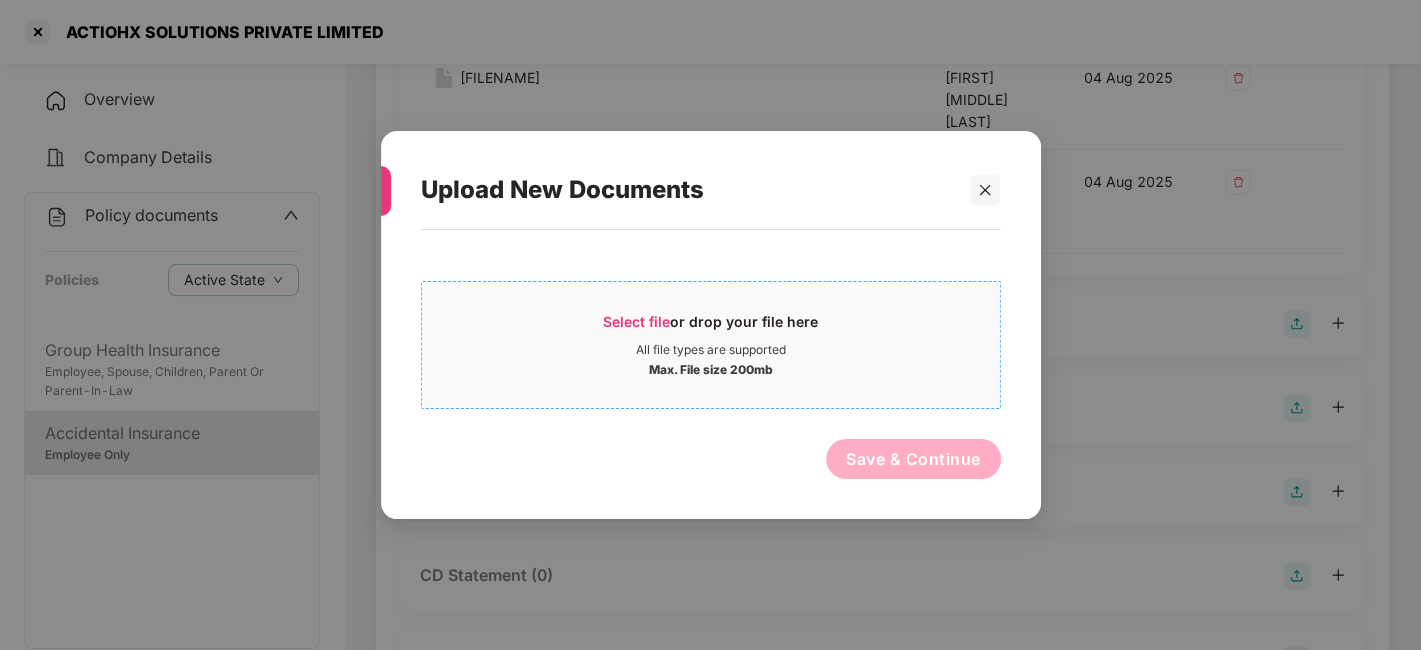 click on "Select file  or drop your file here All file types are supported Max. File size 200mb" at bounding box center [711, 345] 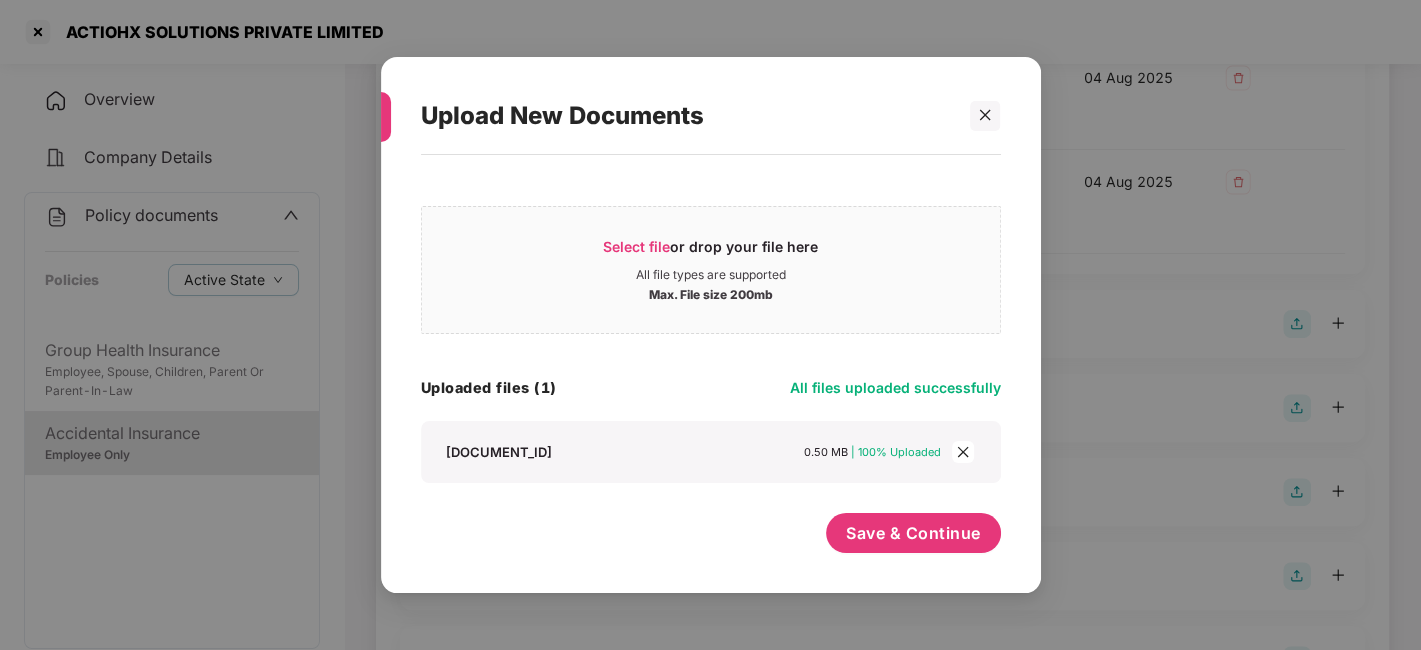 scroll, scrollTop: 0, scrollLeft: 0, axis: both 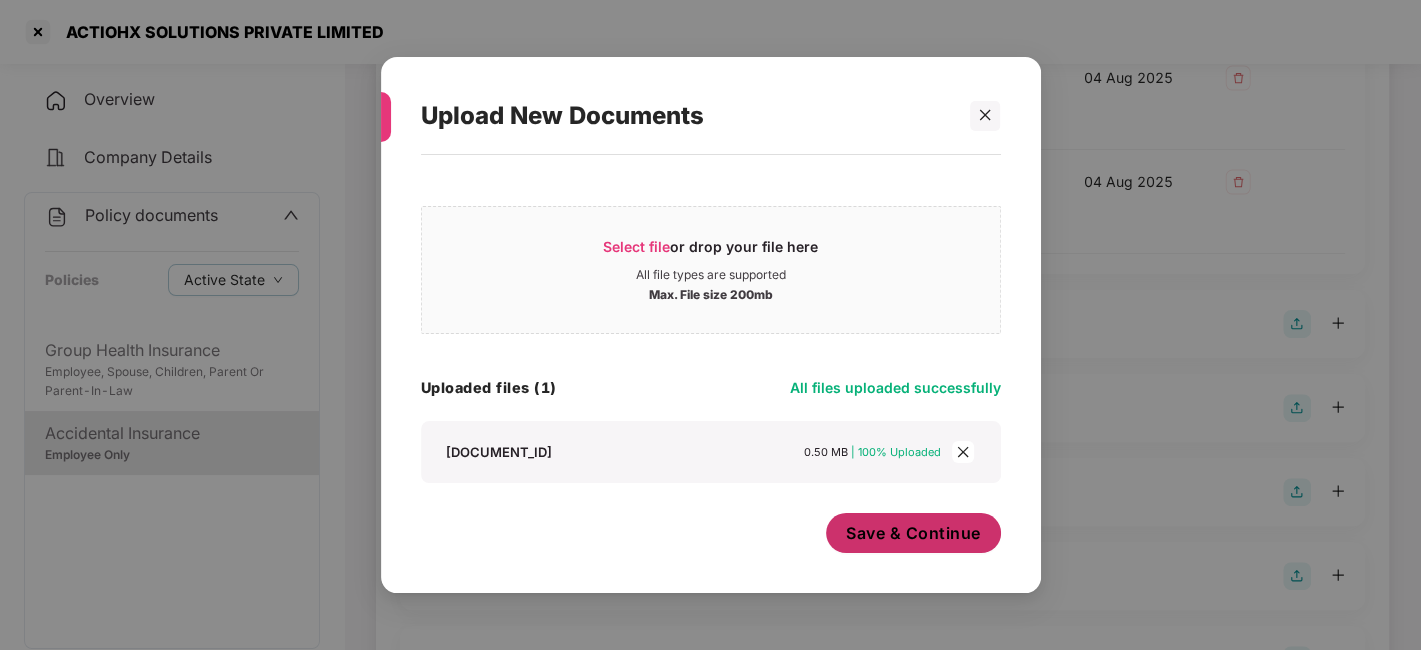 click on "Save & Continue" at bounding box center [913, 533] 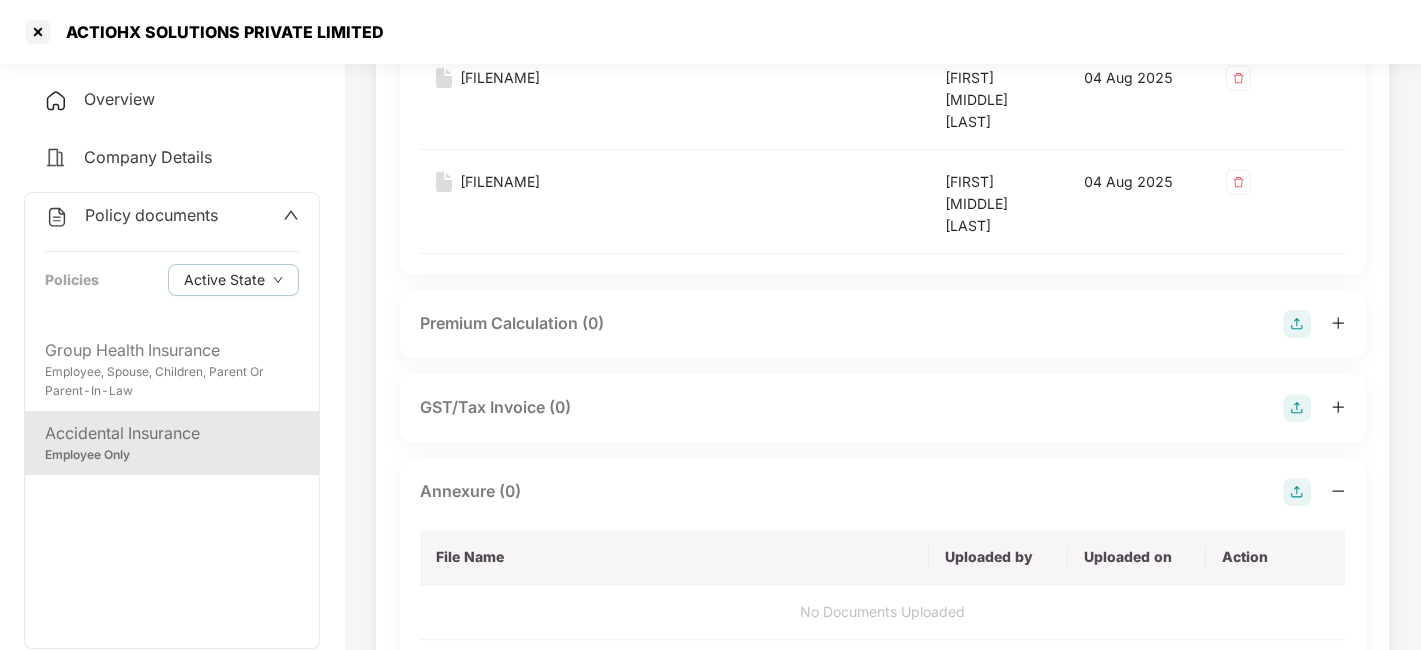 scroll, scrollTop: 0, scrollLeft: 0, axis: both 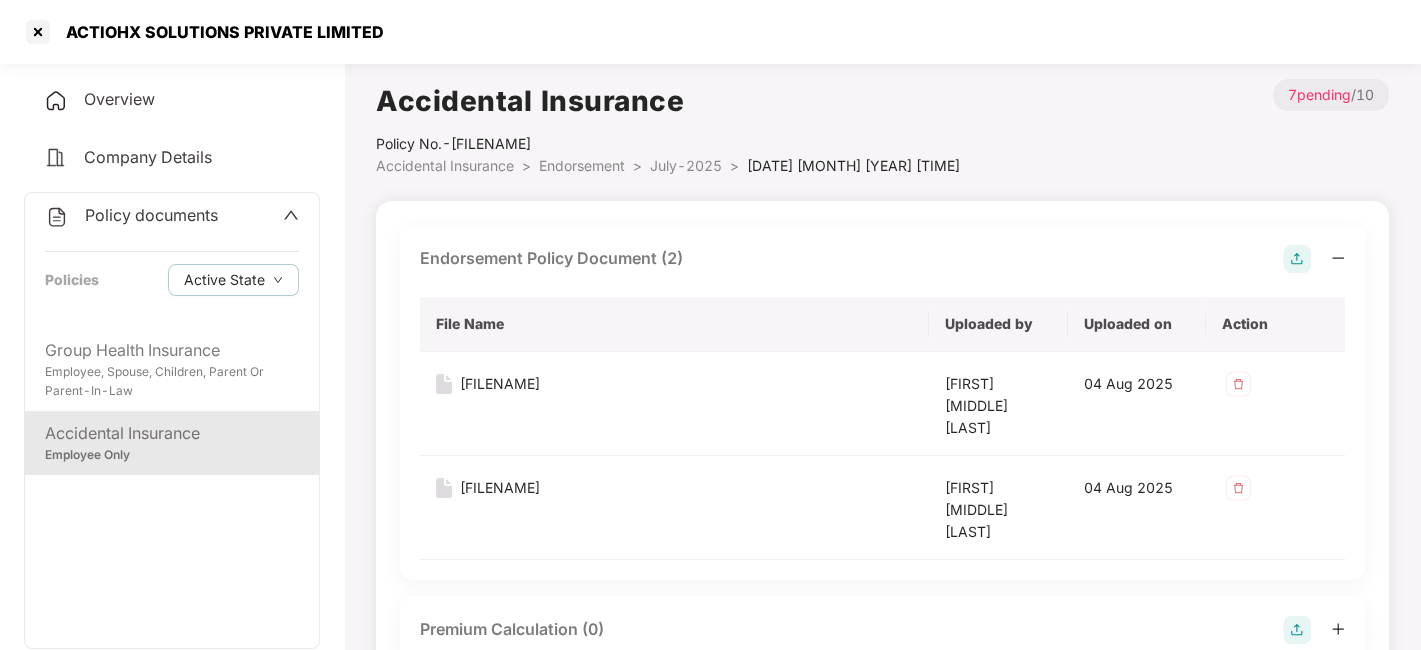 click on "July-2025" at bounding box center [686, 165] 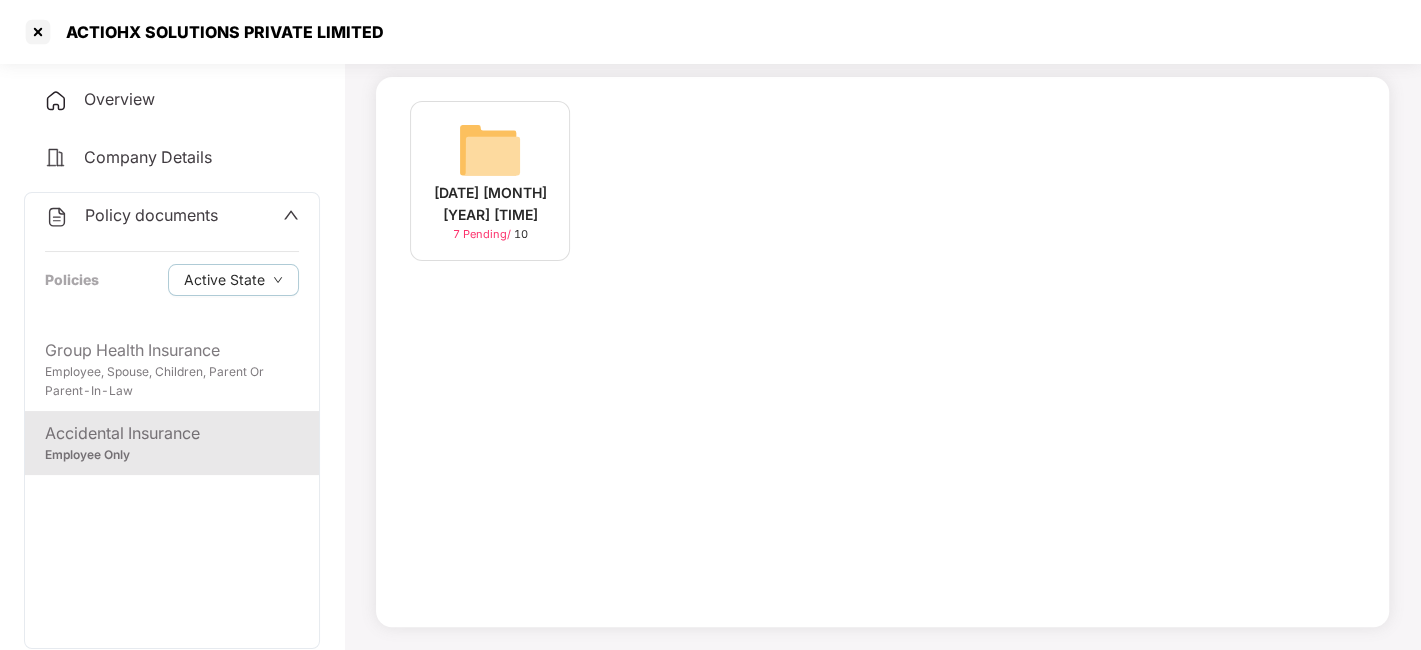 click on "Policy documents" at bounding box center [151, 215] 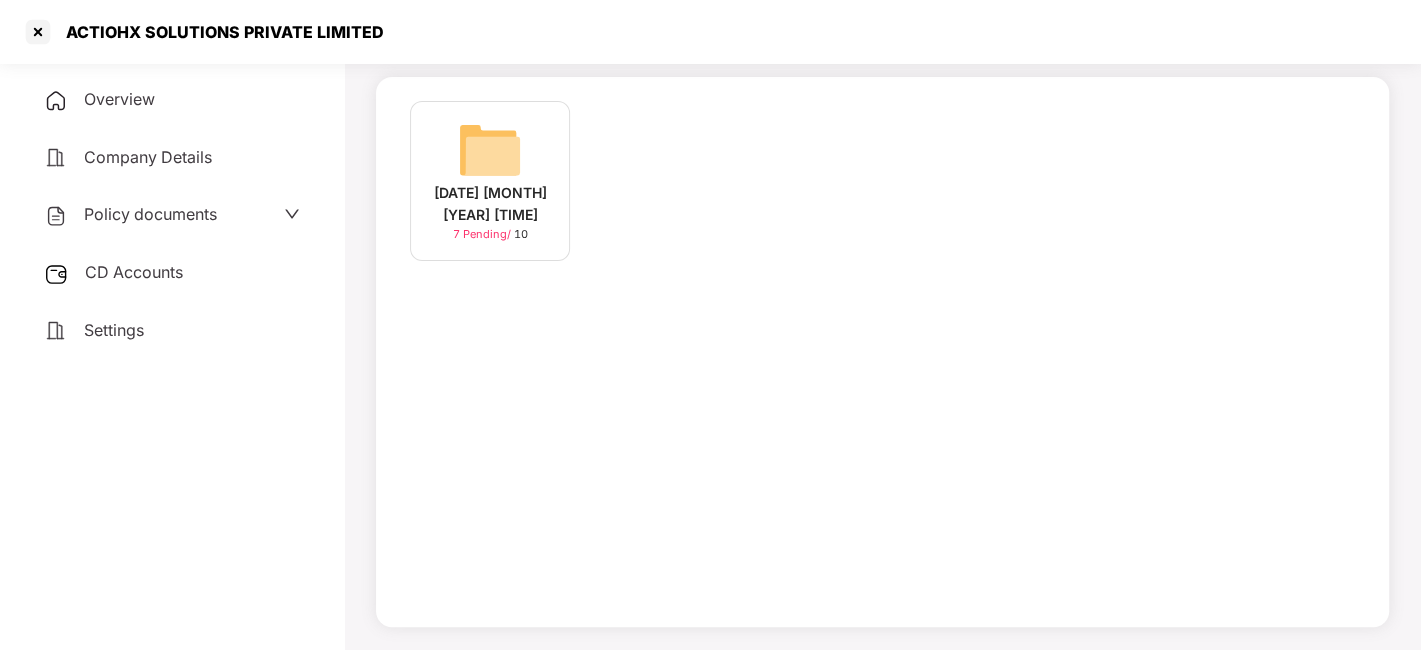 click on "CD Accounts" at bounding box center [172, 273] 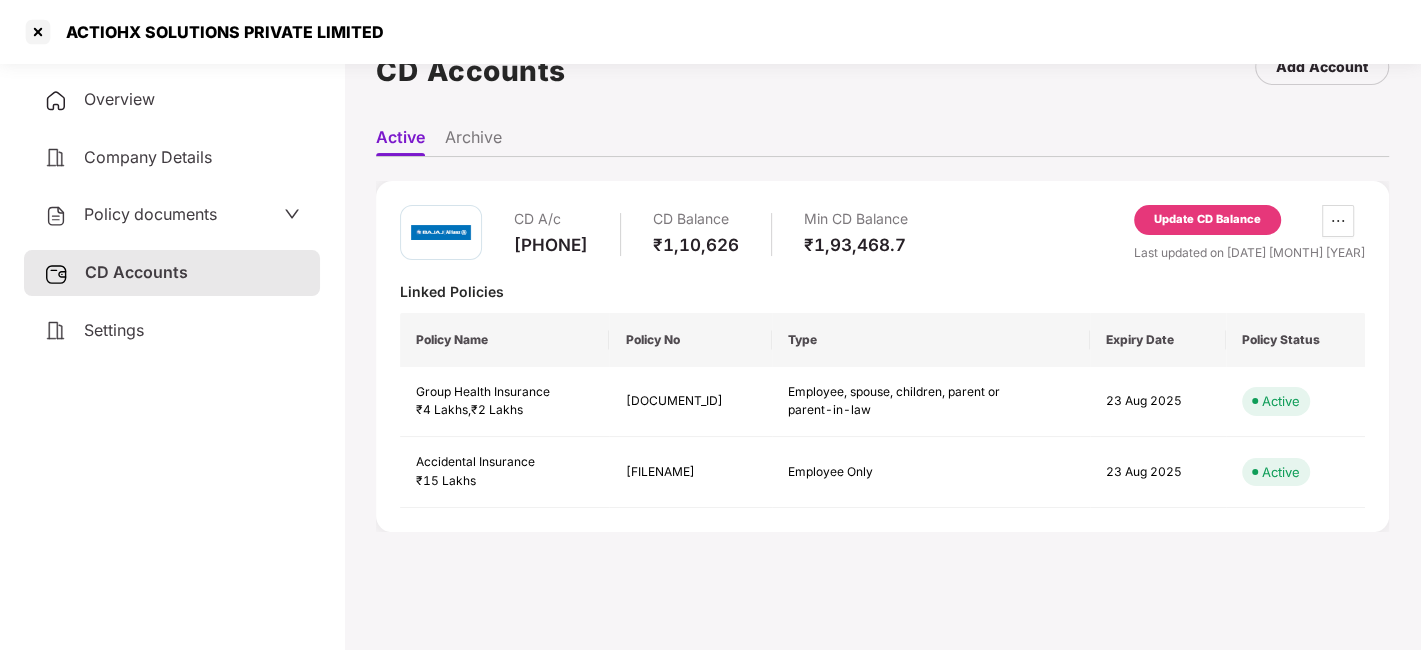 click on "Update CD Balance" at bounding box center (1207, 220) 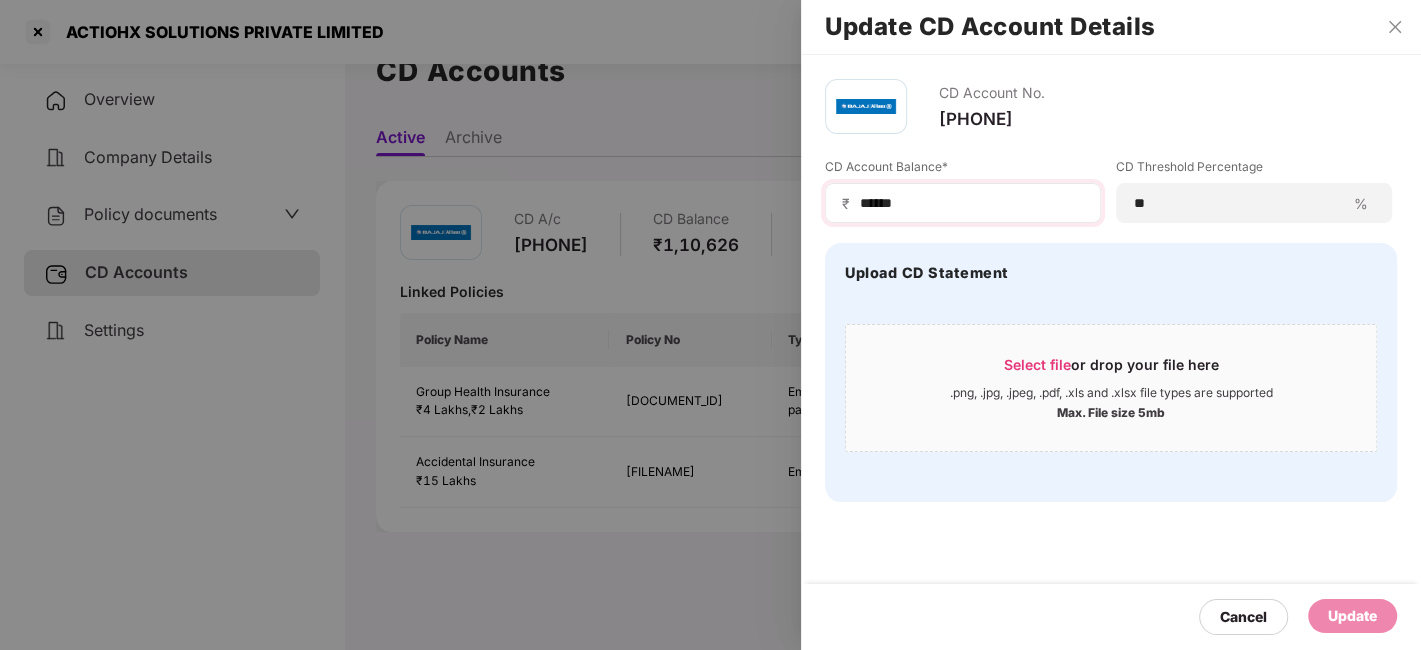 click on "₹ ******" at bounding box center [963, 203] 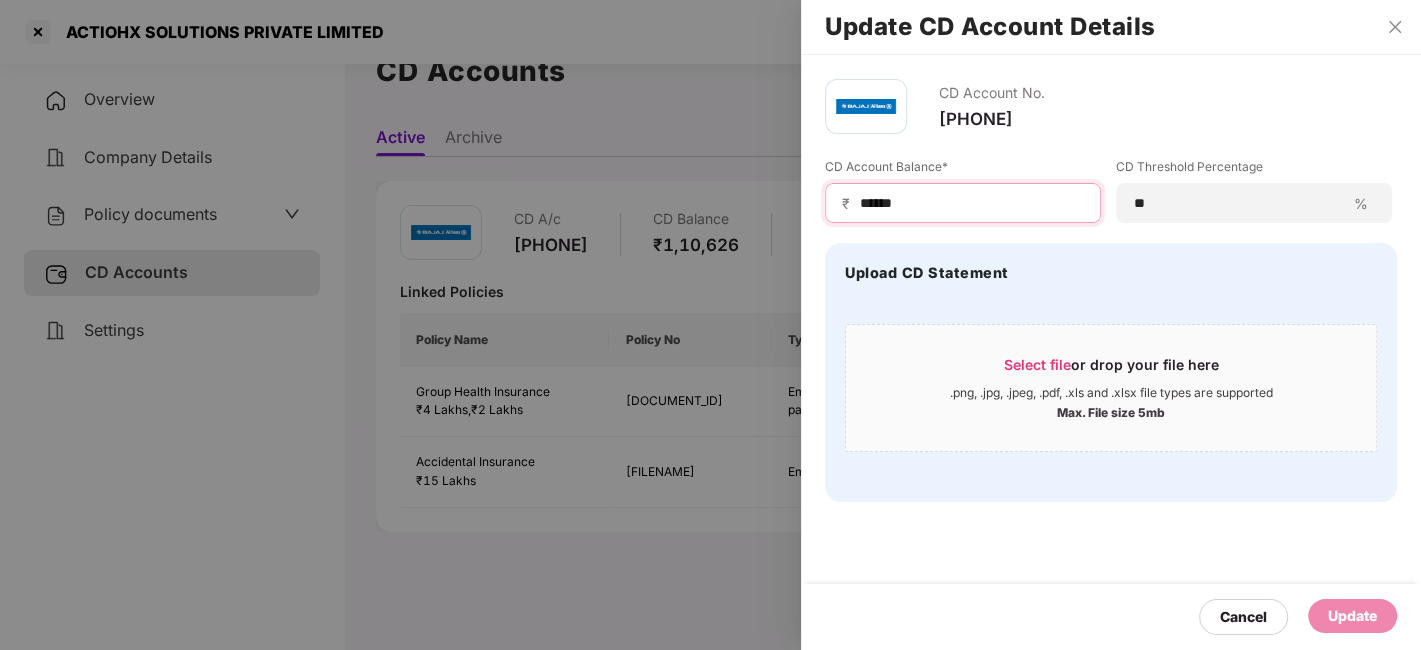click on "******" at bounding box center [971, 203] 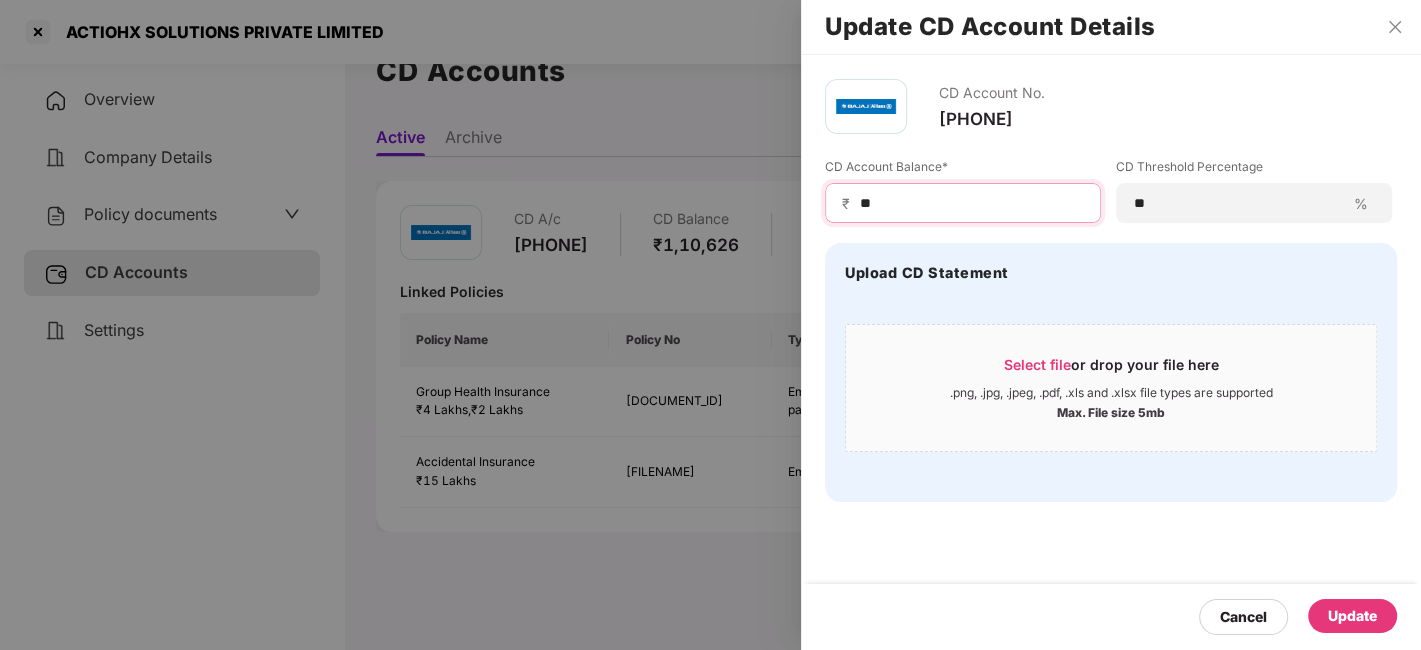 type on "*" 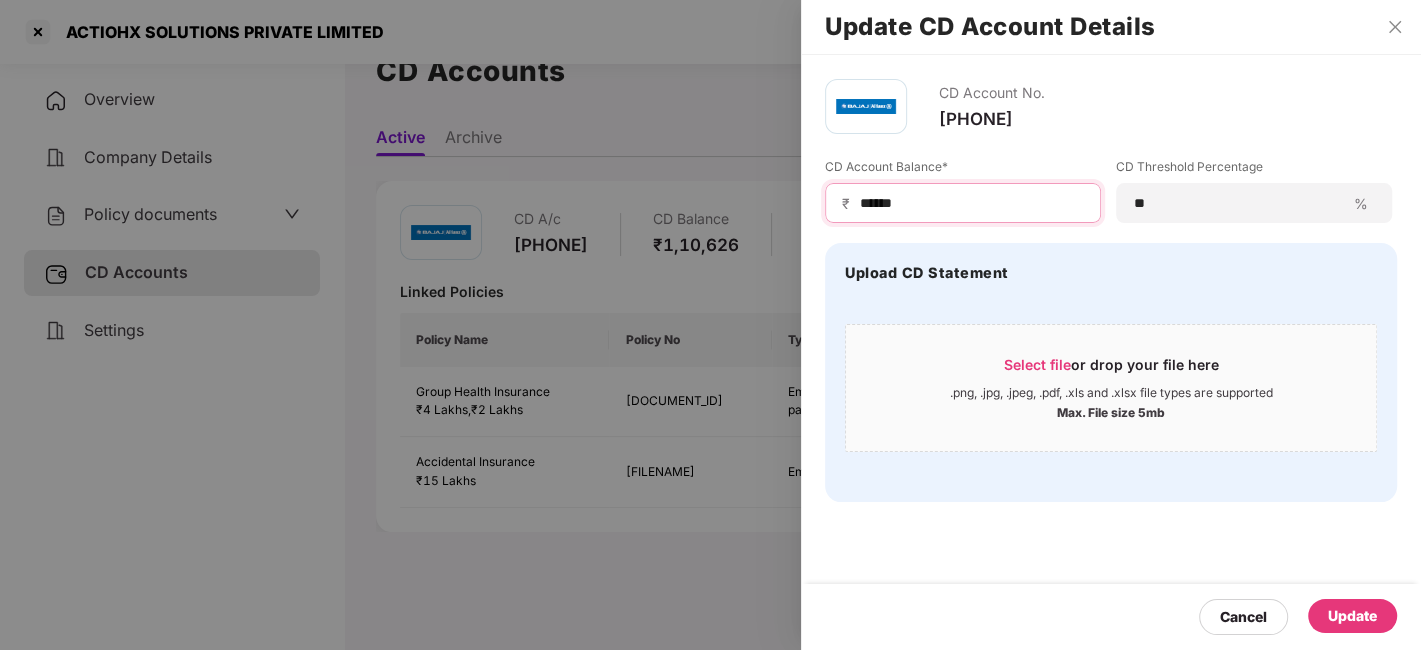 type on "******" 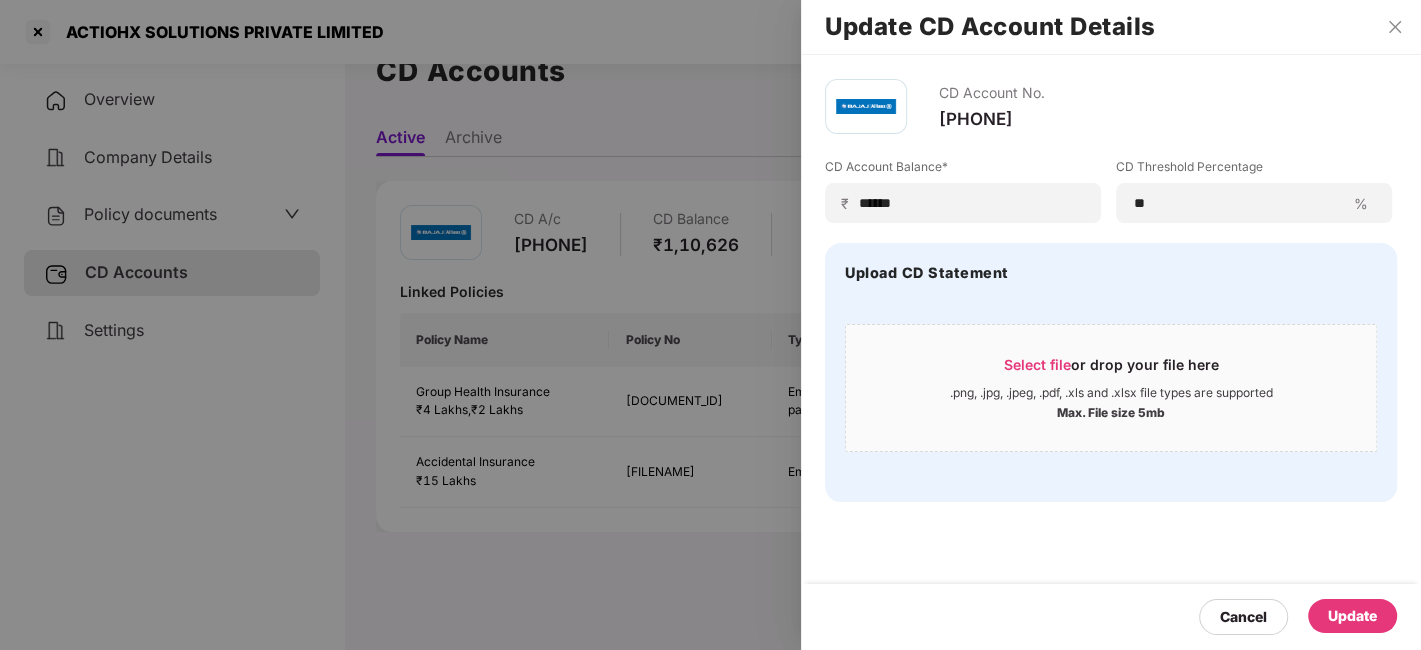 click on "Update" at bounding box center [1352, 616] 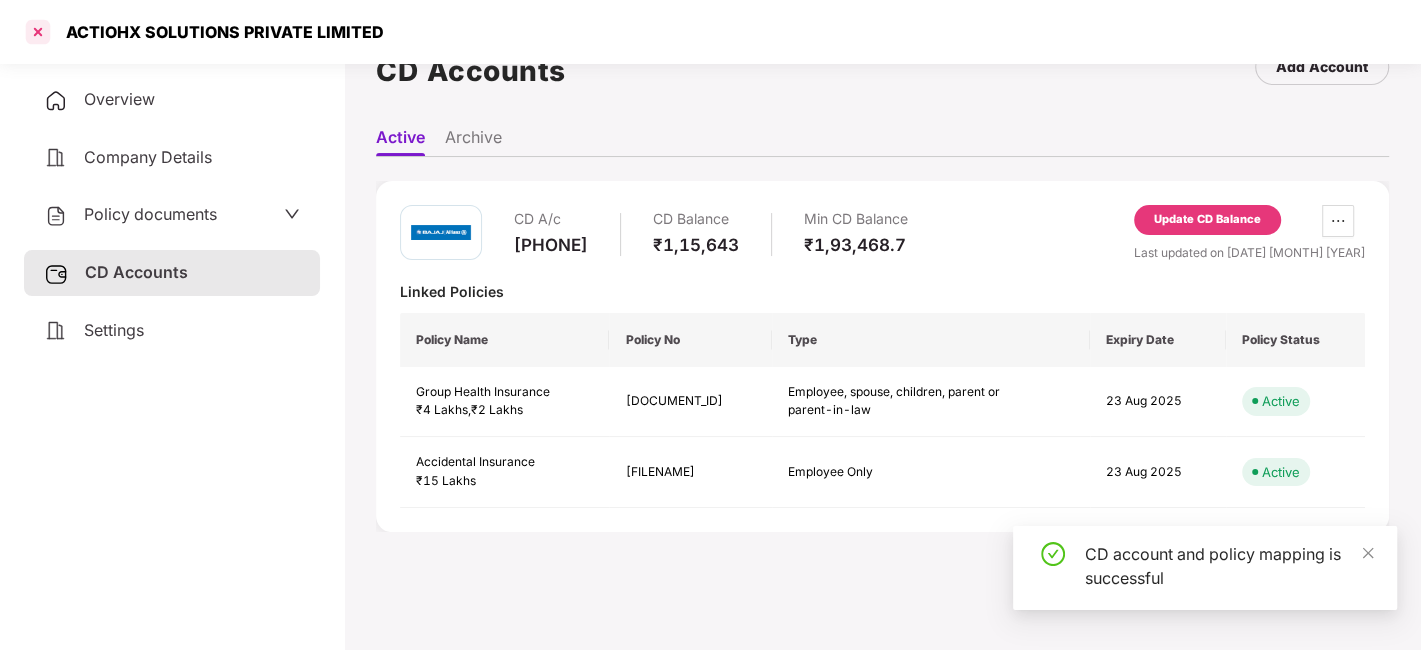 click at bounding box center [38, 32] 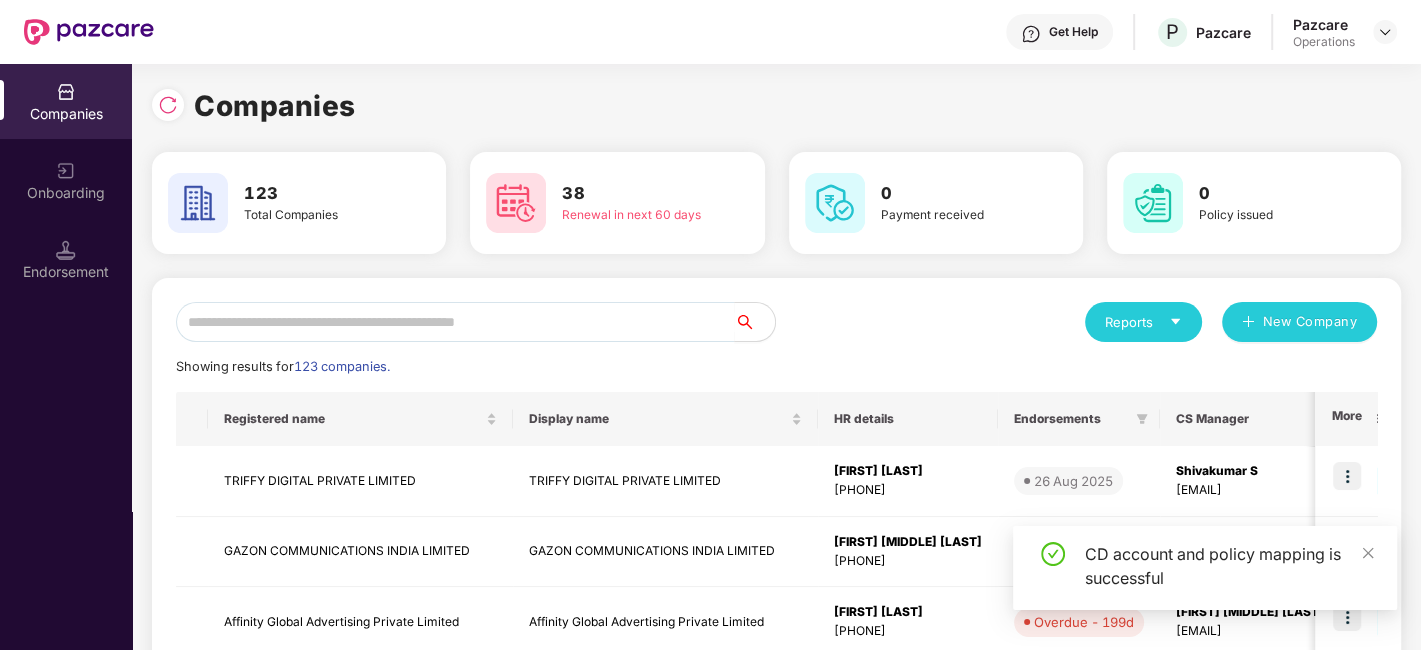 scroll, scrollTop: 0, scrollLeft: 0, axis: both 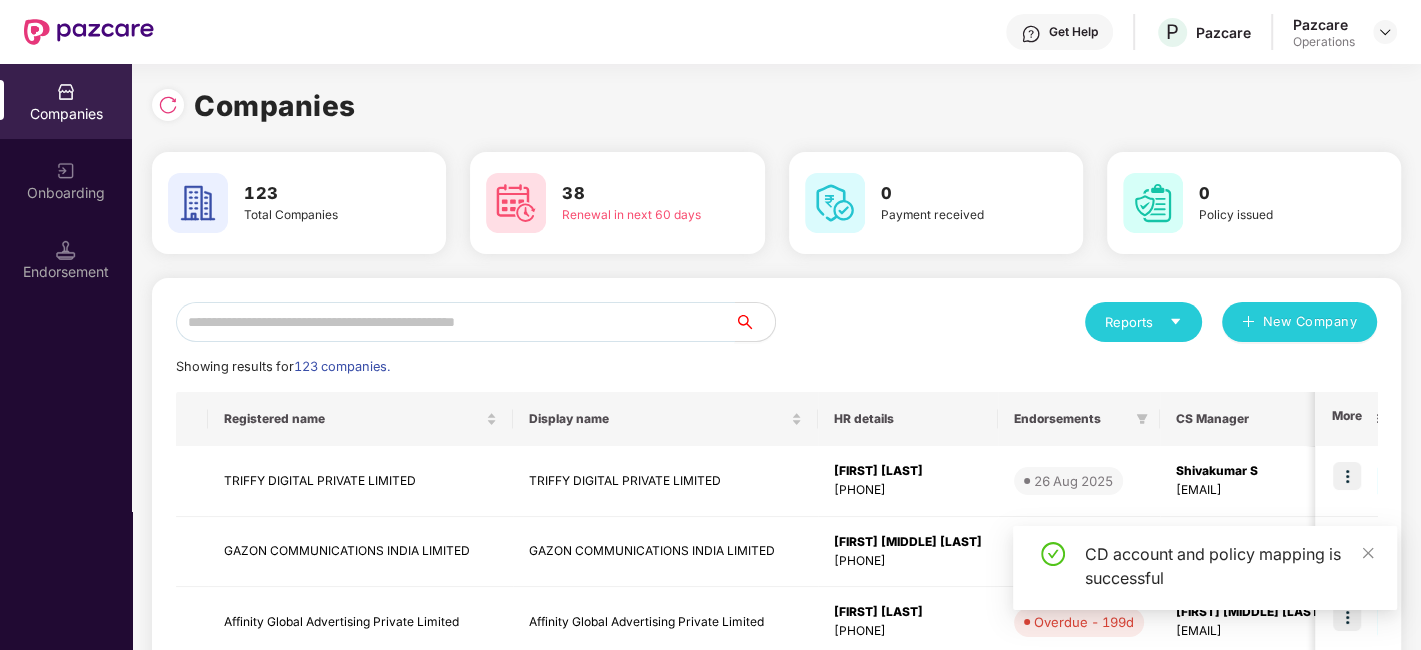 click at bounding box center (455, 322) 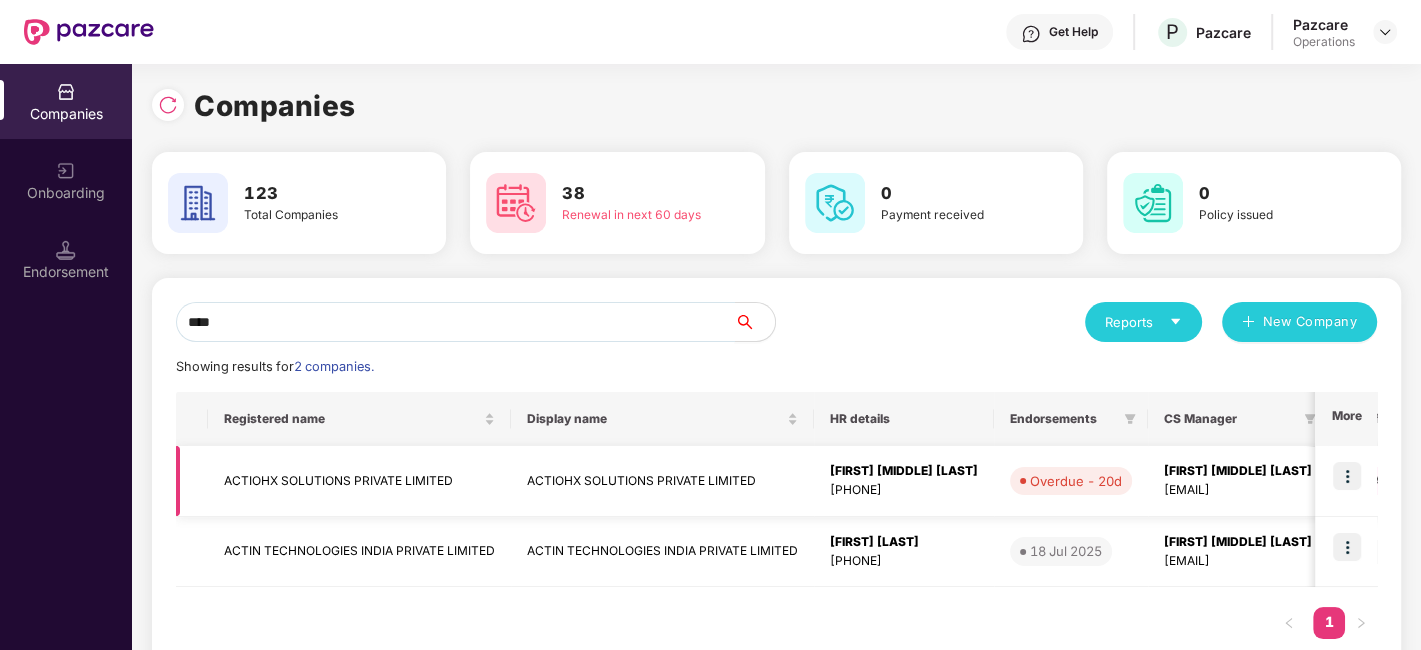 type on "****" 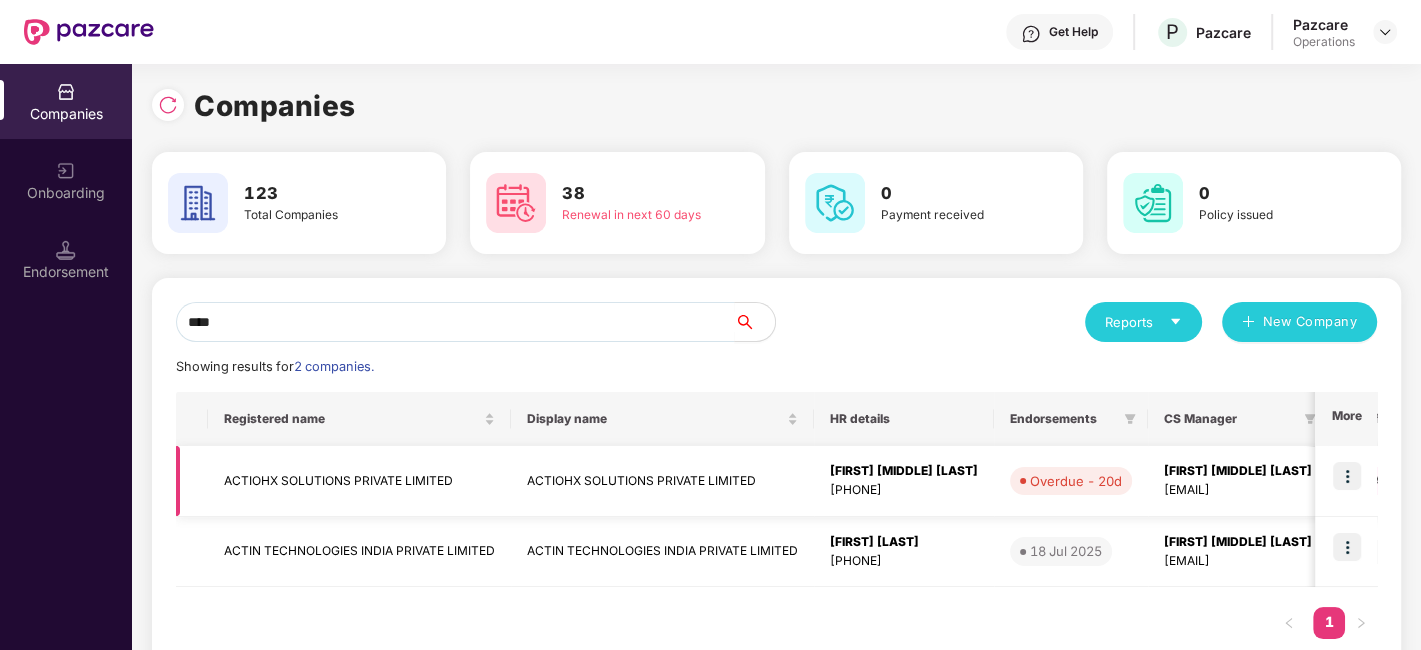 click at bounding box center [1347, 476] 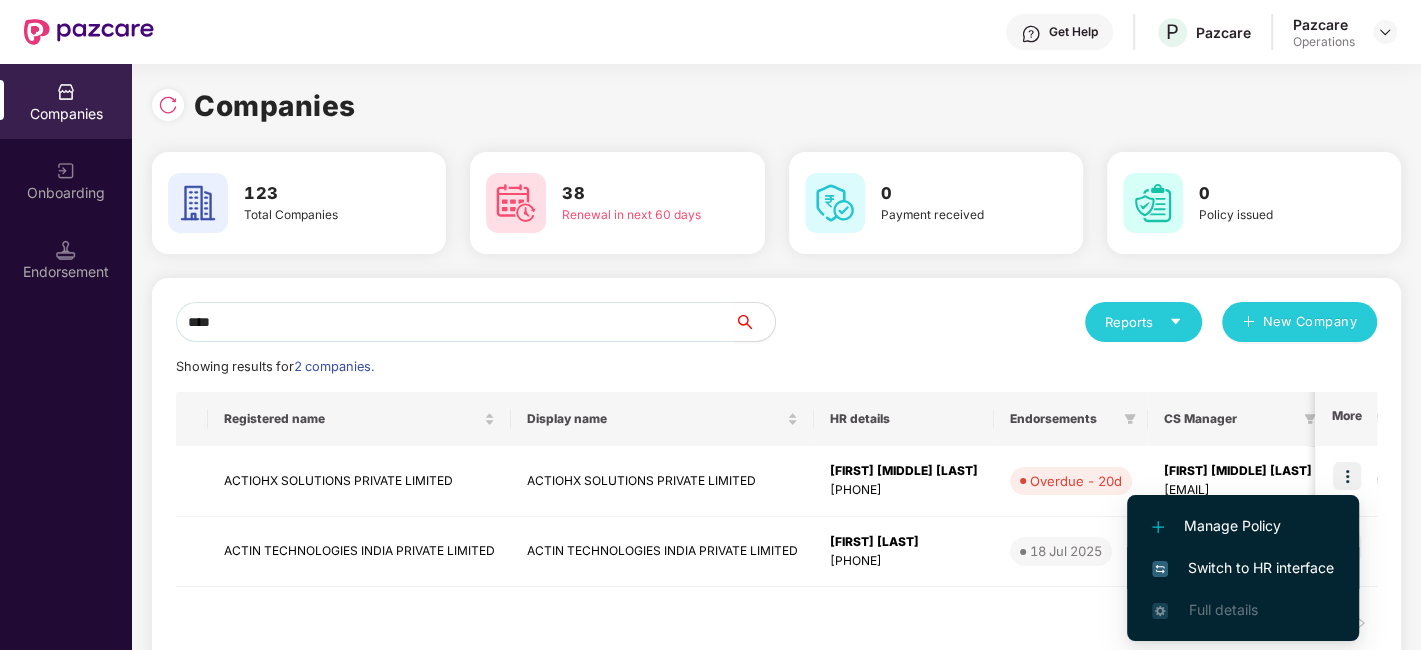 click on "Switch to HR interface" at bounding box center [1243, 568] 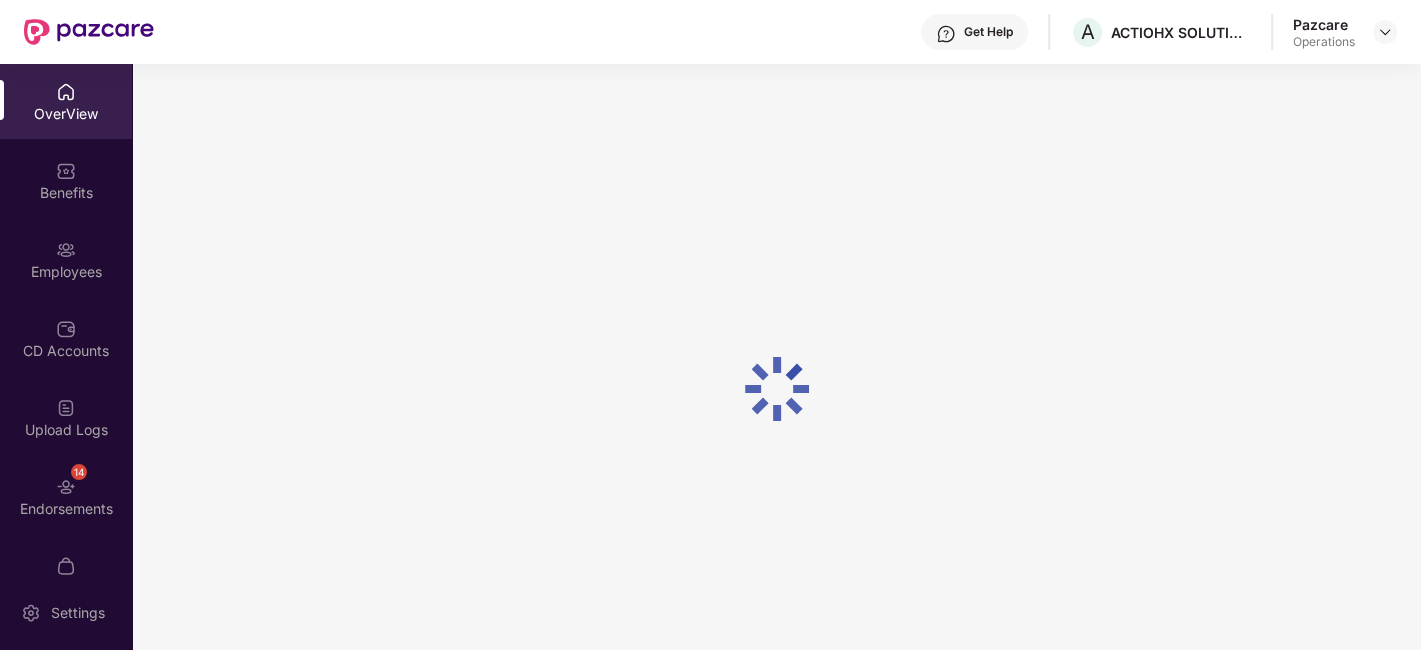 scroll, scrollTop: 41, scrollLeft: 0, axis: vertical 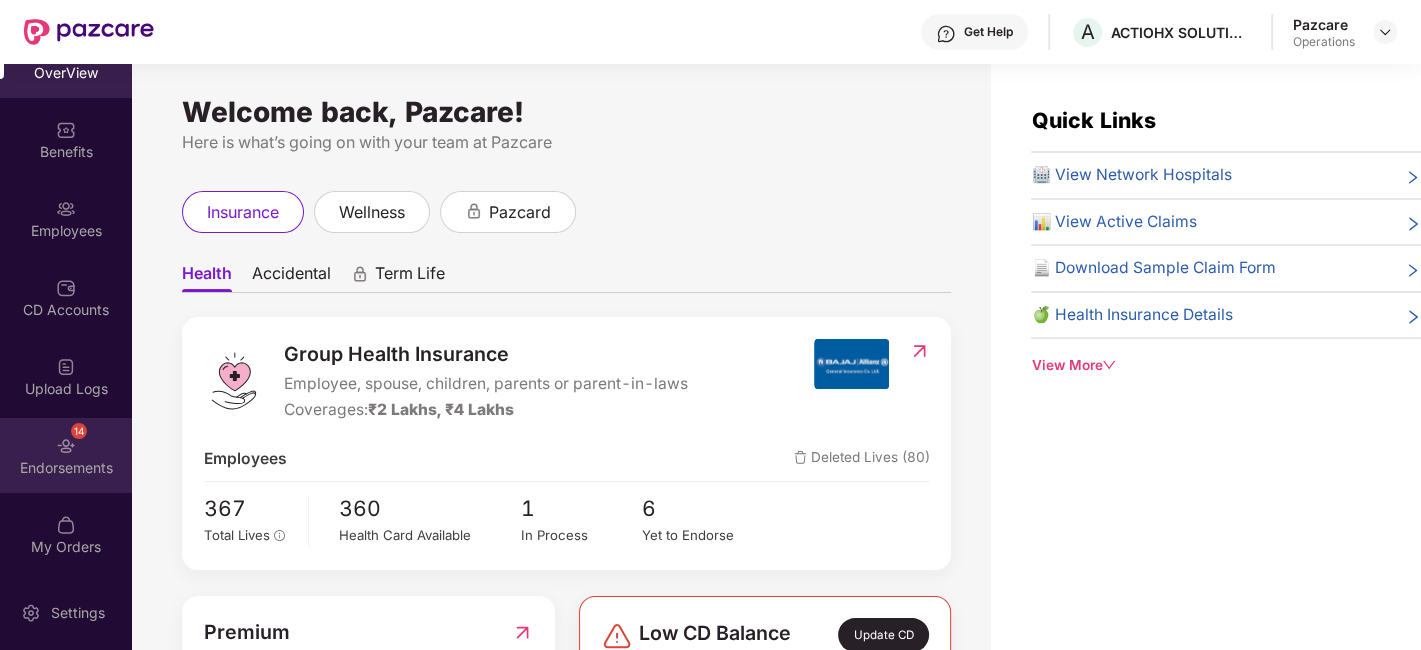 click at bounding box center [66, 446] 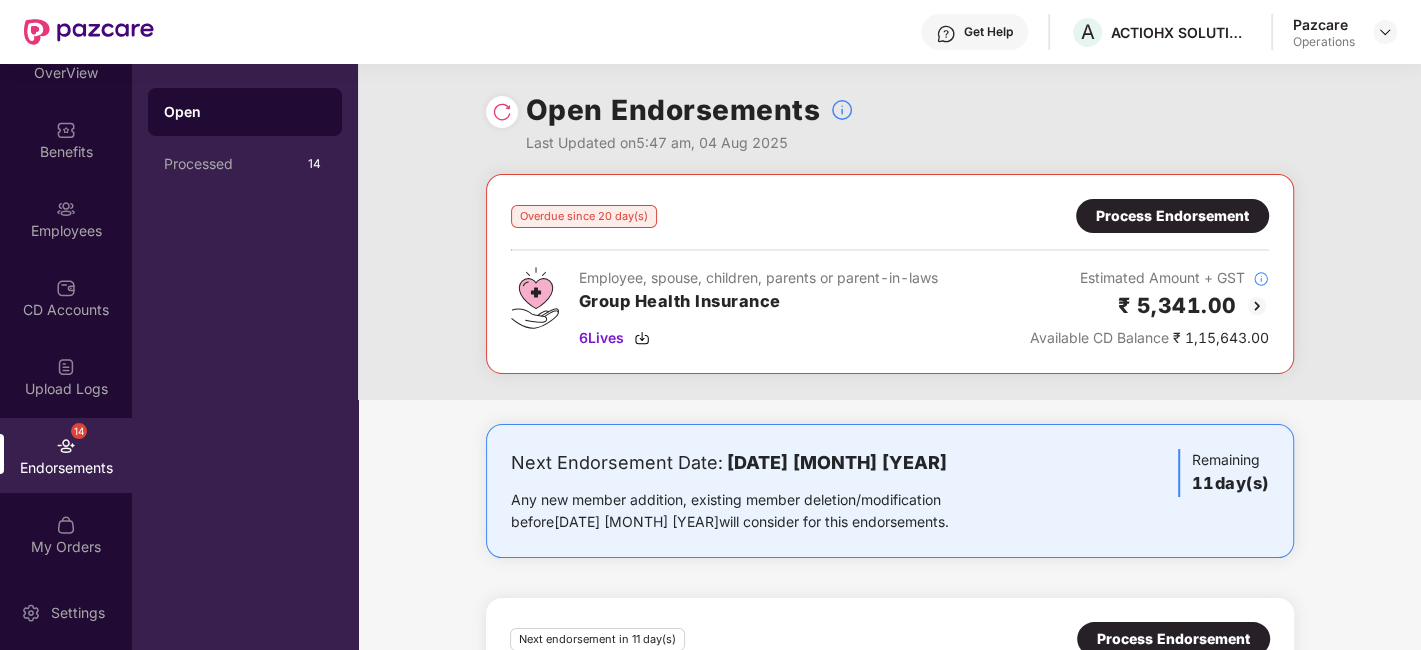 click on "Process Endorsement" at bounding box center (1172, 216) 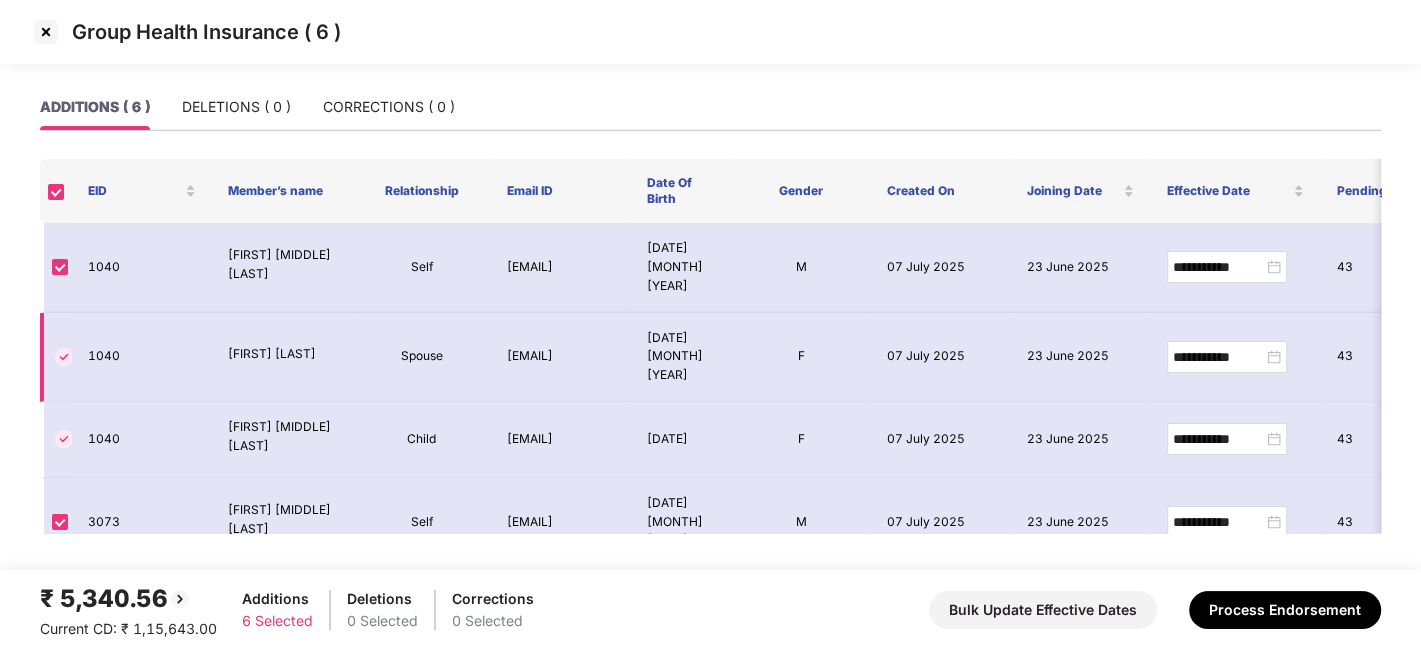 scroll, scrollTop: 198, scrollLeft: 0, axis: vertical 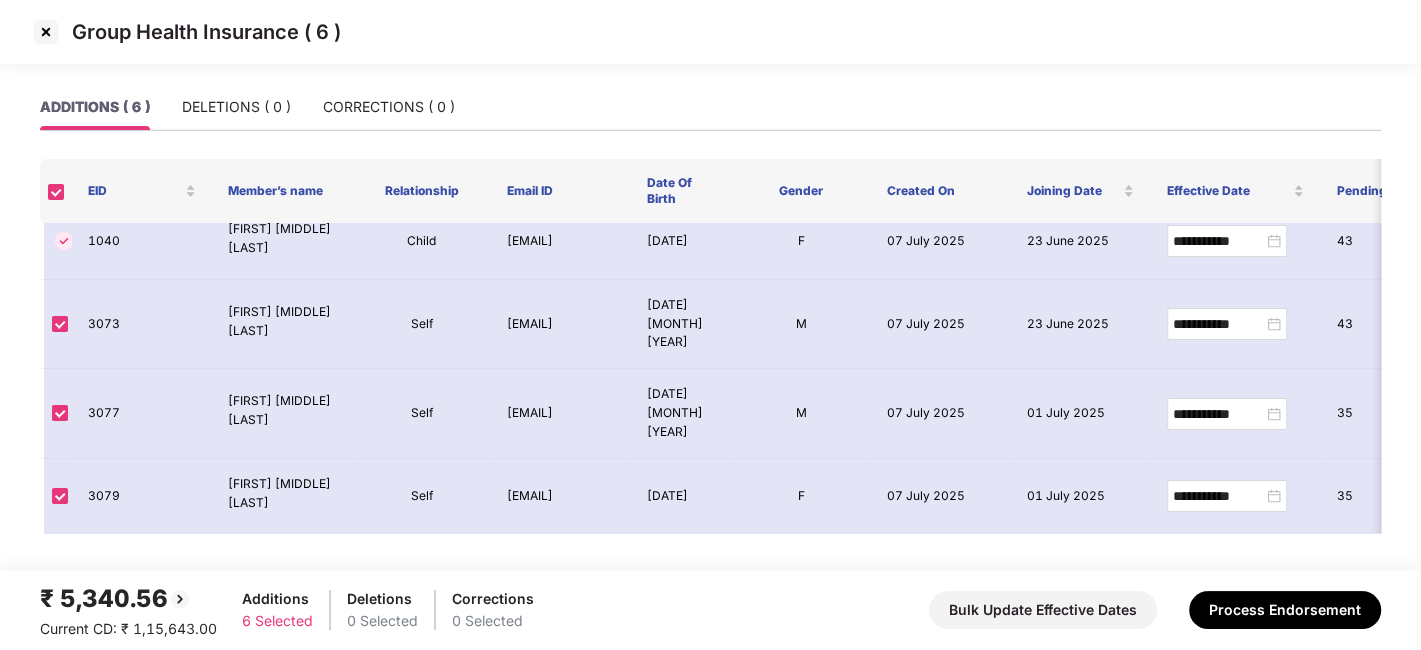 click at bounding box center (46, 32) 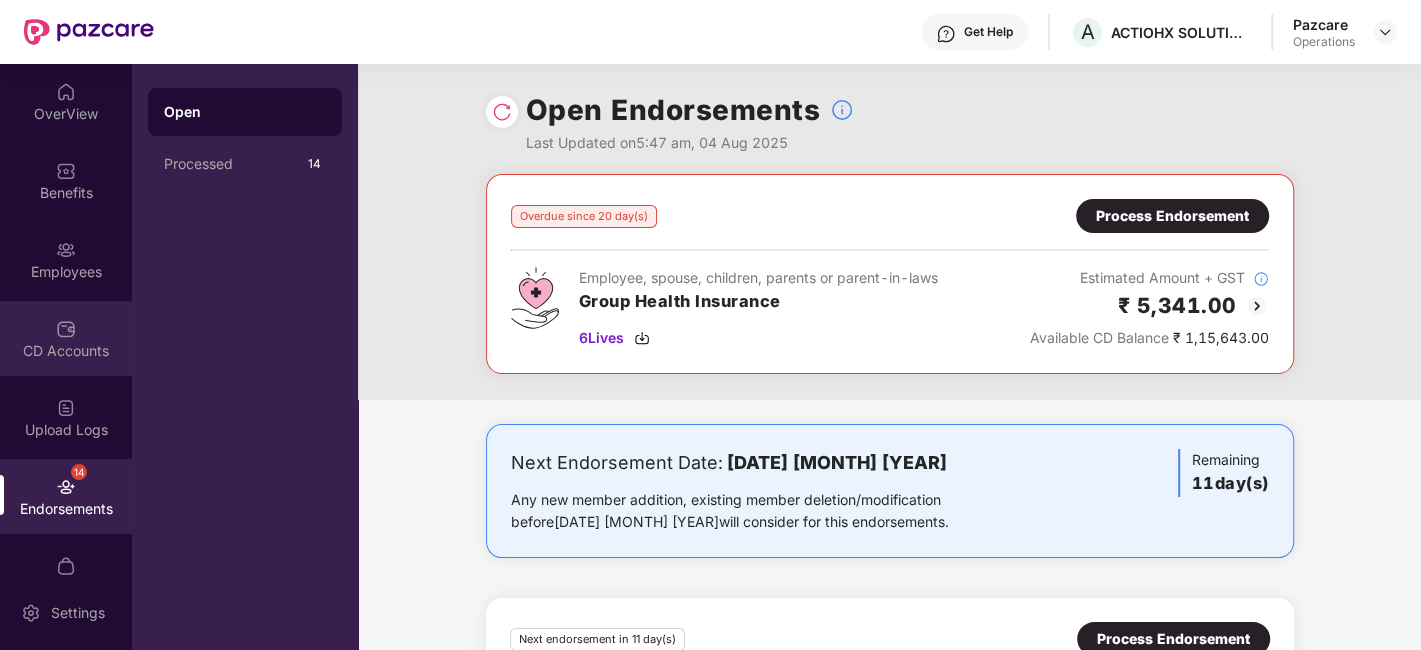 scroll, scrollTop: 41, scrollLeft: 0, axis: vertical 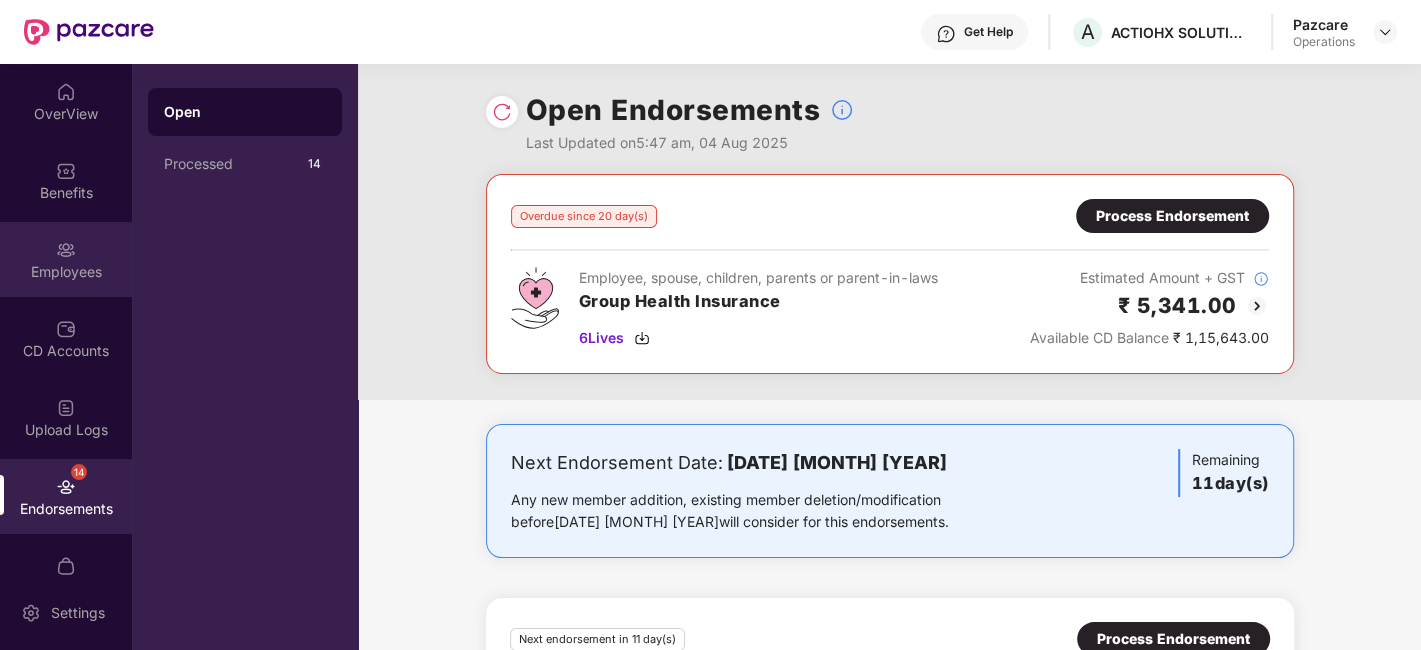 click at bounding box center [66, 250] 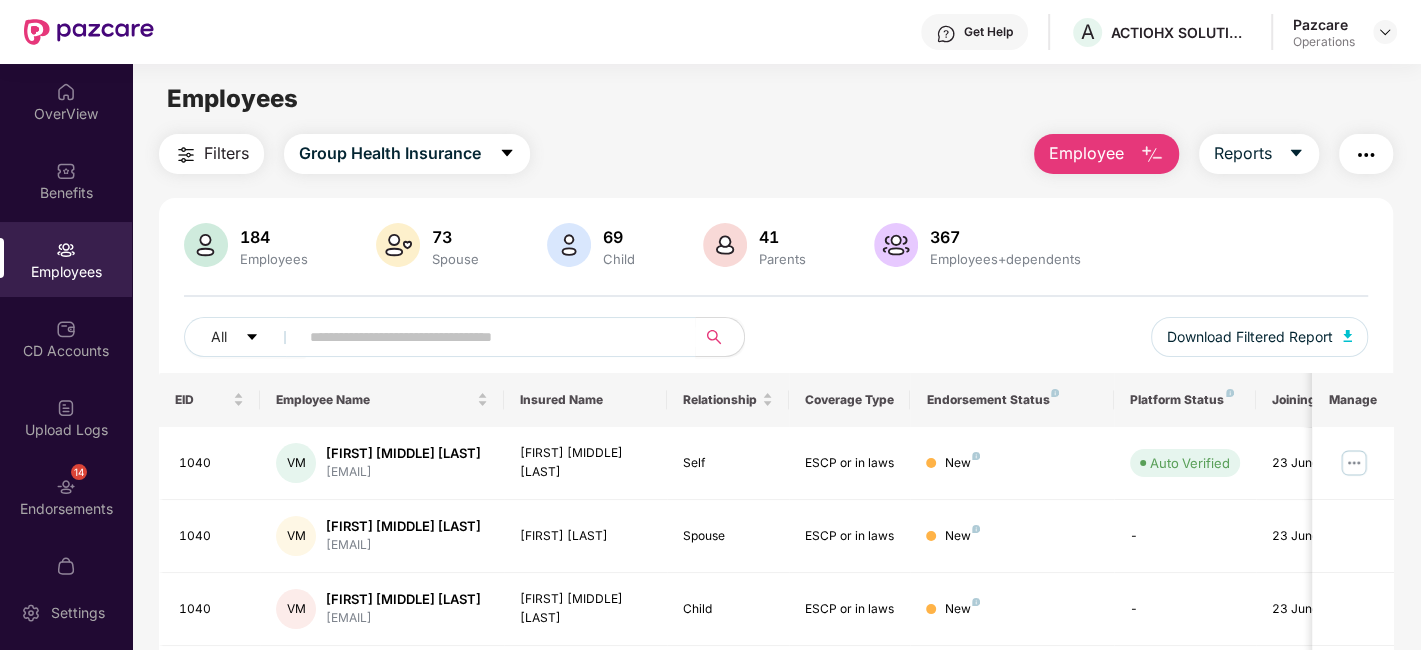 click on "Filters" at bounding box center [226, 153] 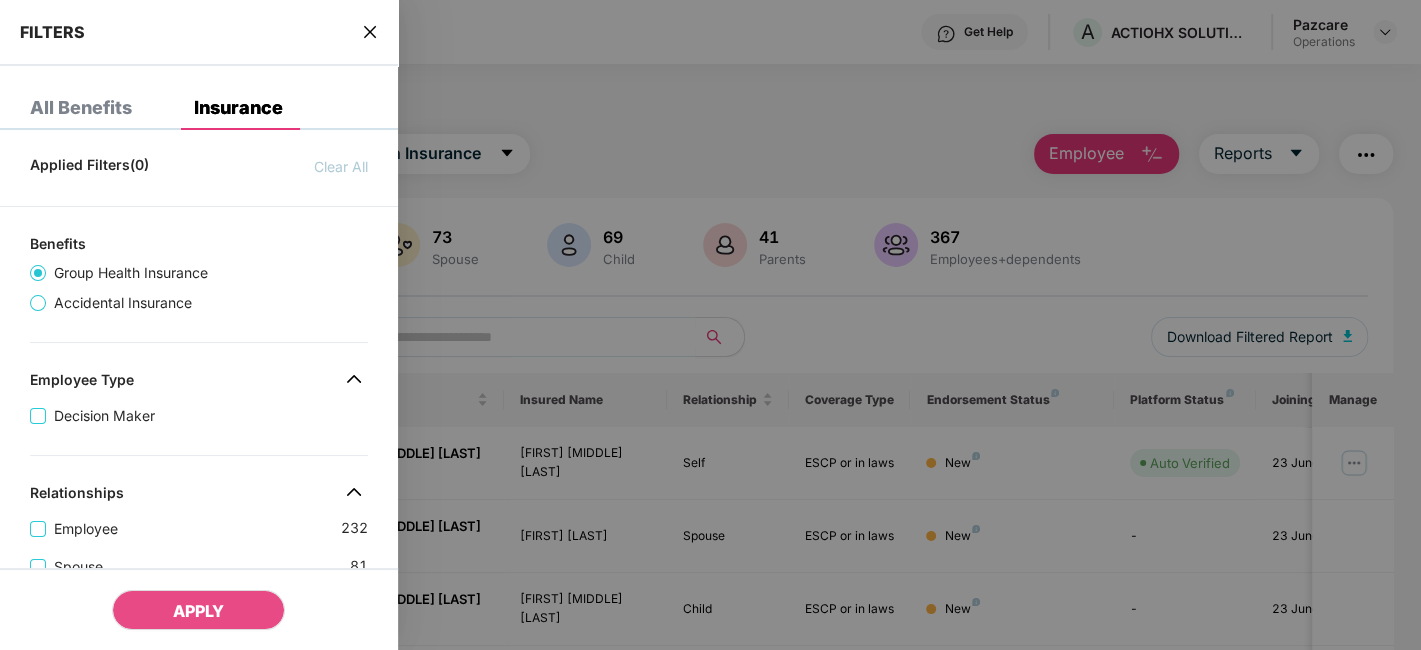 scroll, scrollTop: 805, scrollLeft: 0, axis: vertical 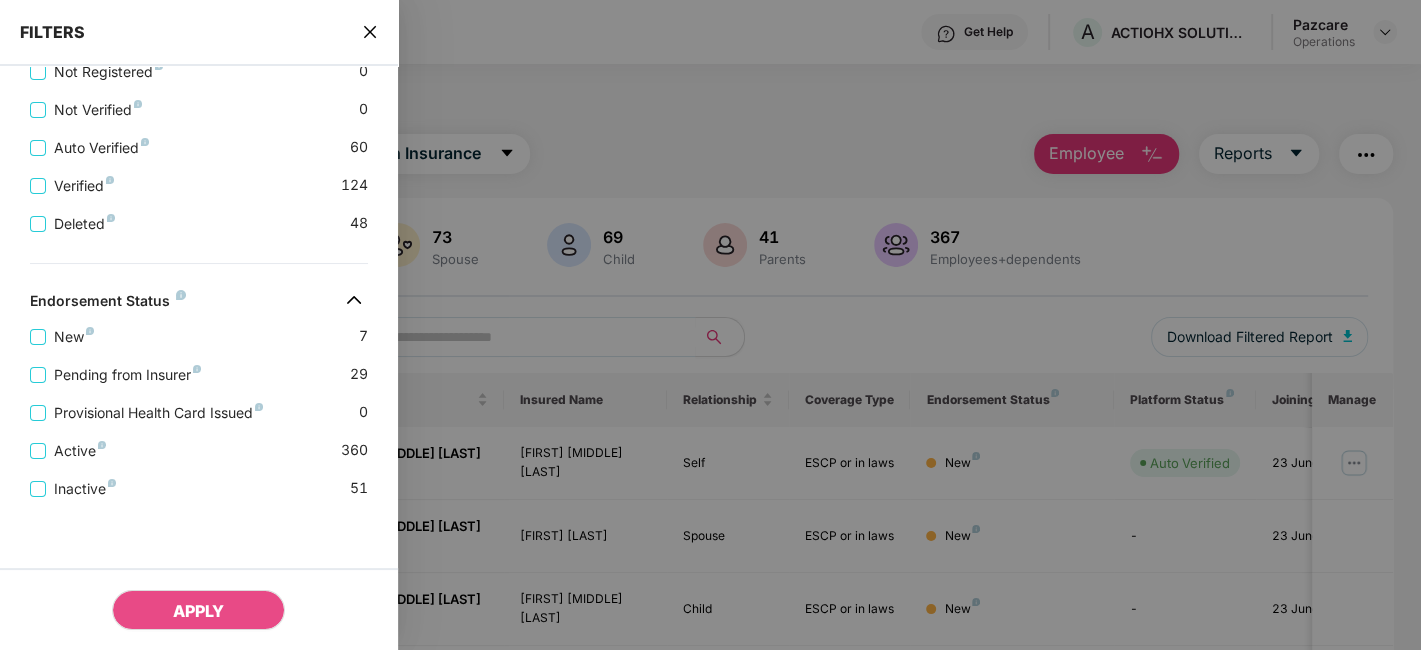 click on "FILTERS" at bounding box center (199, 33) 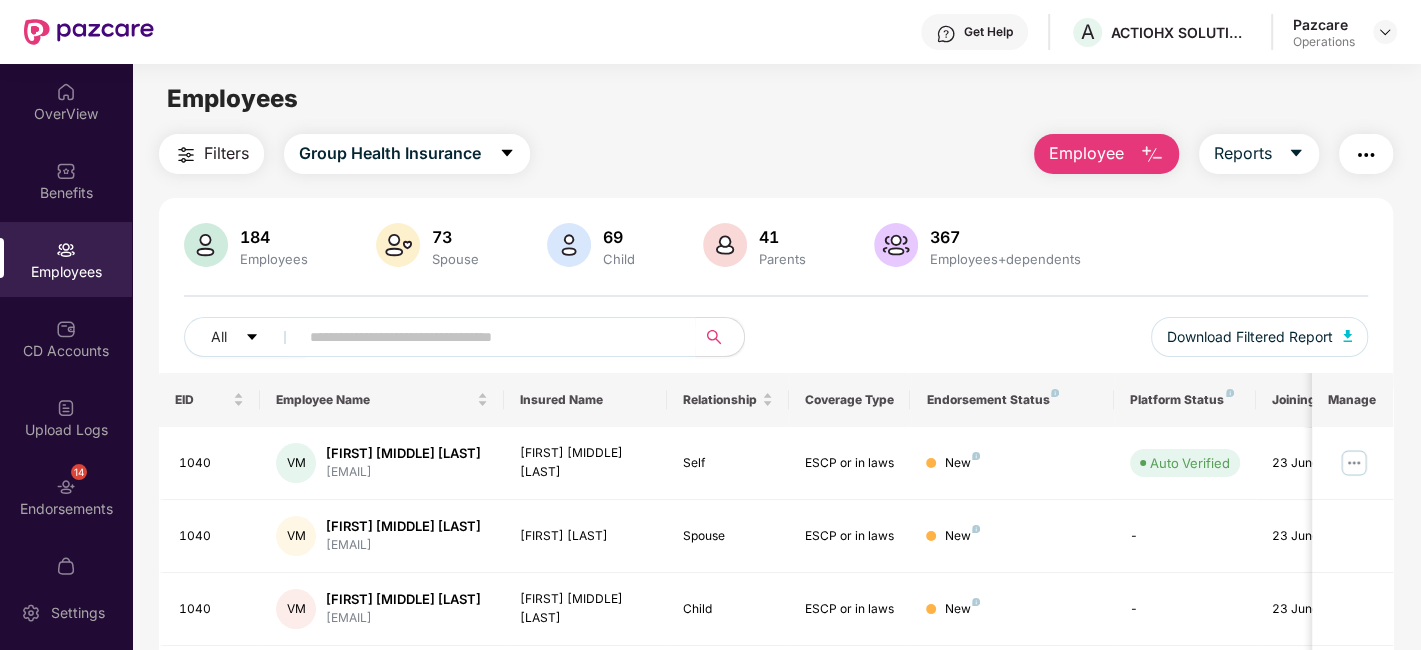 click at bounding box center [1366, 155] 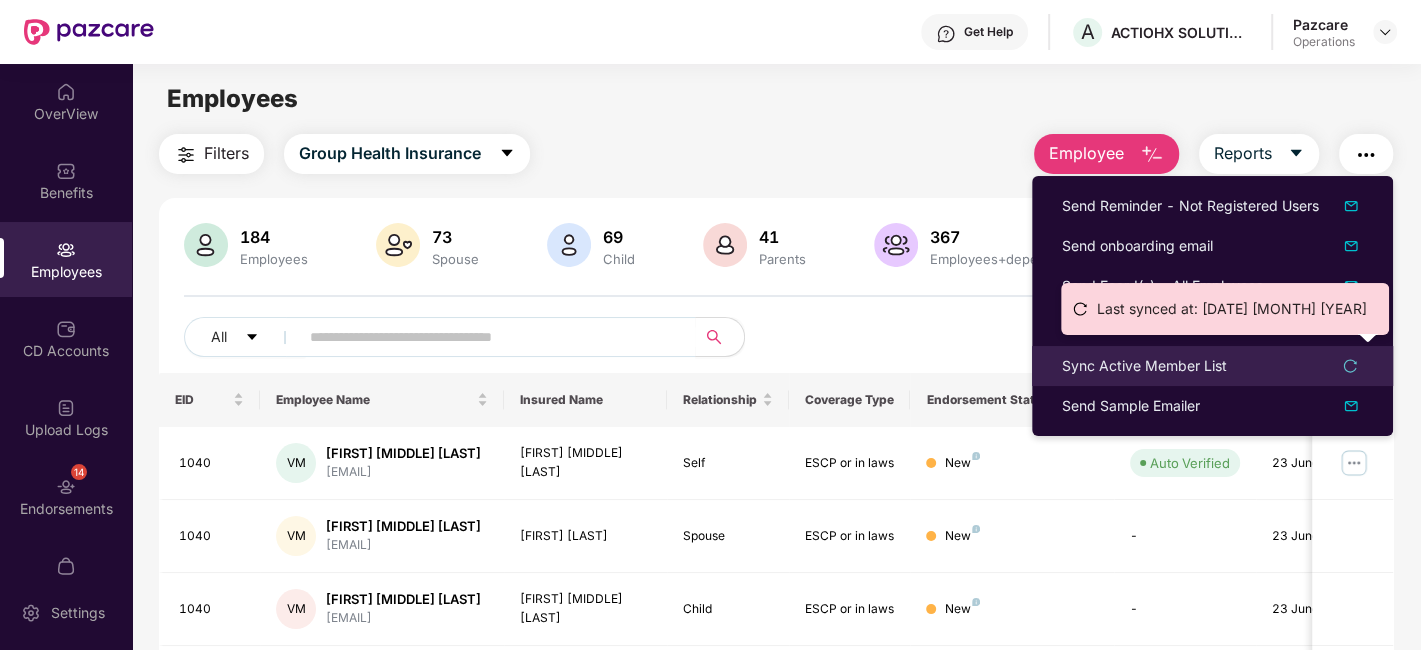 click on "Sync Active Member List" at bounding box center [1144, 366] 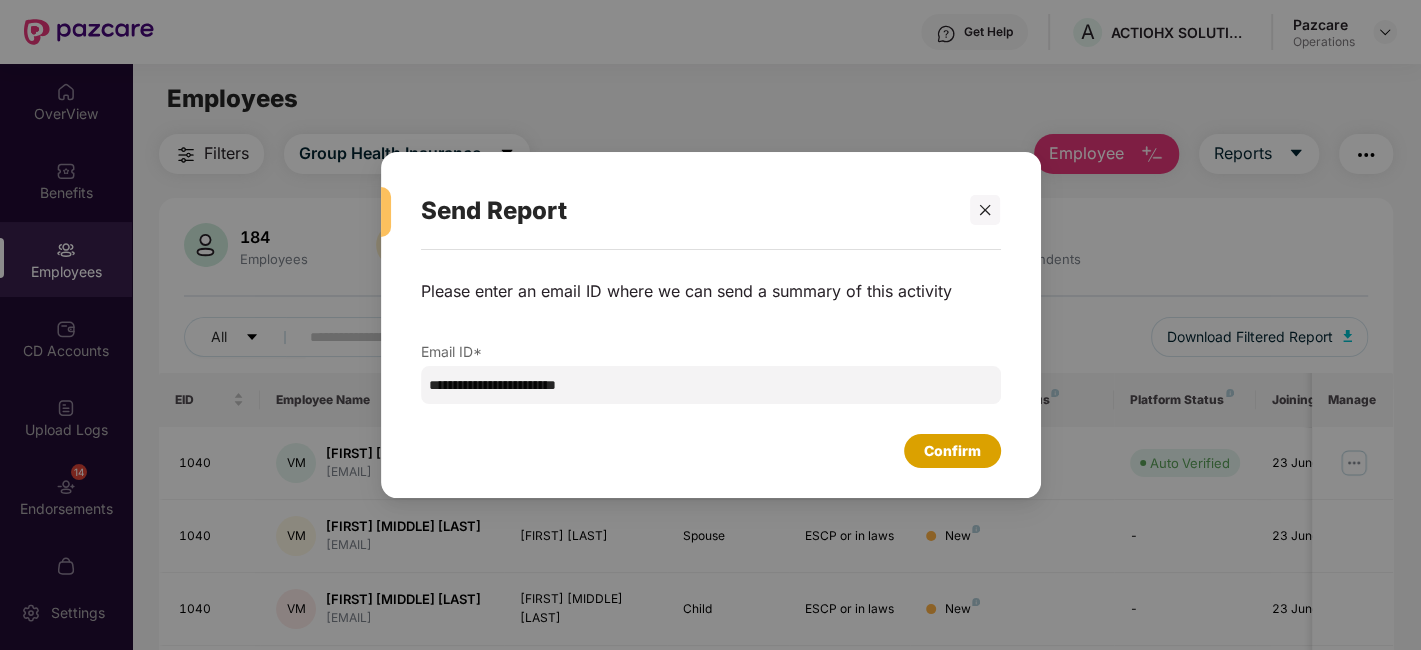 click on "Confirm" at bounding box center (952, 451) 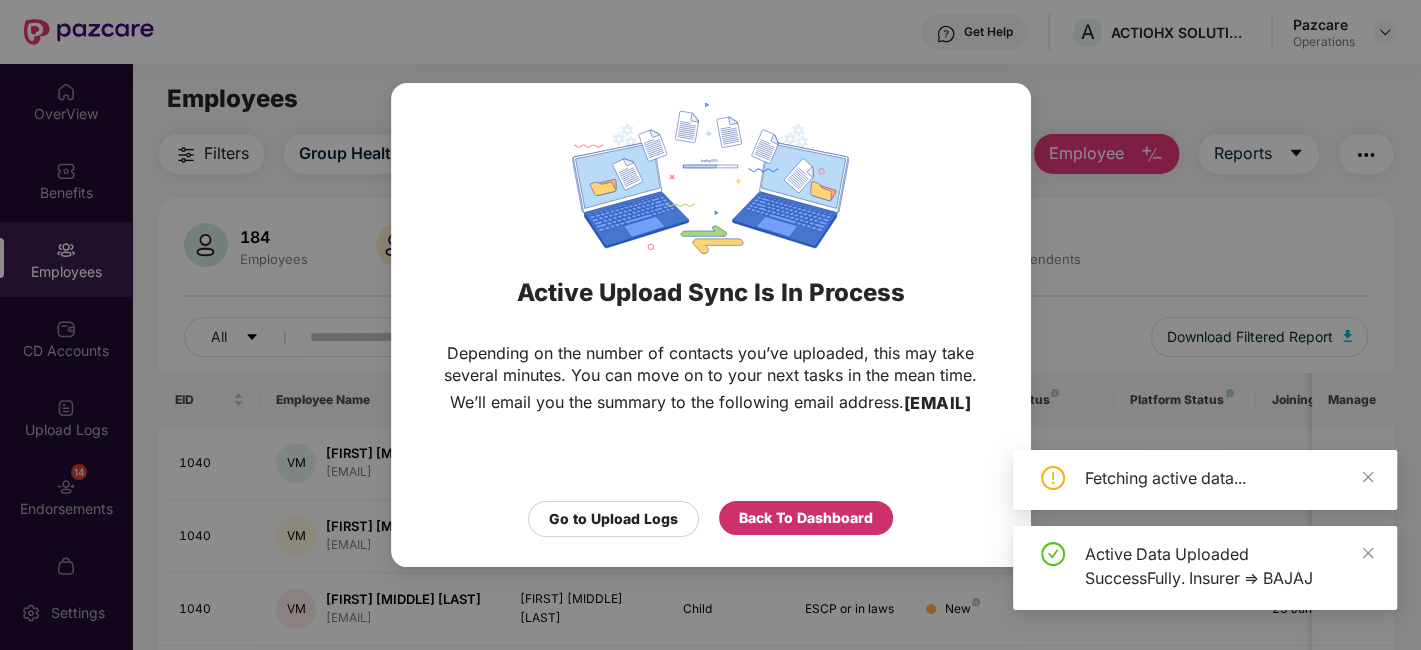 click on "Back To Dashboard" at bounding box center [806, 518] 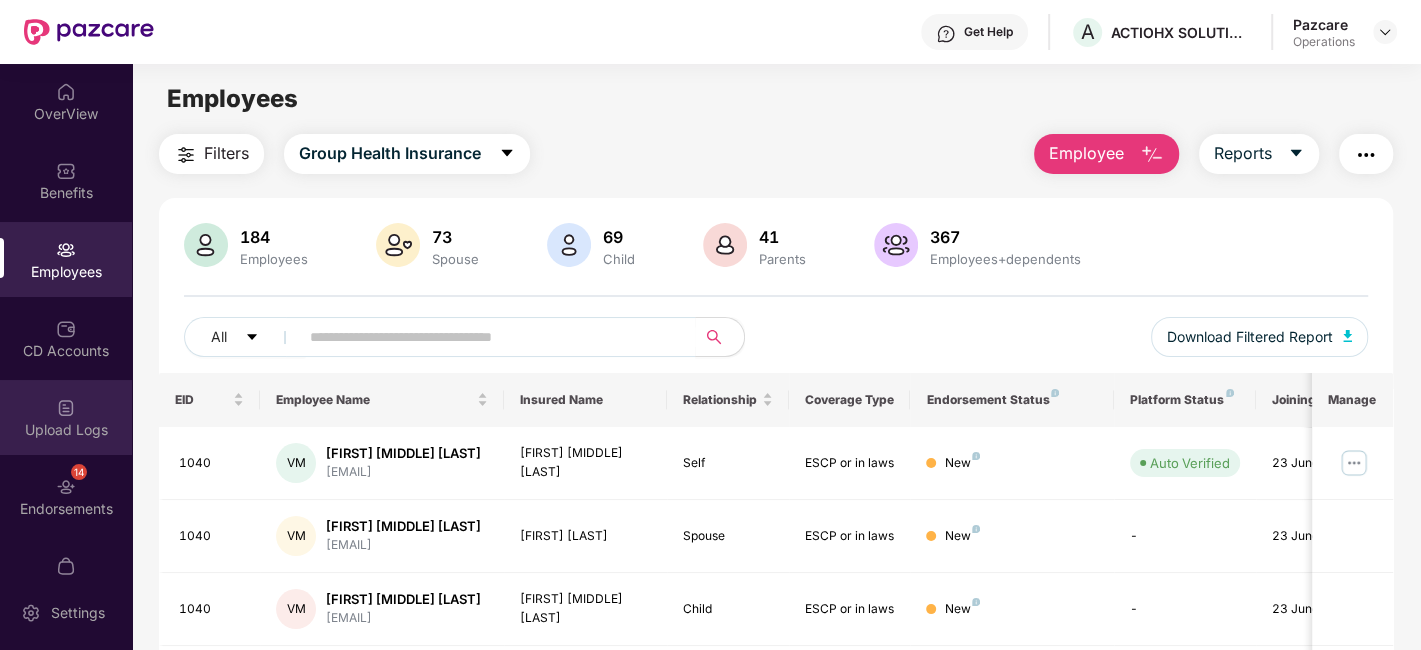 click on "Upload Logs" at bounding box center [66, 417] 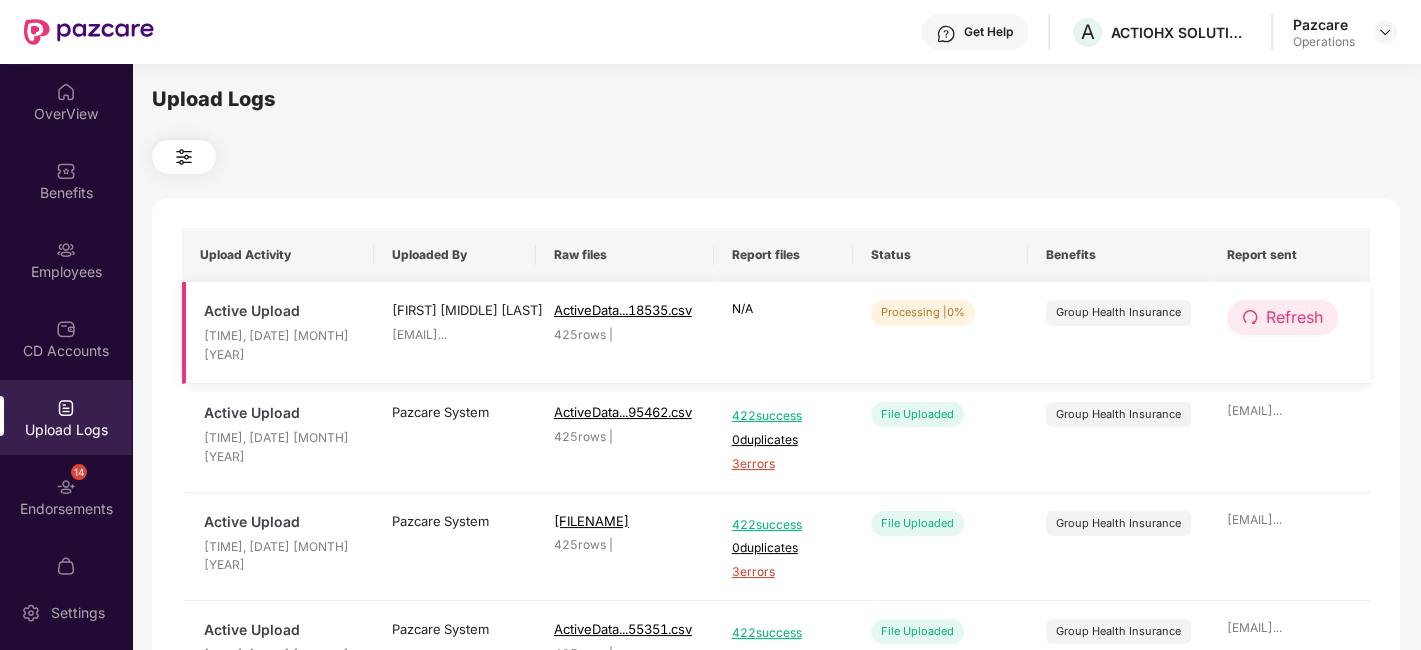 click on "Refresh" at bounding box center (1294, 317) 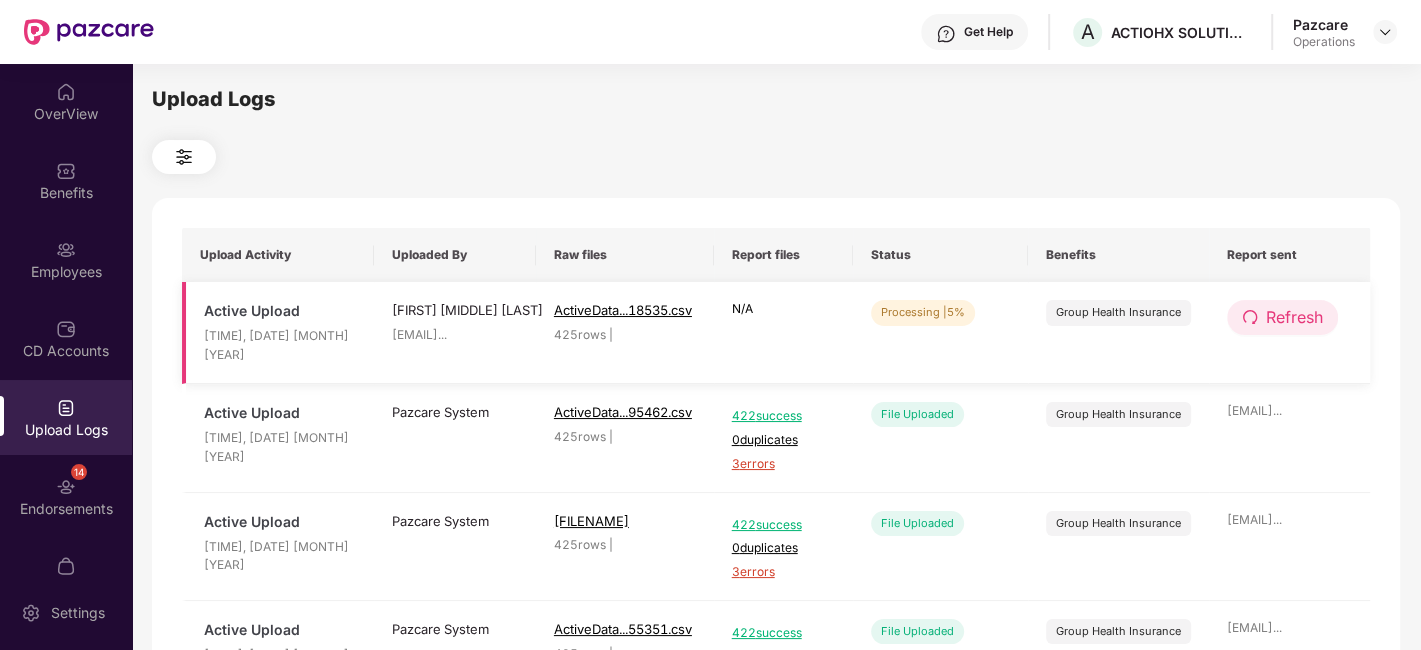click on "Refresh" at bounding box center (1294, 317) 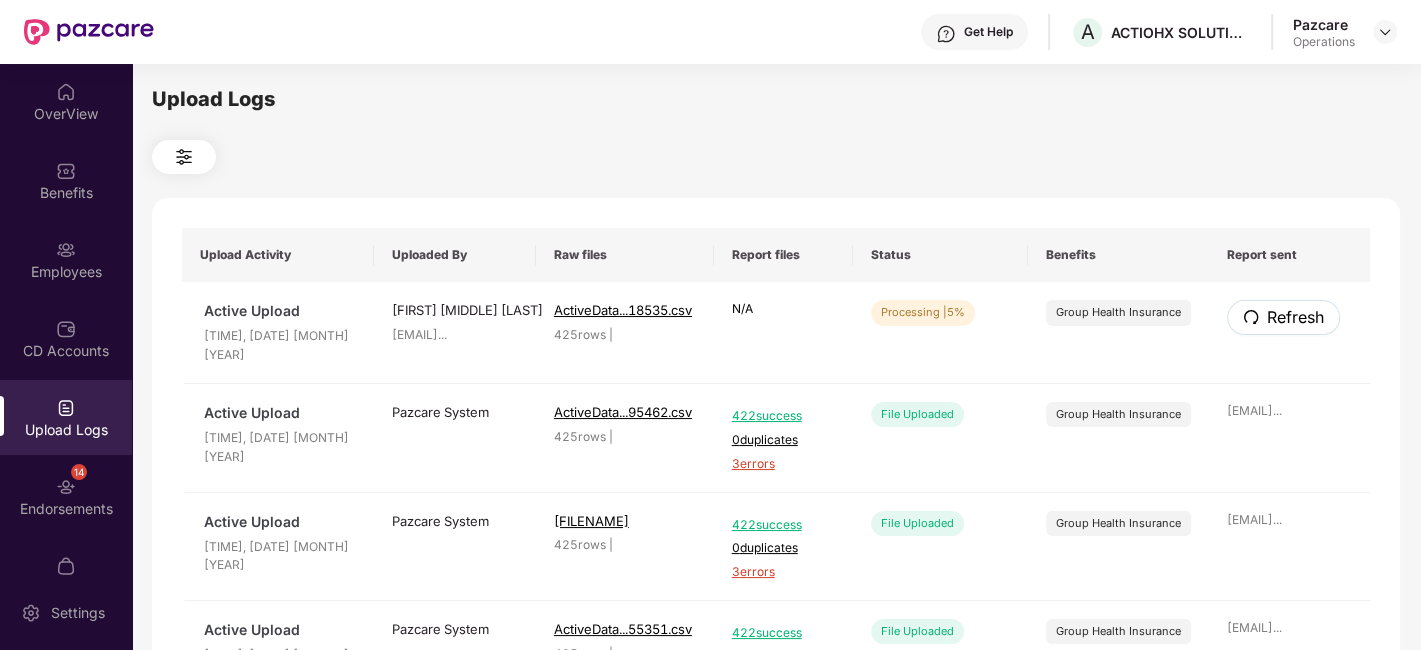 click on "Refresh" at bounding box center [1295, 317] 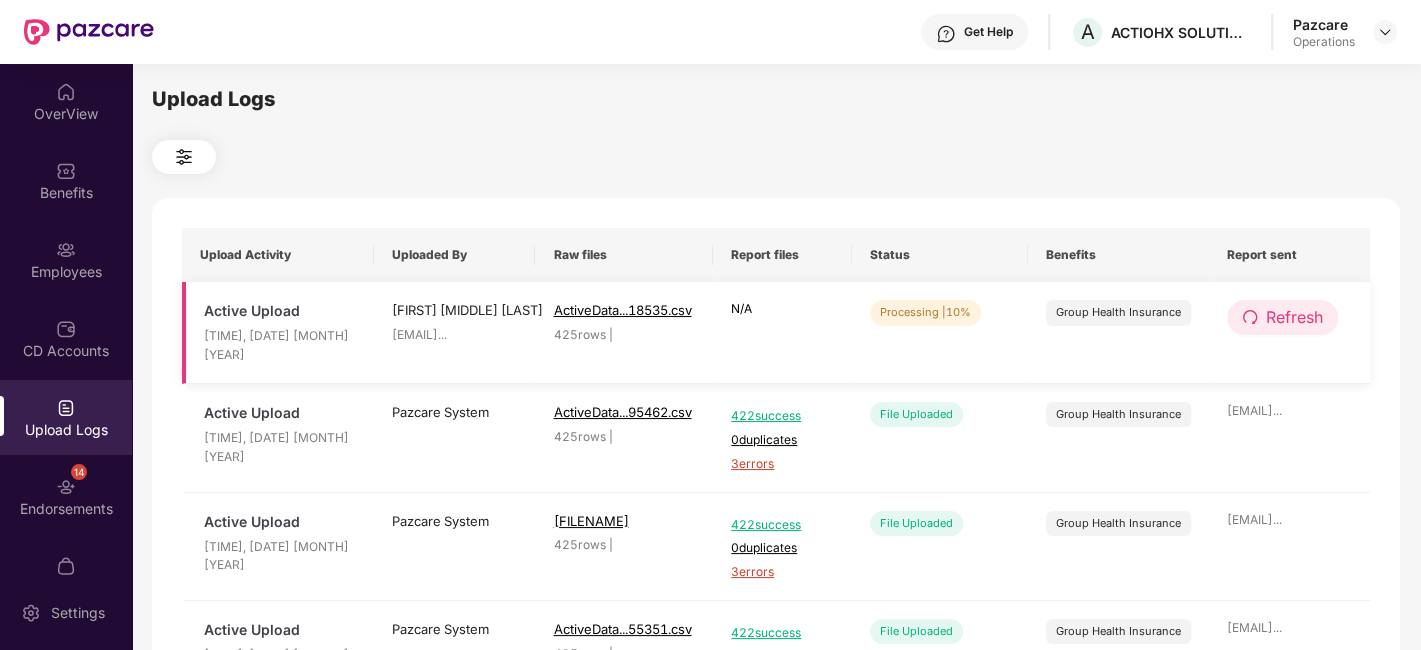 click on "Refresh" at bounding box center [1294, 317] 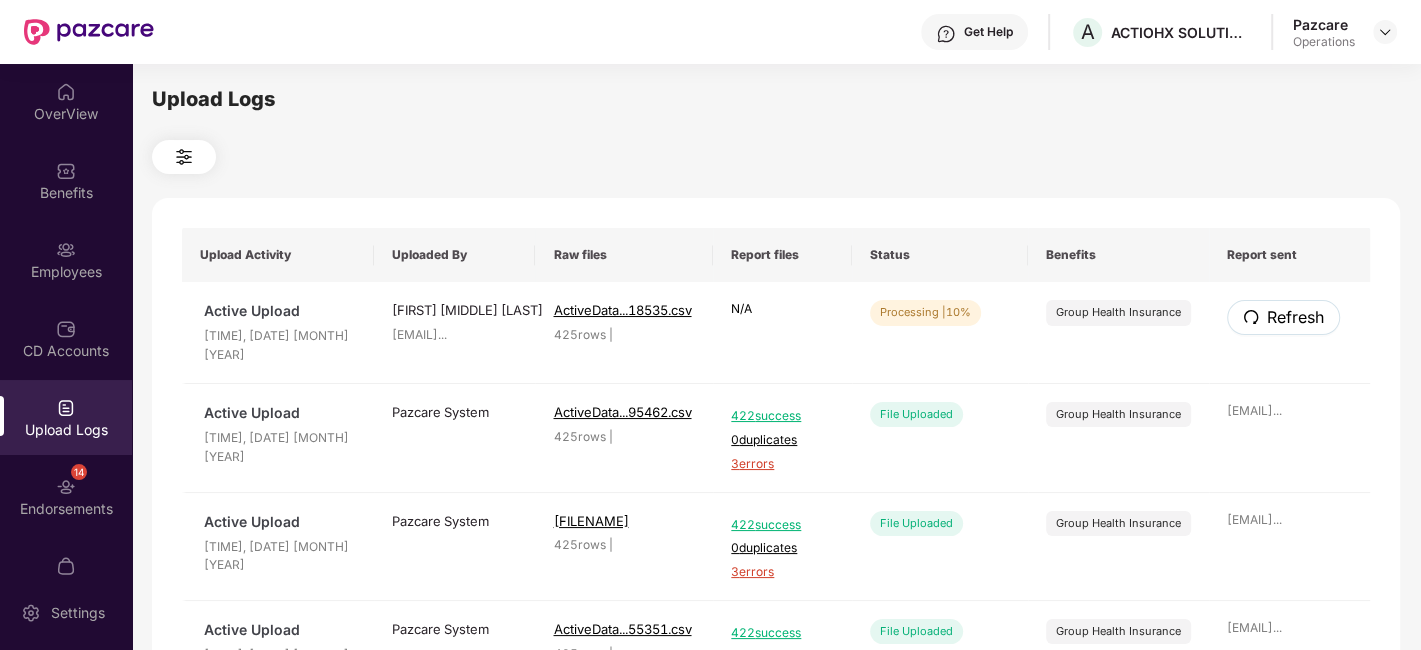 click on "Refresh" at bounding box center (1295, 317) 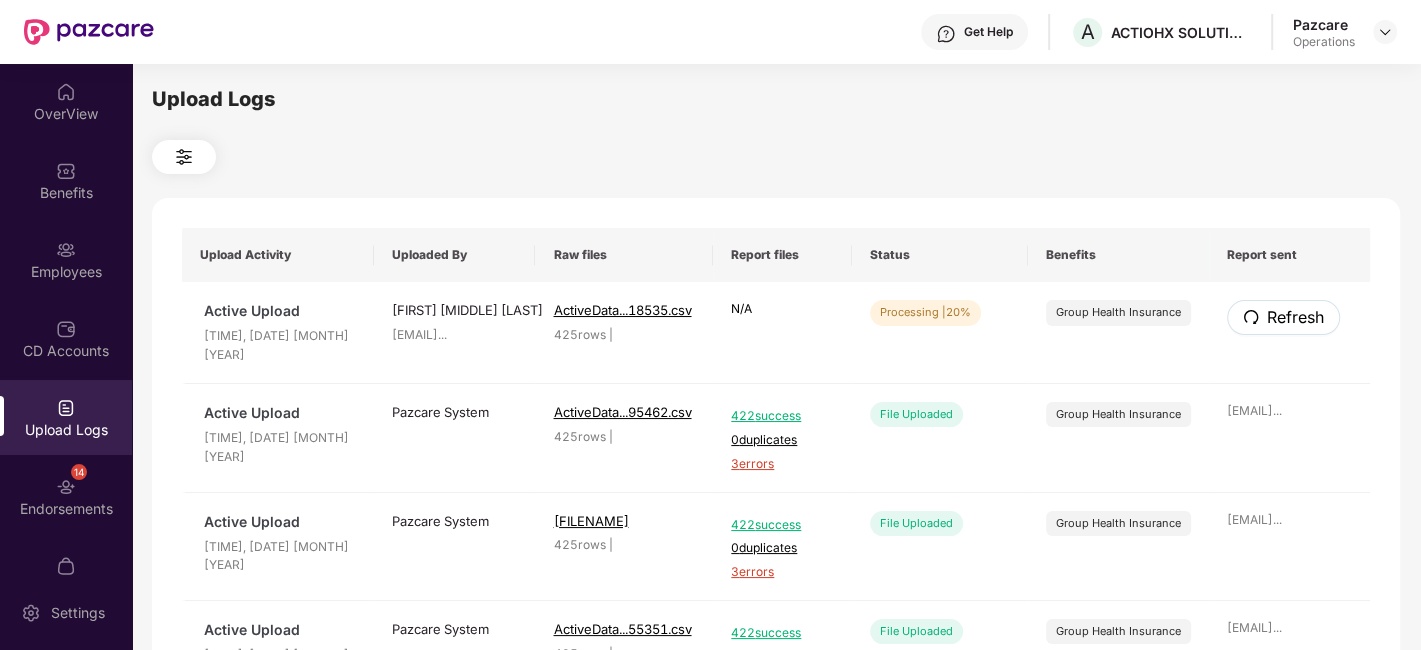 click on "Refresh" at bounding box center [1295, 317] 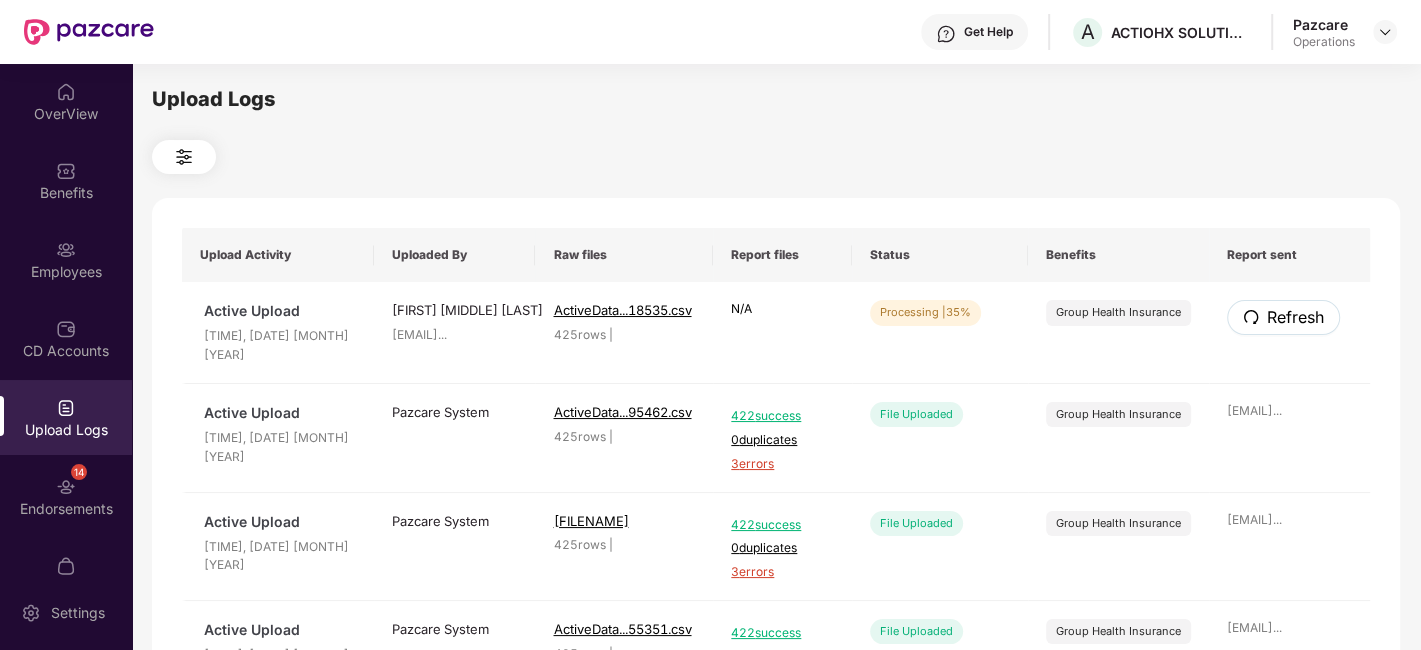 click on "Refresh" at bounding box center (1295, 317) 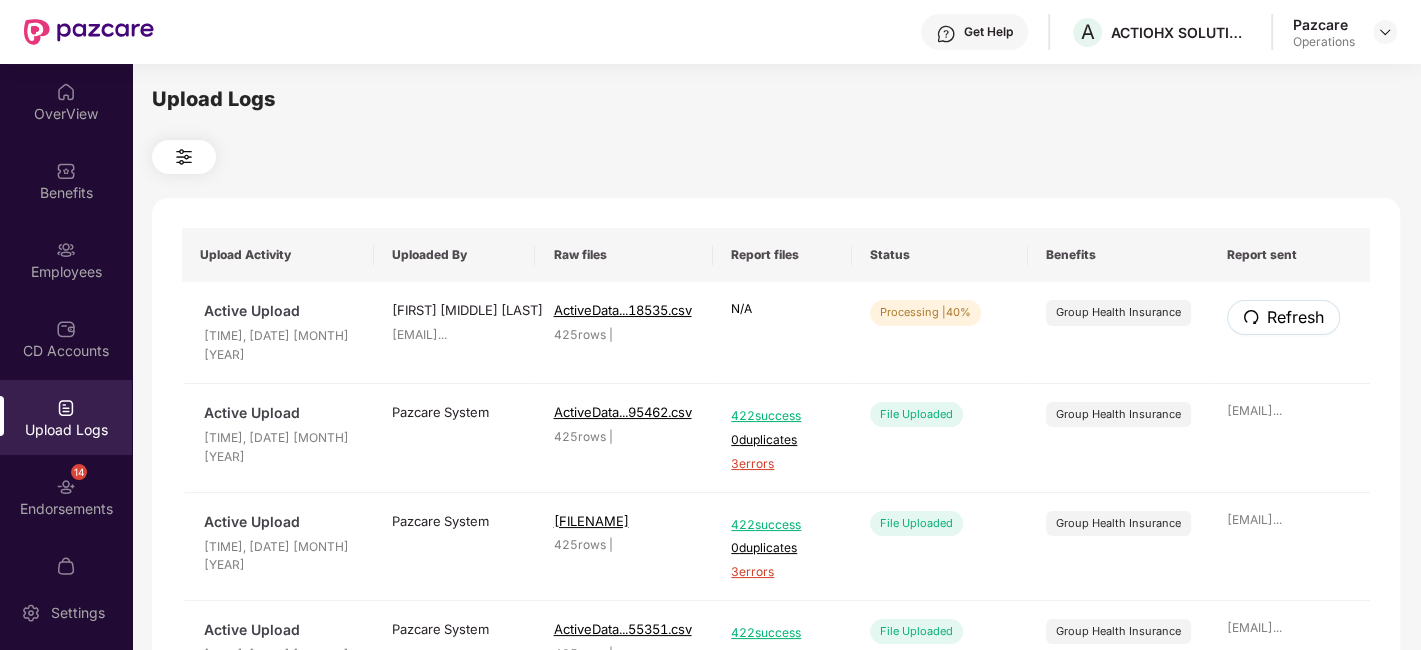 click on "Refresh" at bounding box center (1295, 317) 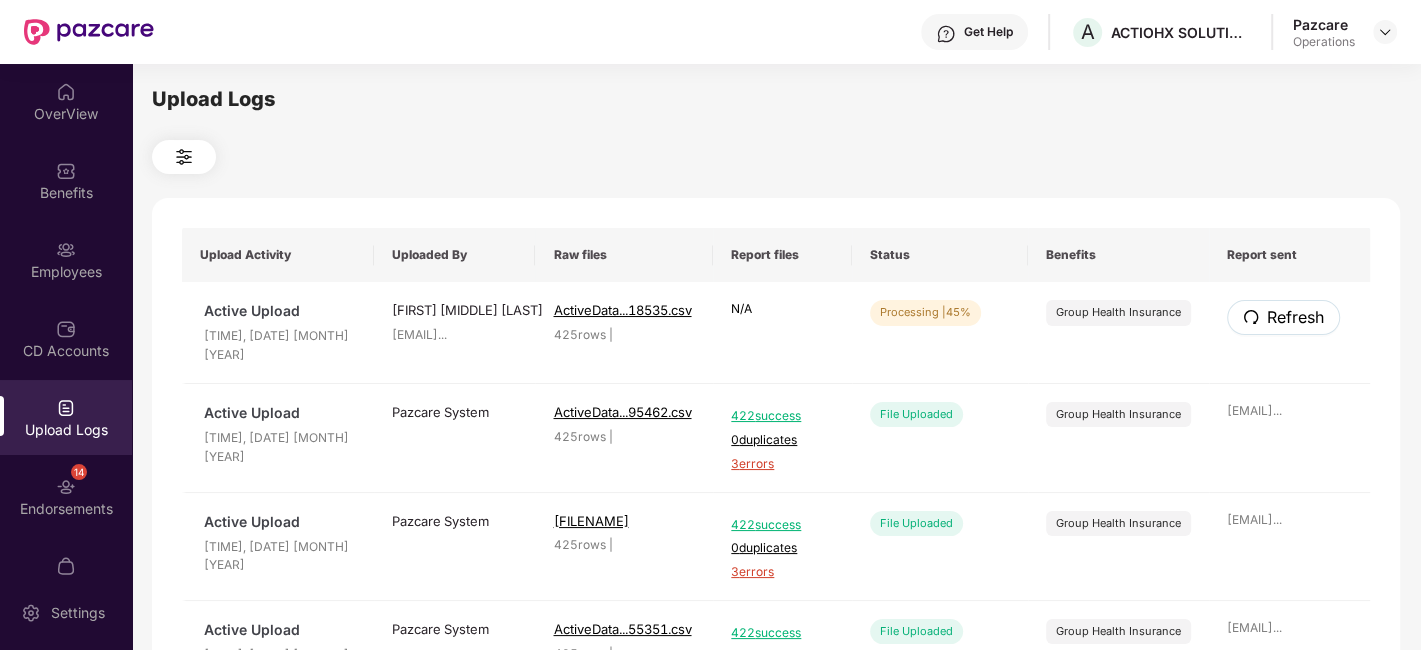 click on "Refresh" at bounding box center [1295, 317] 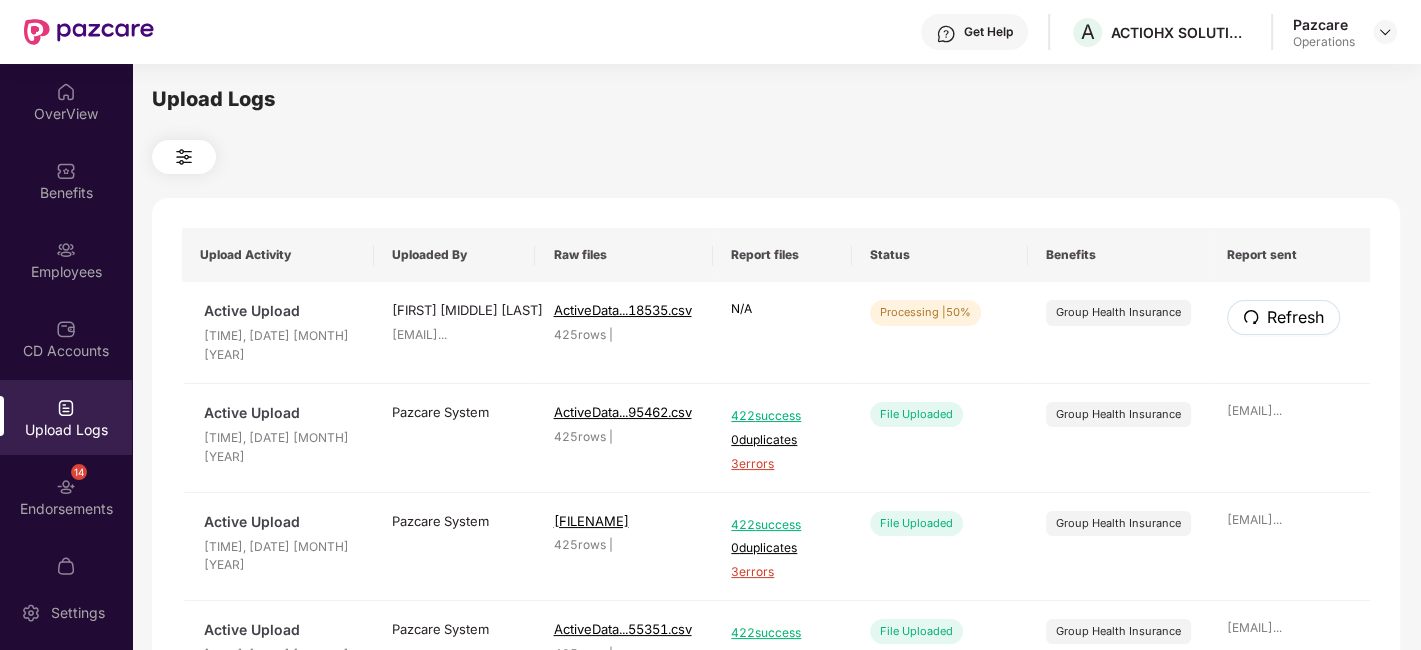 click on "Refresh" at bounding box center [1295, 317] 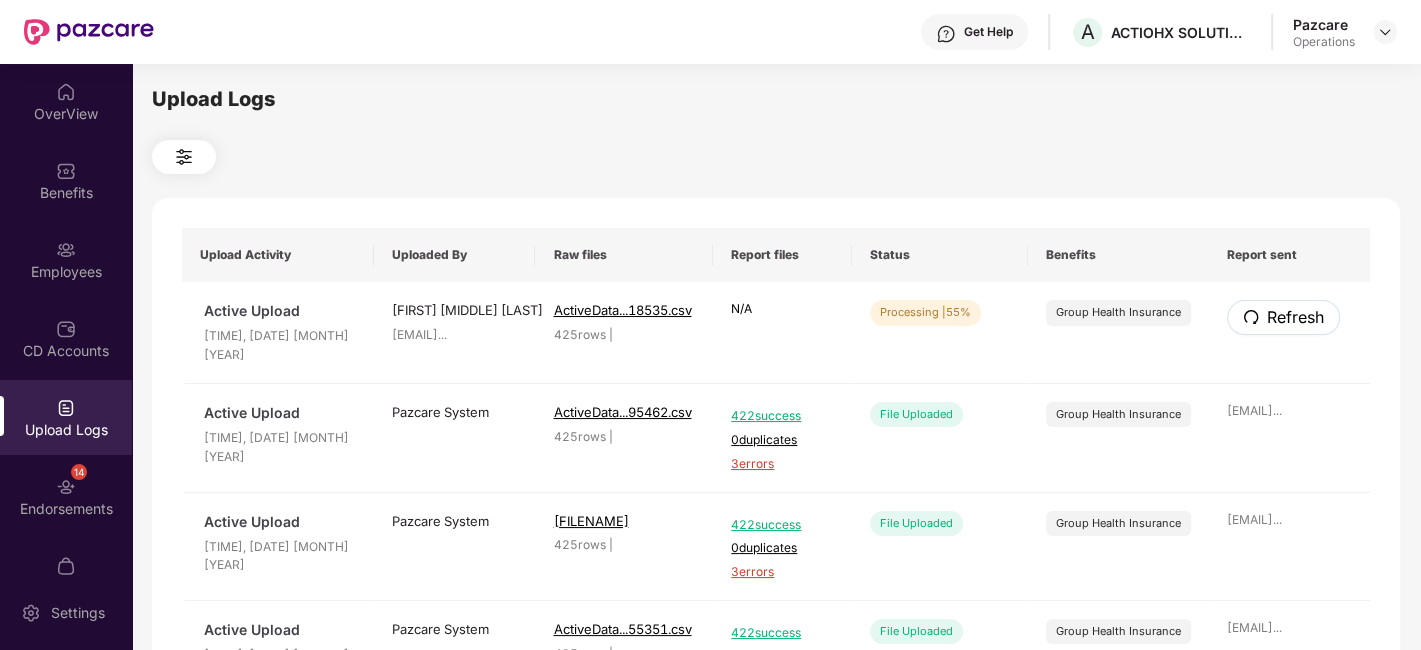 click on "Refresh" at bounding box center [1295, 317] 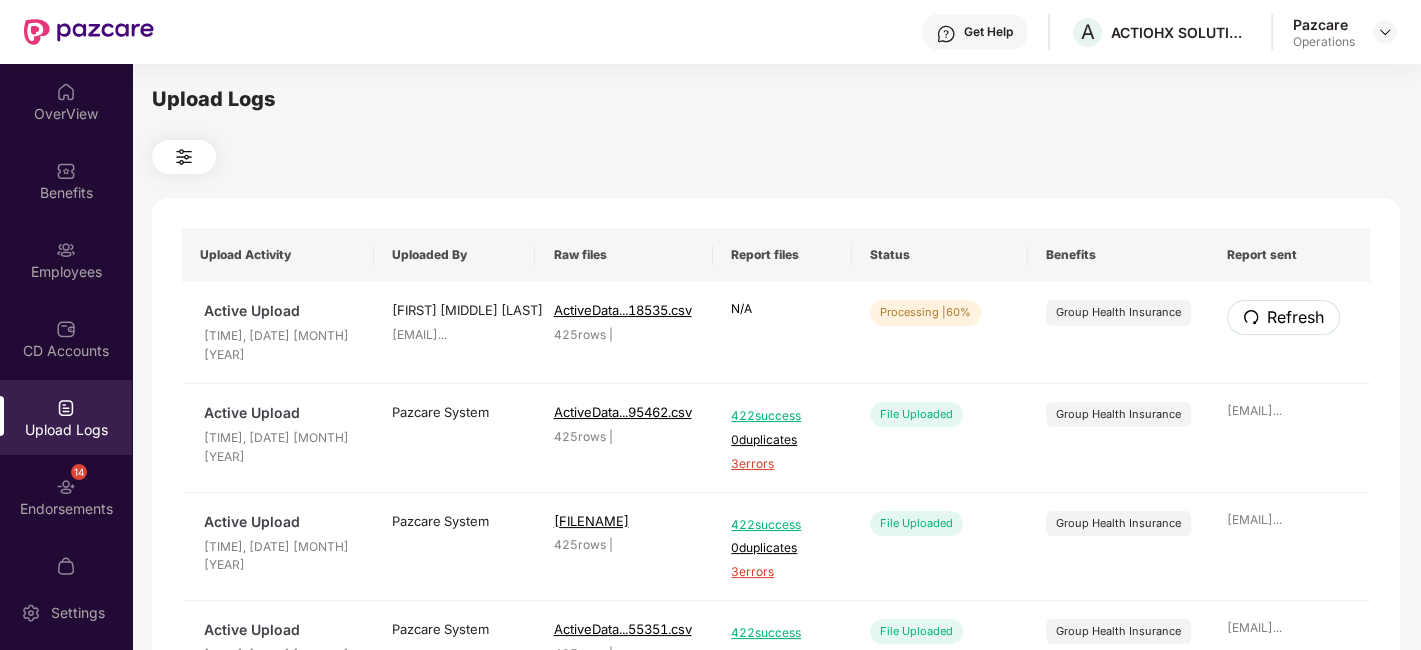 click on "Refresh" at bounding box center [1295, 317] 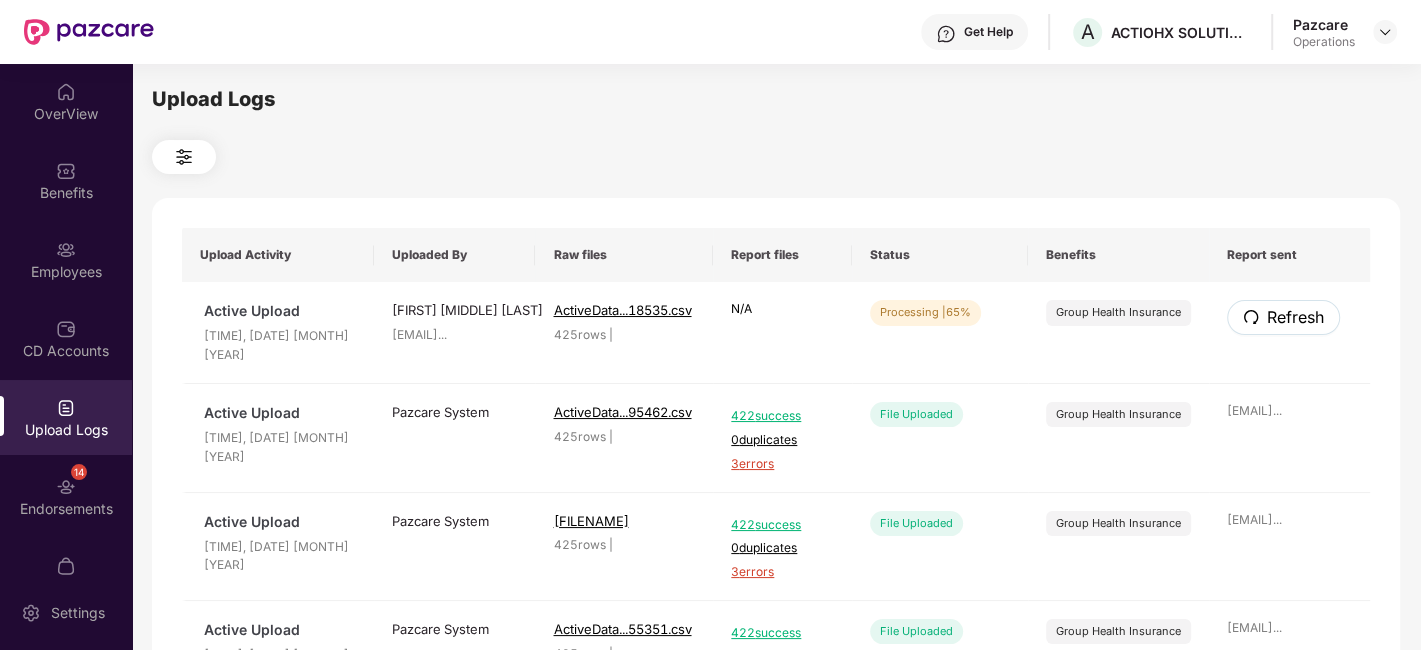 click on "Refresh" at bounding box center [1295, 317] 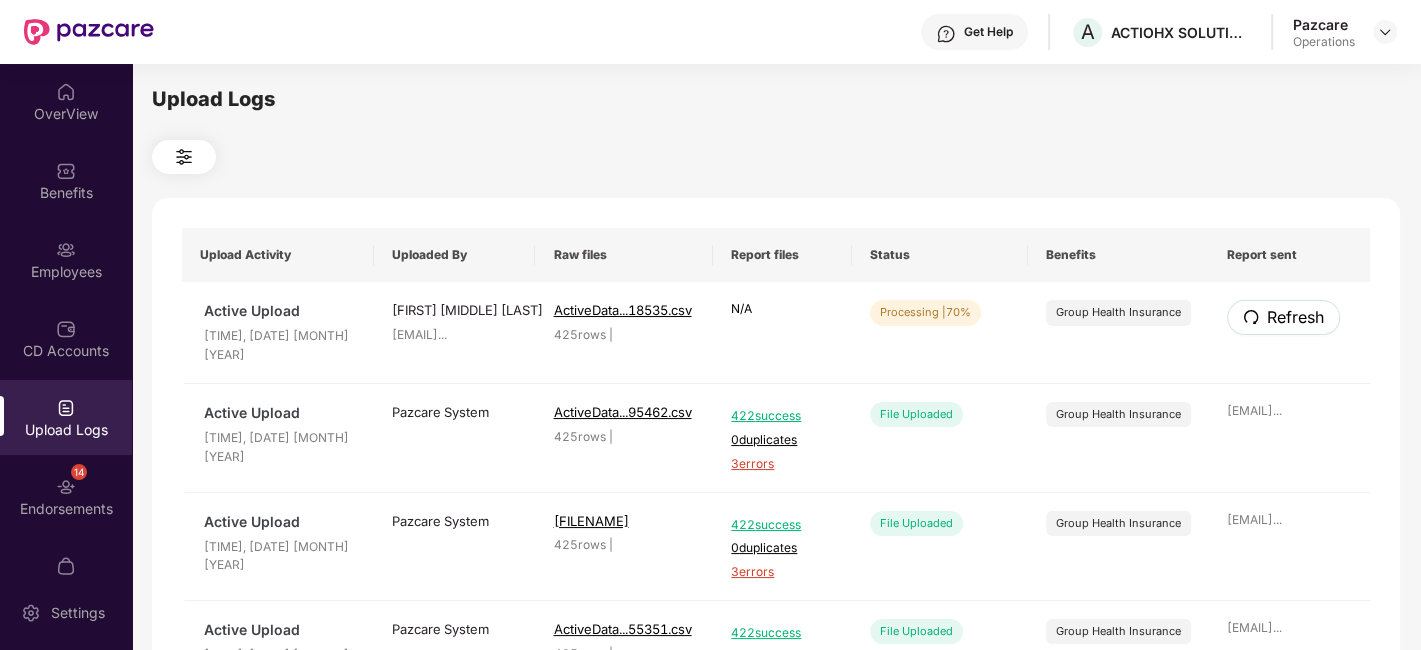 click on "Refresh" at bounding box center [1295, 317] 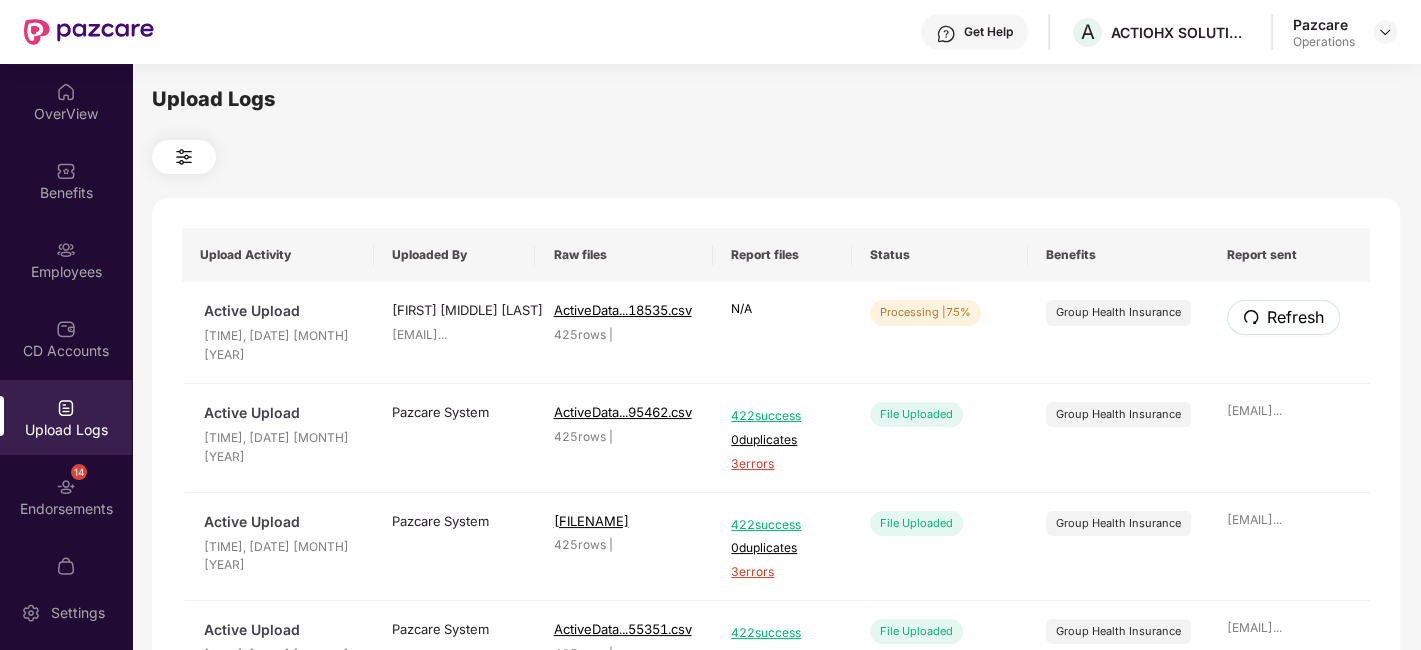 click on "Refresh" at bounding box center (1295, 317) 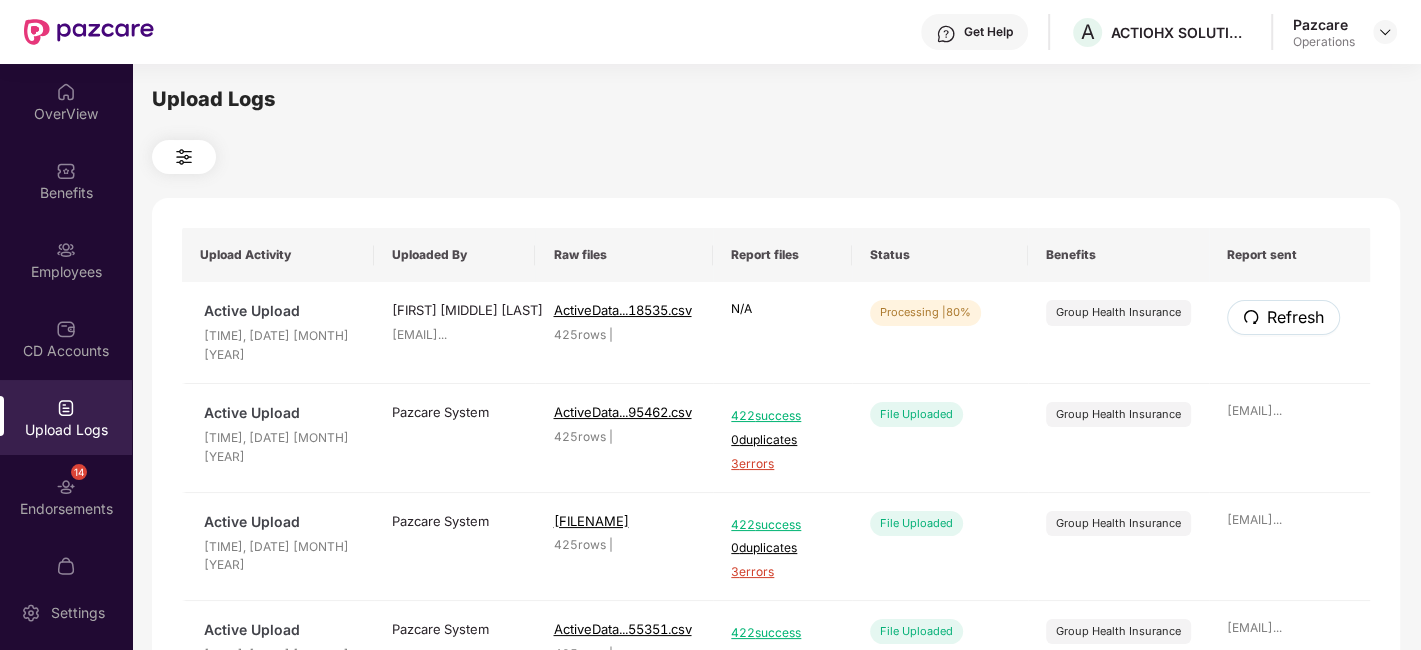 click on "Refresh" at bounding box center [1295, 317] 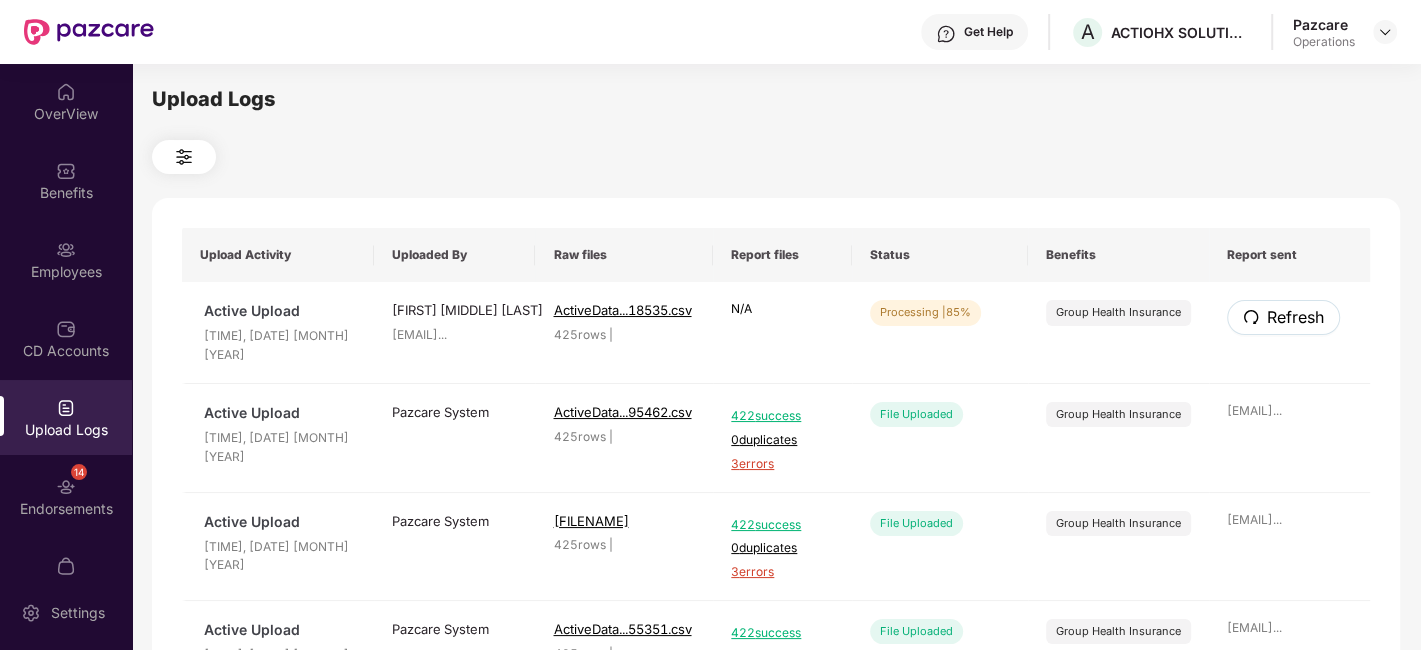 click on "Refresh" at bounding box center [1295, 317] 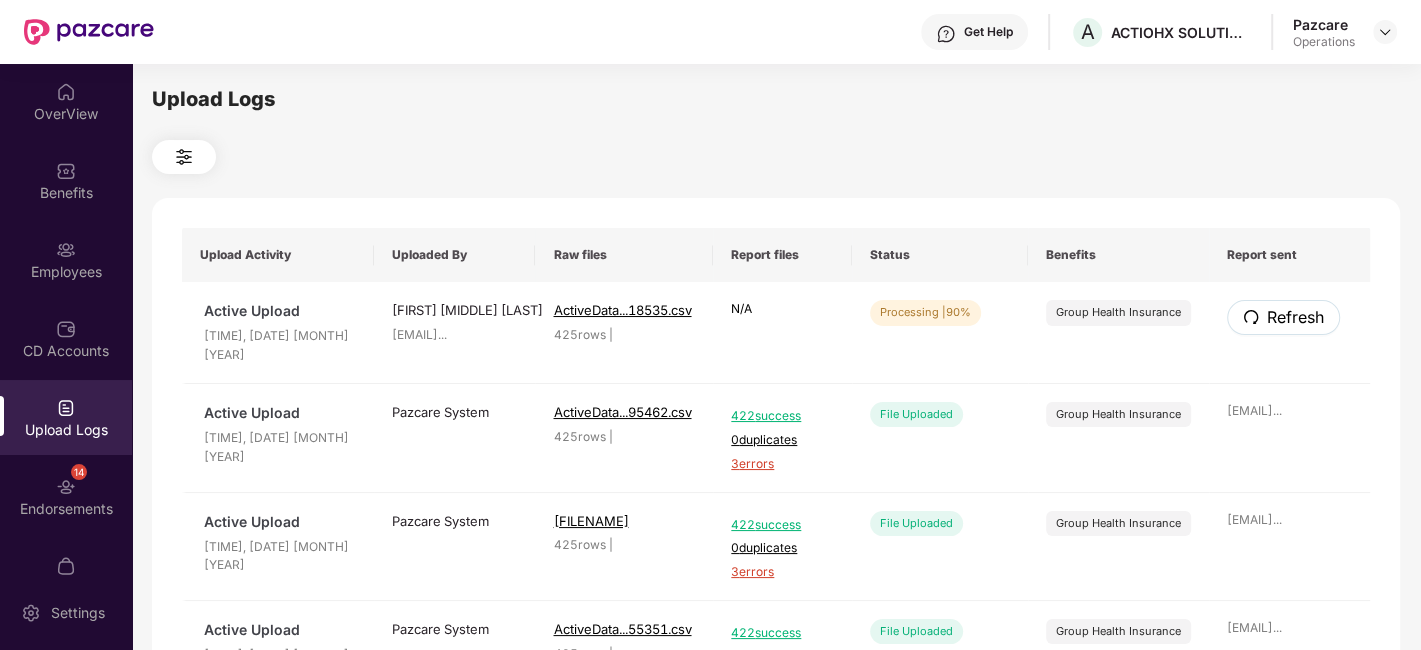 click on "Refresh" at bounding box center (1295, 317) 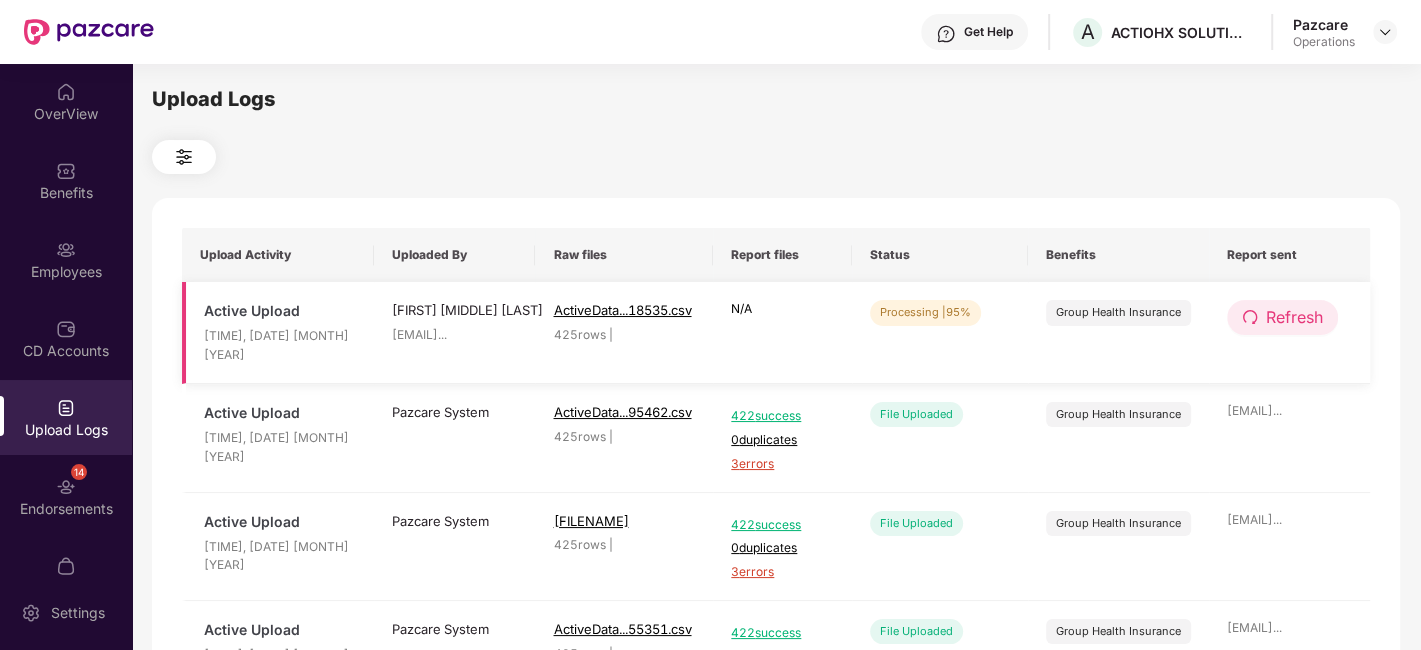 click on "Refresh" at bounding box center [1294, 317] 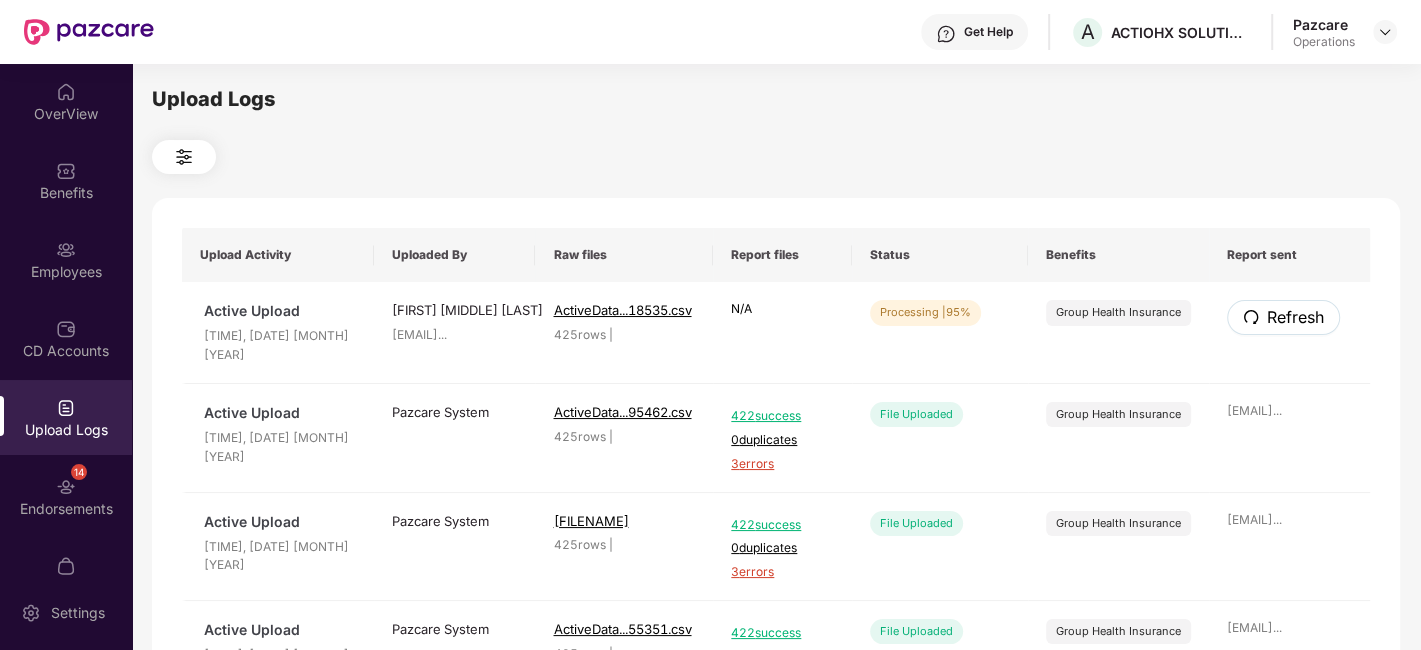 click on "Refresh" at bounding box center [1295, 317] 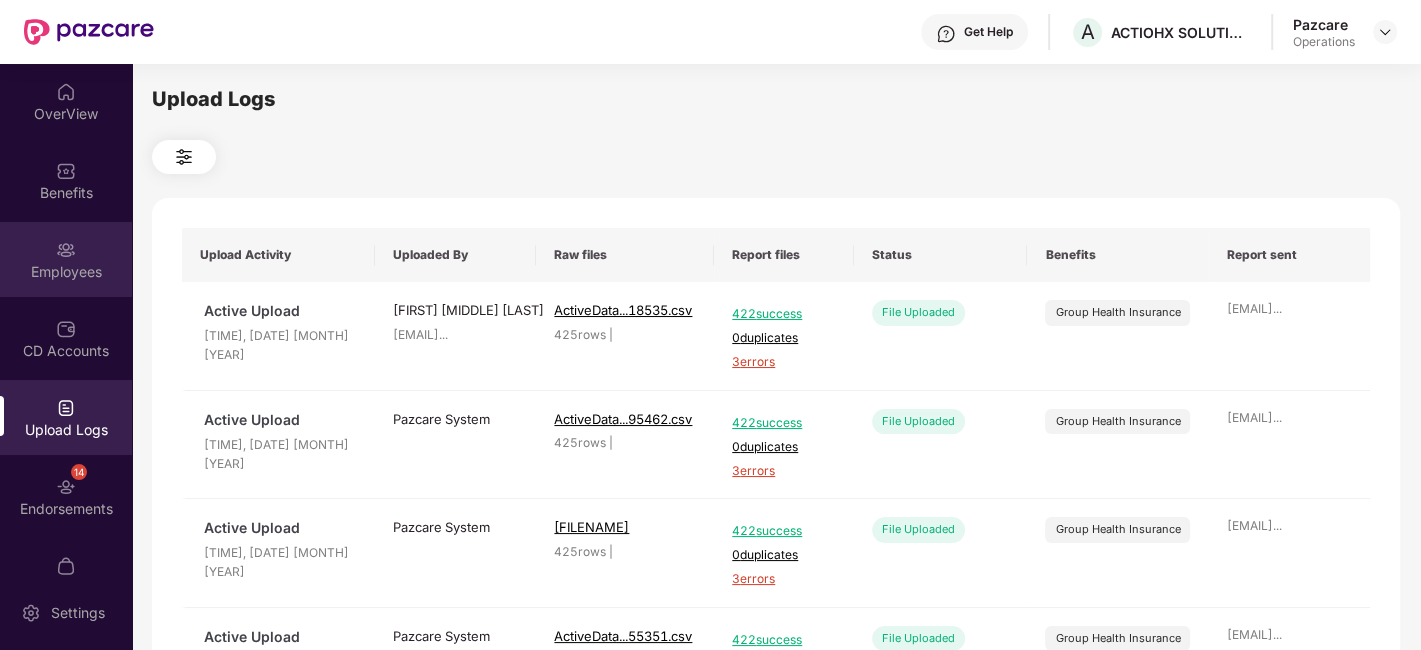 click on "Employees" at bounding box center [66, 272] 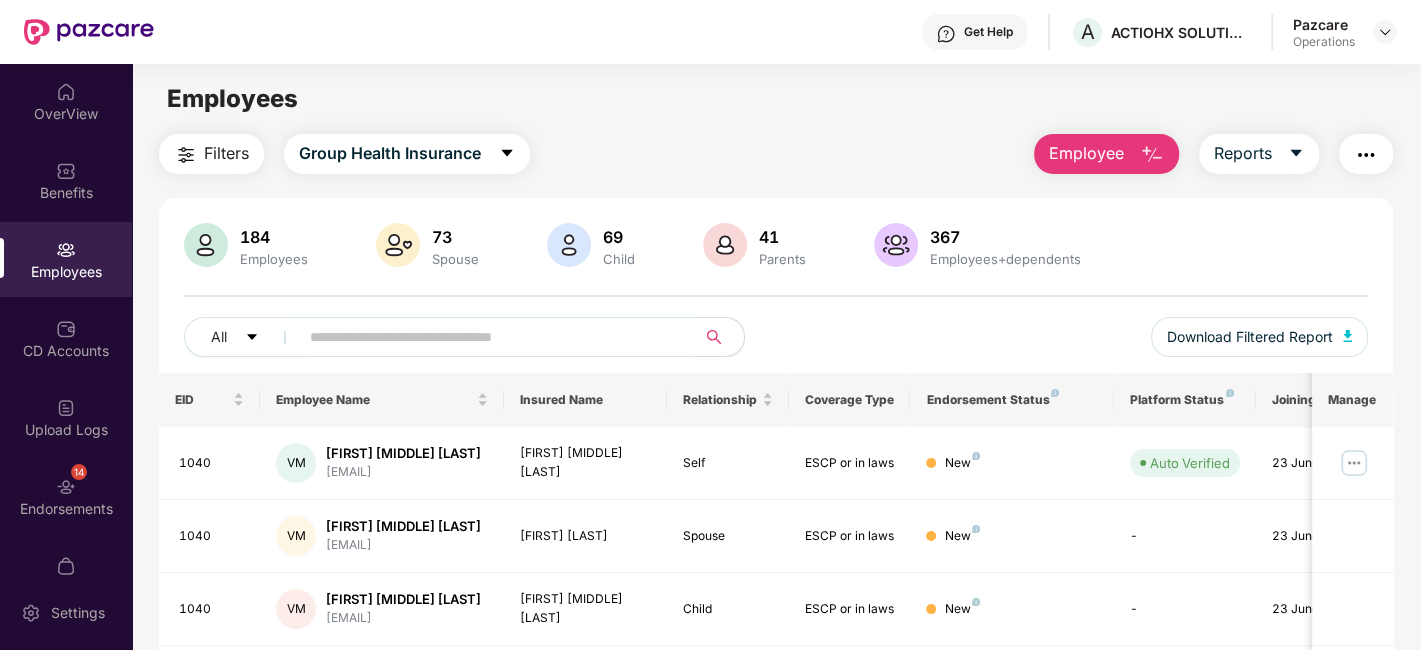 paste on "****" 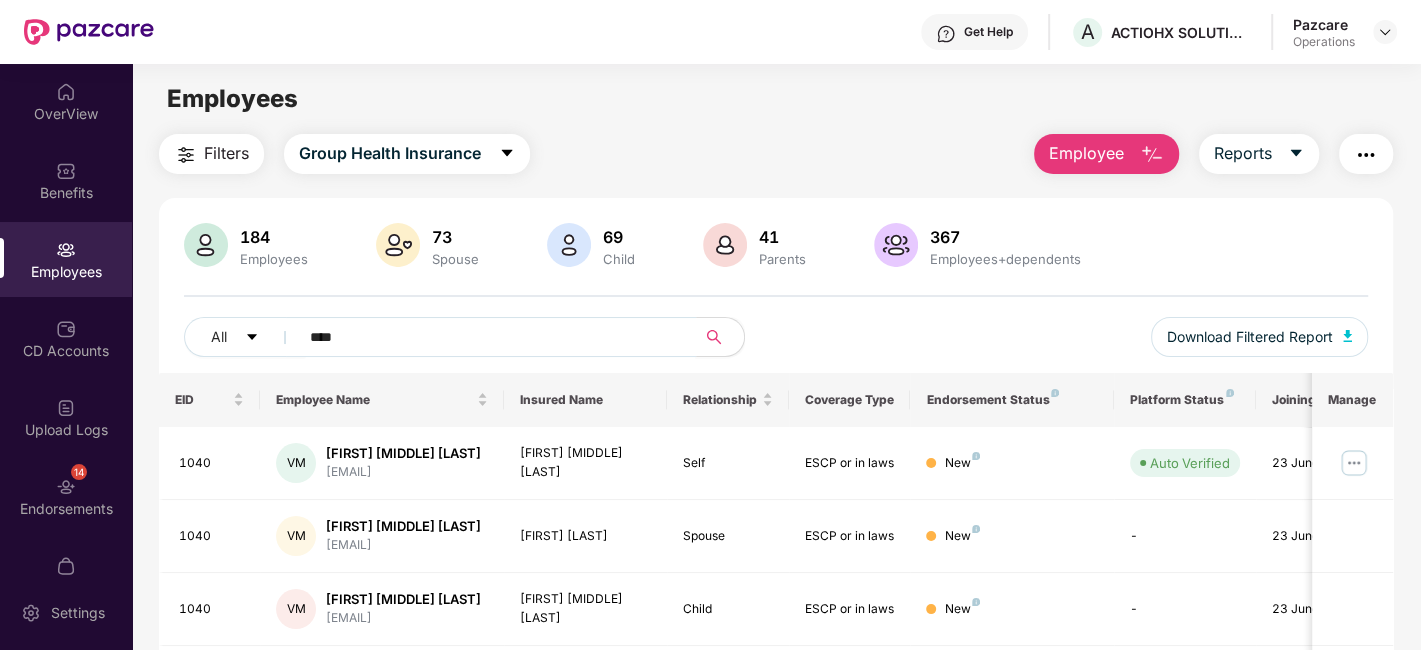 click on "****" at bounding box center (489, 337) 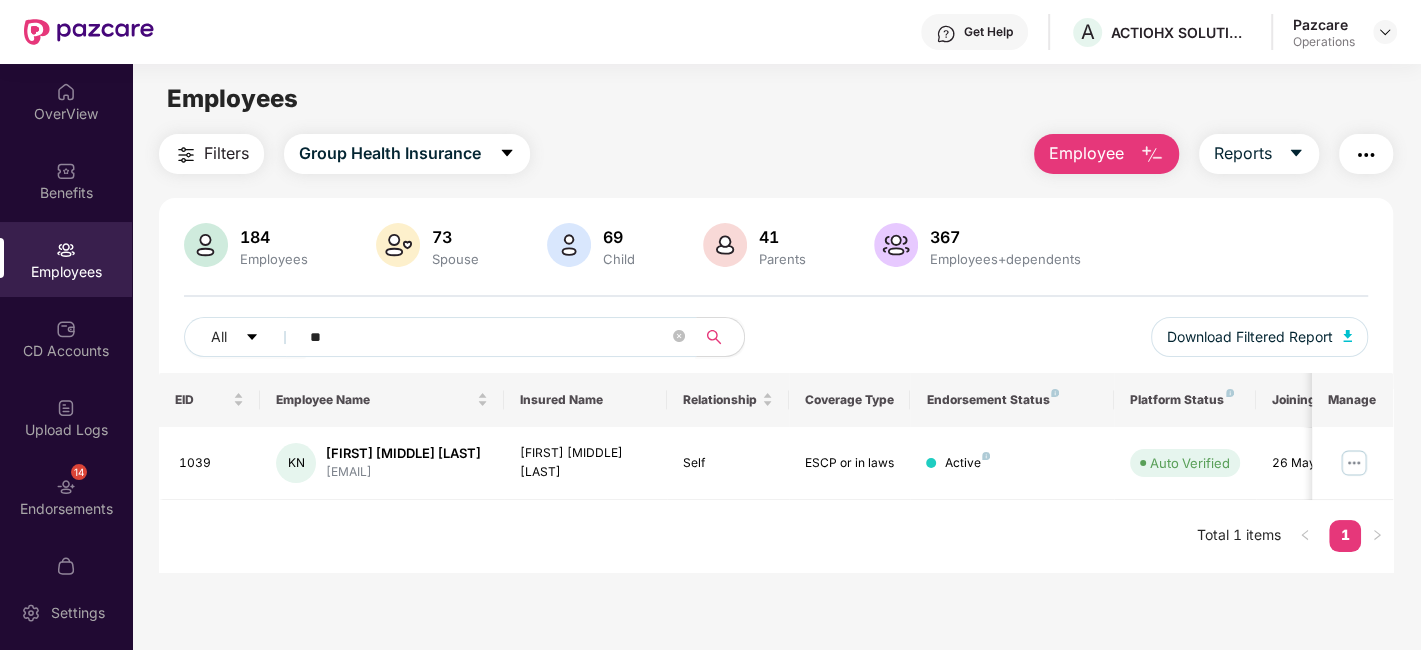 type on "*" 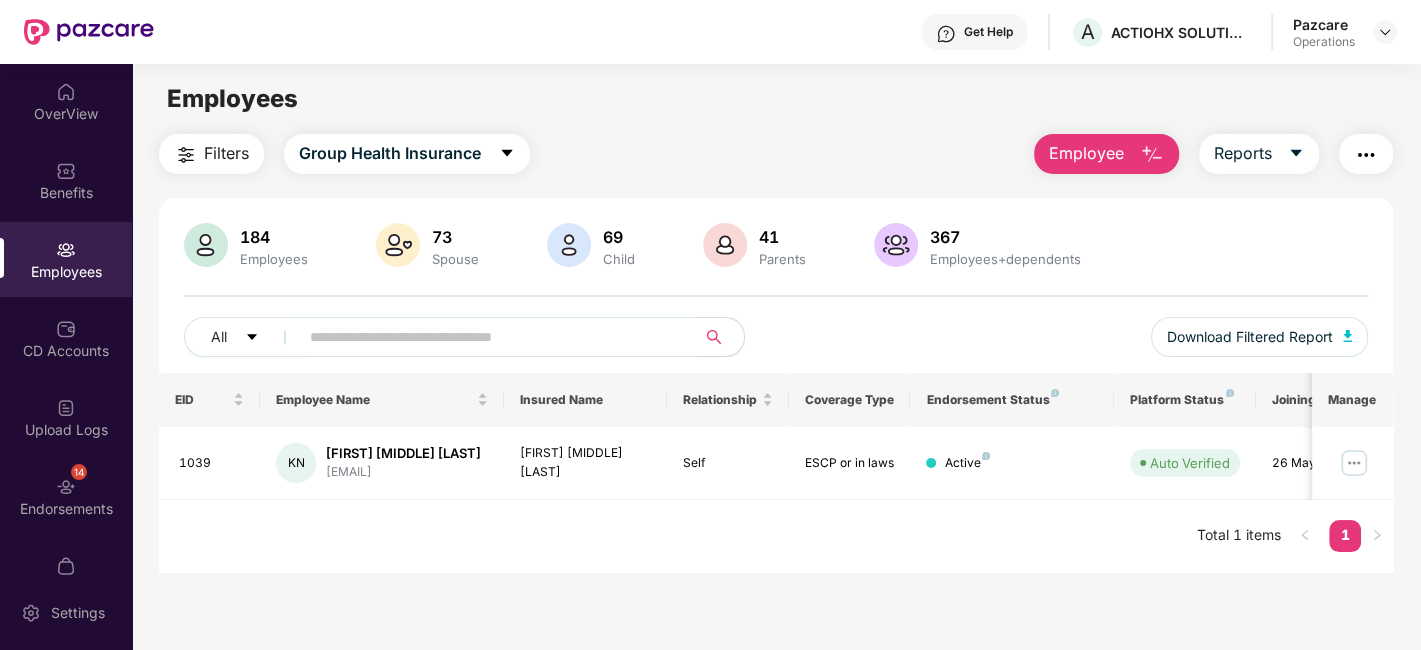 paste on "****" 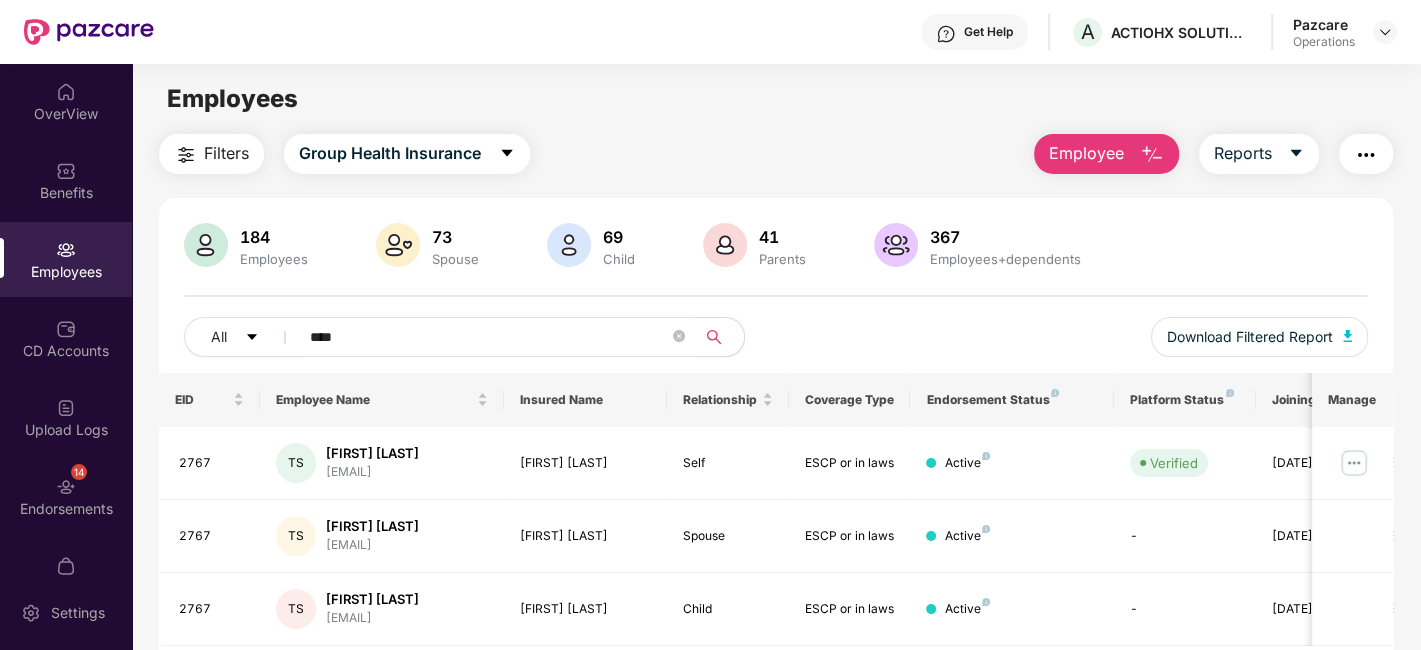 scroll, scrollTop: 65, scrollLeft: 0, axis: vertical 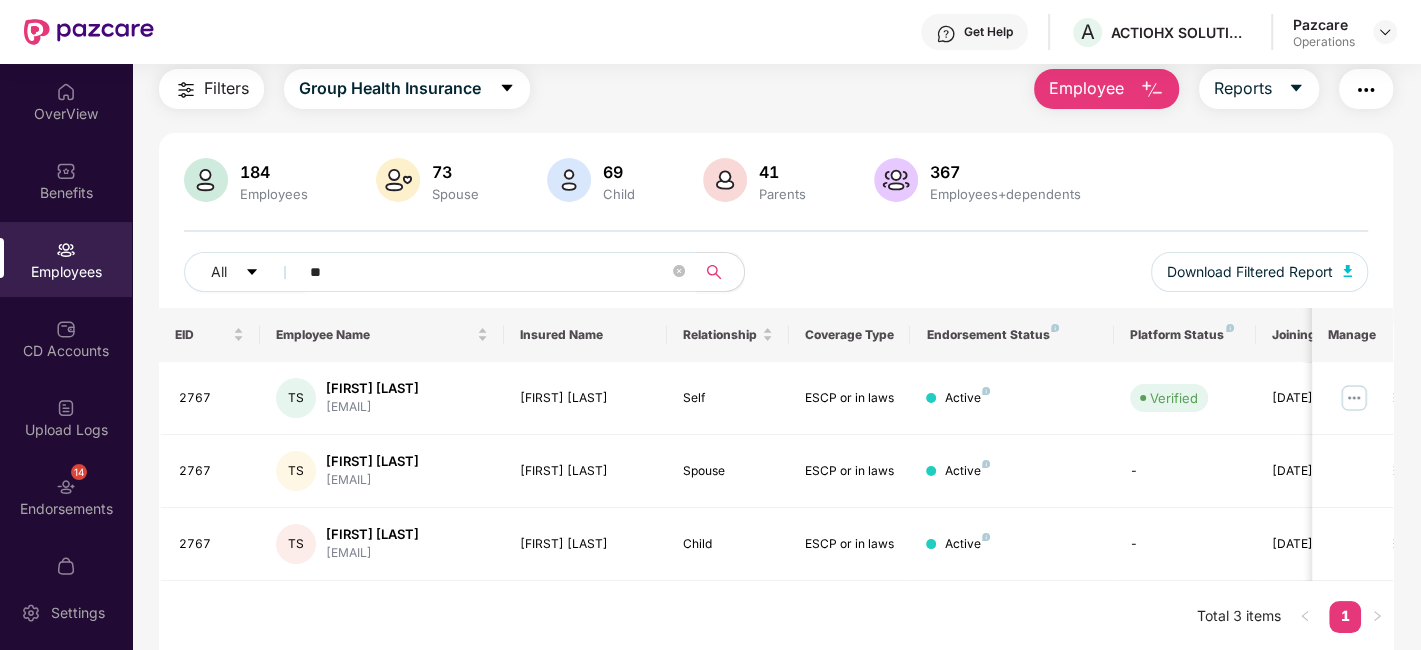 type on "*" 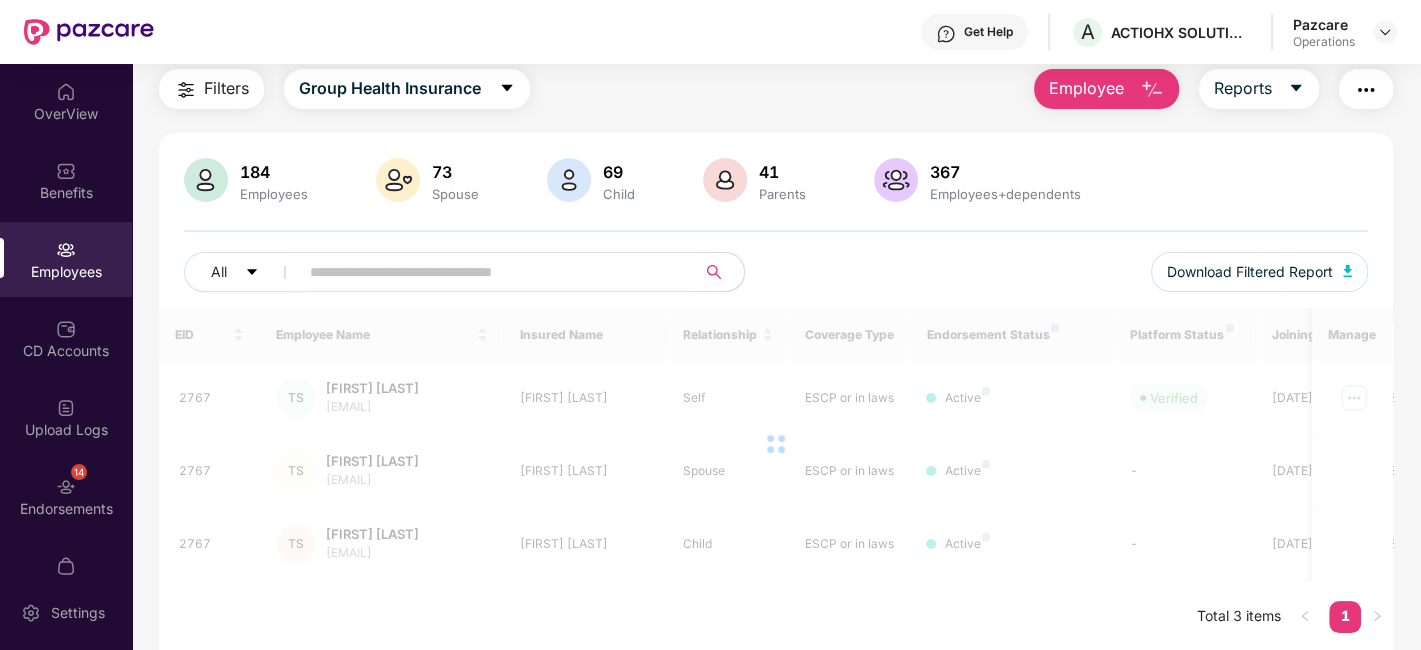 paste on "****" 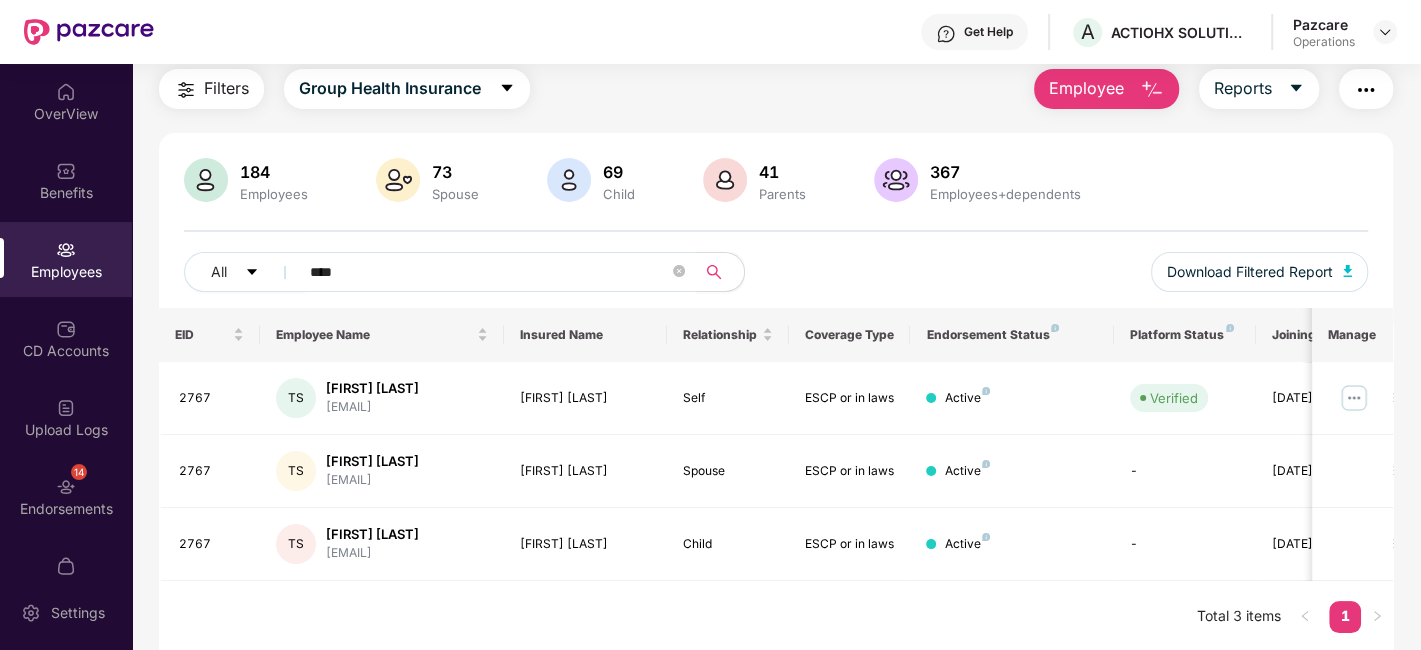 scroll, scrollTop: 63, scrollLeft: 0, axis: vertical 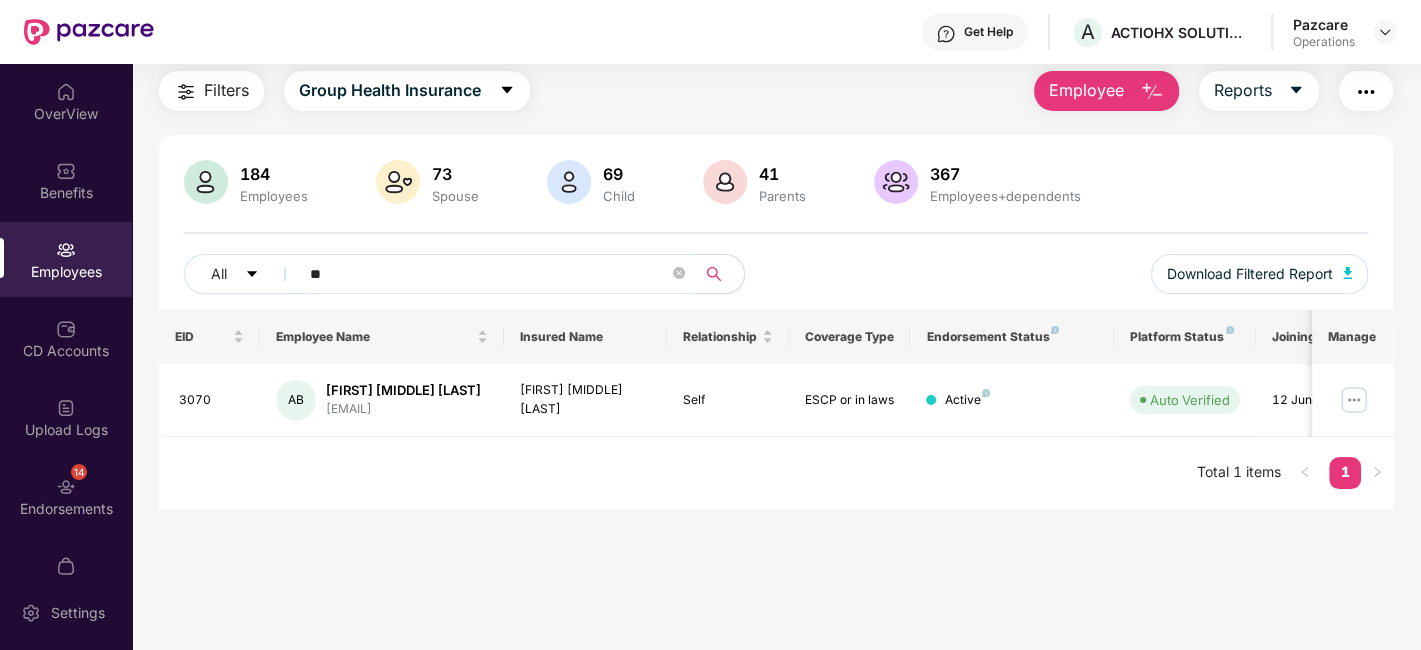type on "*" 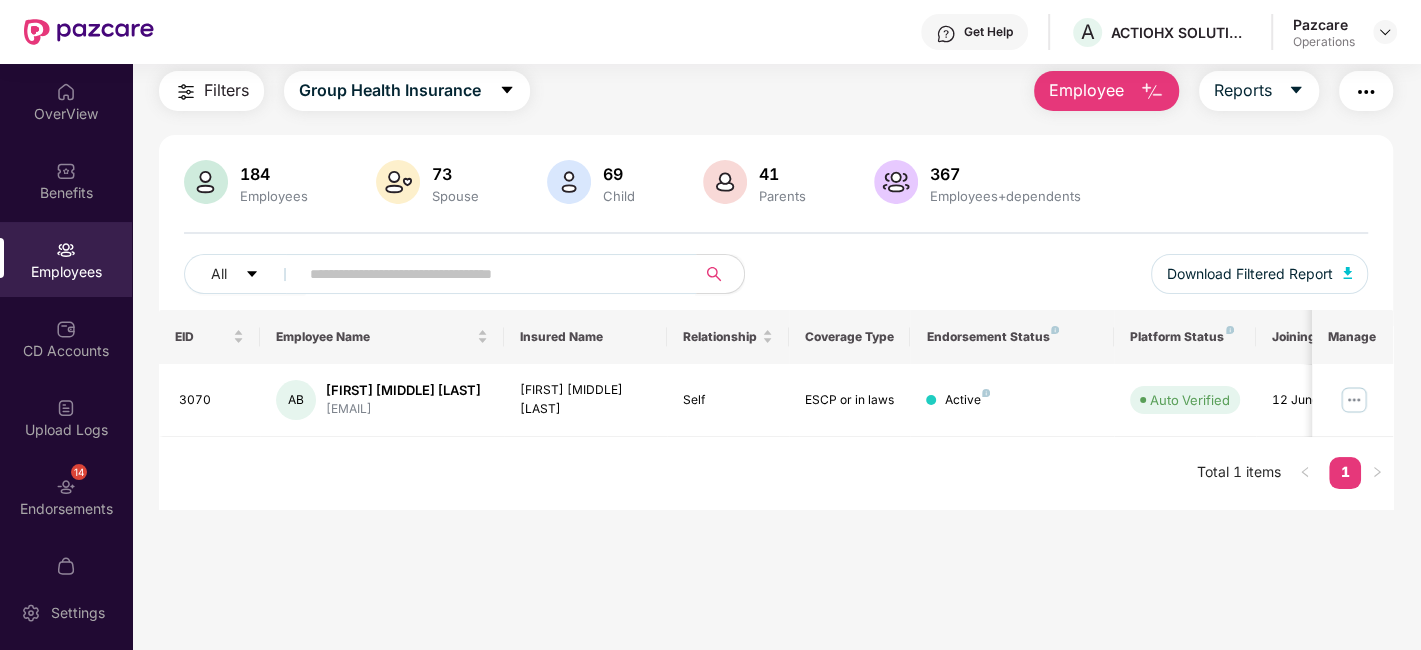 paste on "****" 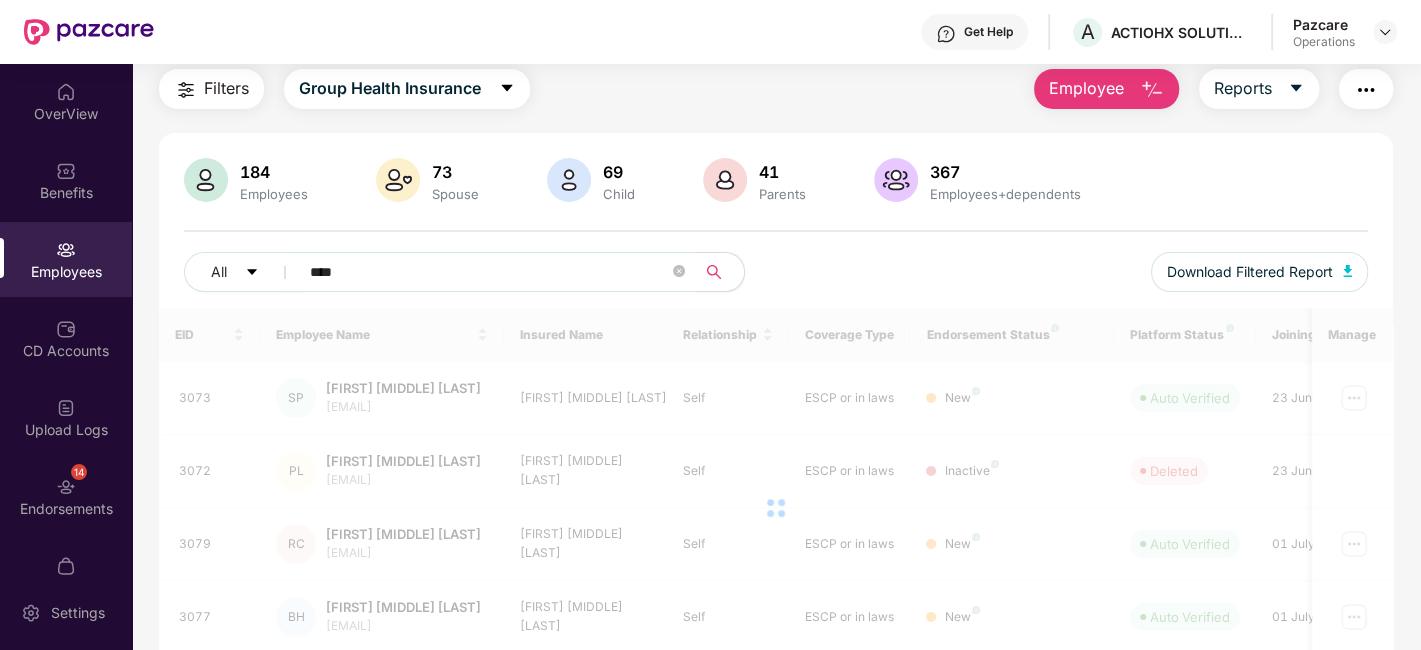 scroll, scrollTop: 63, scrollLeft: 0, axis: vertical 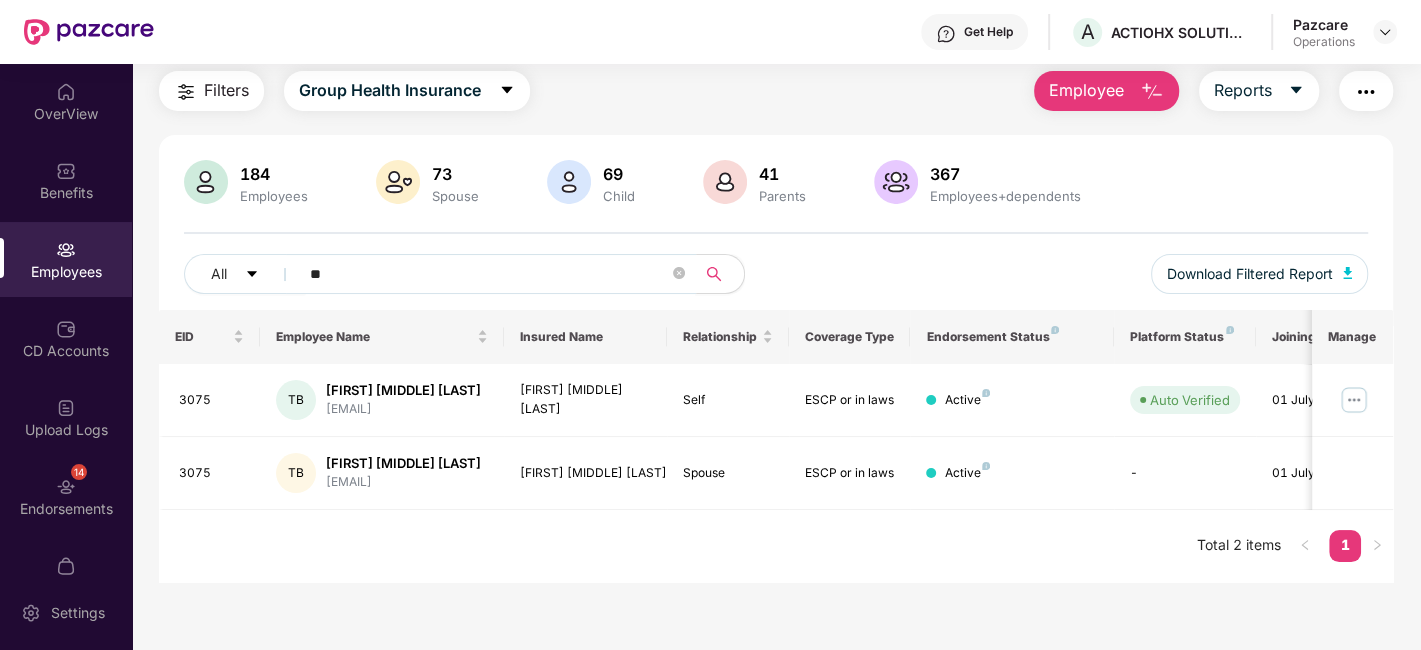 type on "*" 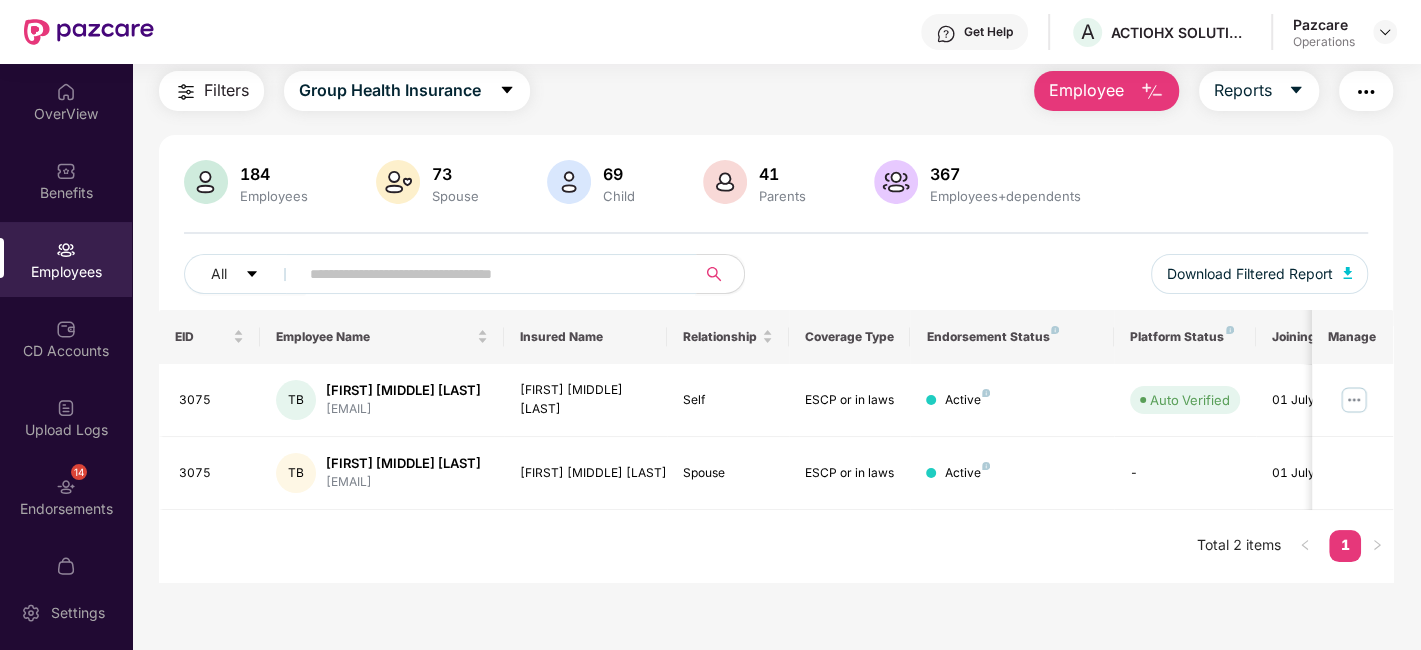 paste on "****" 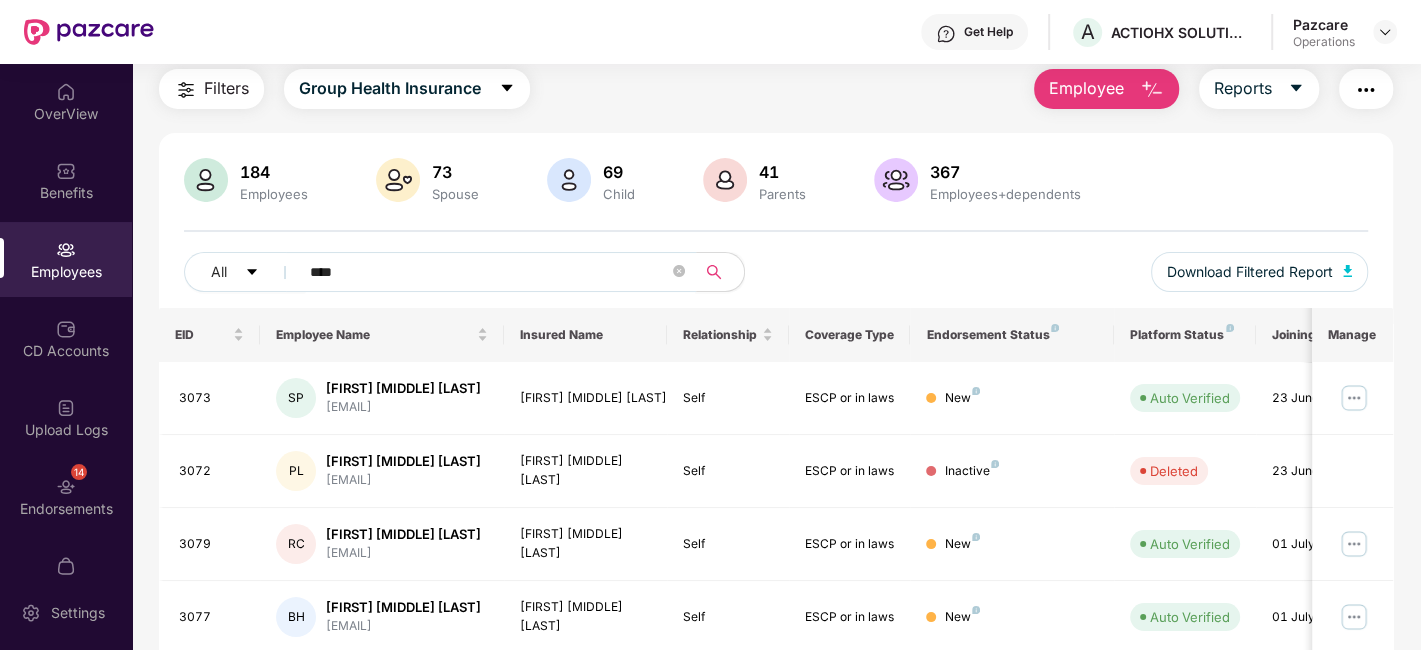 scroll, scrollTop: 63, scrollLeft: 0, axis: vertical 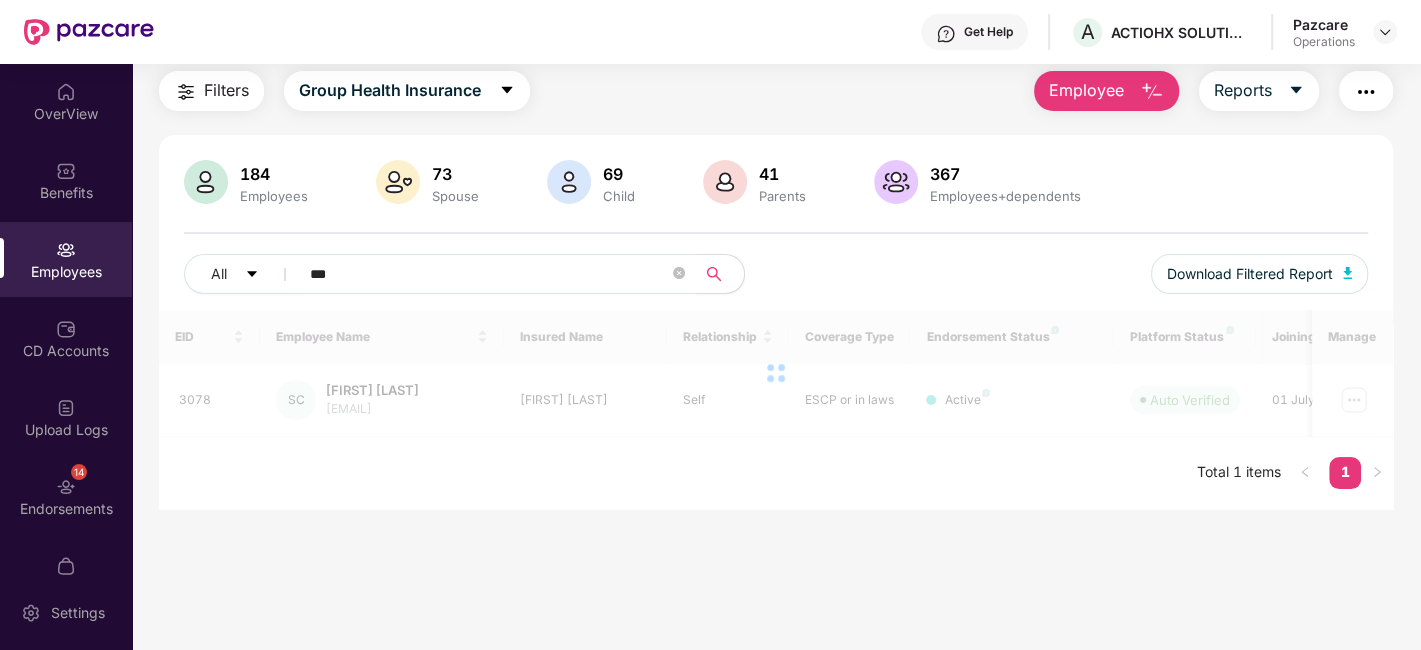 type on "****" 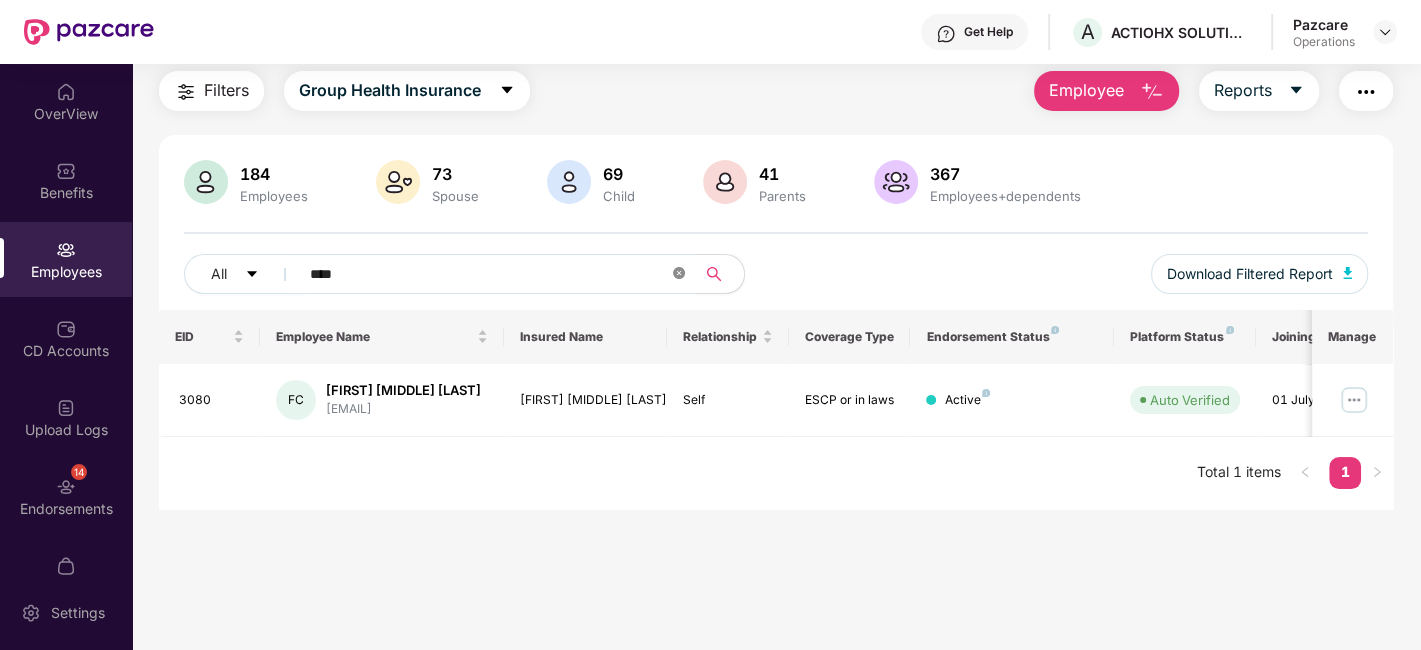 click 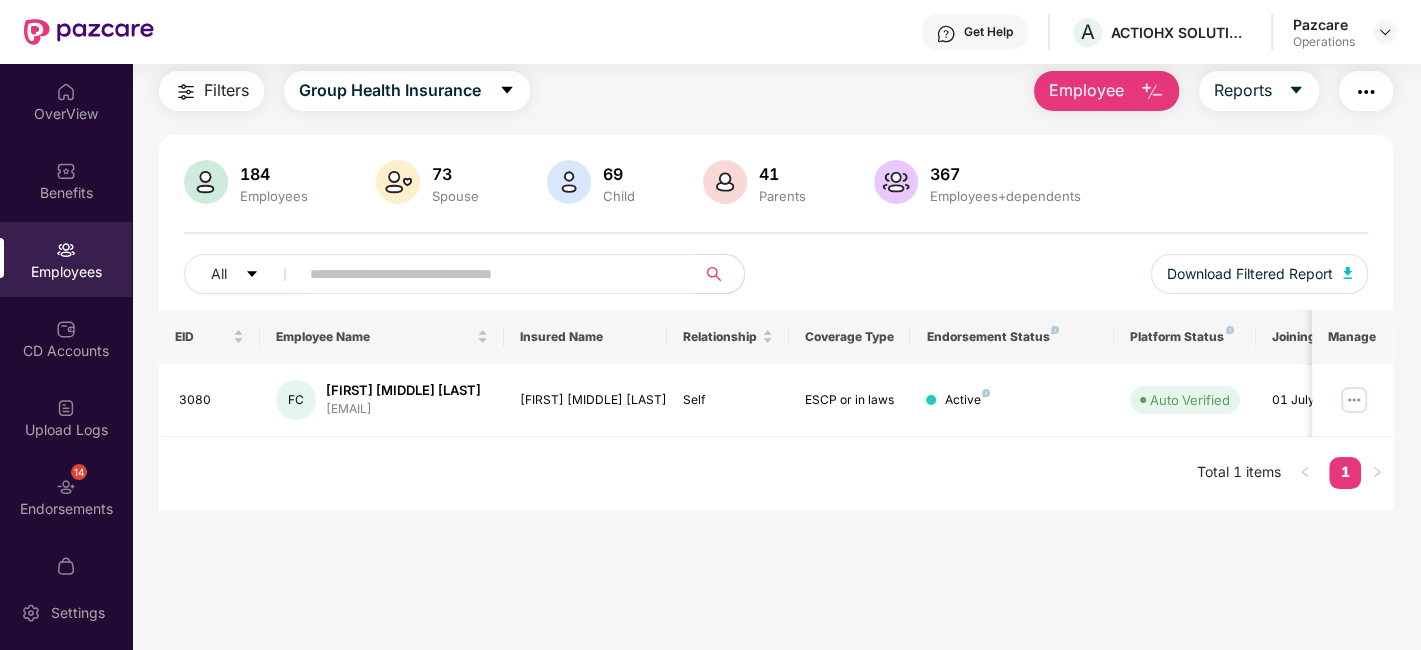 scroll, scrollTop: 0, scrollLeft: 0, axis: both 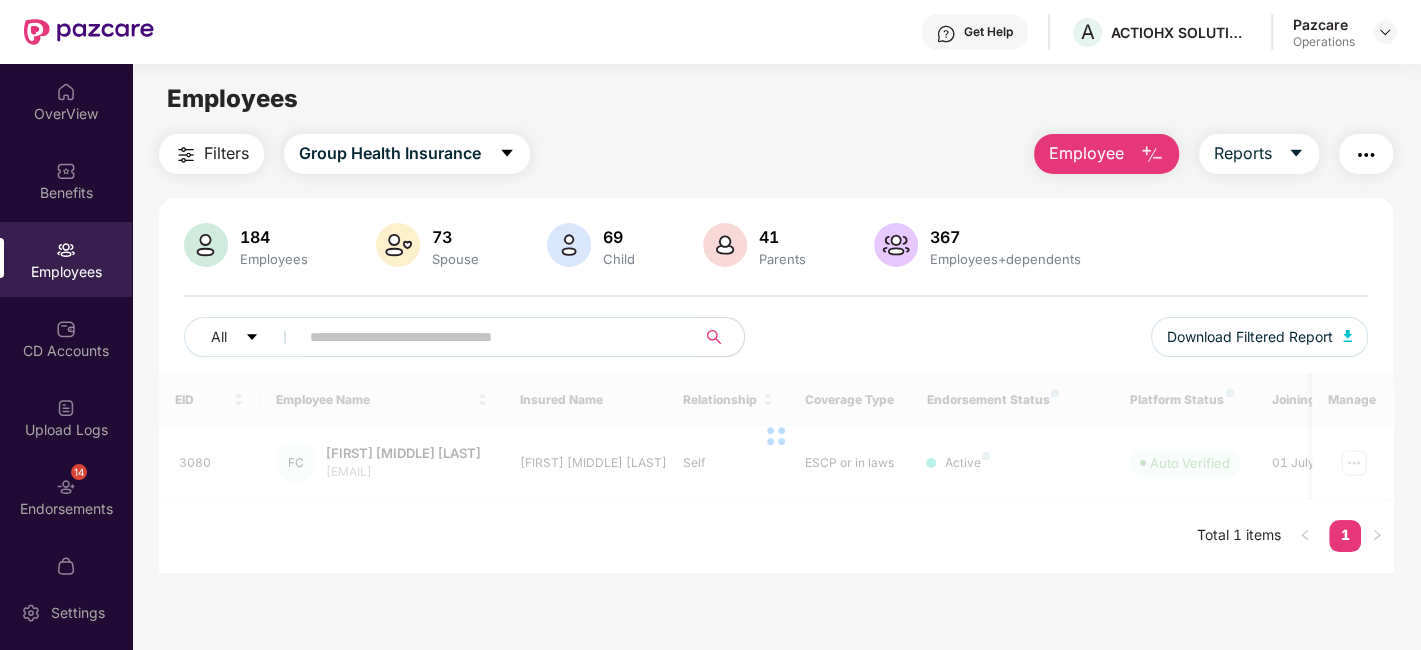 type 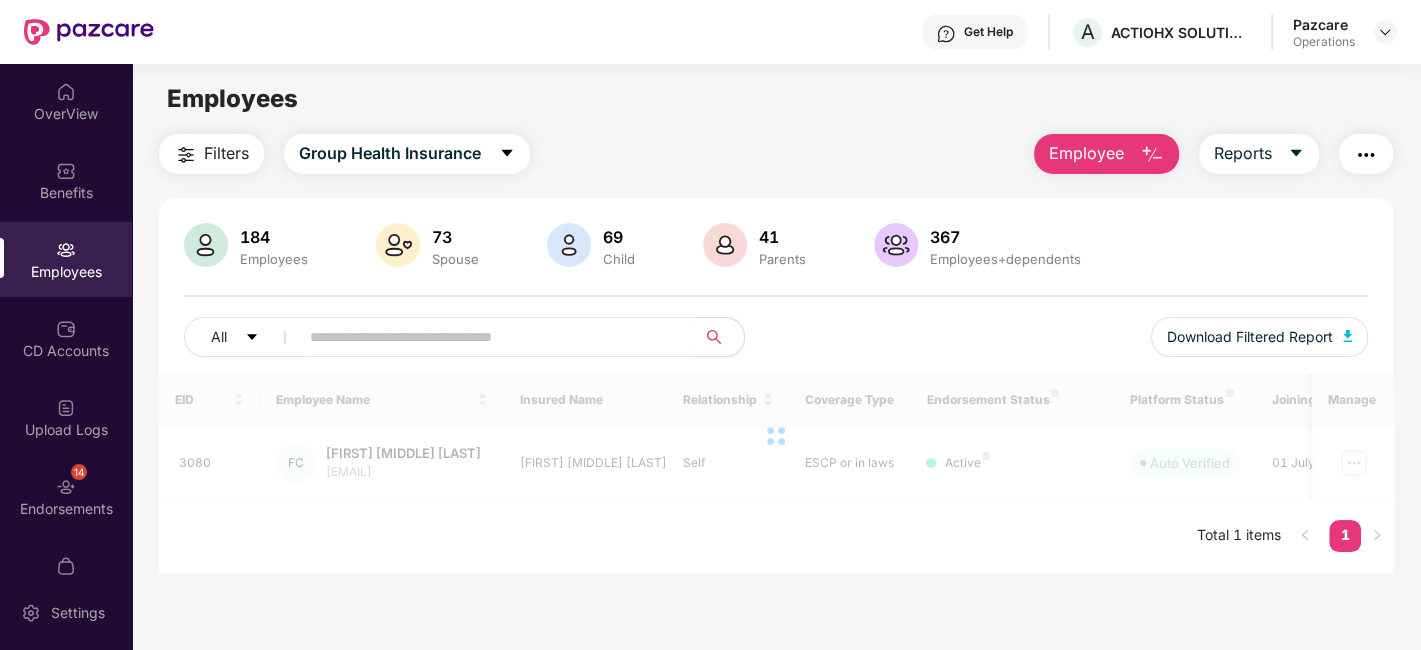 click on "Filters" at bounding box center (226, 153) 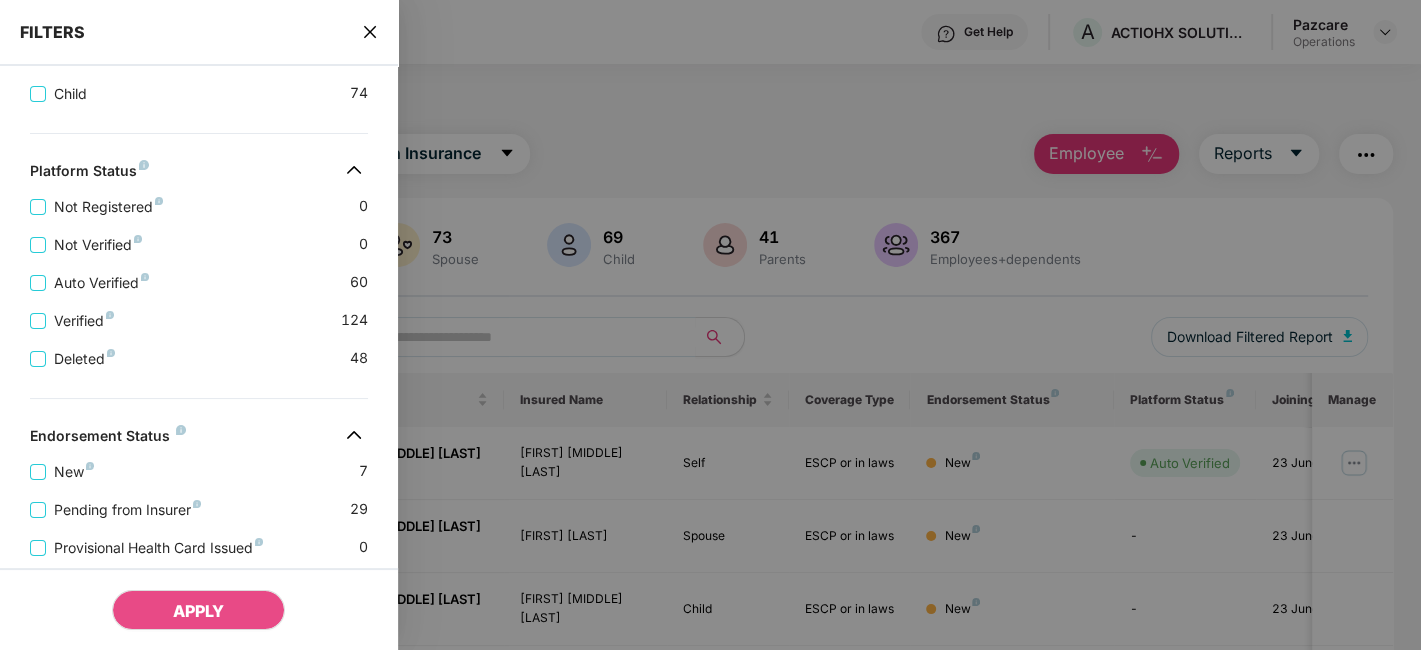 scroll, scrollTop: 805, scrollLeft: 0, axis: vertical 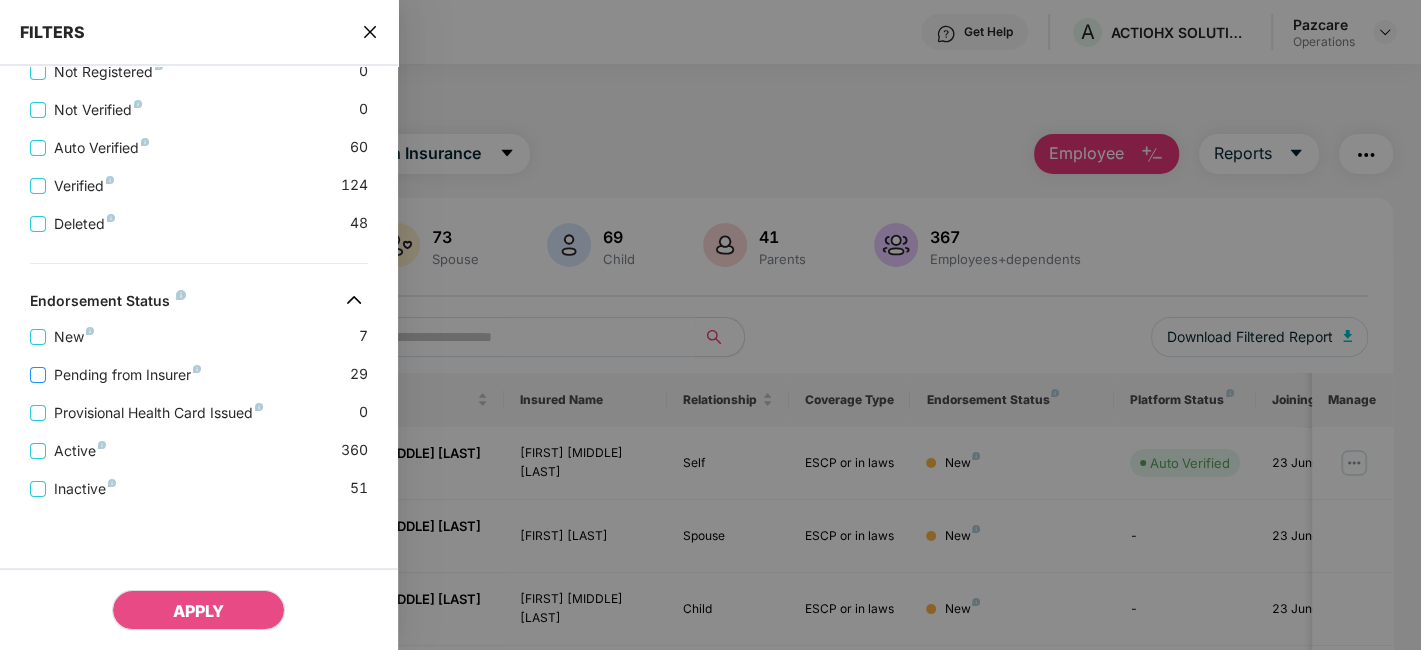 click on "Pending from Insurer" at bounding box center (127, 375) 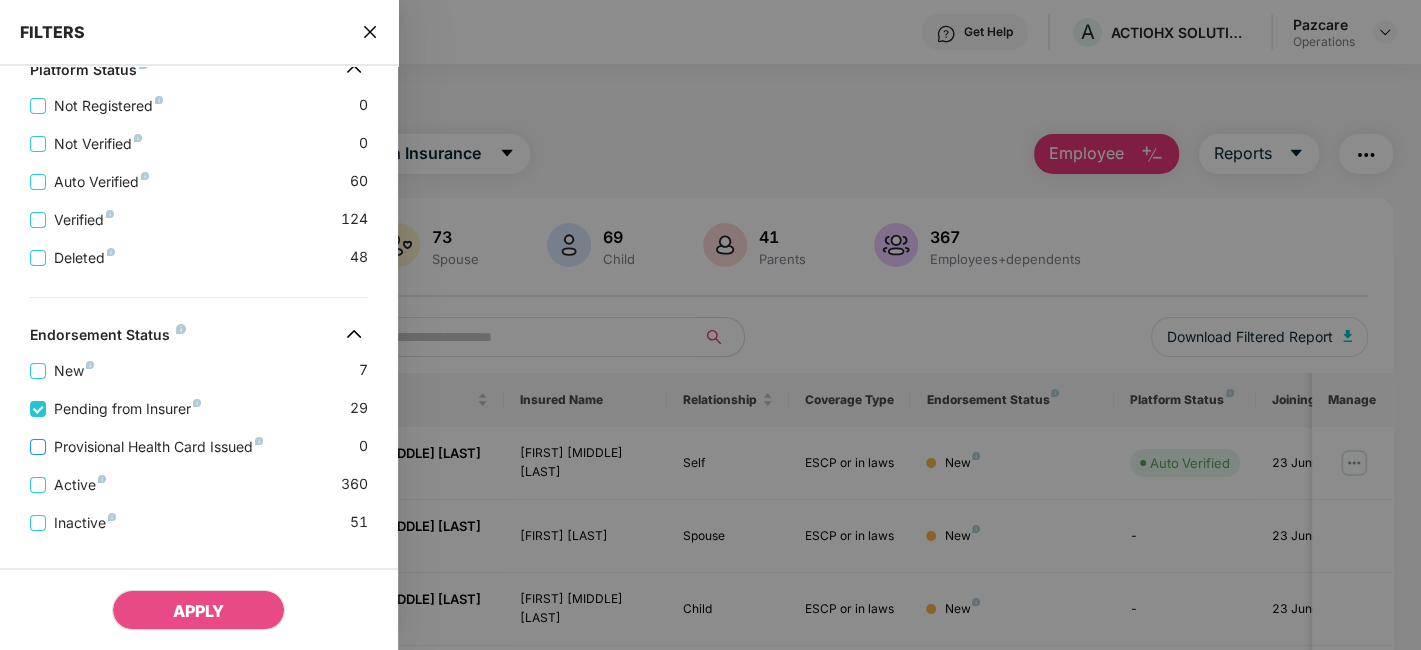 click on "Provisional Health Card Issued" at bounding box center [158, 447] 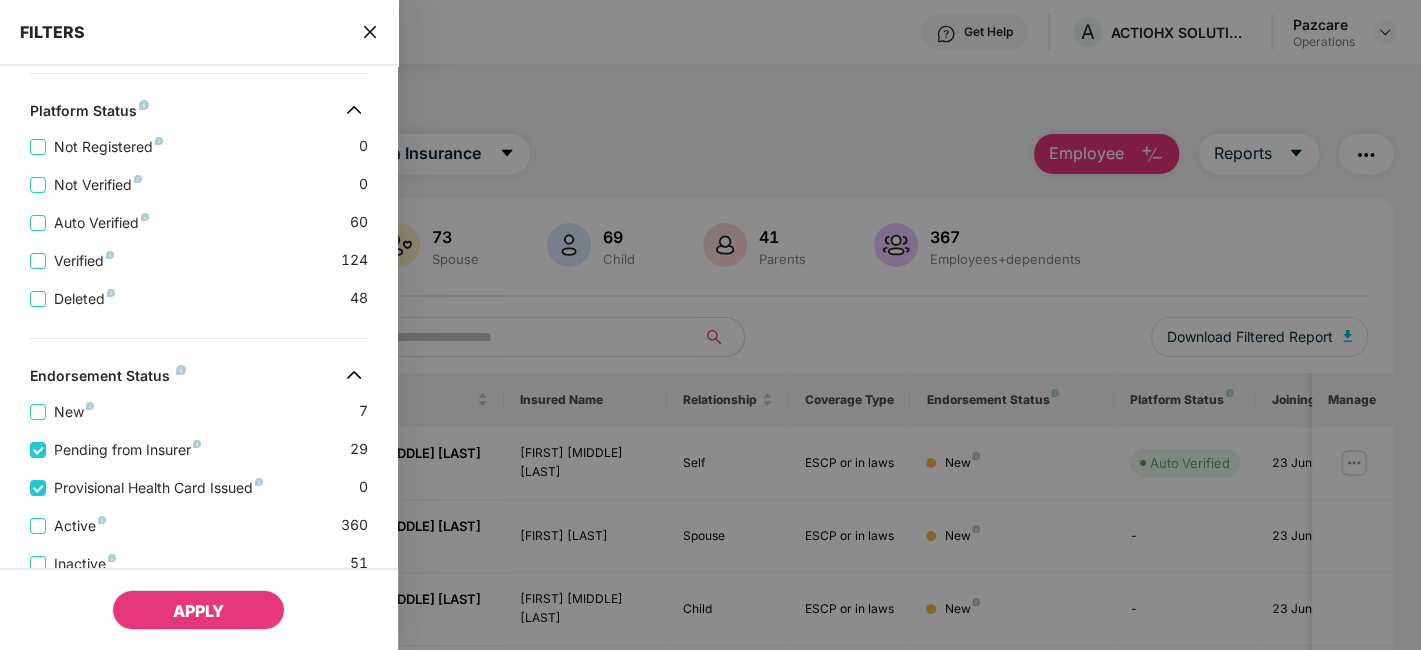 click on "APPLY" at bounding box center [198, 610] 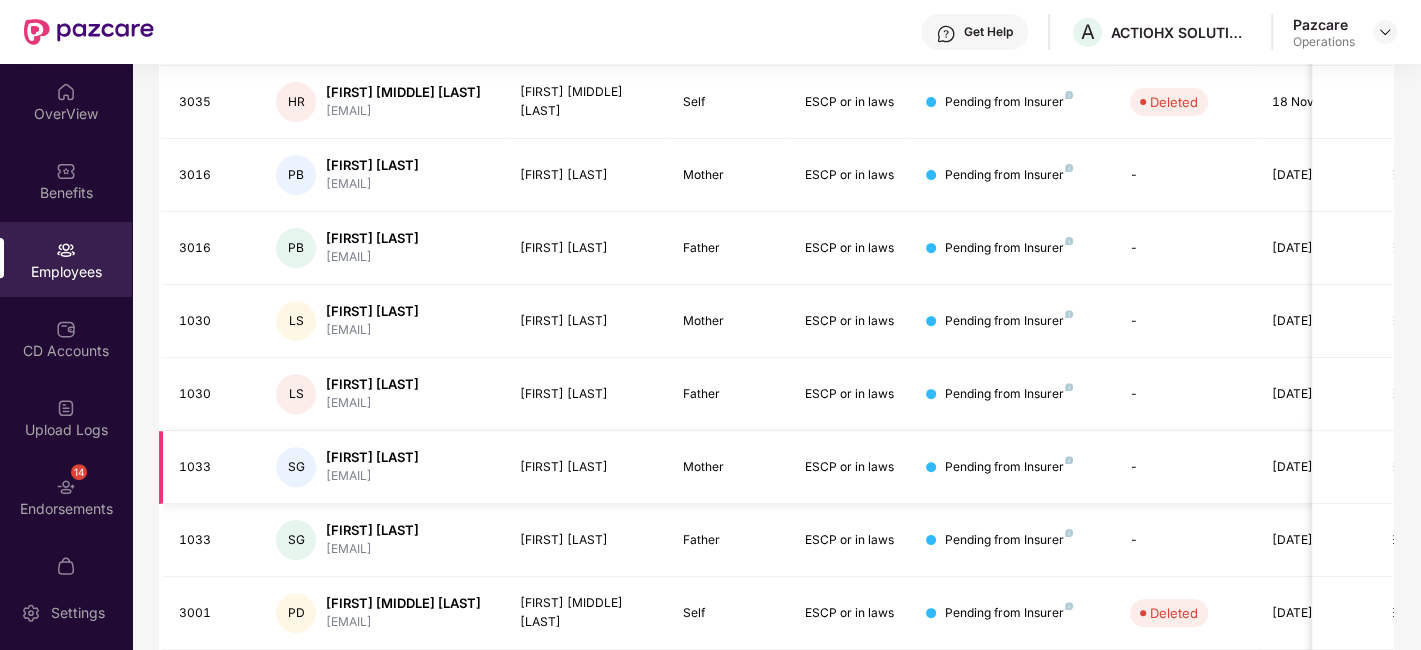 scroll, scrollTop: 574, scrollLeft: 0, axis: vertical 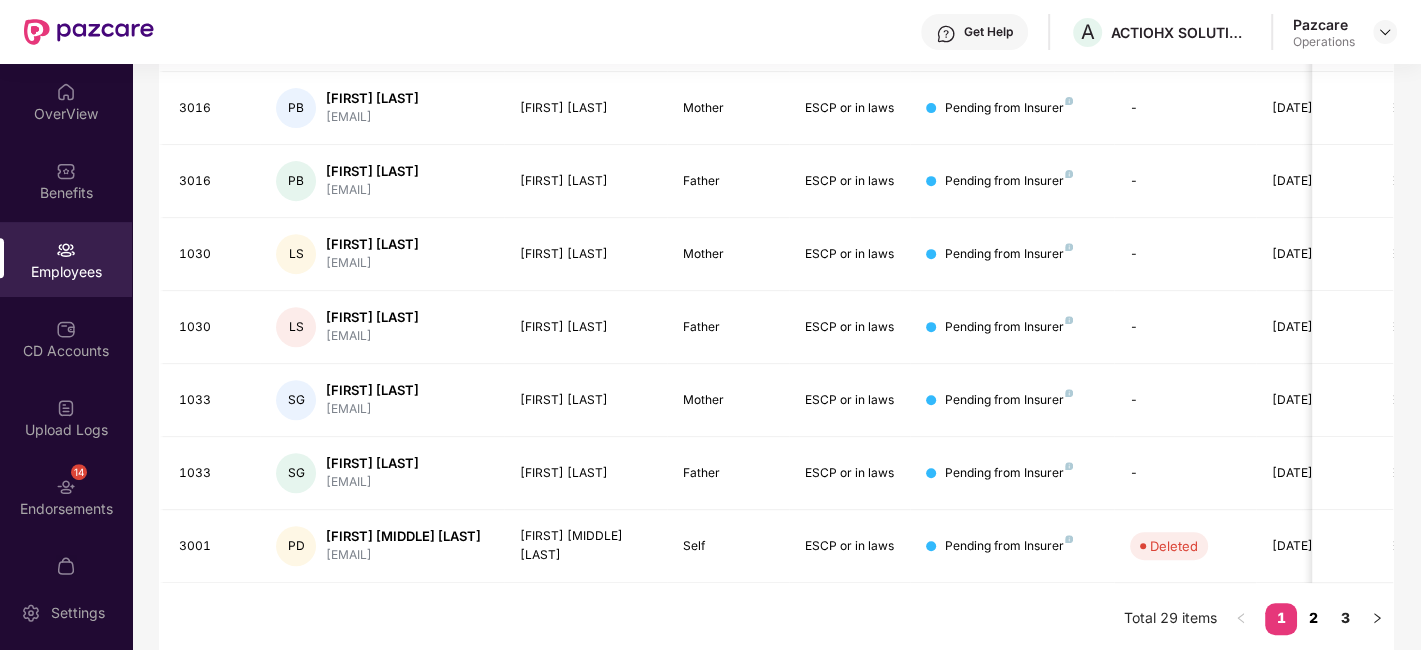 click on "2" at bounding box center [1313, 618] 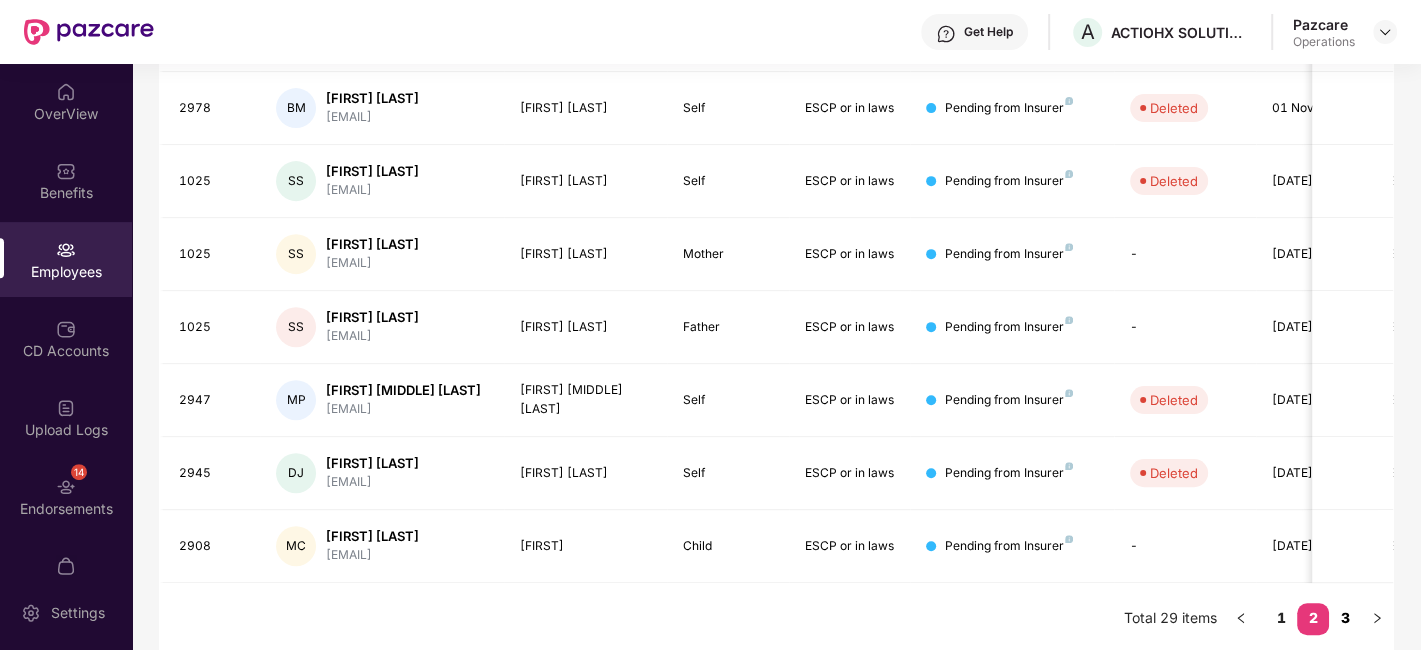 click on "3" at bounding box center (1345, 618) 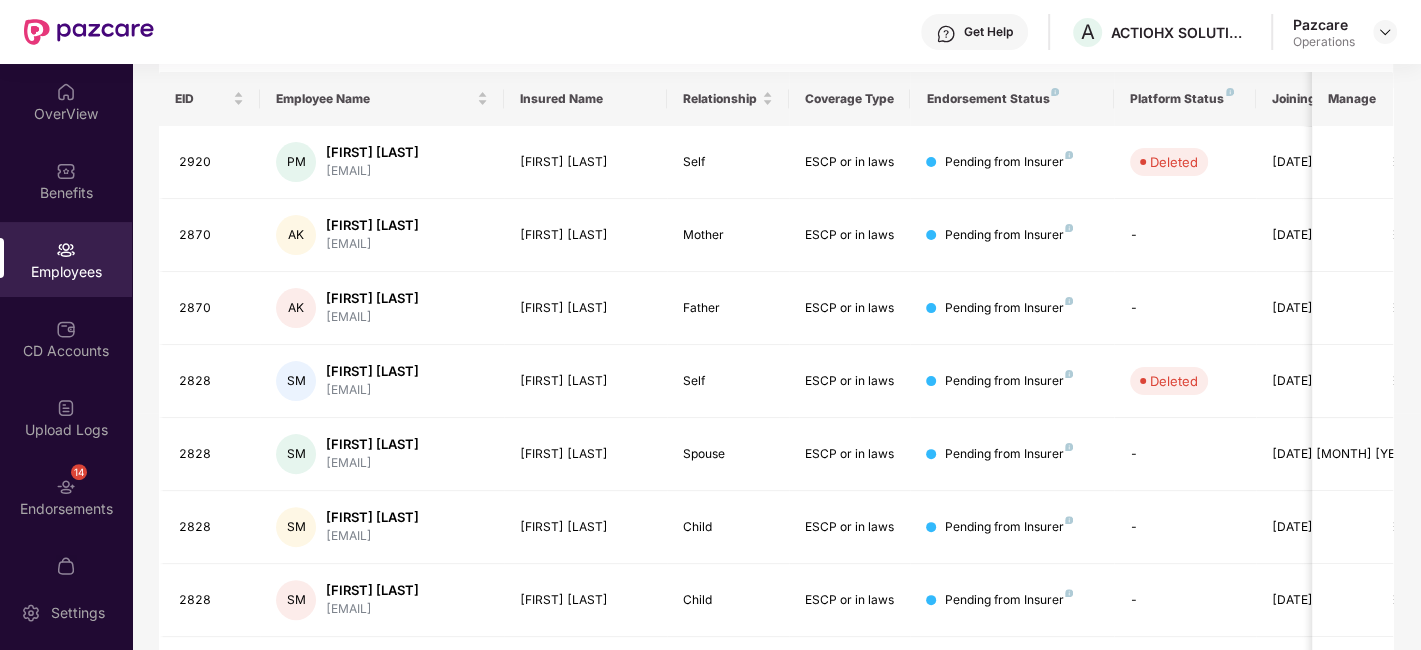 scroll, scrollTop: 300, scrollLeft: 0, axis: vertical 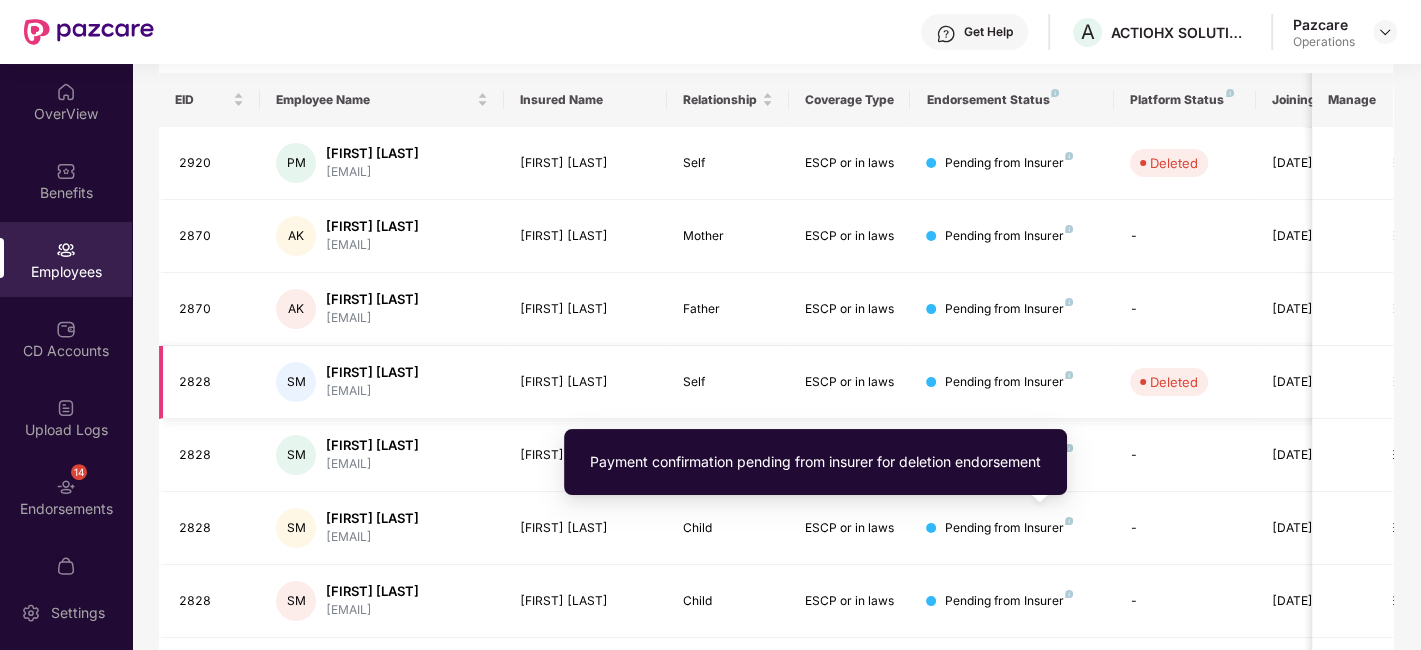 type 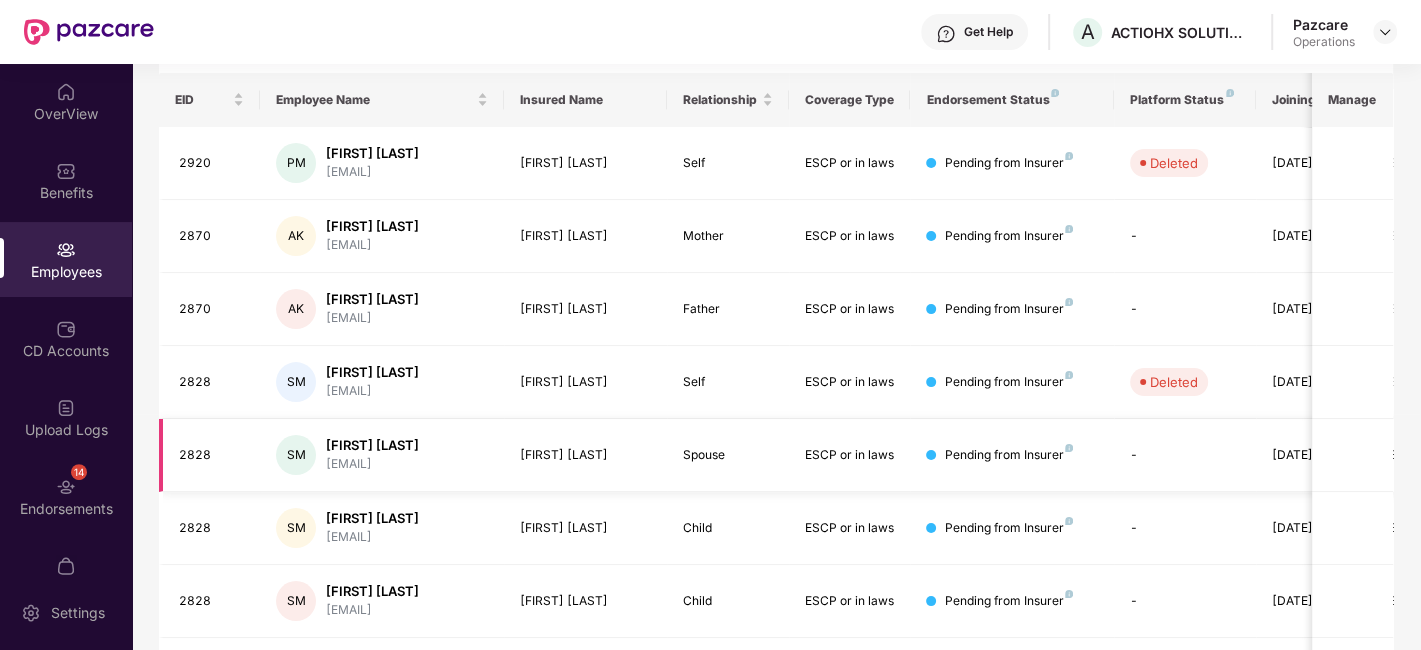 scroll, scrollTop: 0, scrollLeft: 0, axis: both 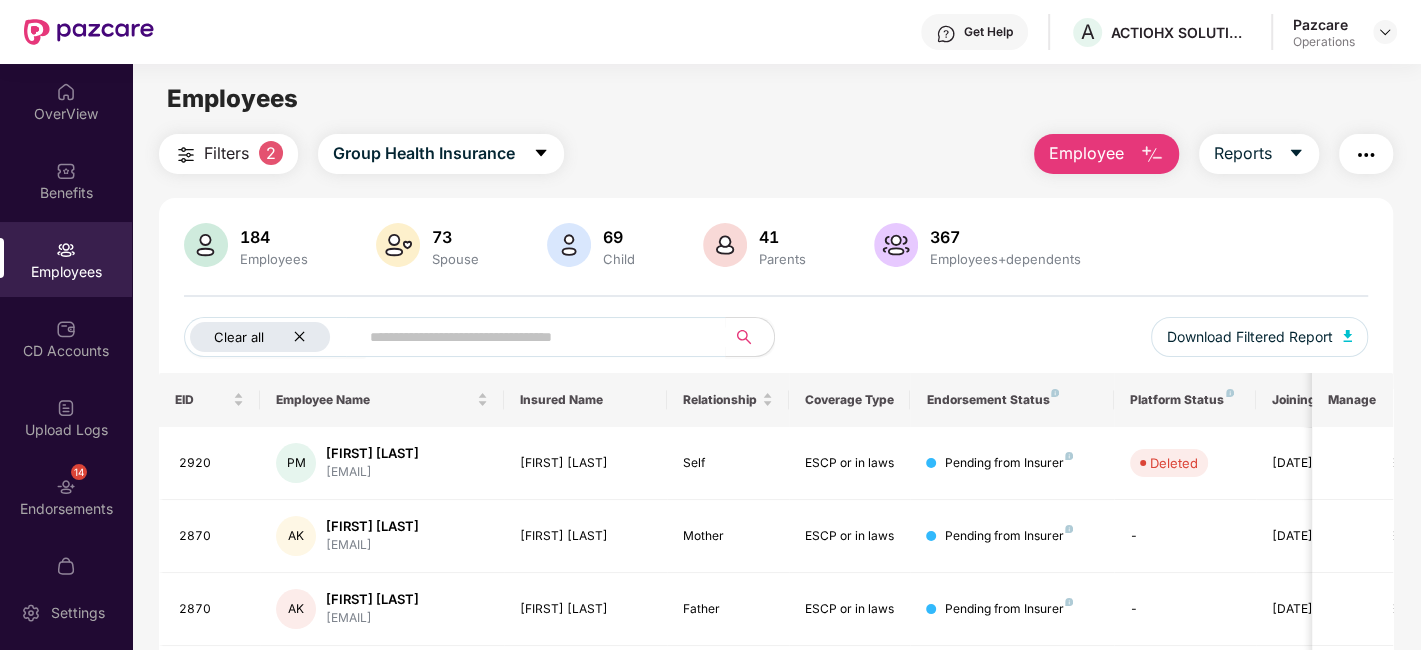 click 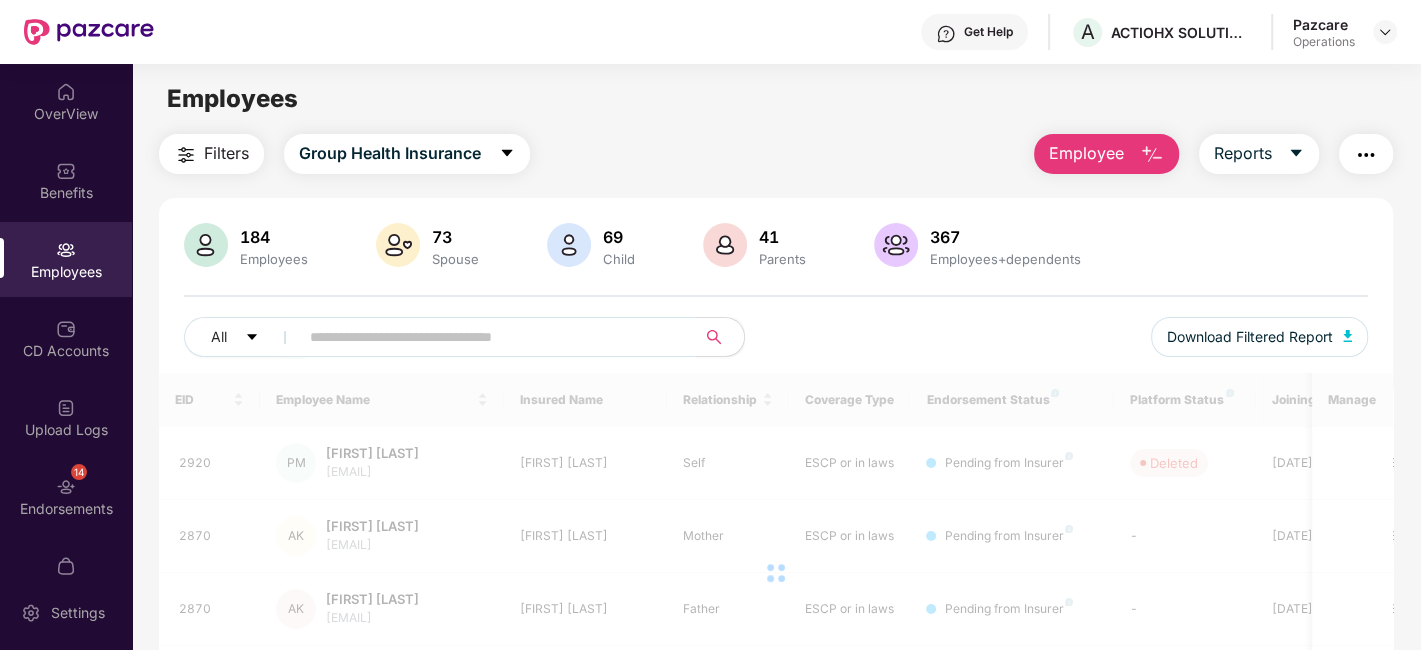 click at bounding box center [489, 337] 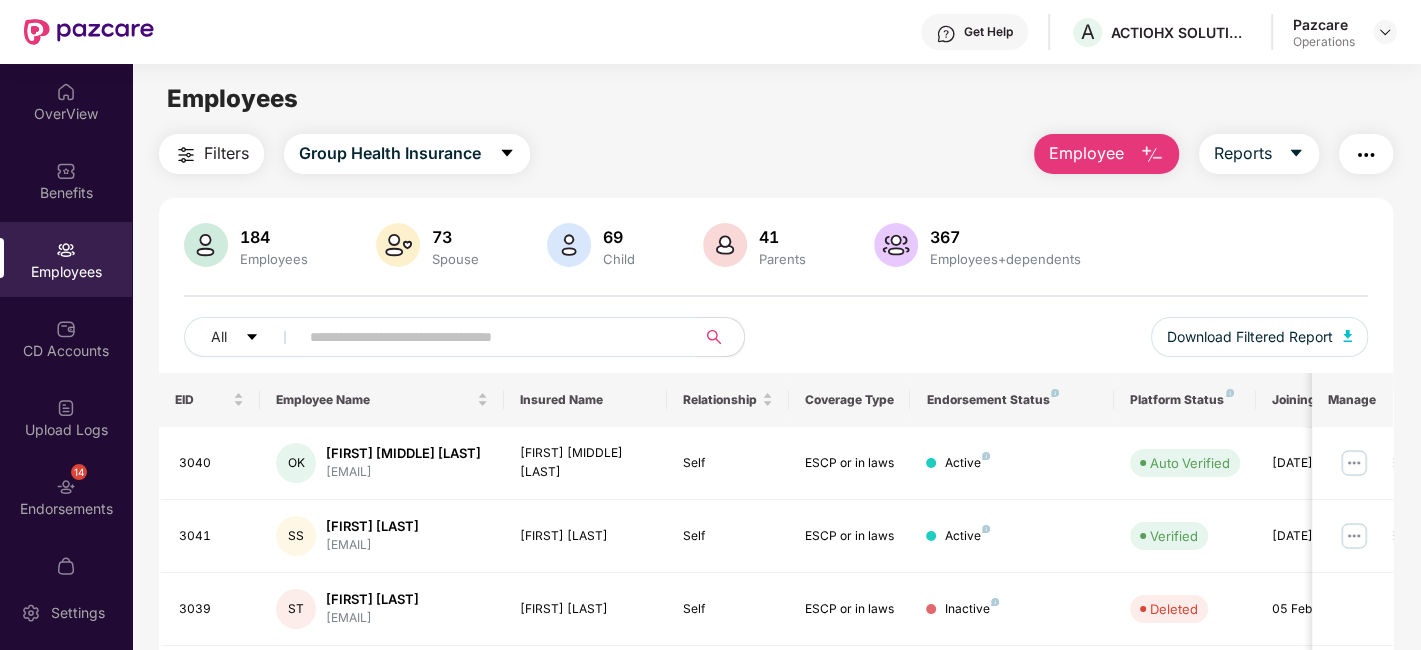 click at bounding box center [489, 337] 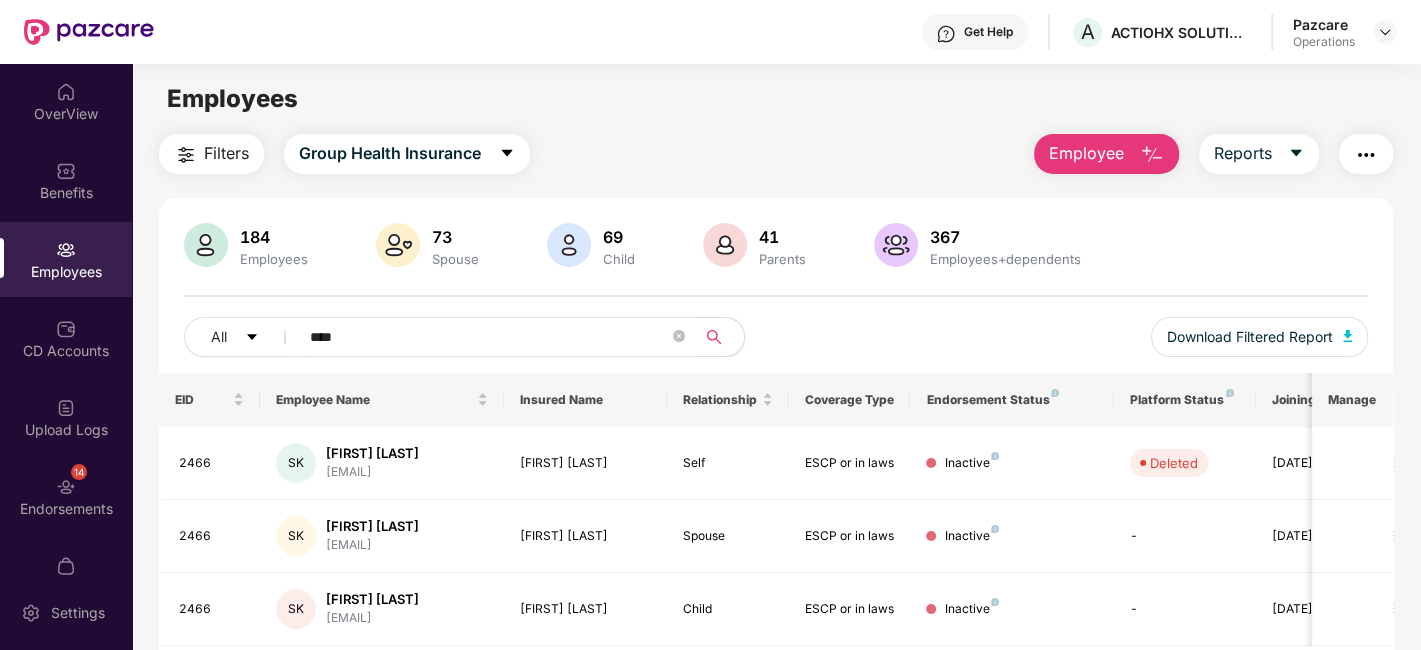 click on "****" at bounding box center [489, 337] 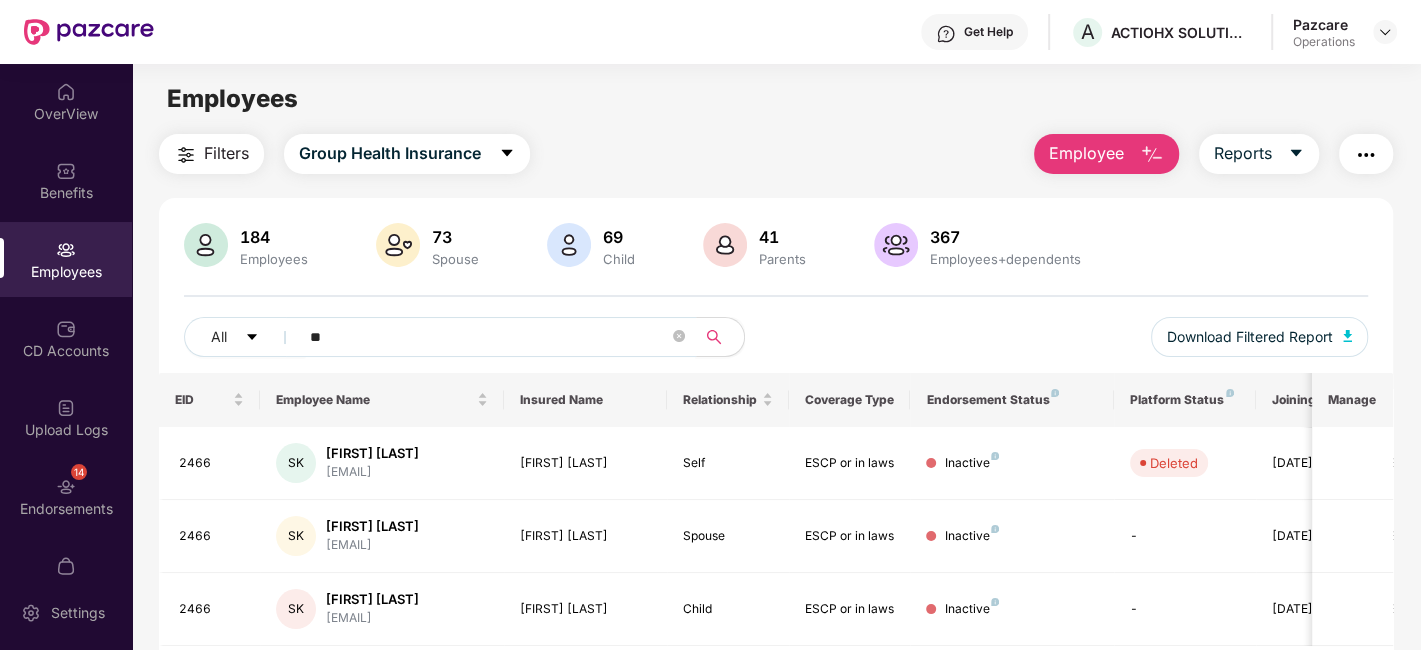 type on "*" 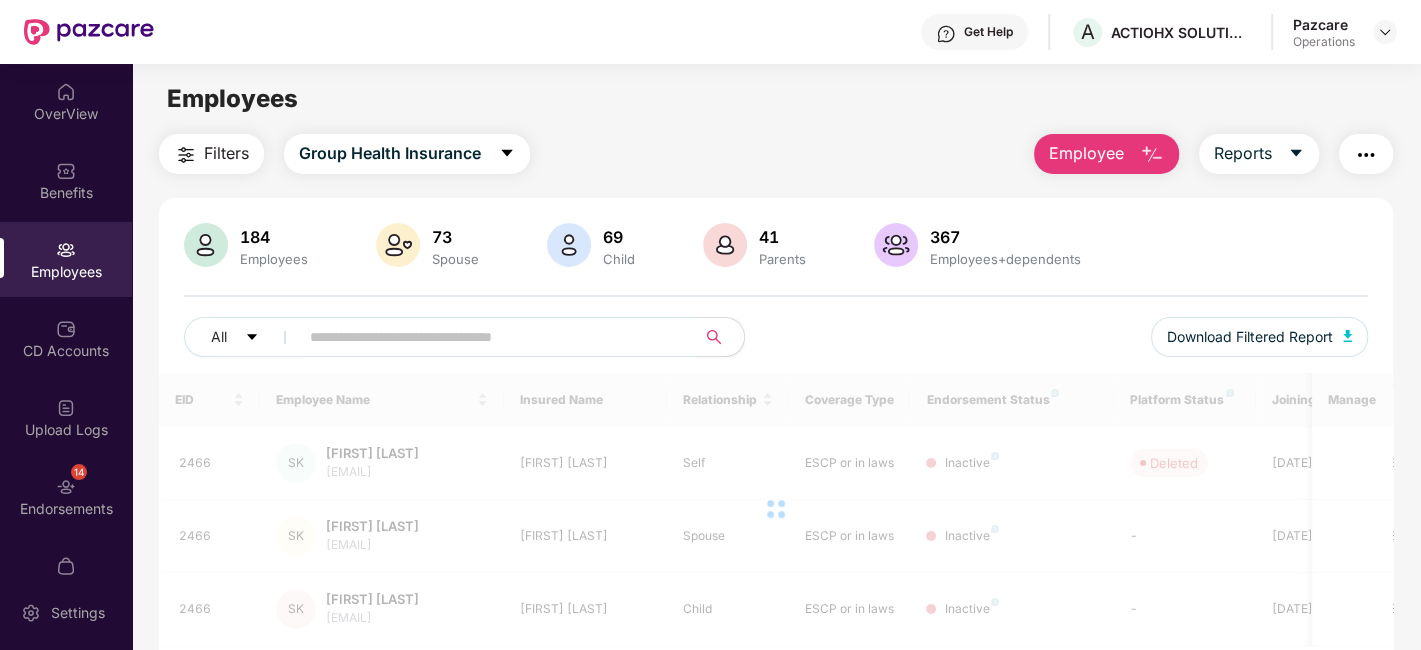 paste on "****" 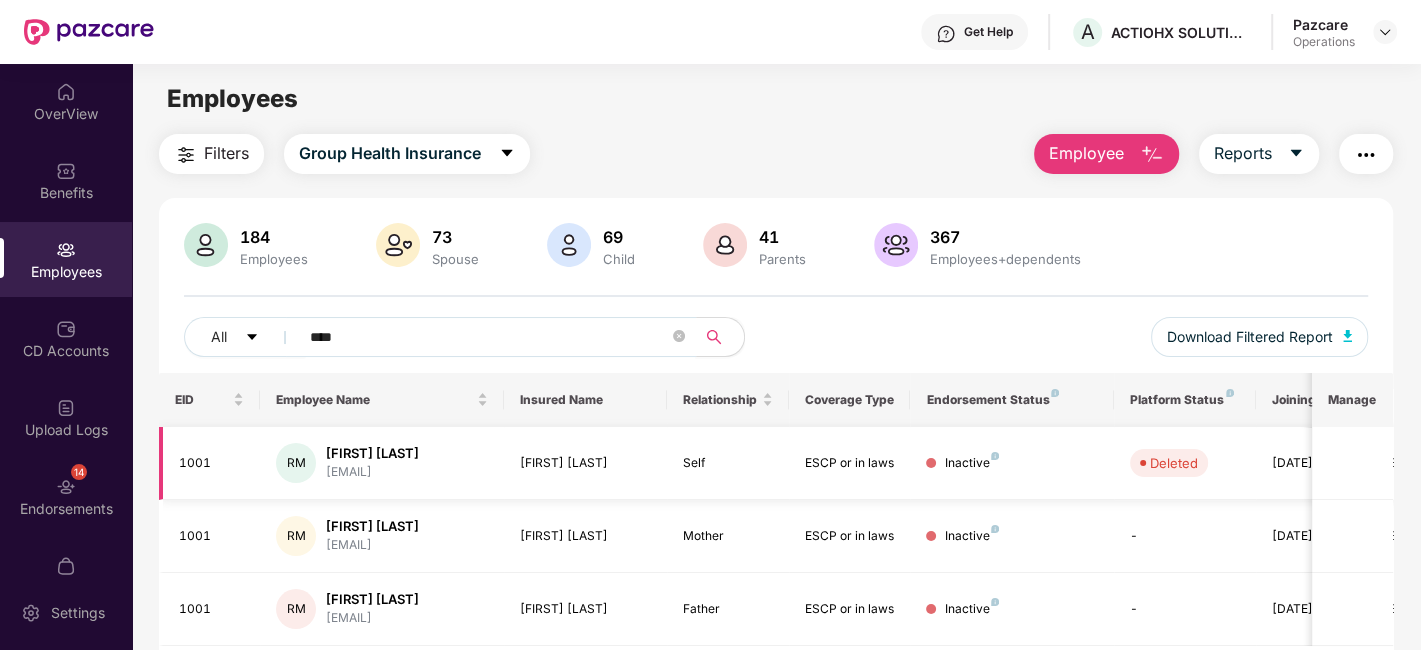 scroll, scrollTop: 65, scrollLeft: 0, axis: vertical 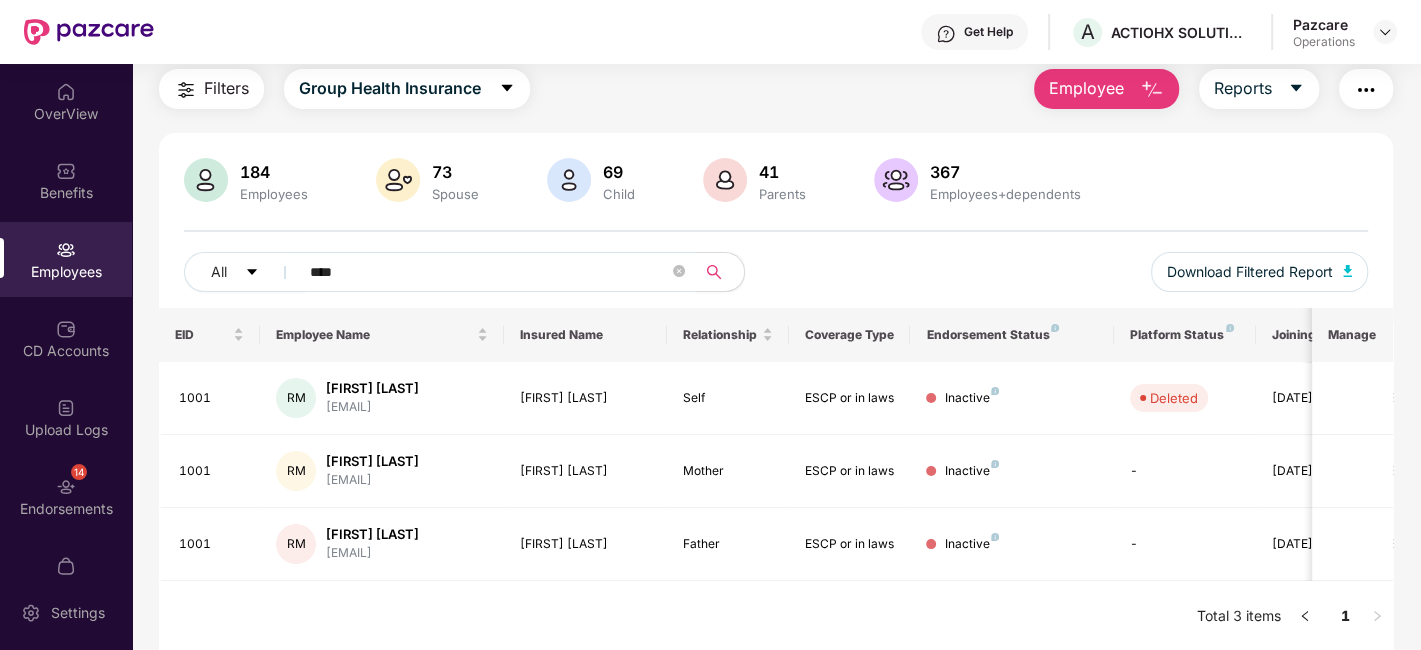 click on "****" at bounding box center [489, 272] 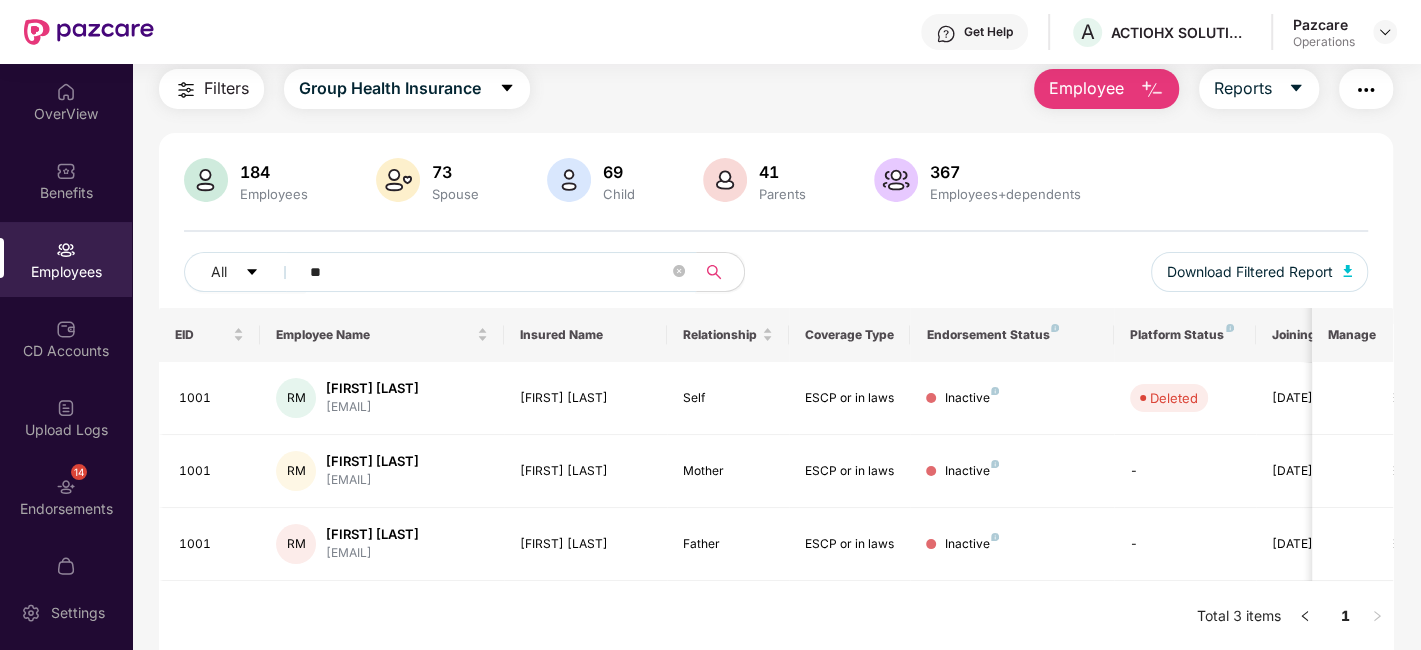 type on "*" 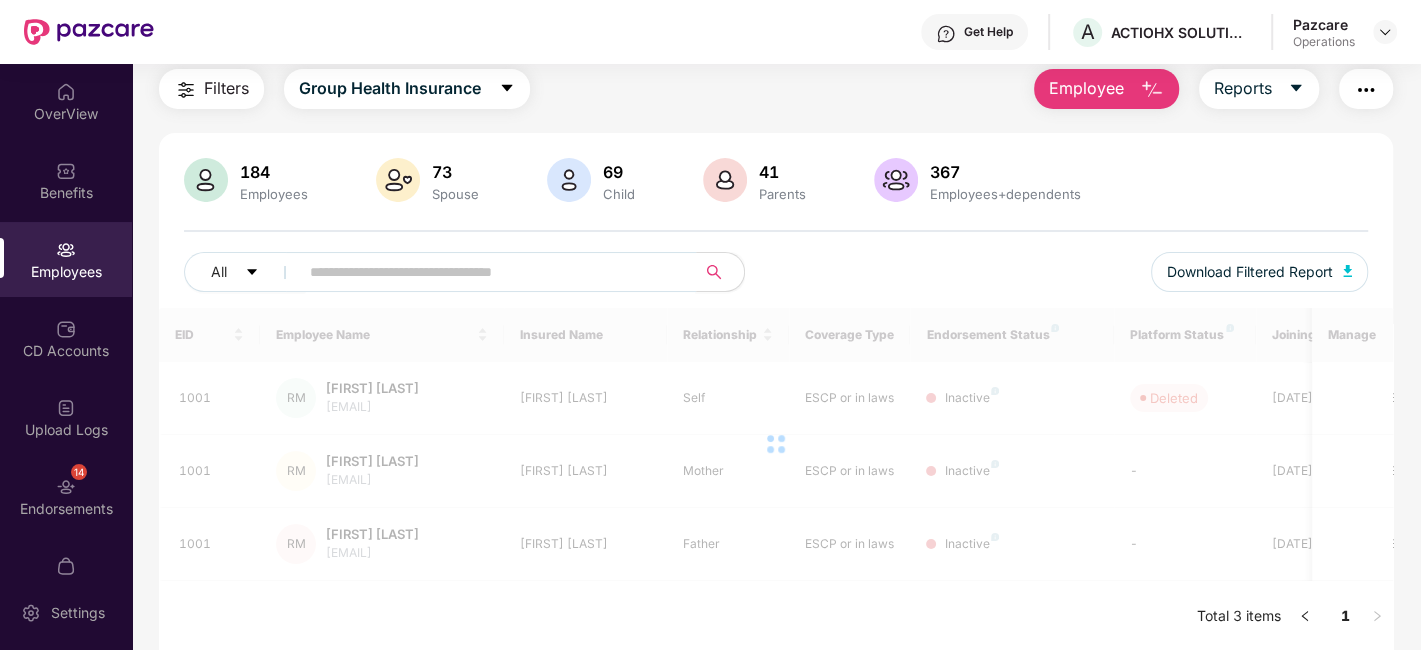 paste on "****" 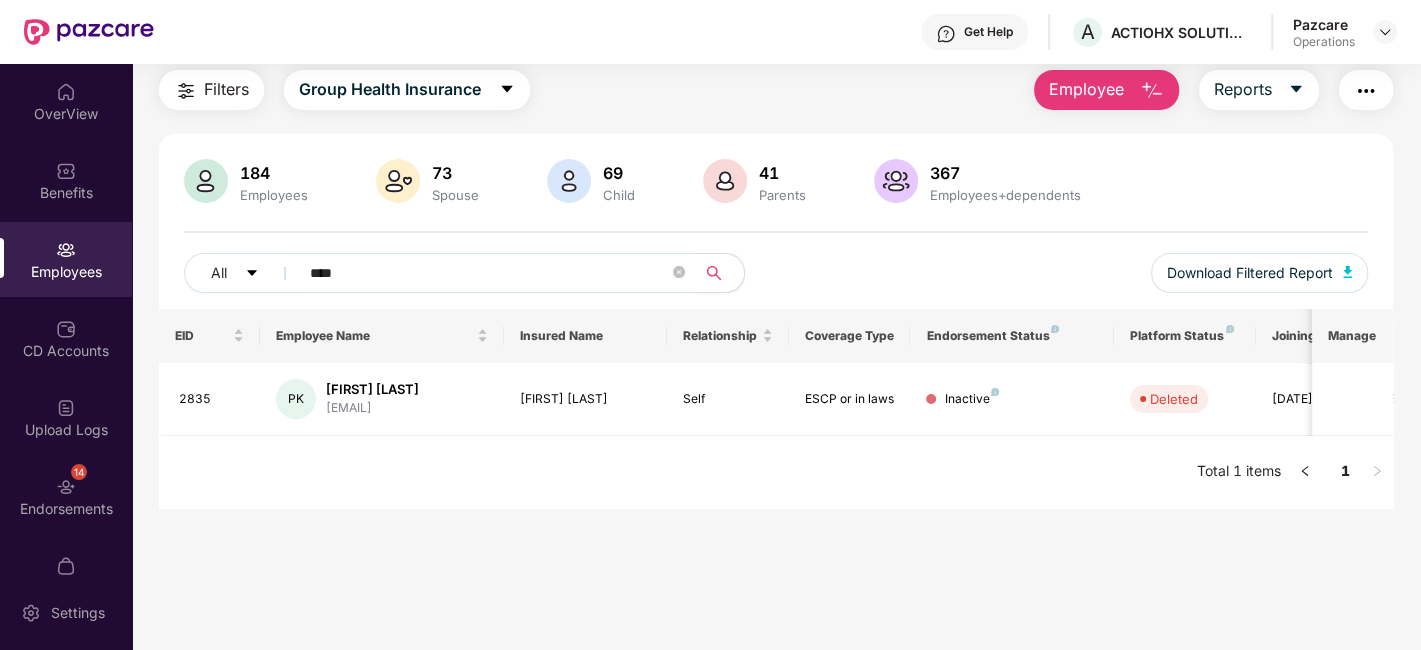 scroll, scrollTop: 63, scrollLeft: 0, axis: vertical 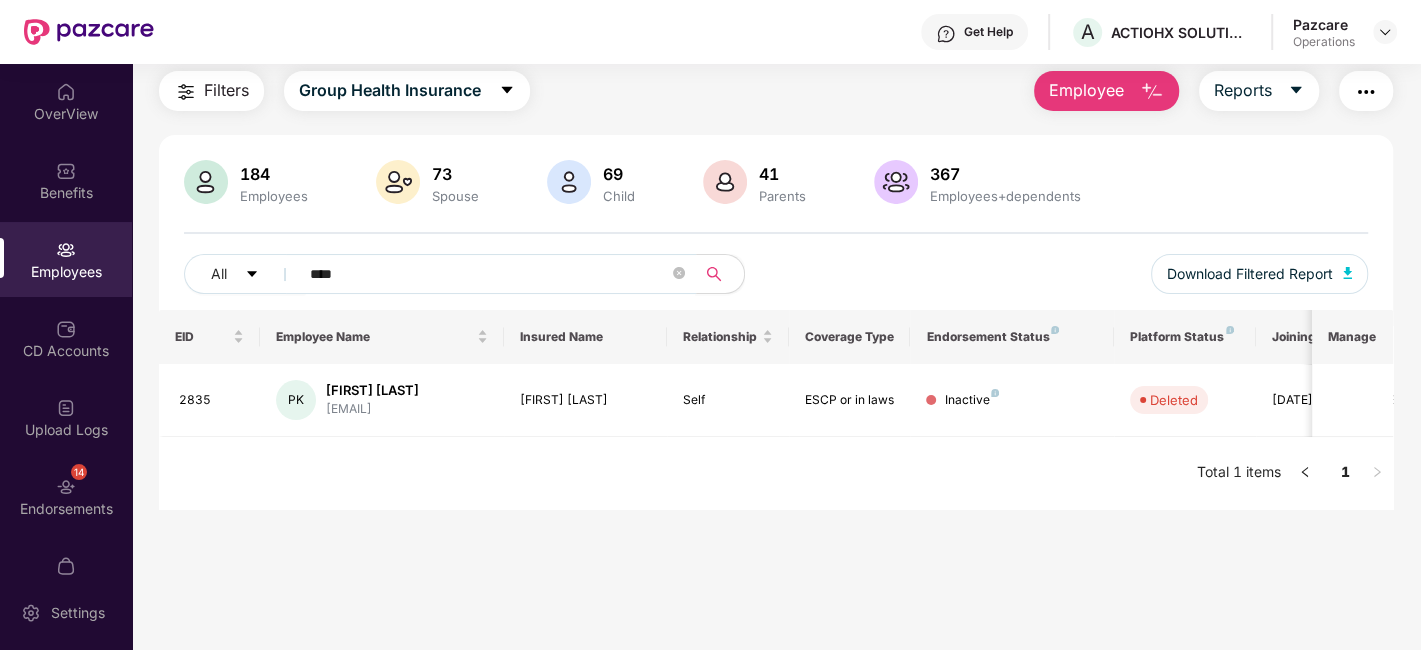 type on "****" 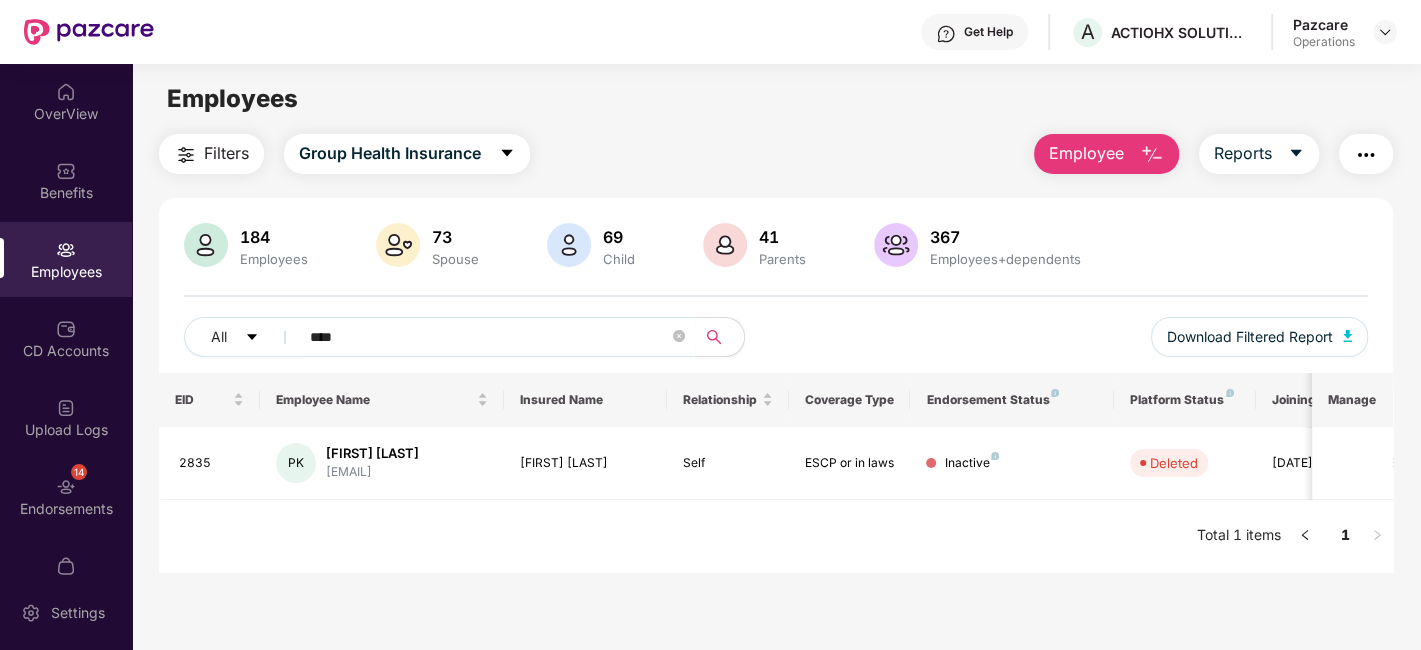 click on "Filters" at bounding box center [226, 153] 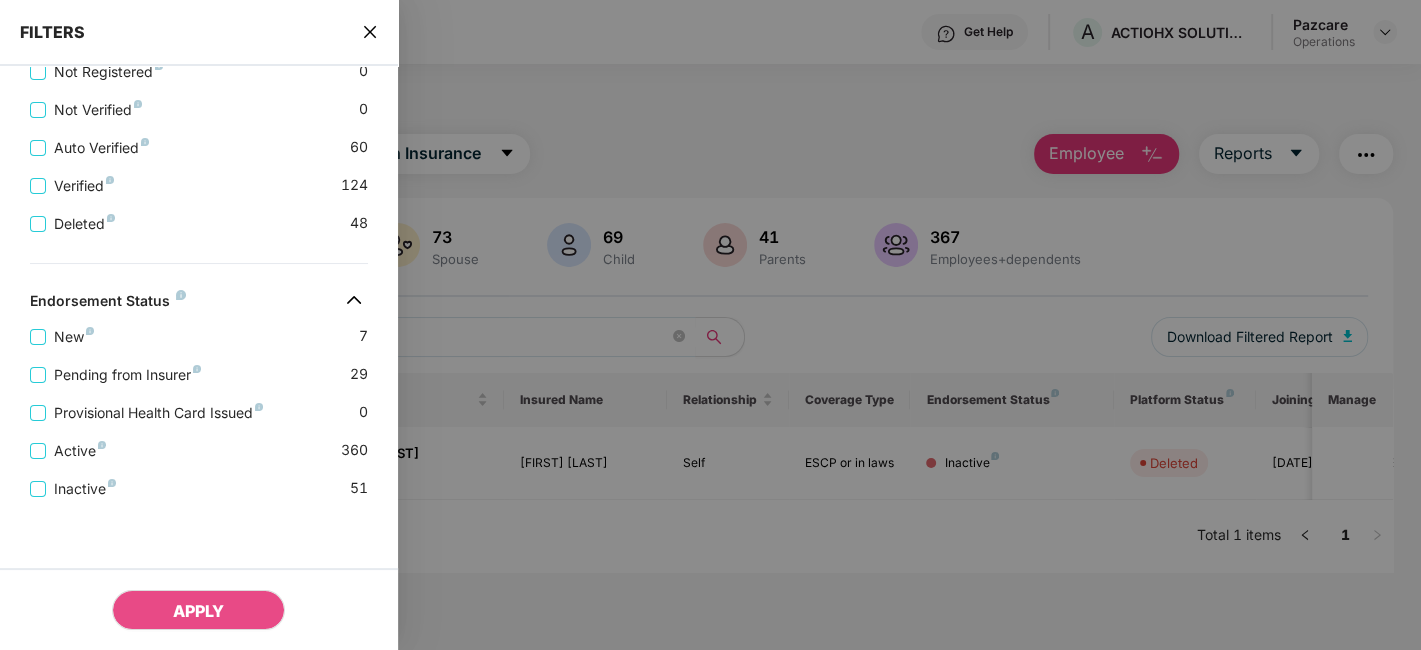 click 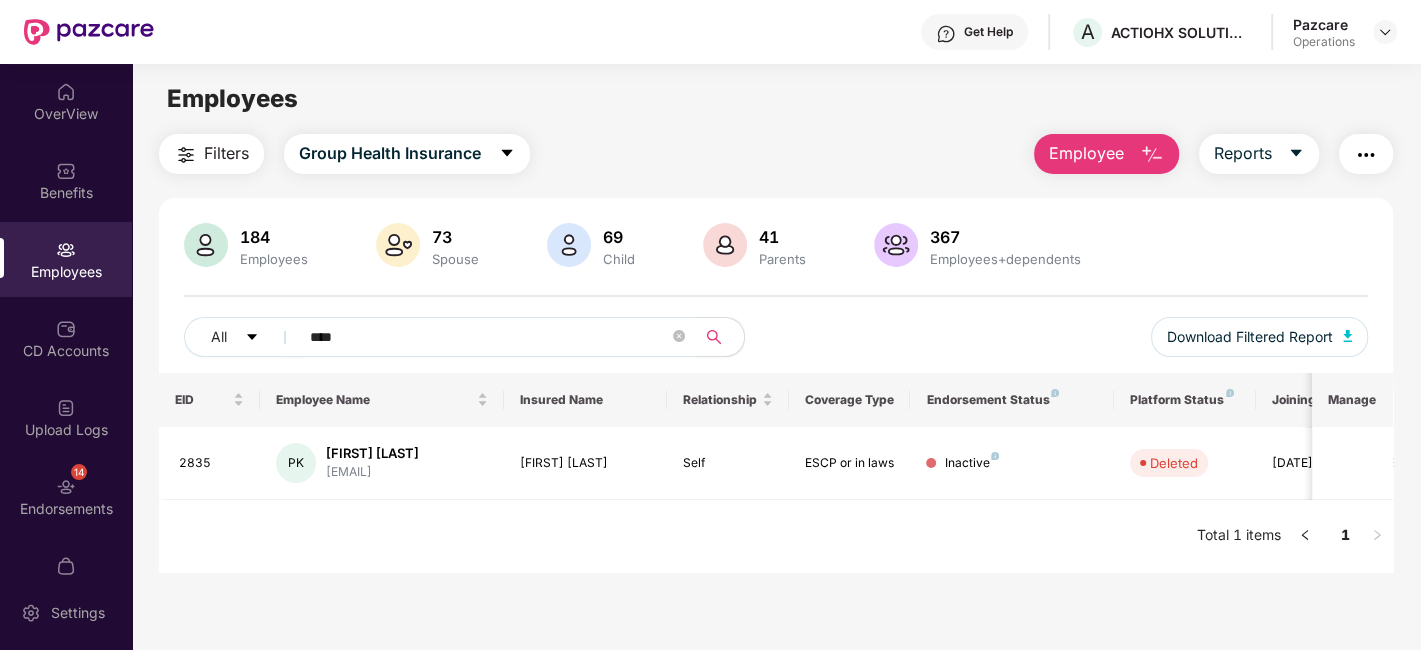 type 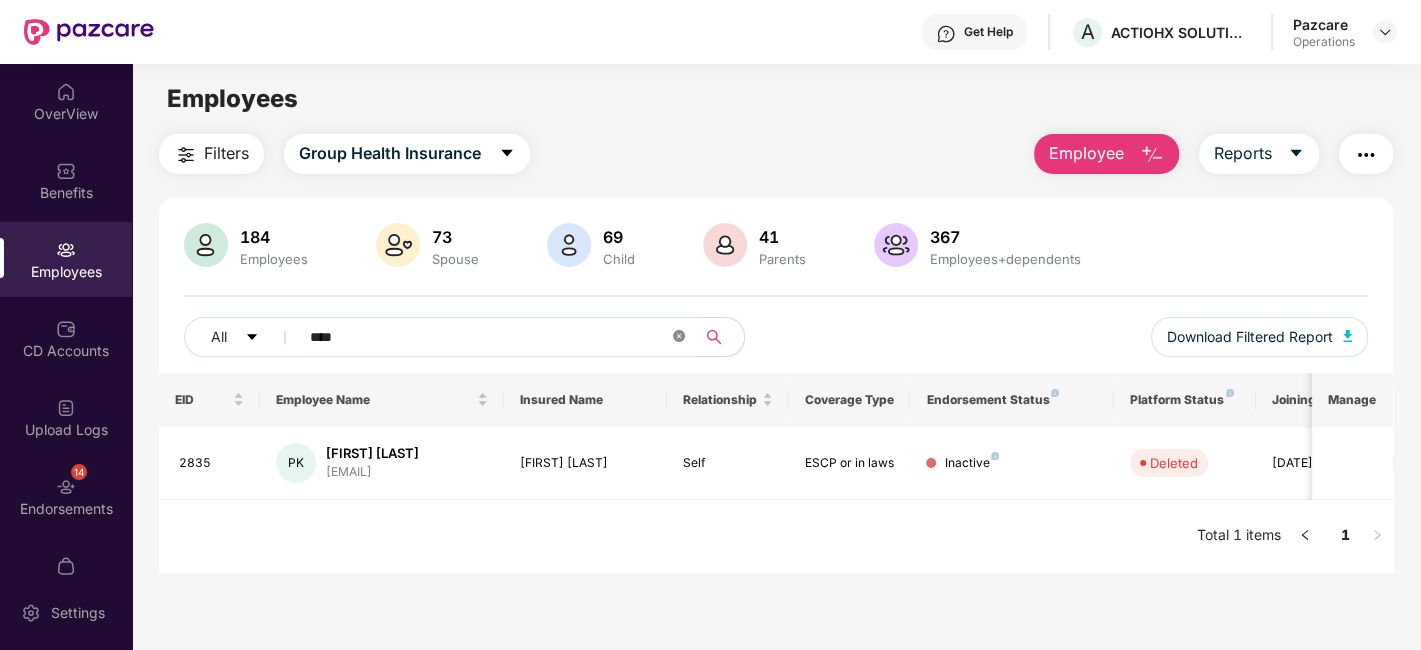 click 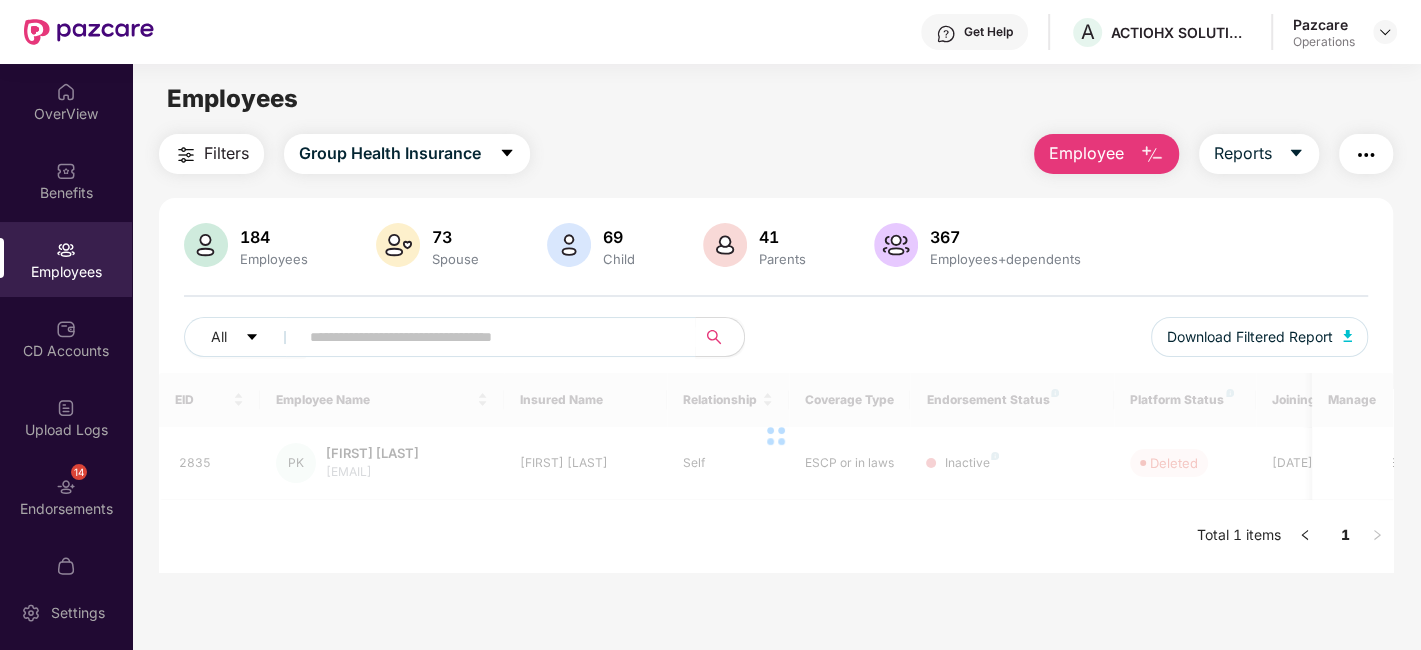 click at bounding box center (1366, 154) 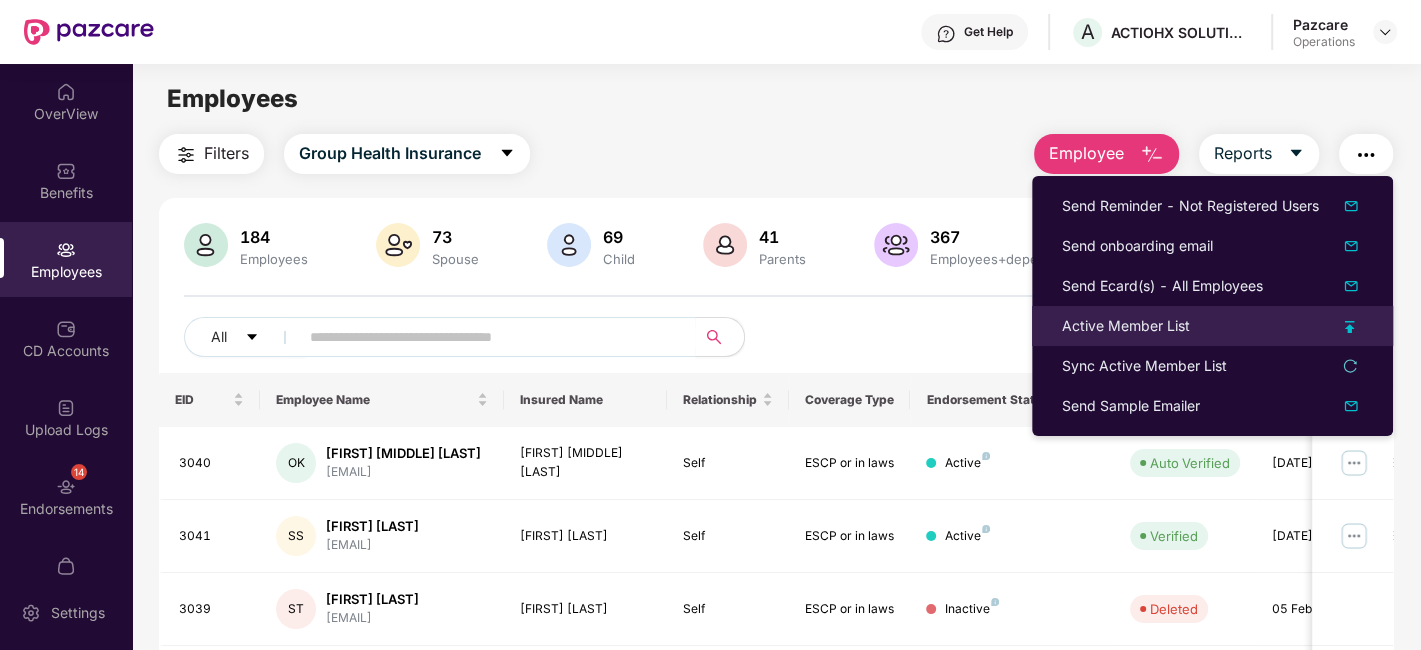 click on "Active Member List" at bounding box center [1126, 326] 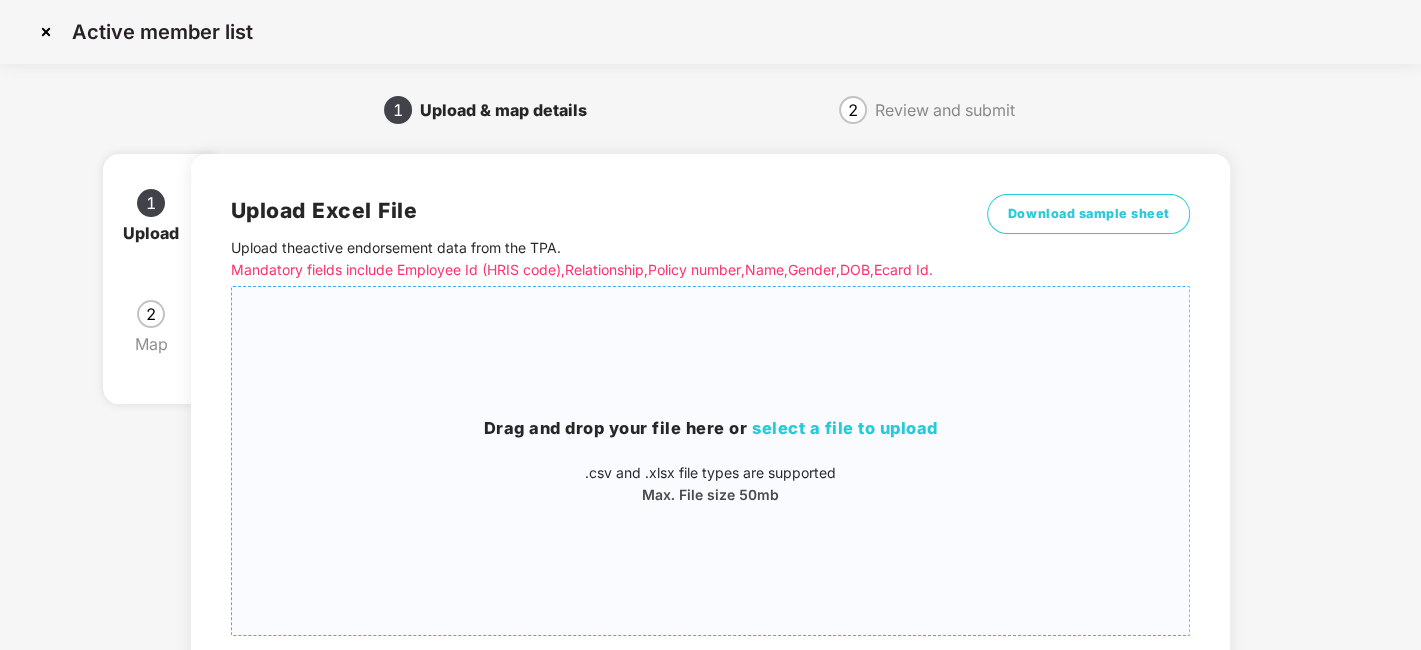 click on "Drag and drop your file here or  select a file to upload .csv and .xlsx file types are supported Max. File size 50mb" at bounding box center [711, 461] 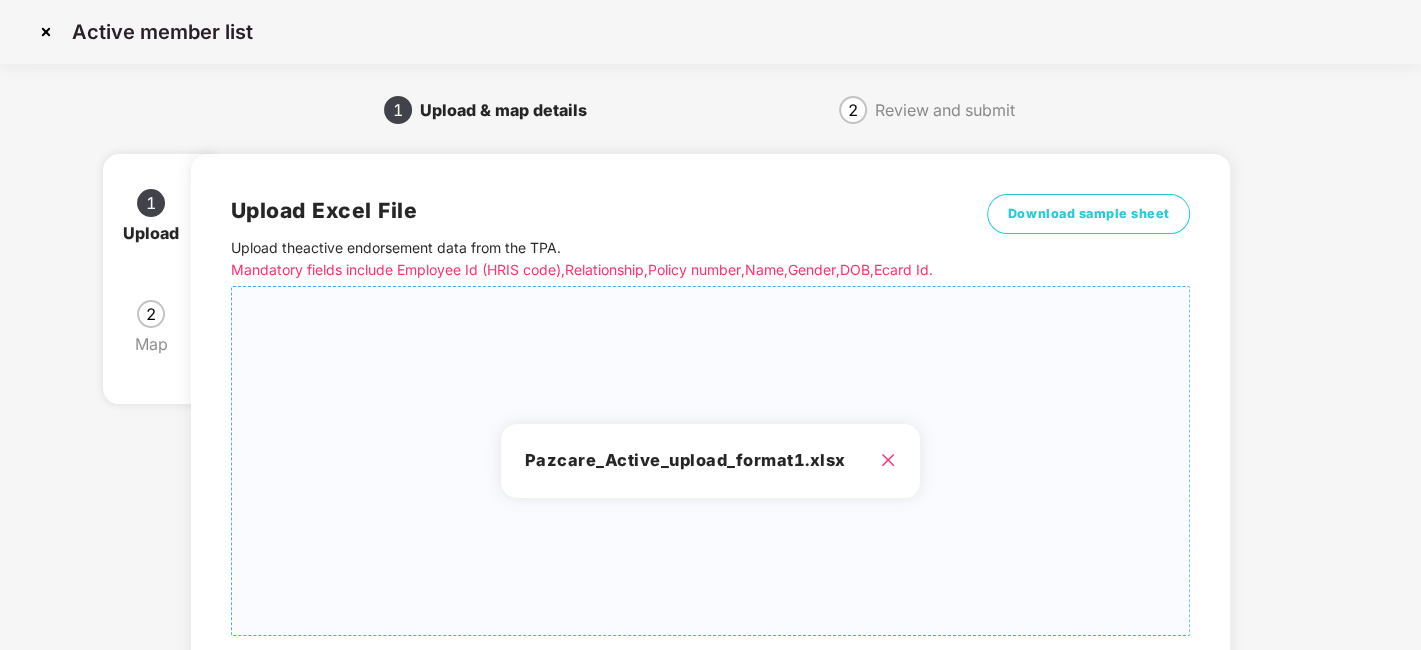 scroll, scrollTop: 214, scrollLeft: 0, axis: vertical 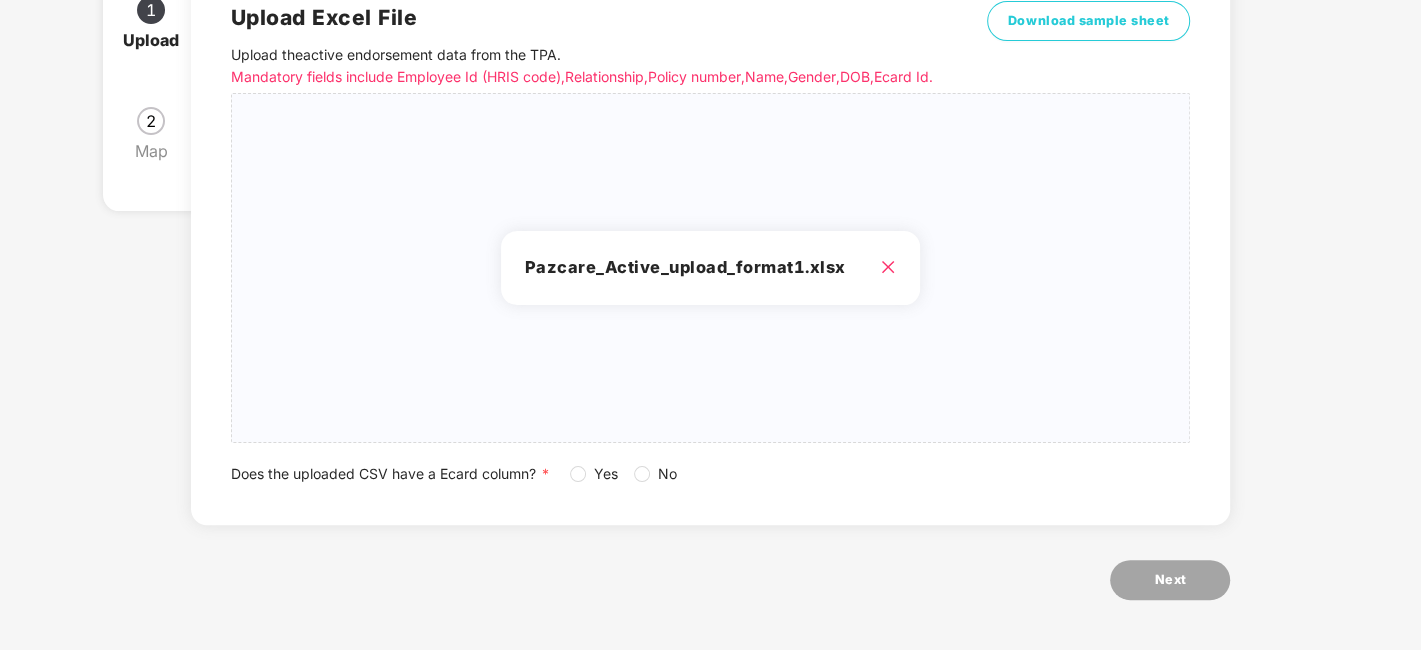 click on "Yes" at bounding box center (606, 474) 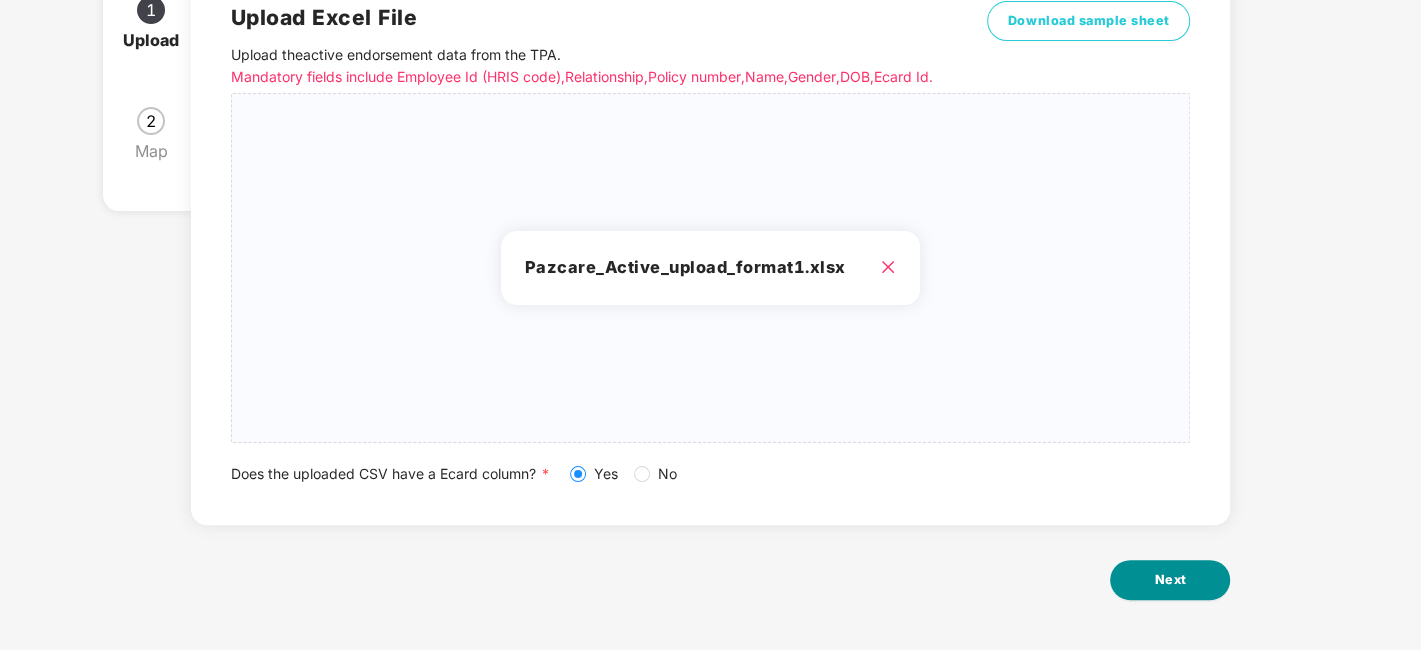 click on "Next" at bounding box center (1170, 580) 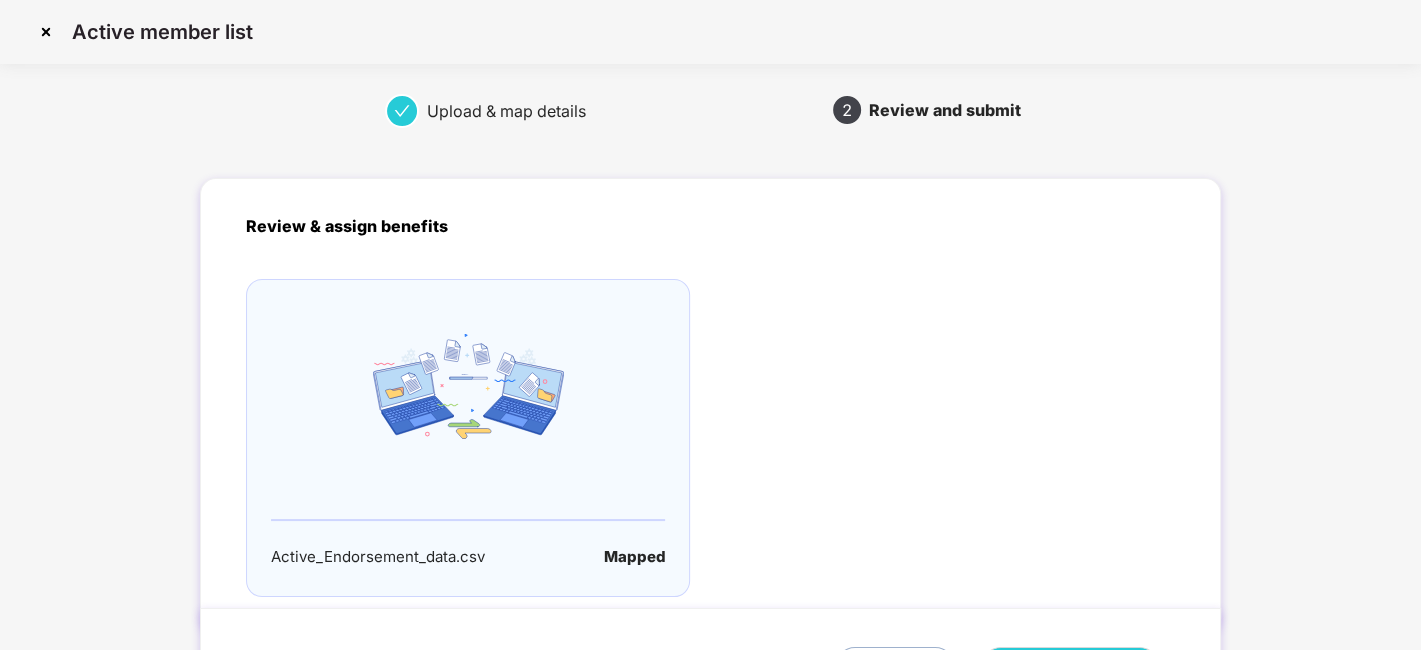 scroll, scrollTop: 132, scrollLeft: 0, axis: vertical 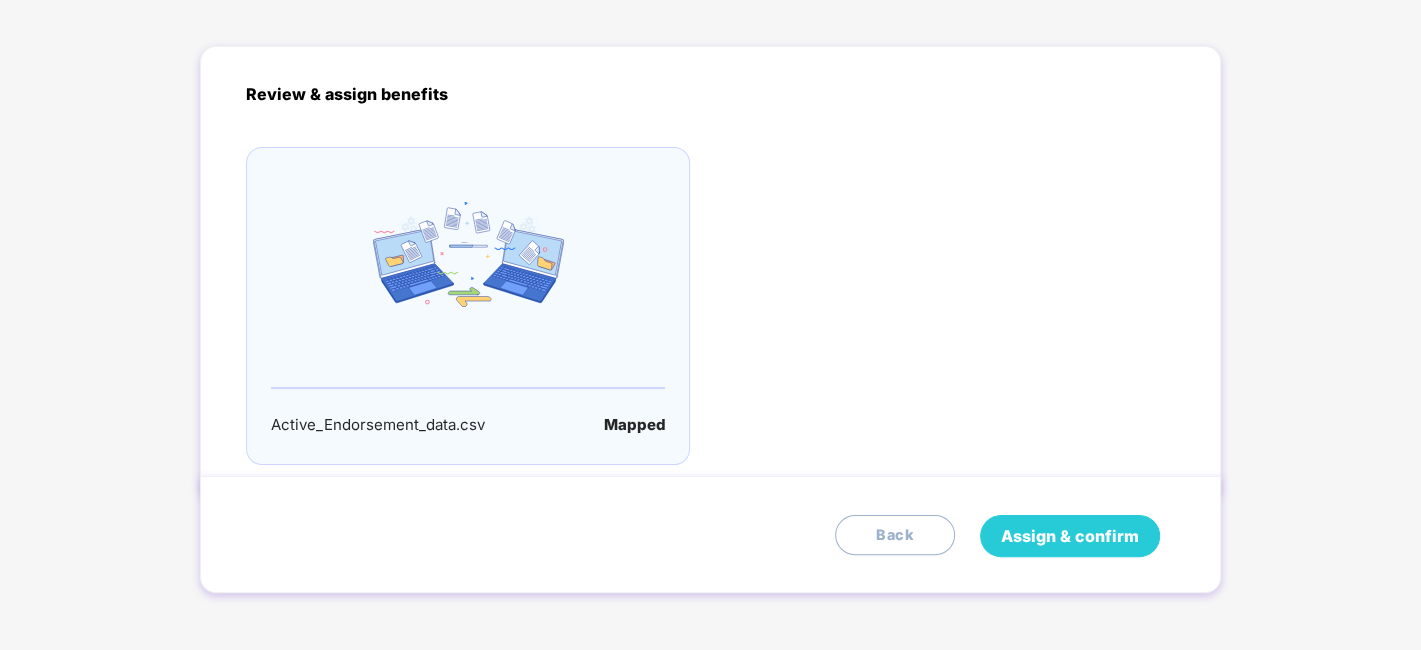 click on "Assign & confirm" at bounding box center [1070, 536] 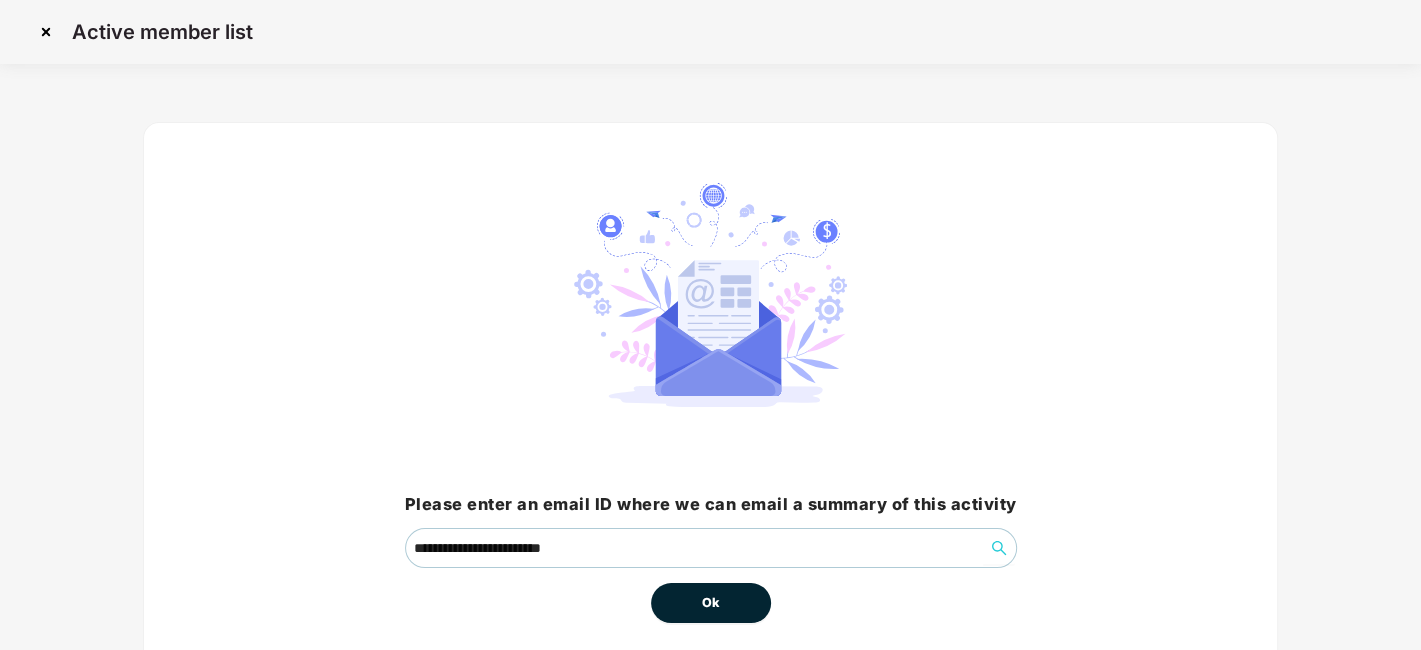 scroll, scrollTop: 86, scrollLeft: 0, axis: vertical 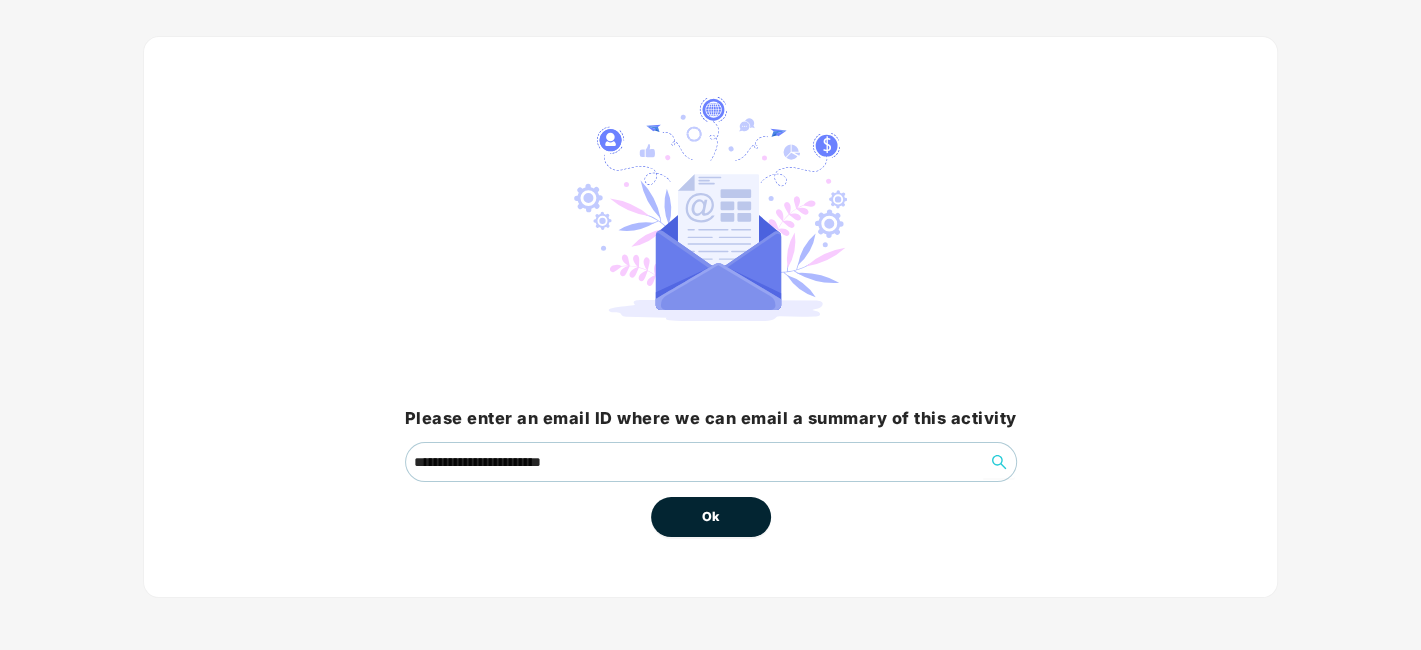 click on "Ok" at bounding box center (711, 517) 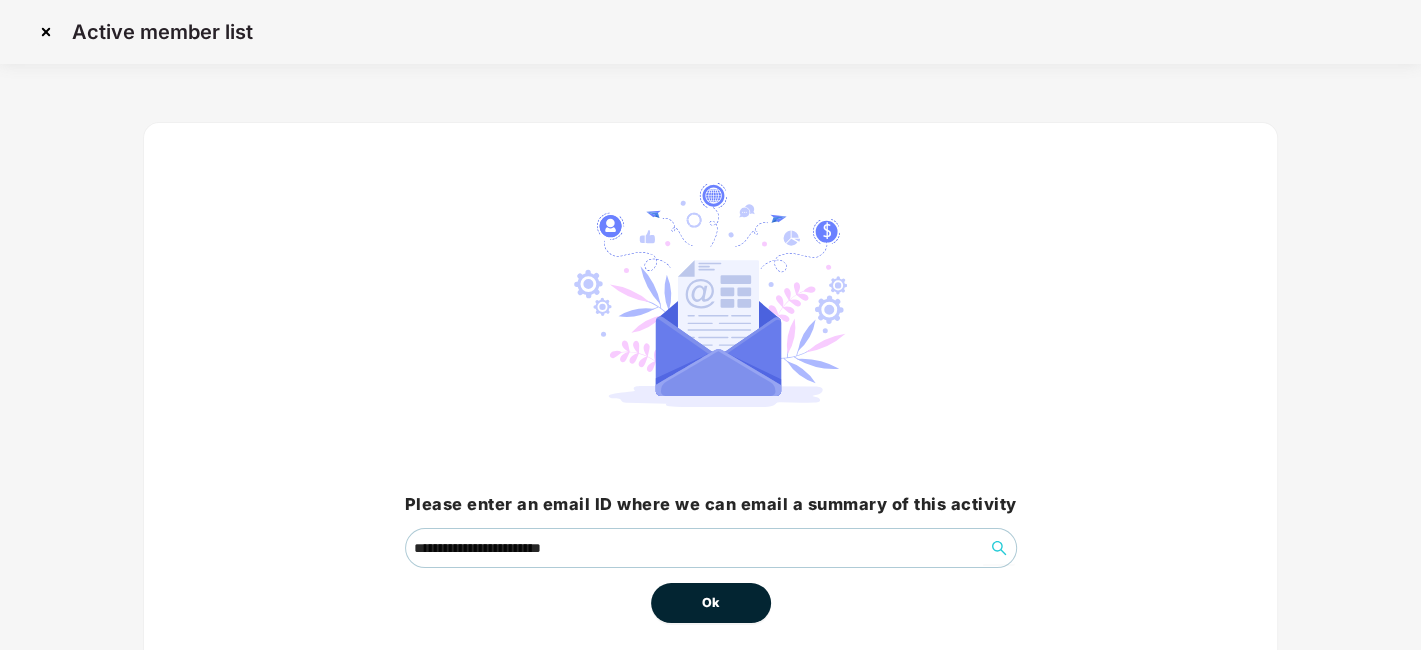 scroll, scrollTop: 86, scrollLeft: 0, axis: vertical 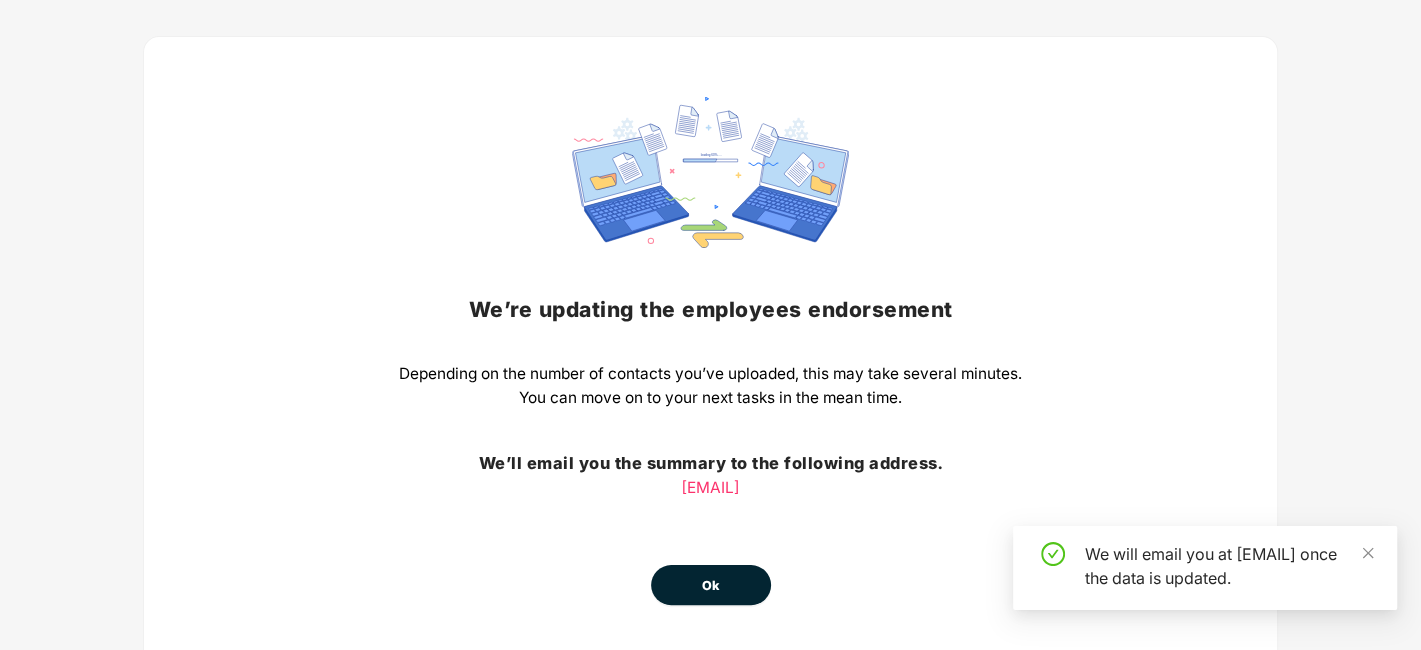 click on "Ok" at bounding box center (711, 586) 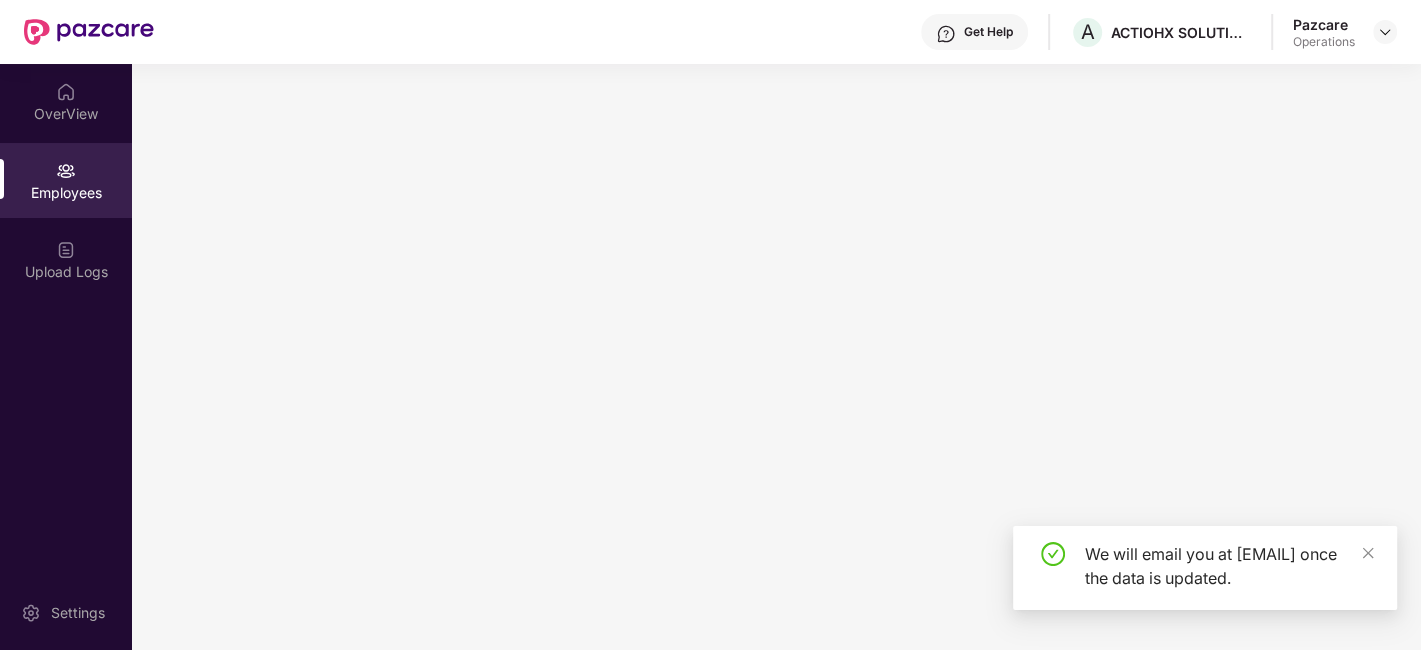 scroll, scrollTop: 0, scrollLeft: 0, axis: both 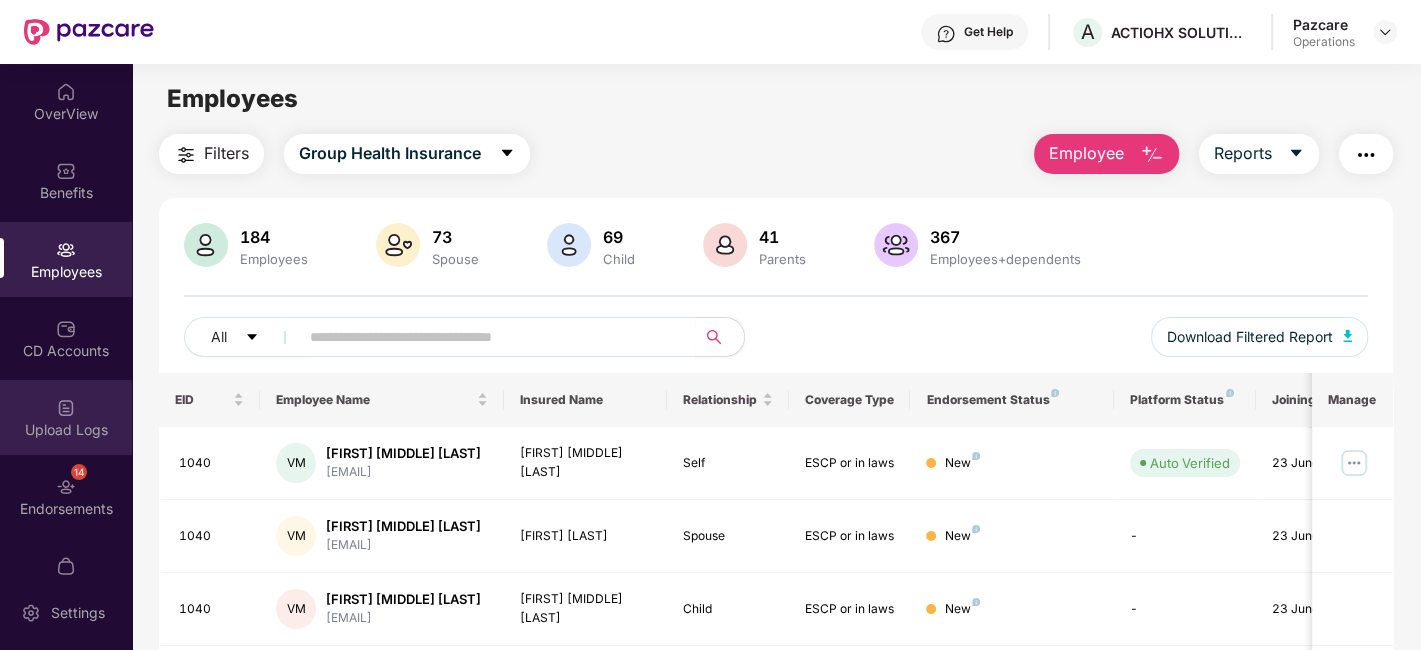 click on "Upload Logs" at bounding box center (66, 417) 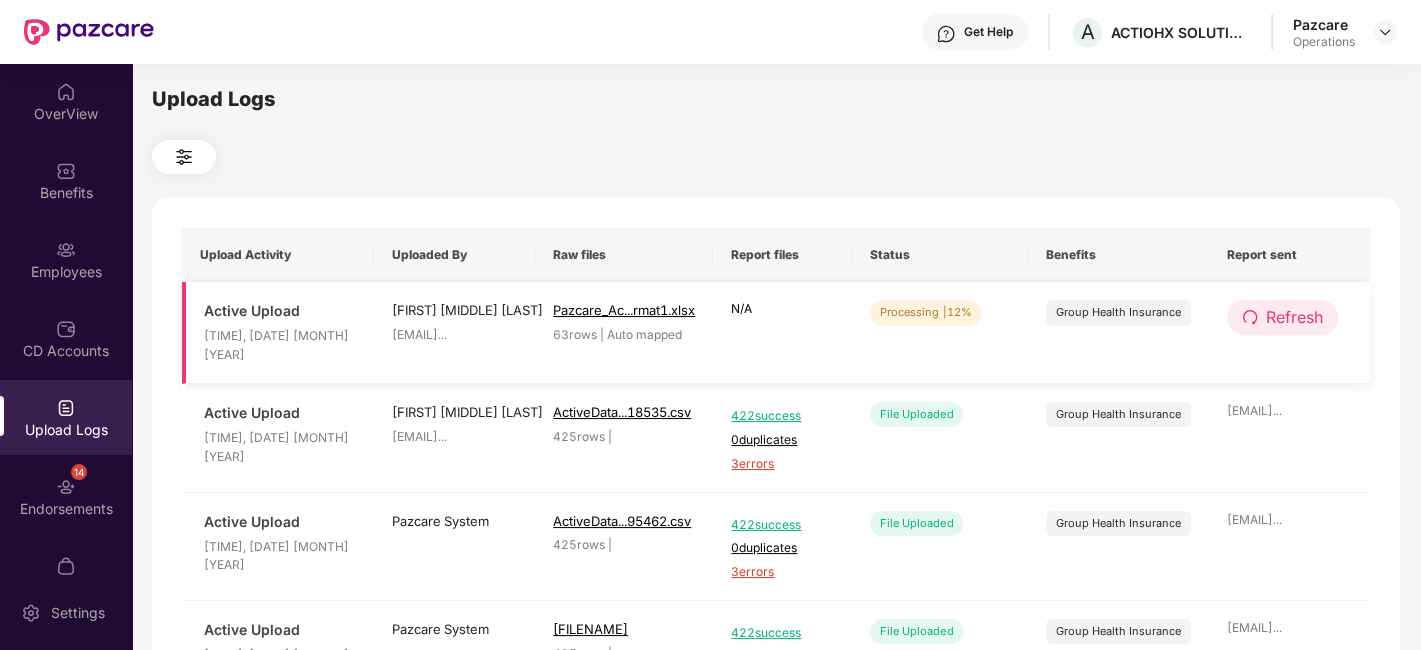 click on "Refresh" at bounding box center (1294, 317) 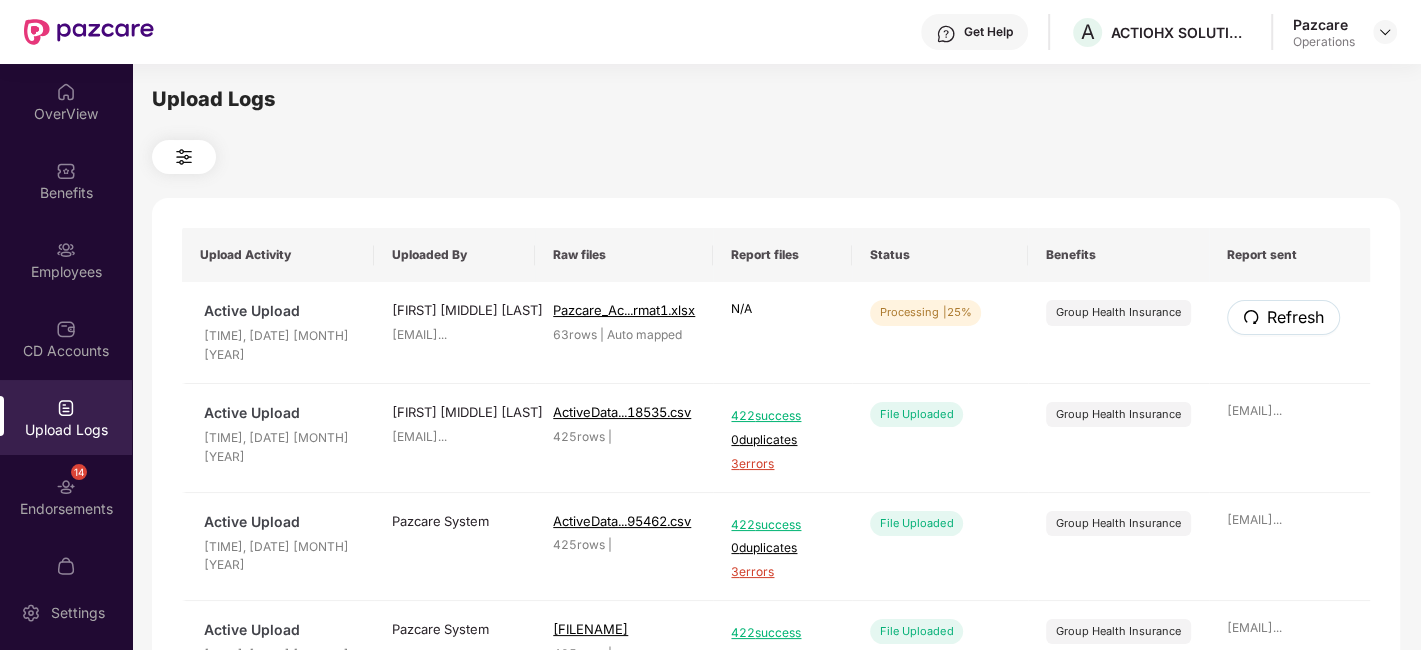 click on "Refresh" at bounding box center (1295, 317) 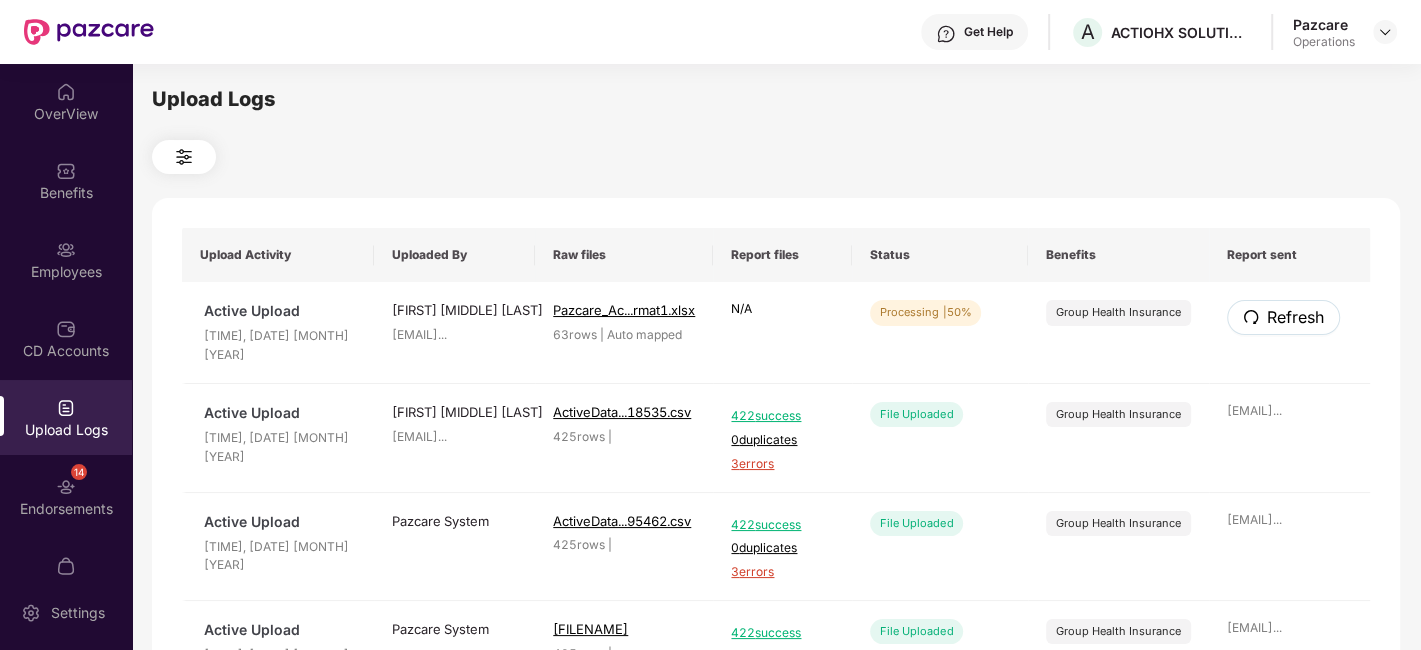 click on "Refresh" at bounding box center [1295, 317] 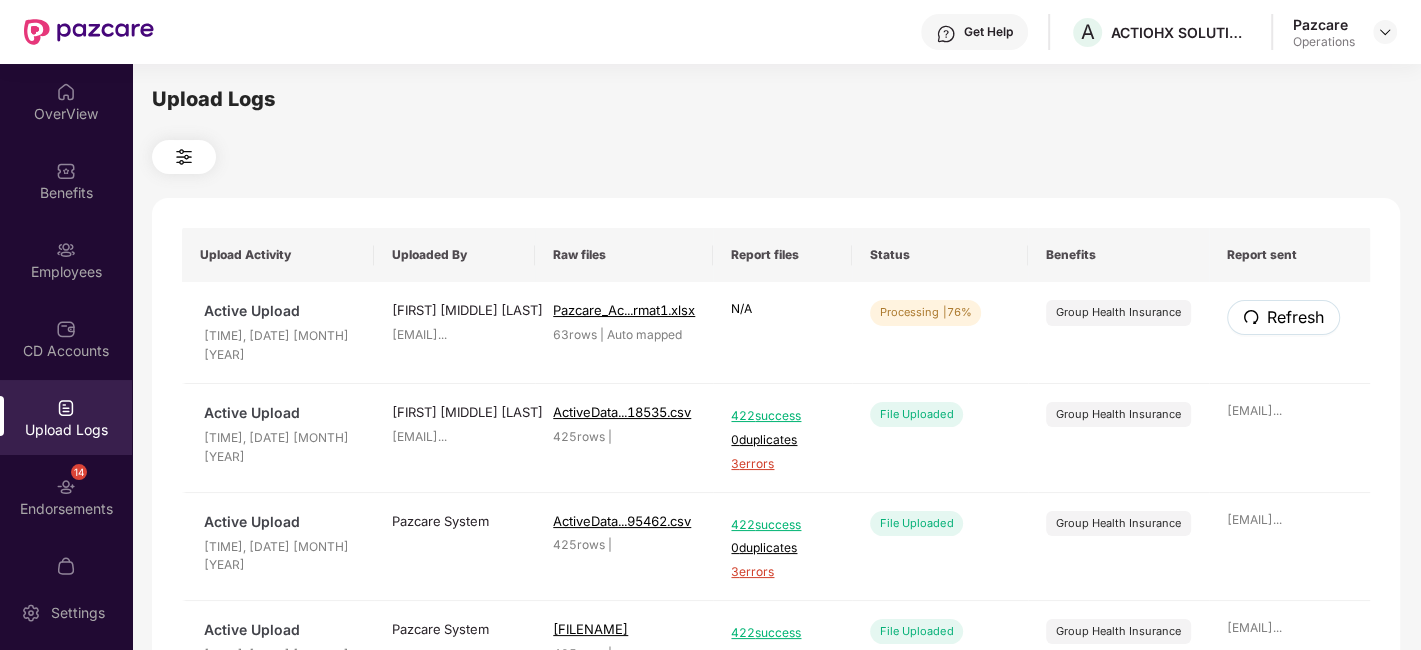 click on "Refresh" at bounding box center (1295, 317) 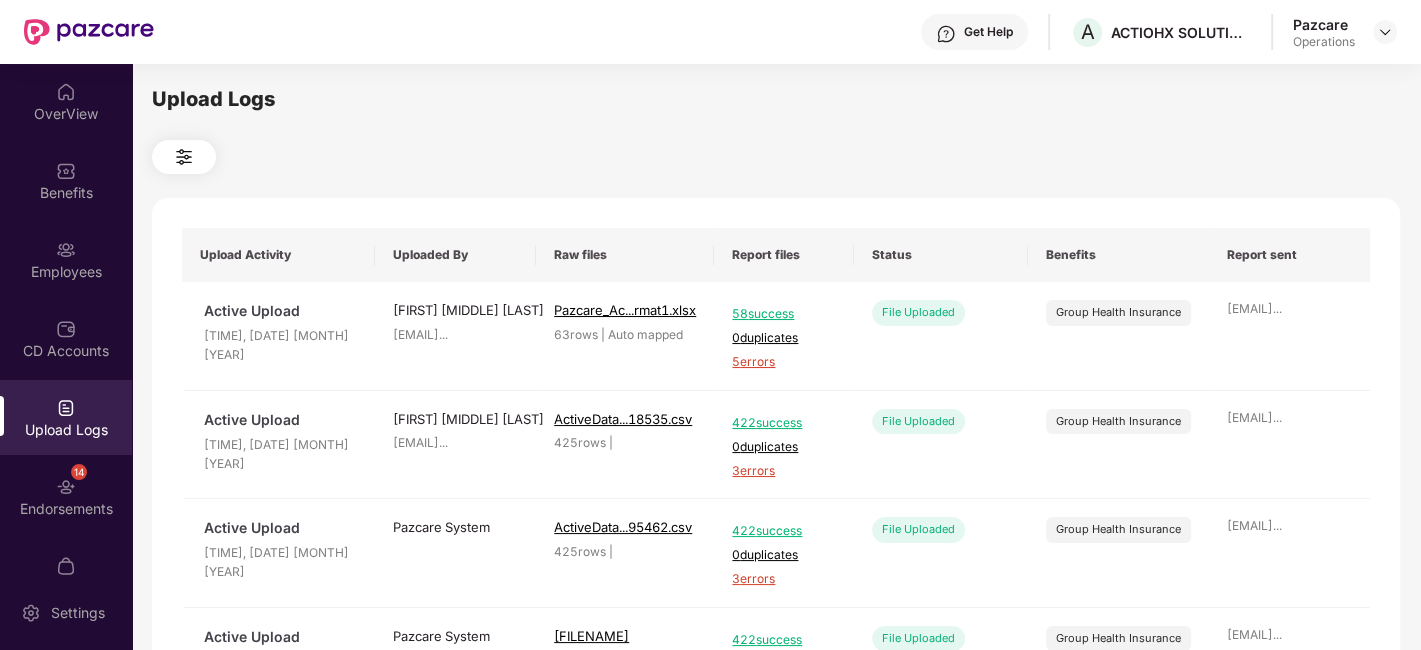 click on "[EMAIL]" at bounding box center [1290, 336] 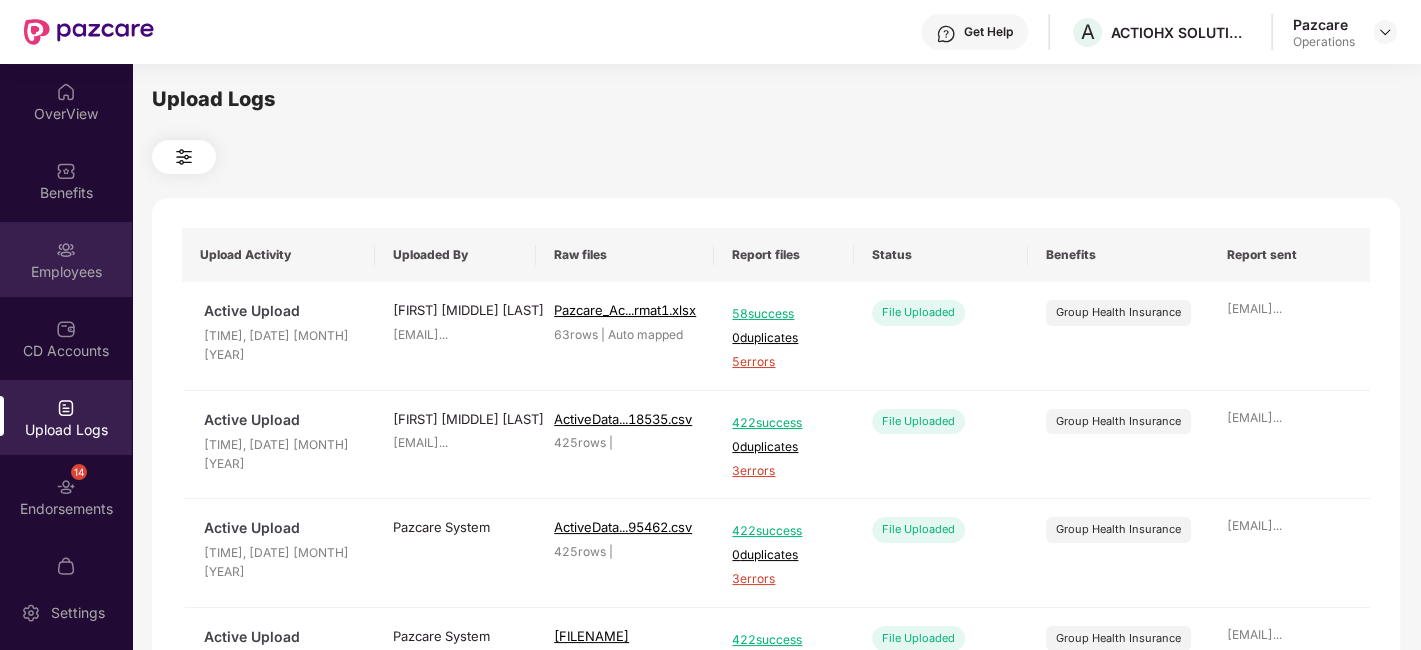 click on "Employees" at bounding box center (66, 272) 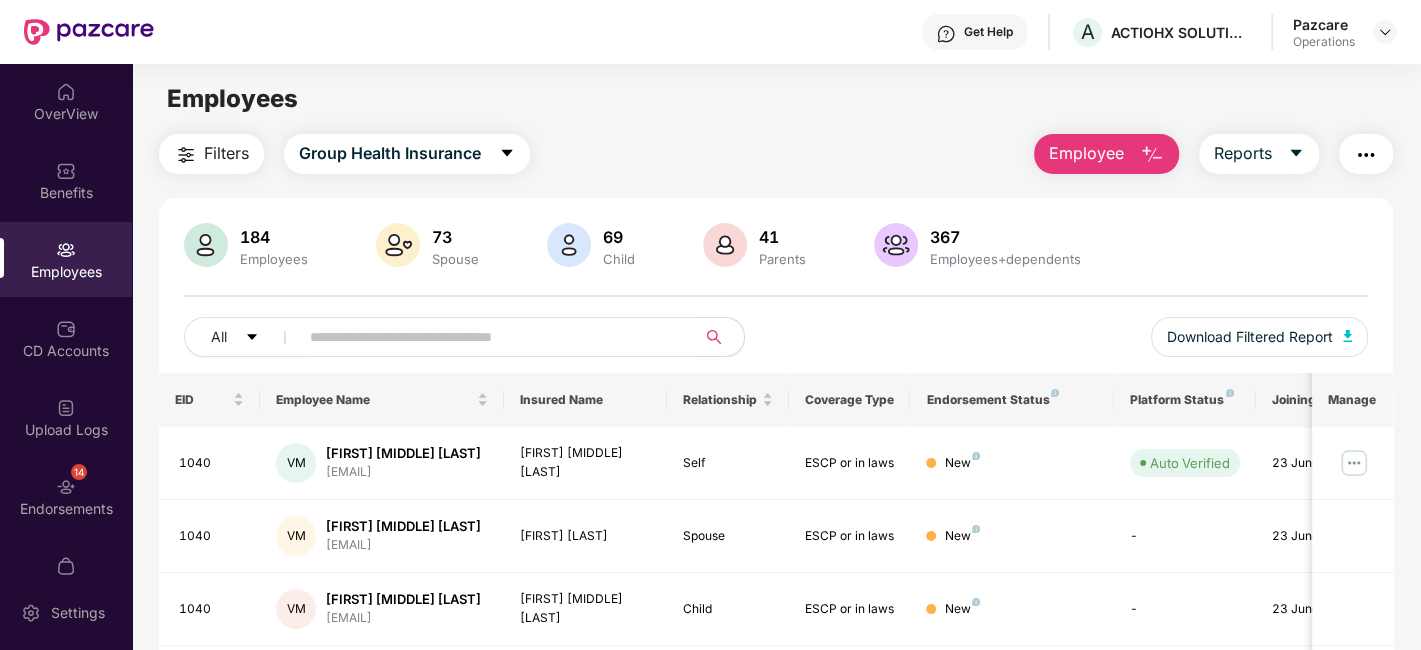 click on "Filters" at bounding box center [226, 153] 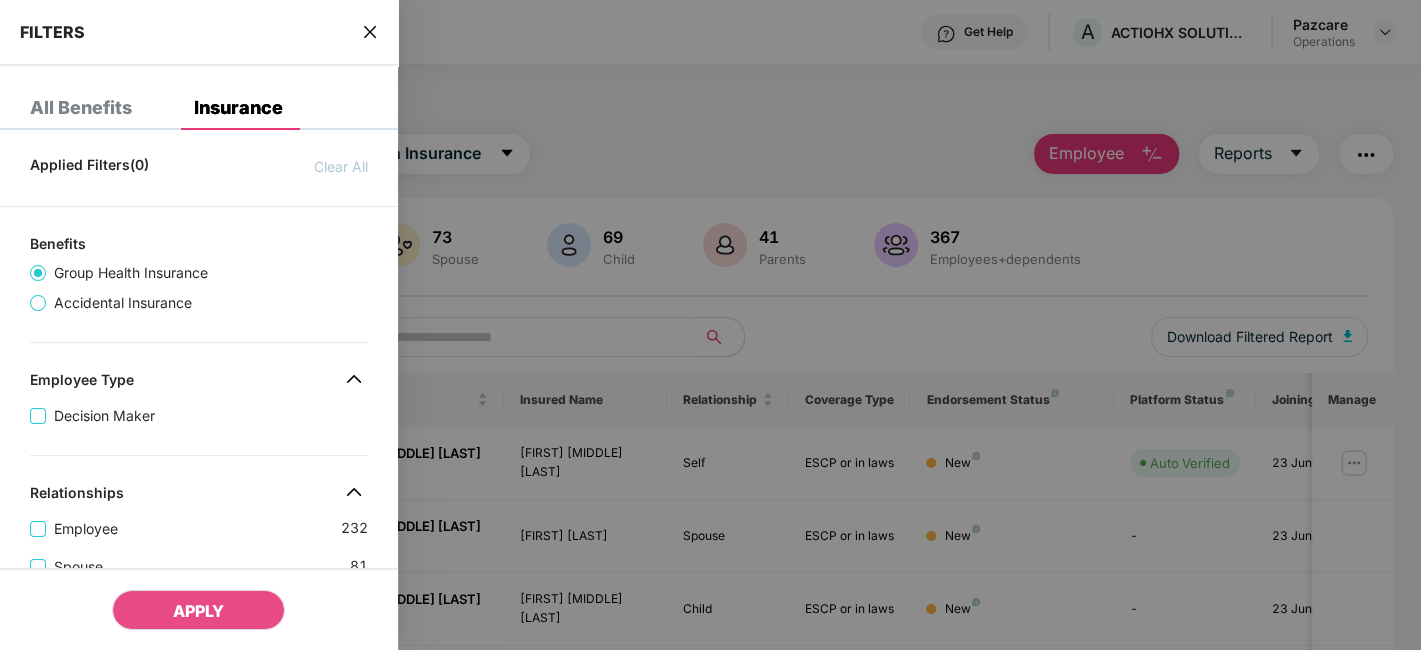 scroll, scrollTop: 805, scrollLeft: 0, axis: vertical 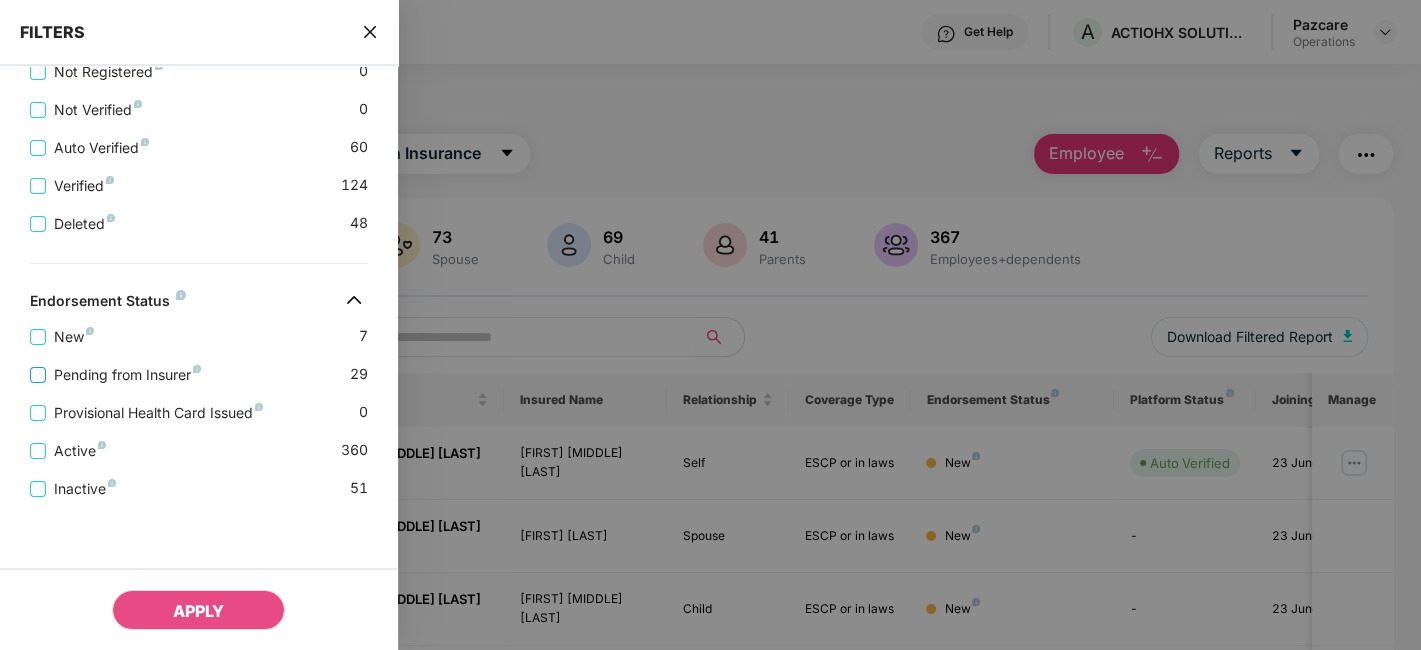 click on "Pending from Insurer" at bounding box center [127, 375] 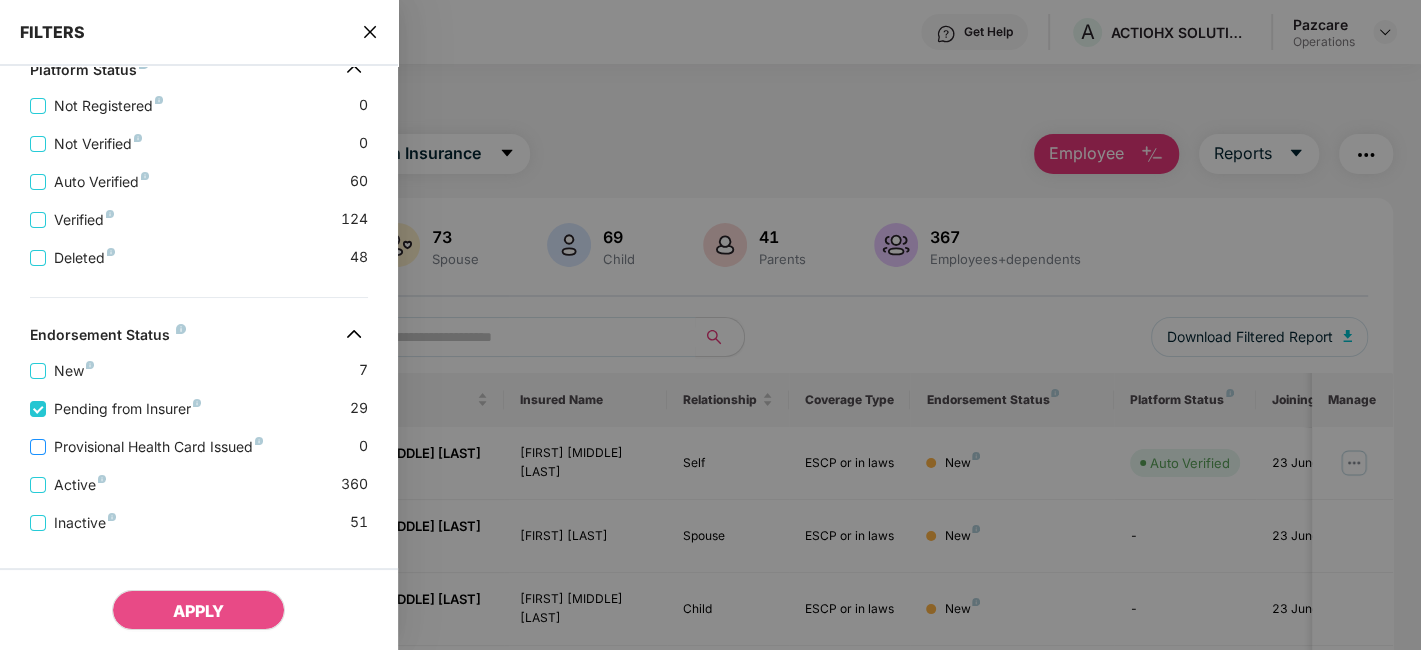 click on "Provisional Health Card Issued" at bounding box center (158, 447) 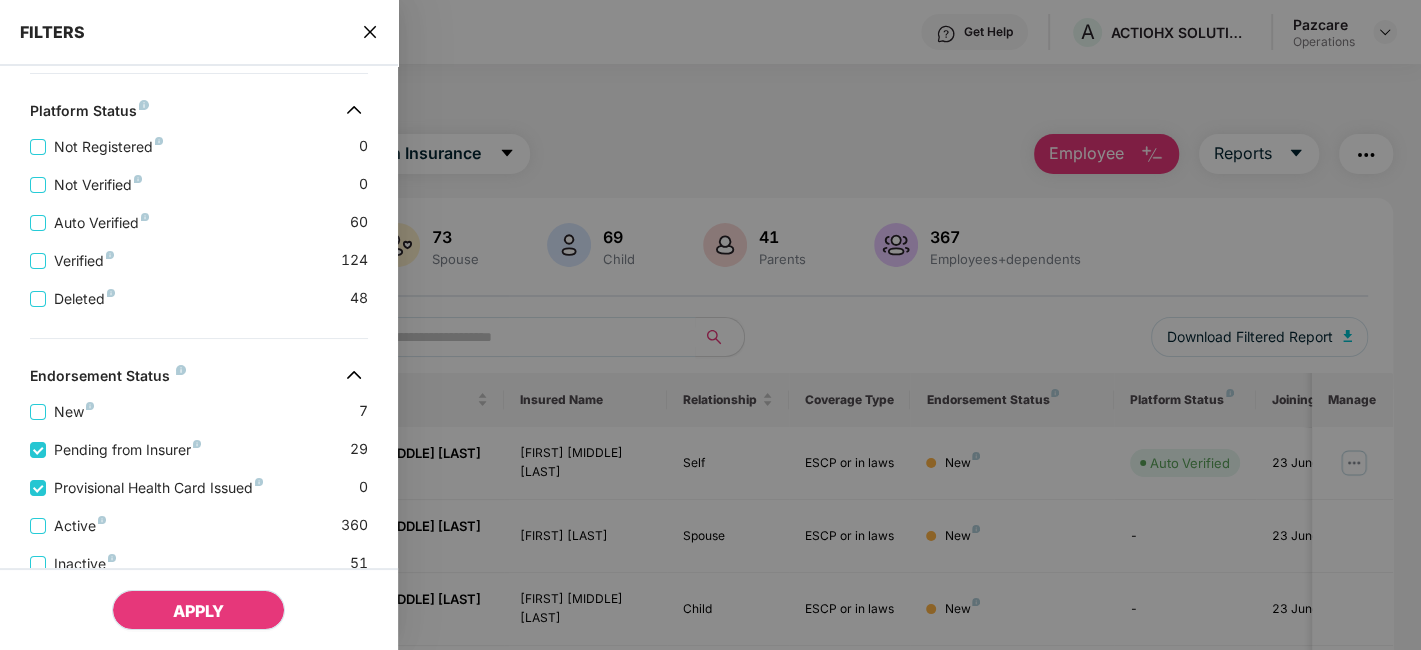 click on "APPLY" at bounding box center [198, 611] 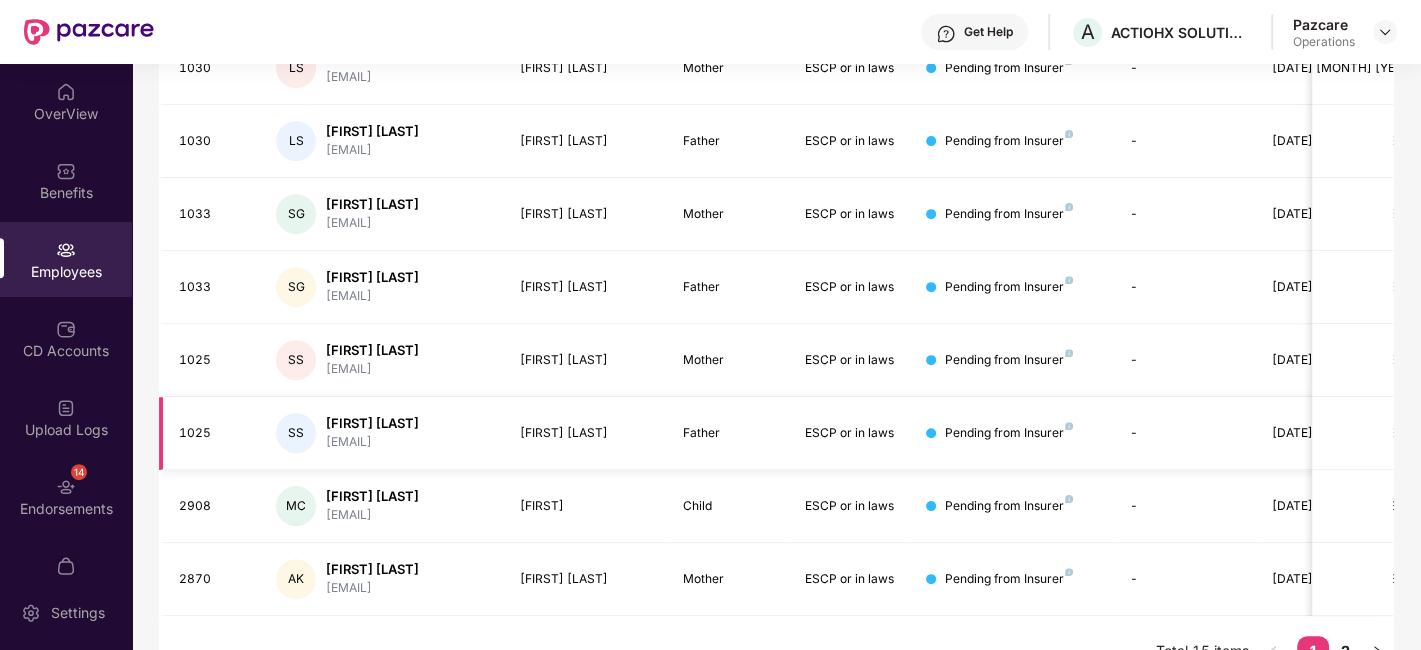 scroll, scrollTop: 0, scrollLeft: 0, axis: both 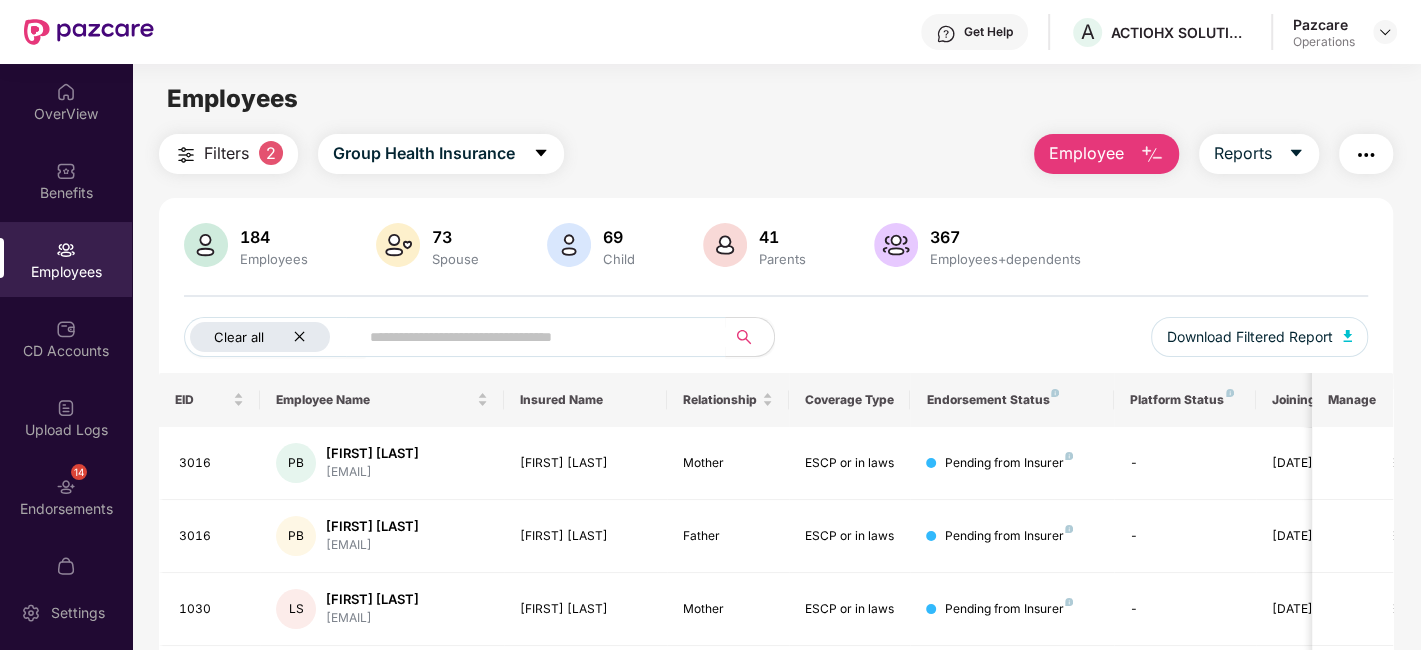 click 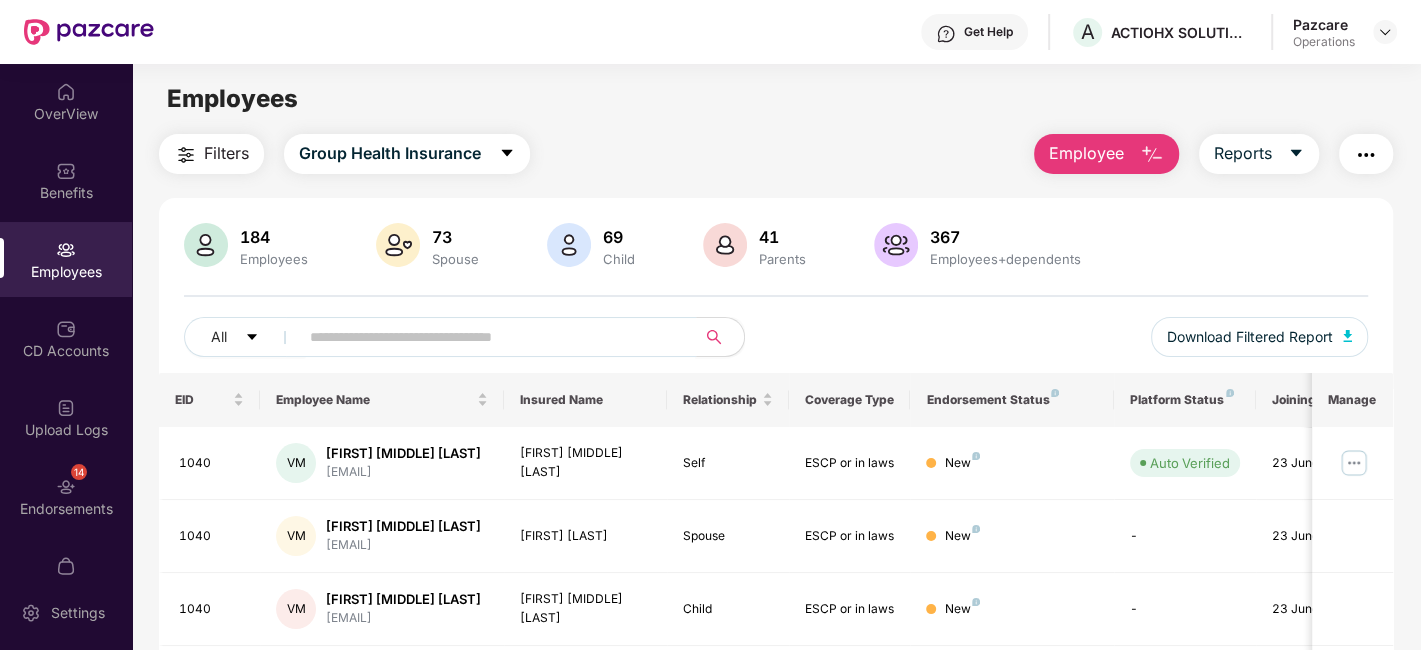 paste on "****" 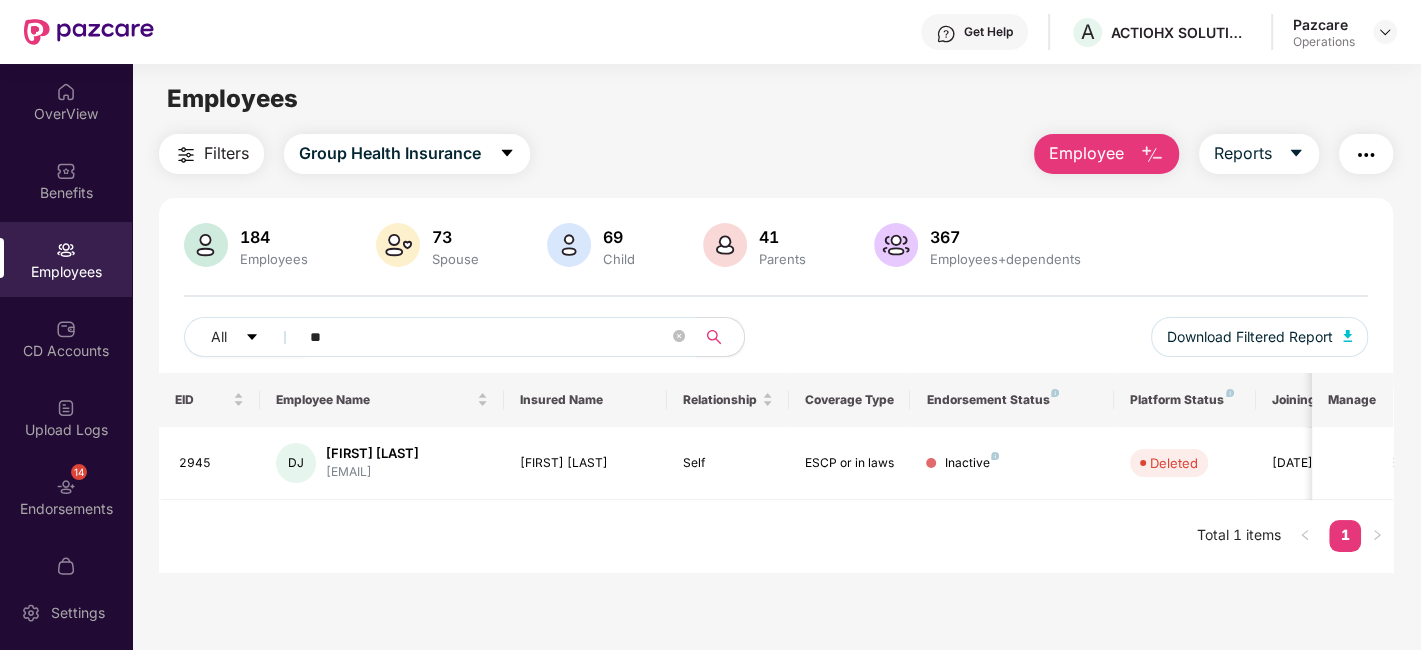 type on "*" 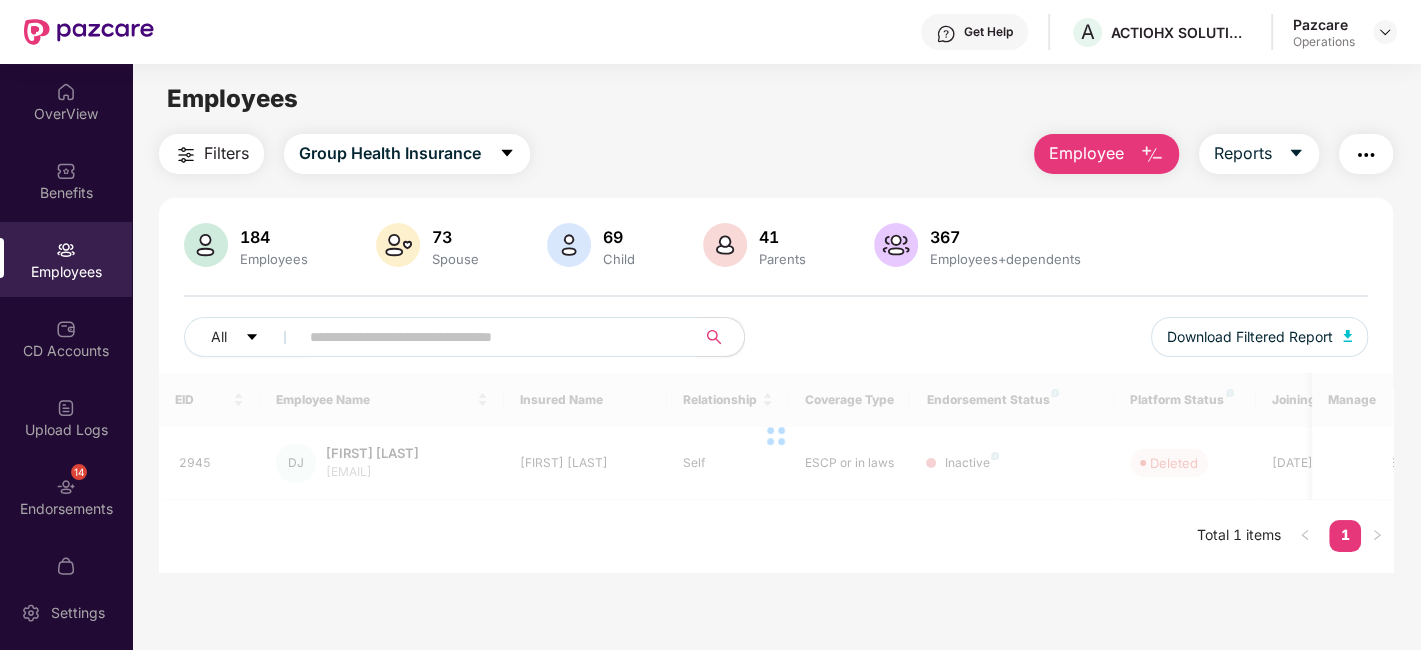 paste on "****" 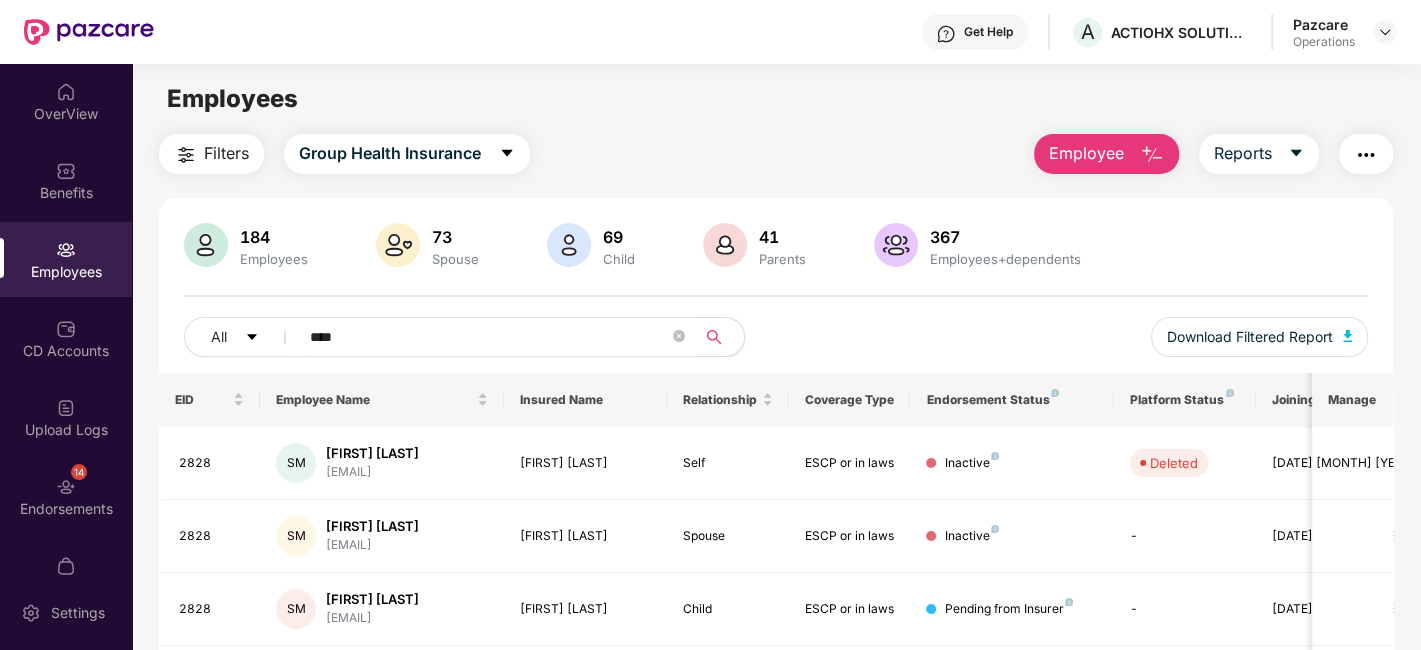 scroll, scrollTop: 138, scrollLeft: 0, axis: vertical 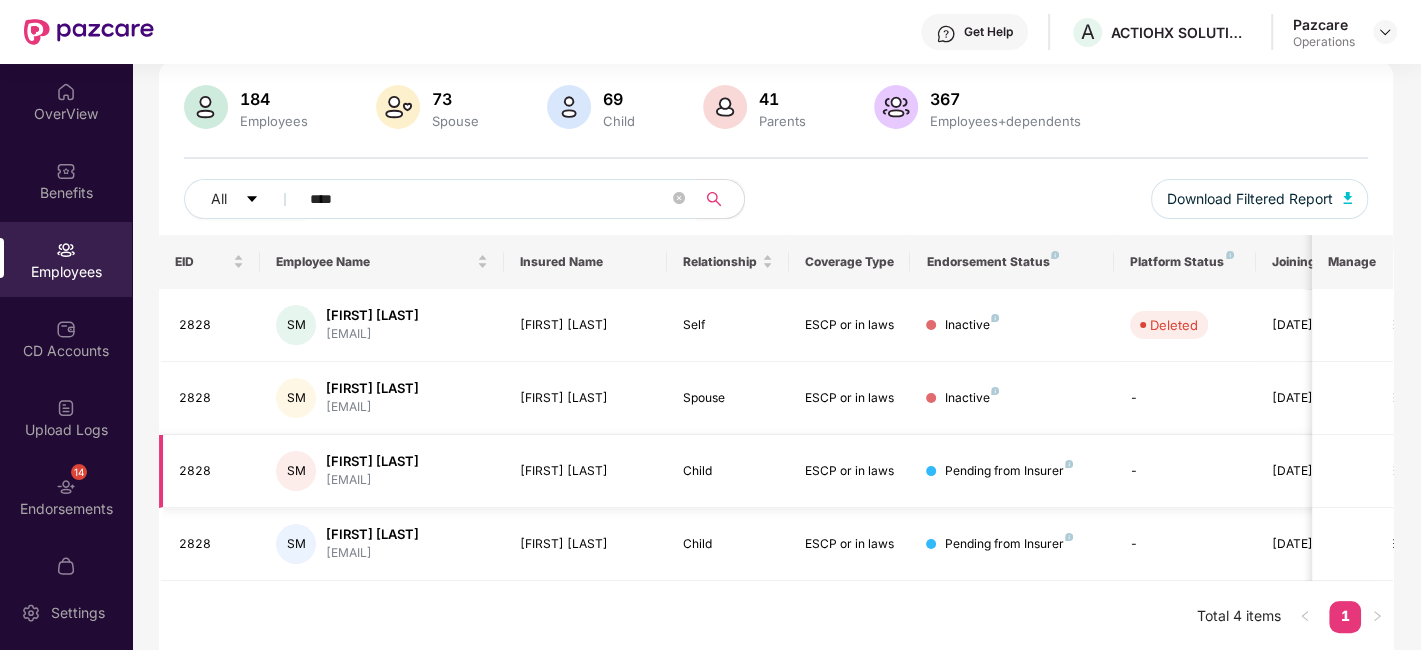 type on "****" 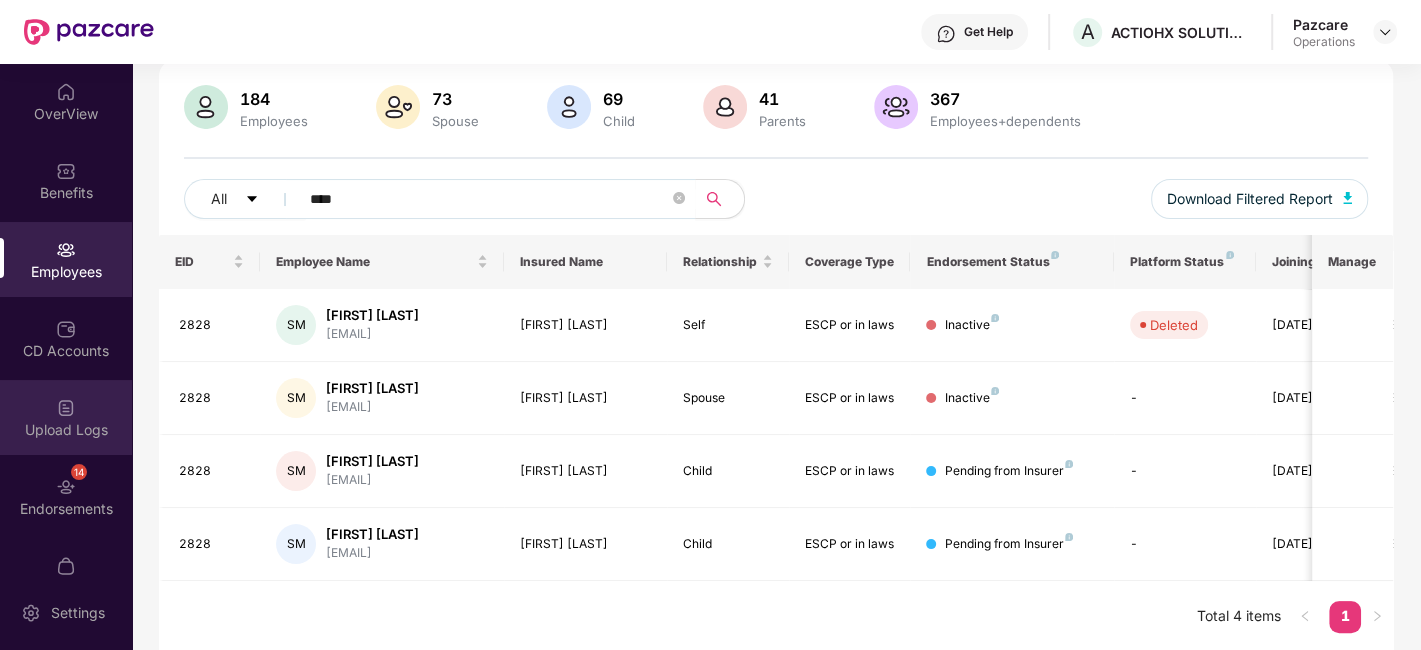 click on "Upload Logs" at bounding box center [66, 417] 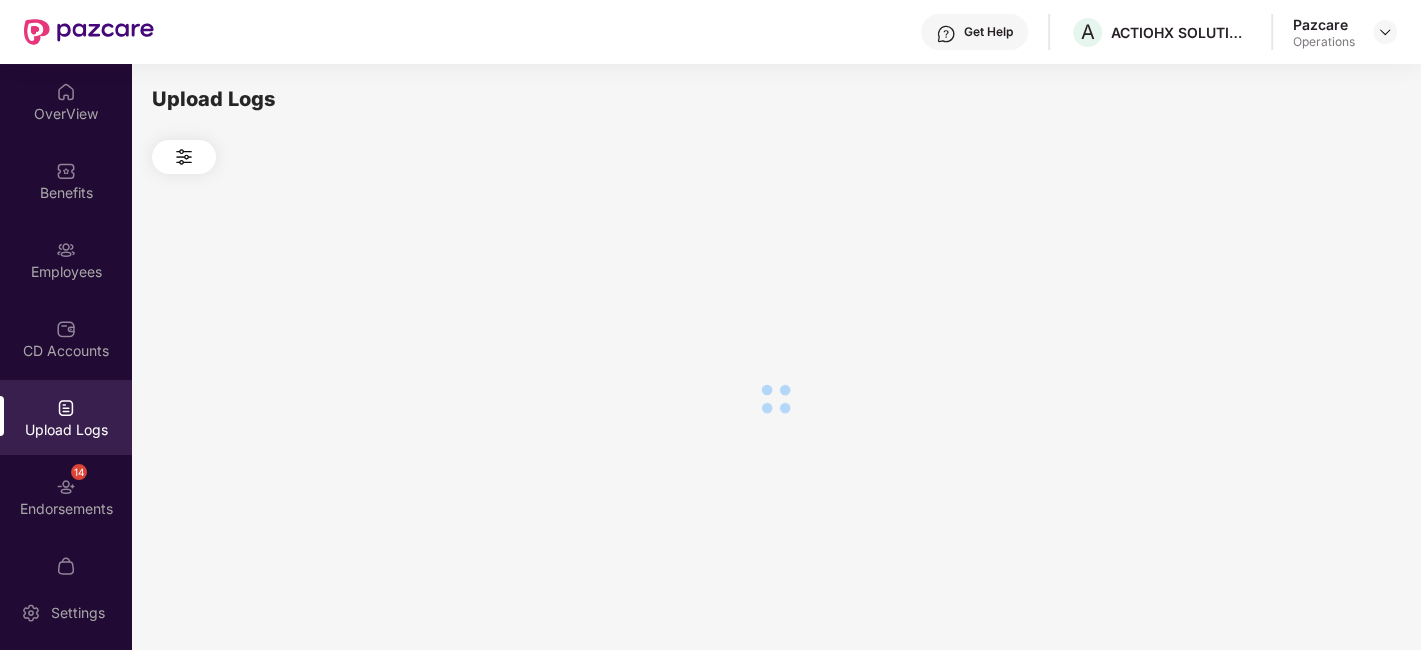scroll, scrollTop: 0, scrollLeft: 0, axis: both 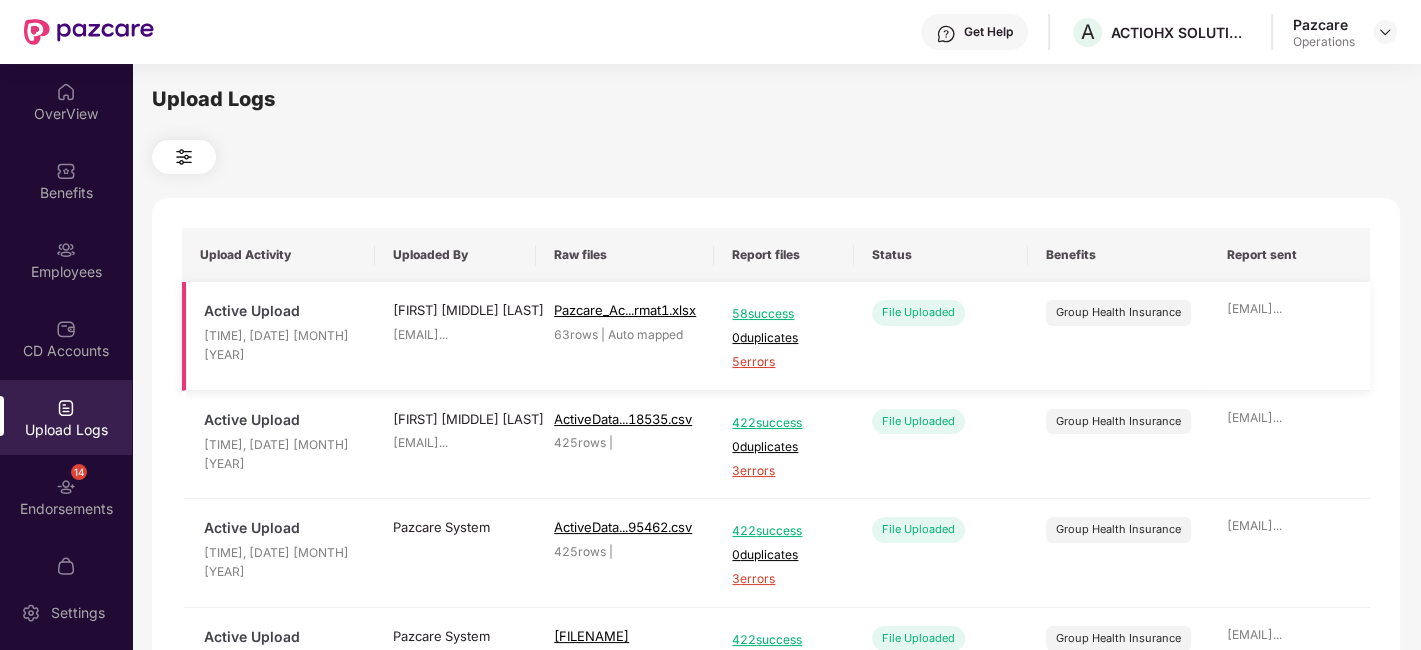 click on "5  errors" at bounding box center [783, 362] 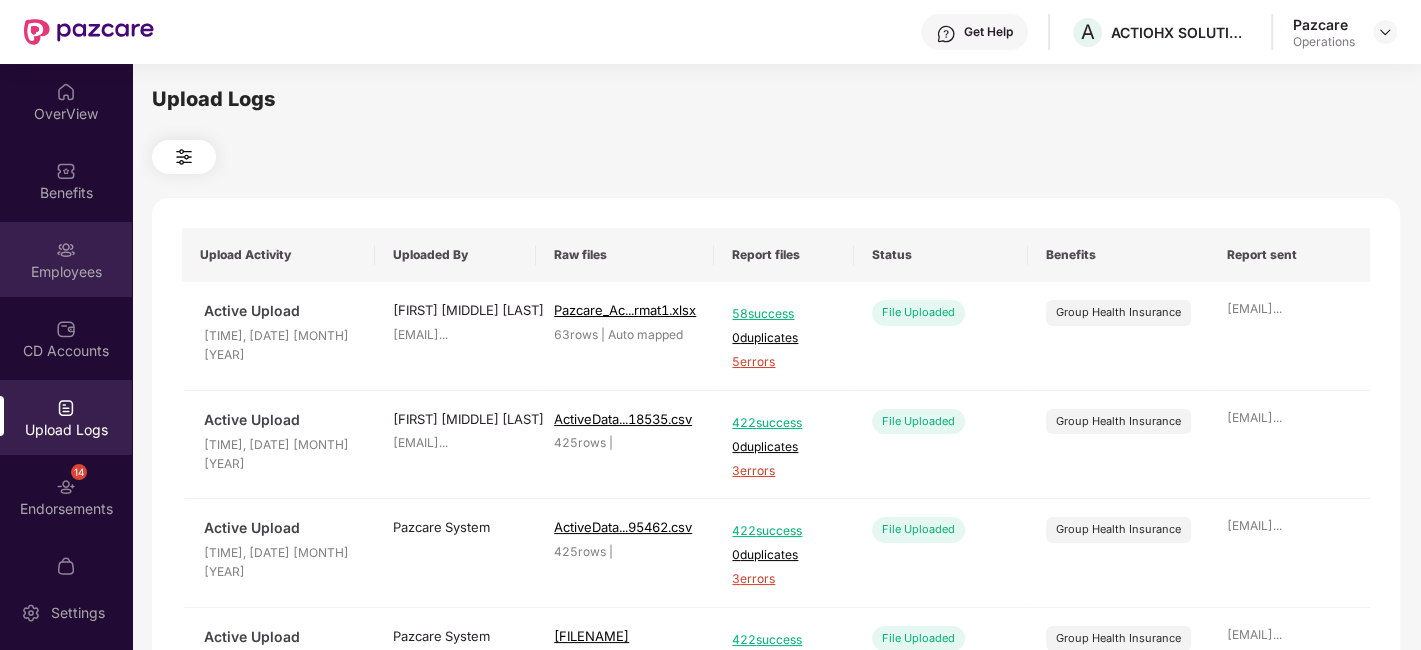 click on "Employees" at bounding box center (66, 272) 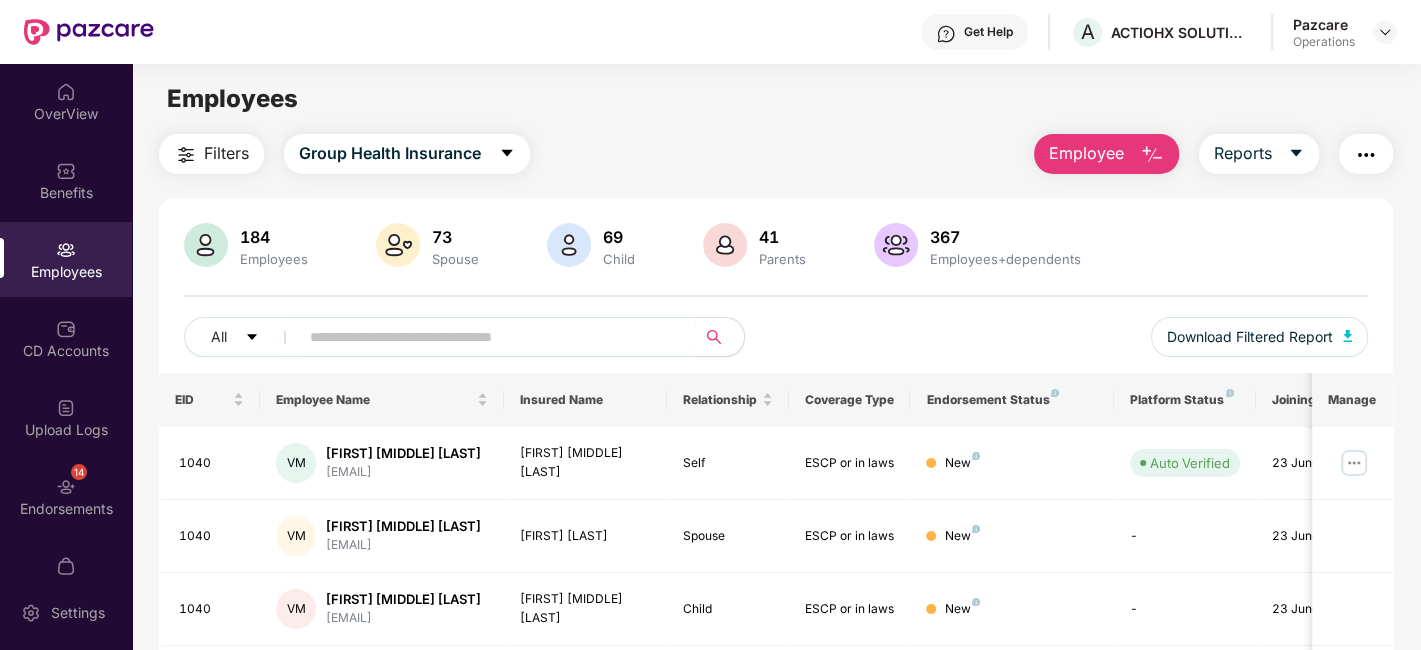click at bounding box center (1366, 155) 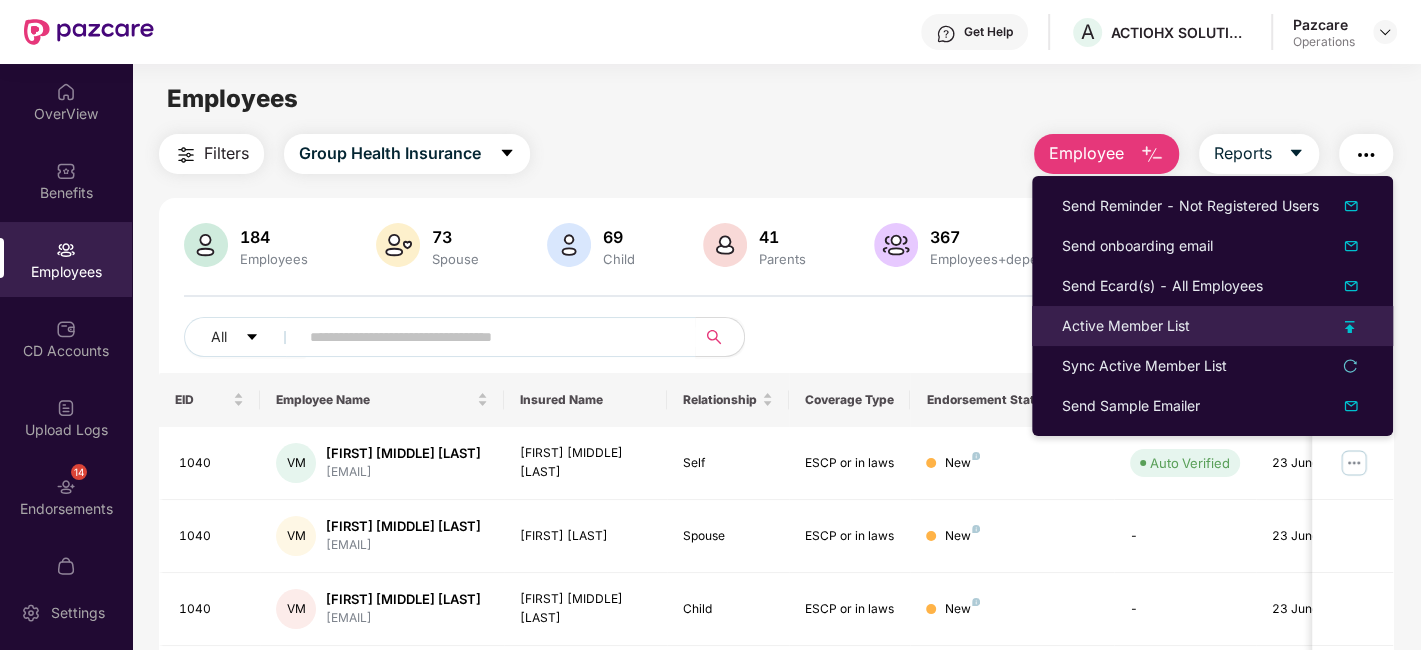 click on "Active Member List" at bounding box center (1126, 326) 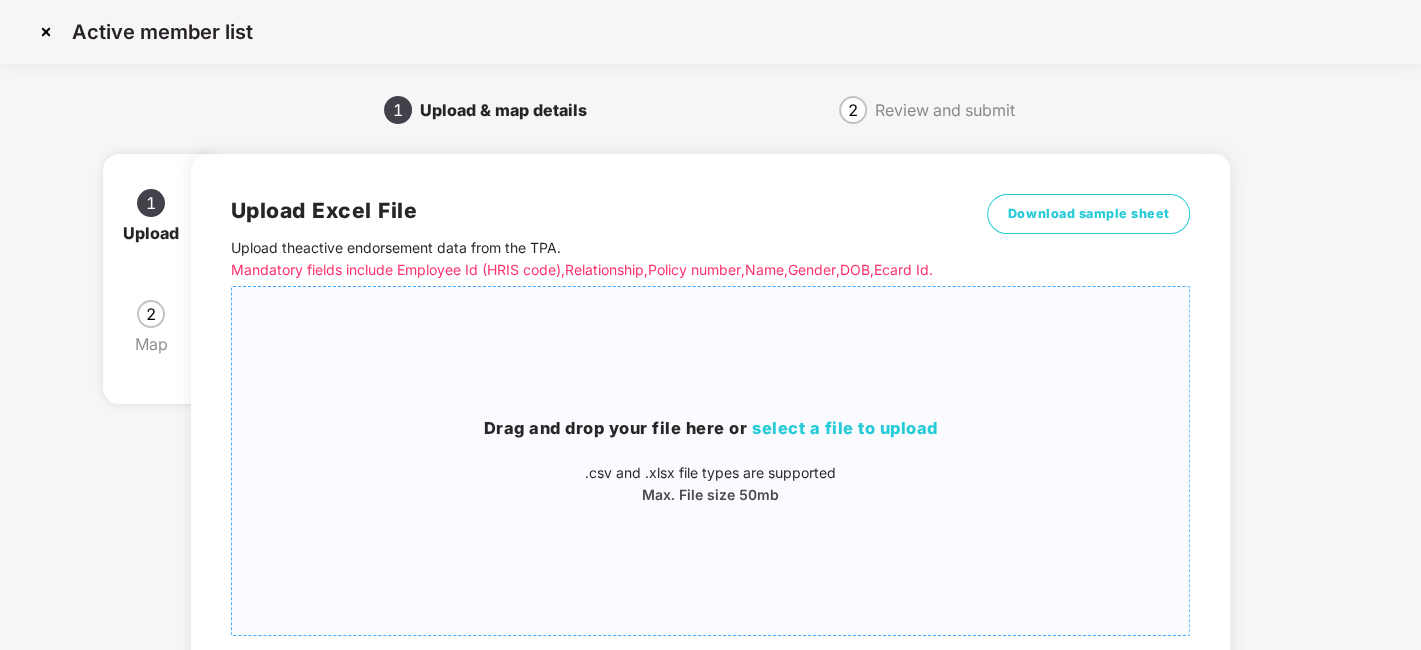 click on "Drag and drop your file here or  select a file to upload .csv and .xlsx file types are supported Max. File size 50mb" at bounding box center [711, 461] 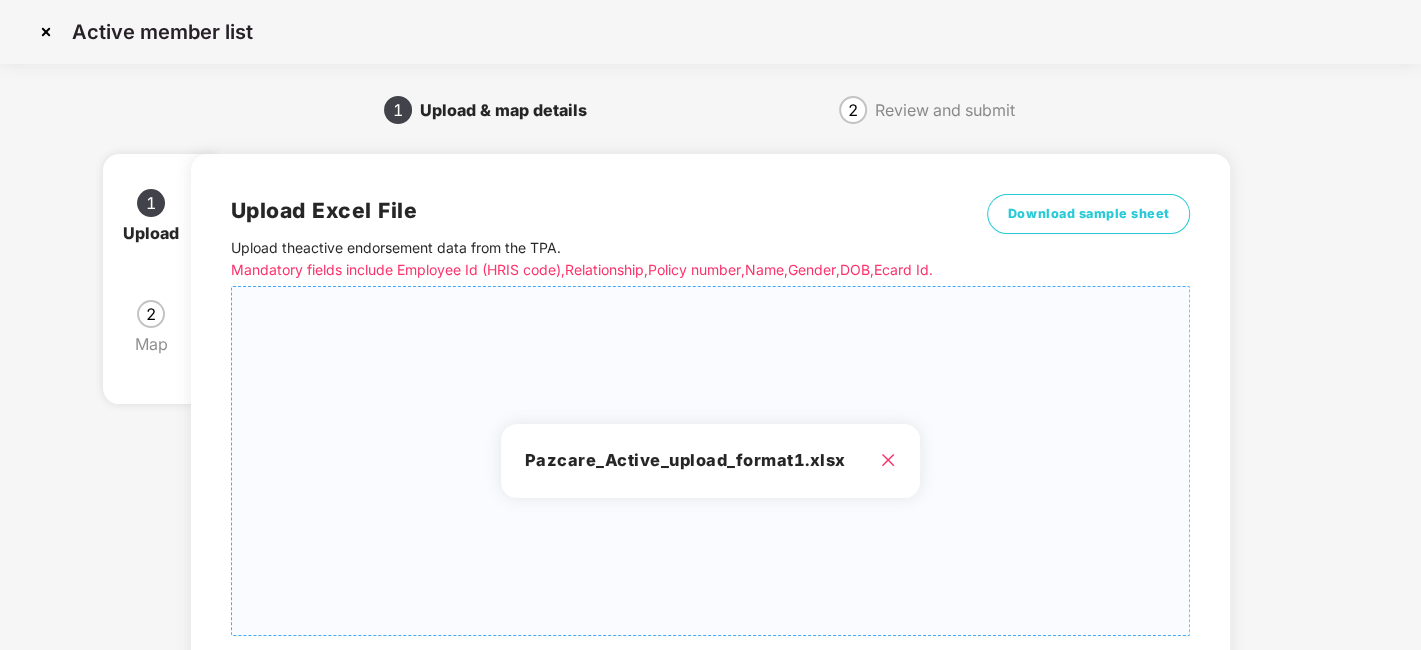 scroll, scrollTop: 214, scrollLeft: 0, axis: vertical 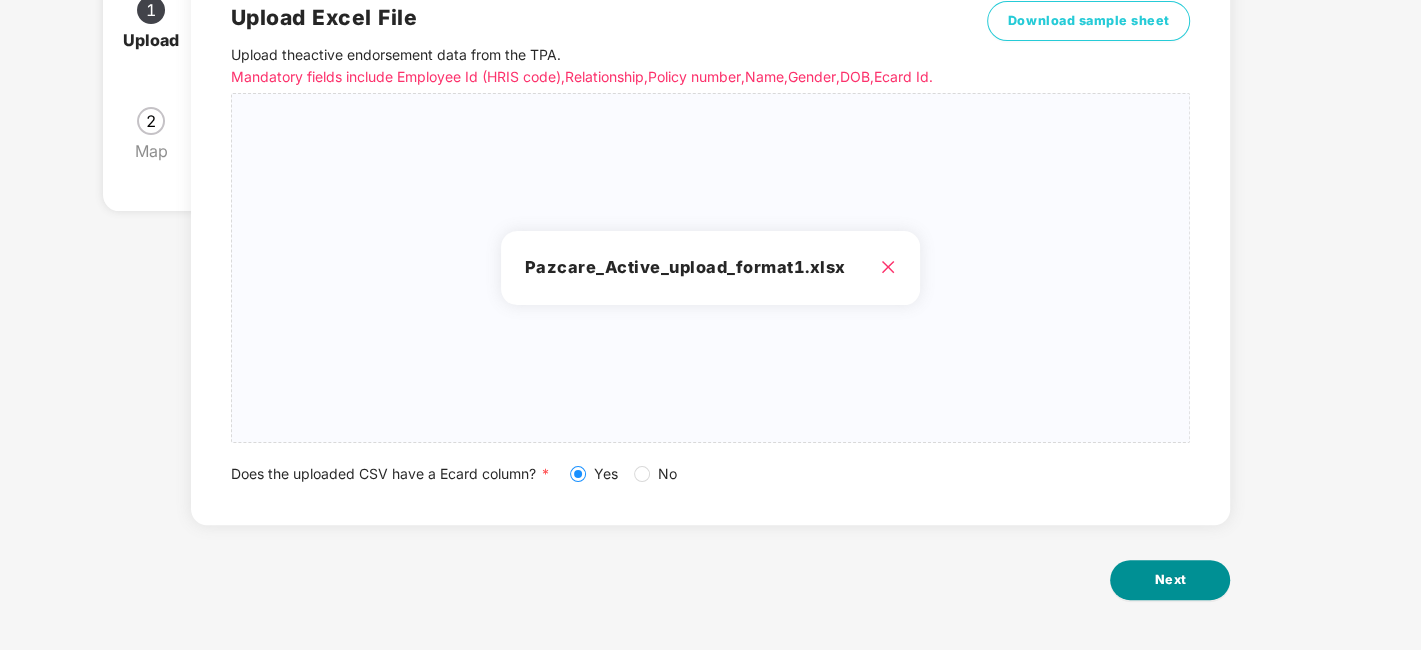 click on "Next" at bounding box center [1170, 580] 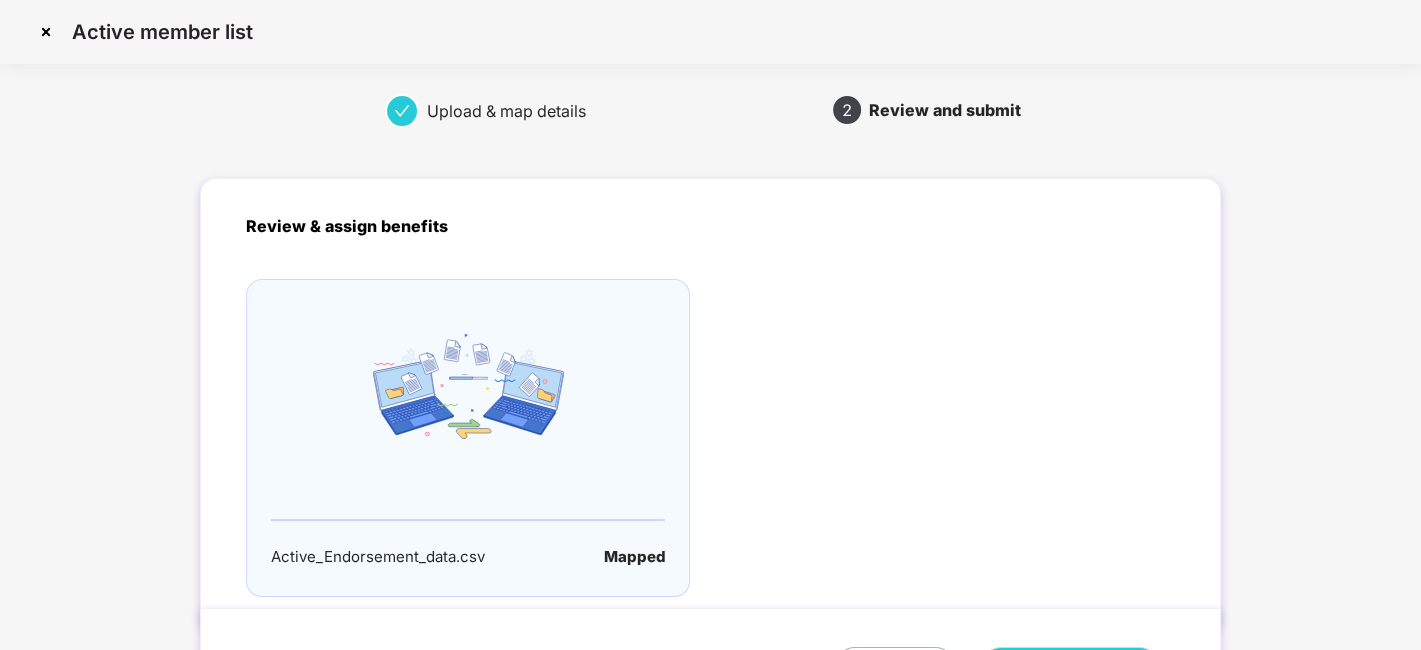 scroll, scrollTop: 132, scrollLeft: 0, axis: vertical 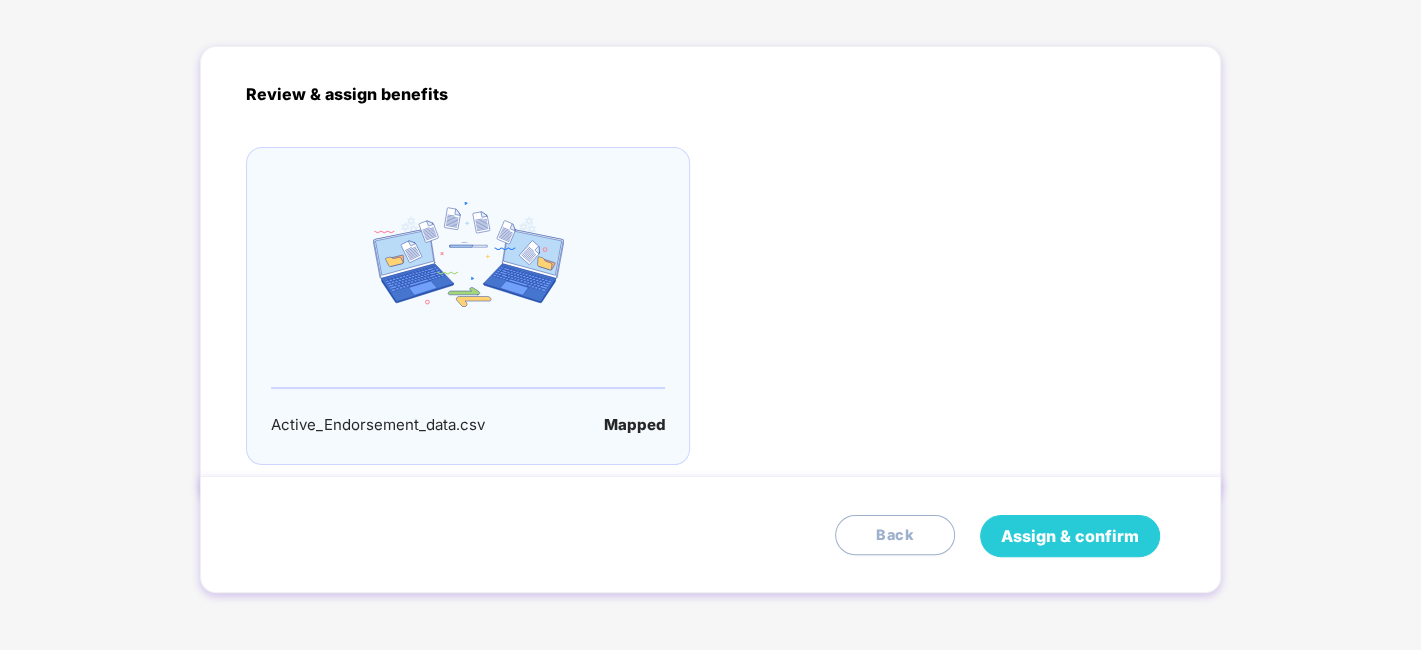 click on "Assign & confirm" at bounding box center (1070, 536) 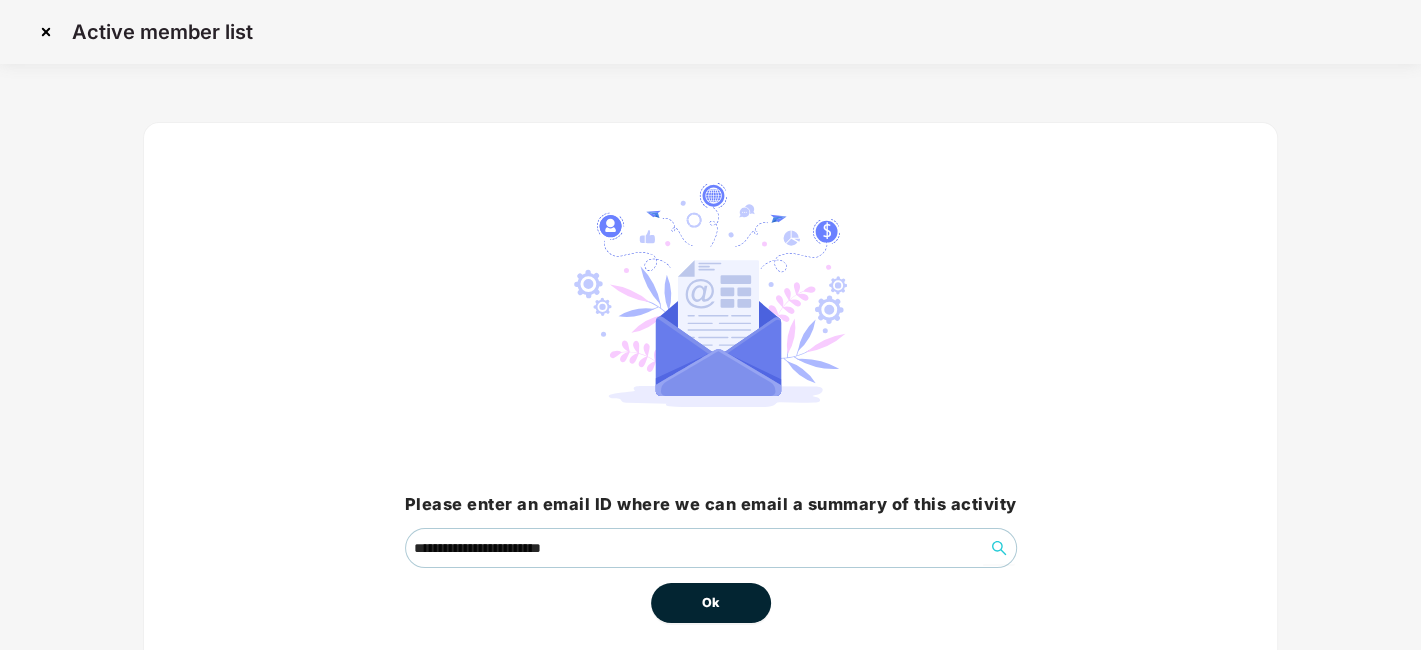 scroll, scrollTop: 86, scrollLeft: 0, axis: vertical 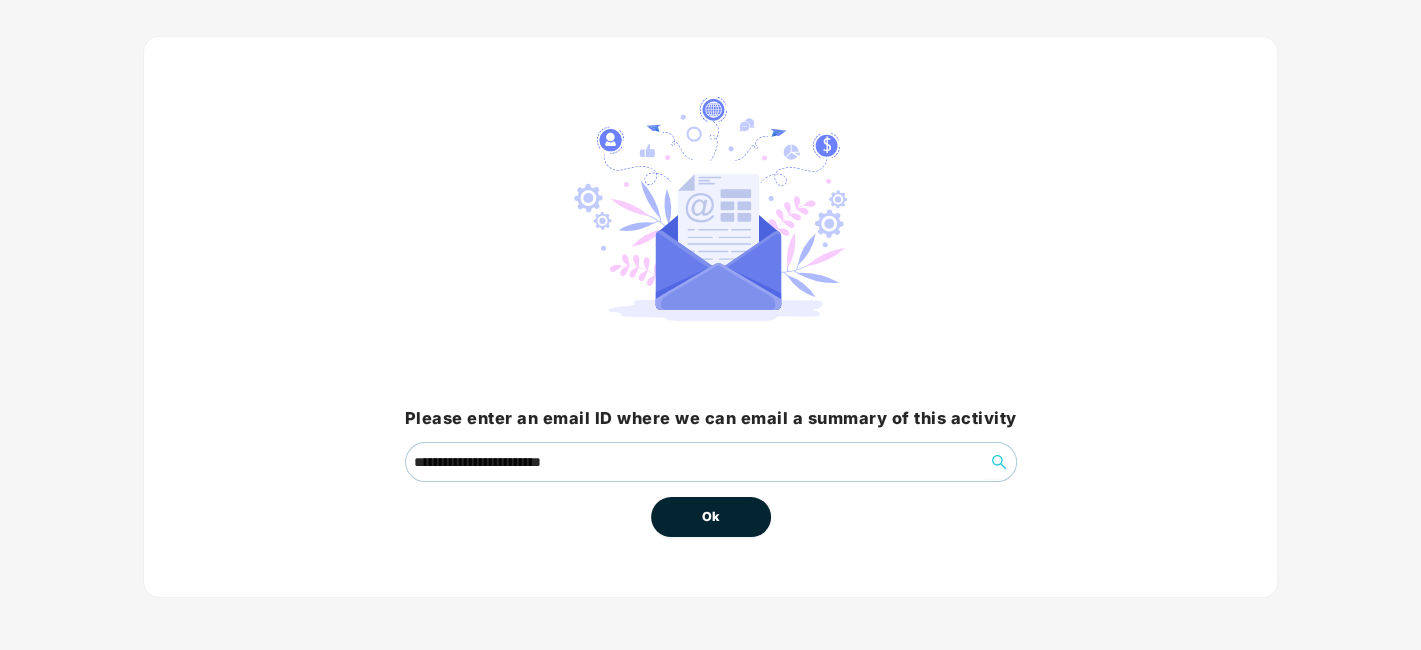 click on "Ok" at bounding box center [711, 517] 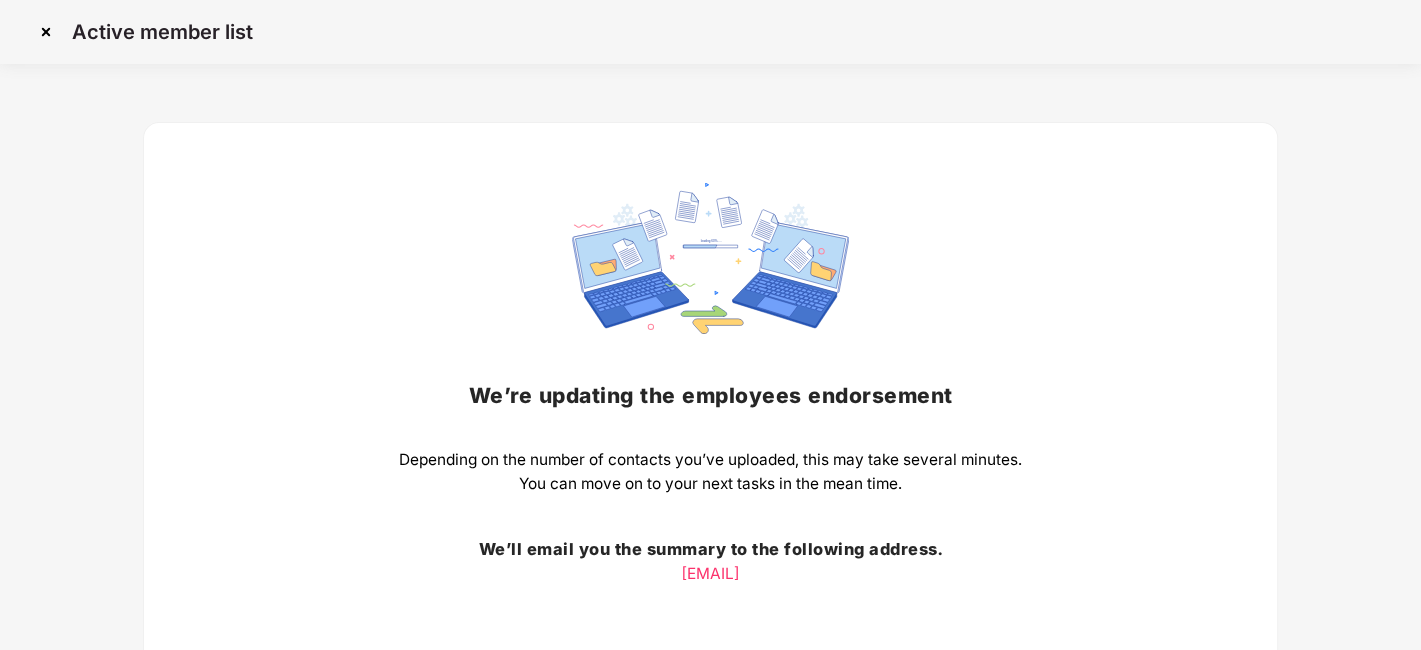 scroll, scrollTop: 156, scrollLeft: 0, axis: vertical 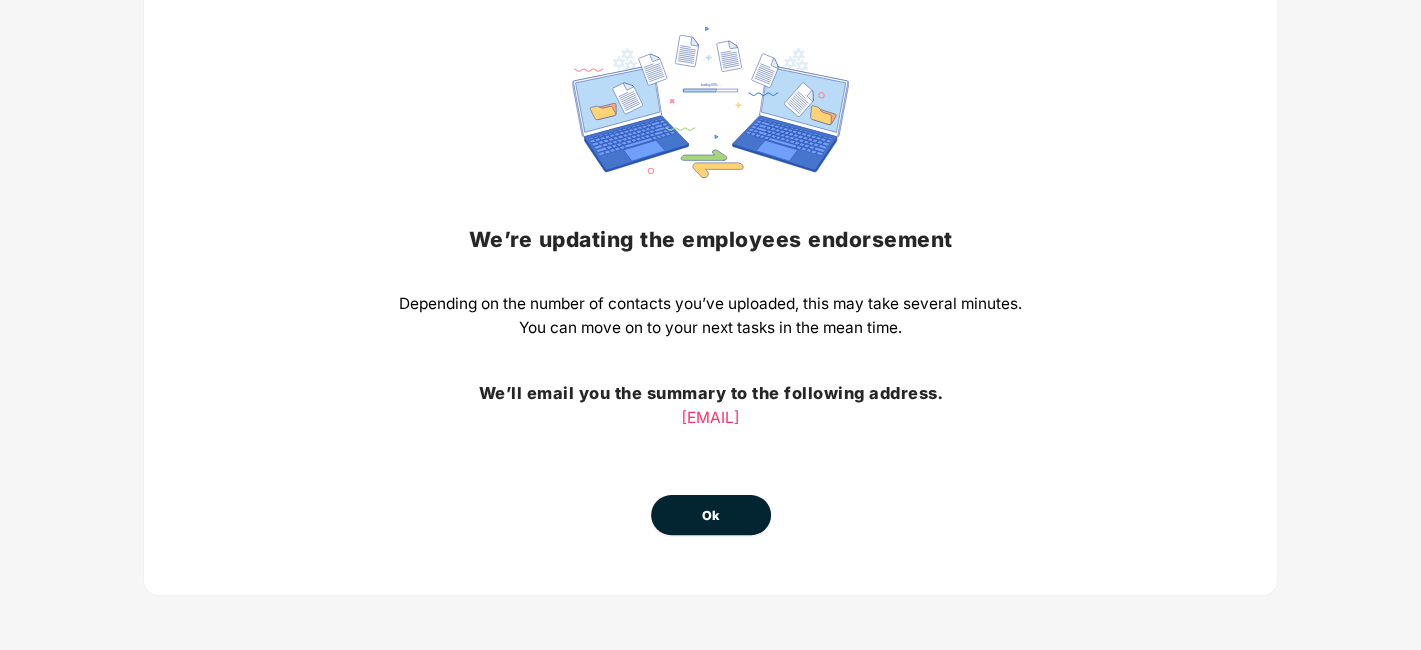 click on "Ok" at bounding box center [711, 516] 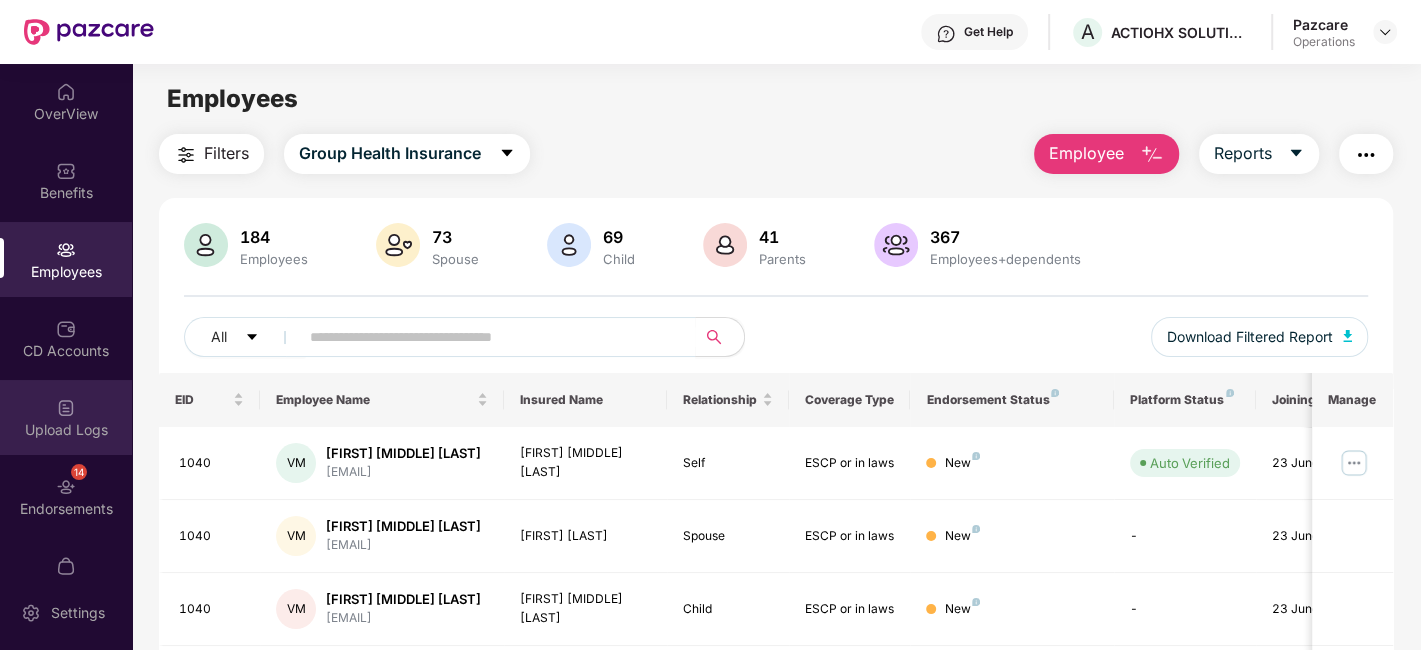 click on "Upload Logs" at bounding box center (66, 417) 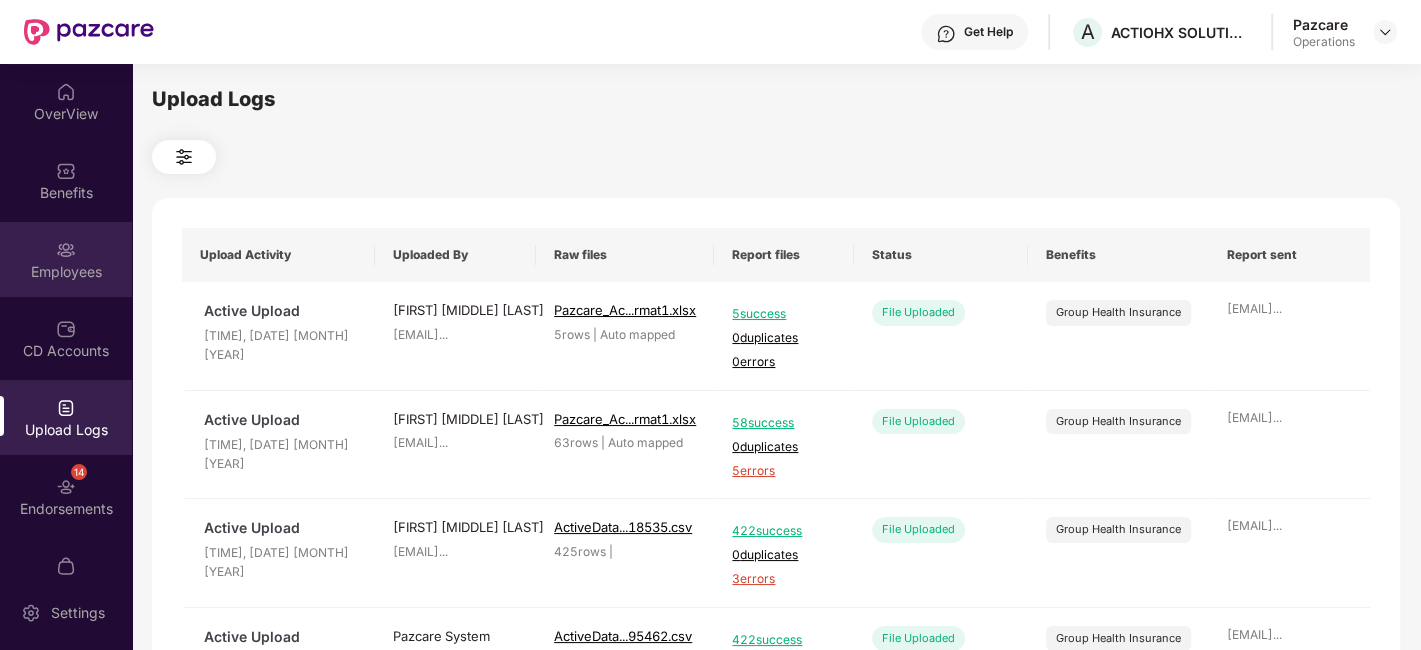 click at bounding box center (66, 250) 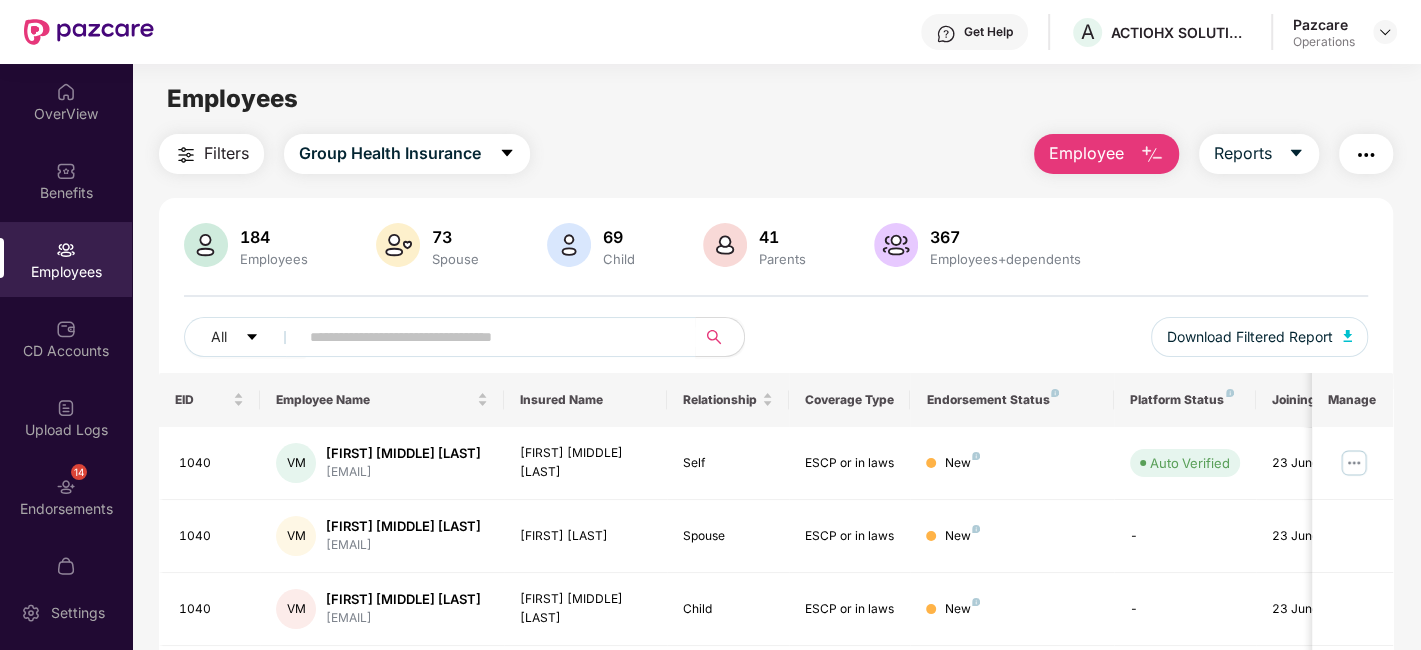 click on "Filters" at bounding box center [226, 153] 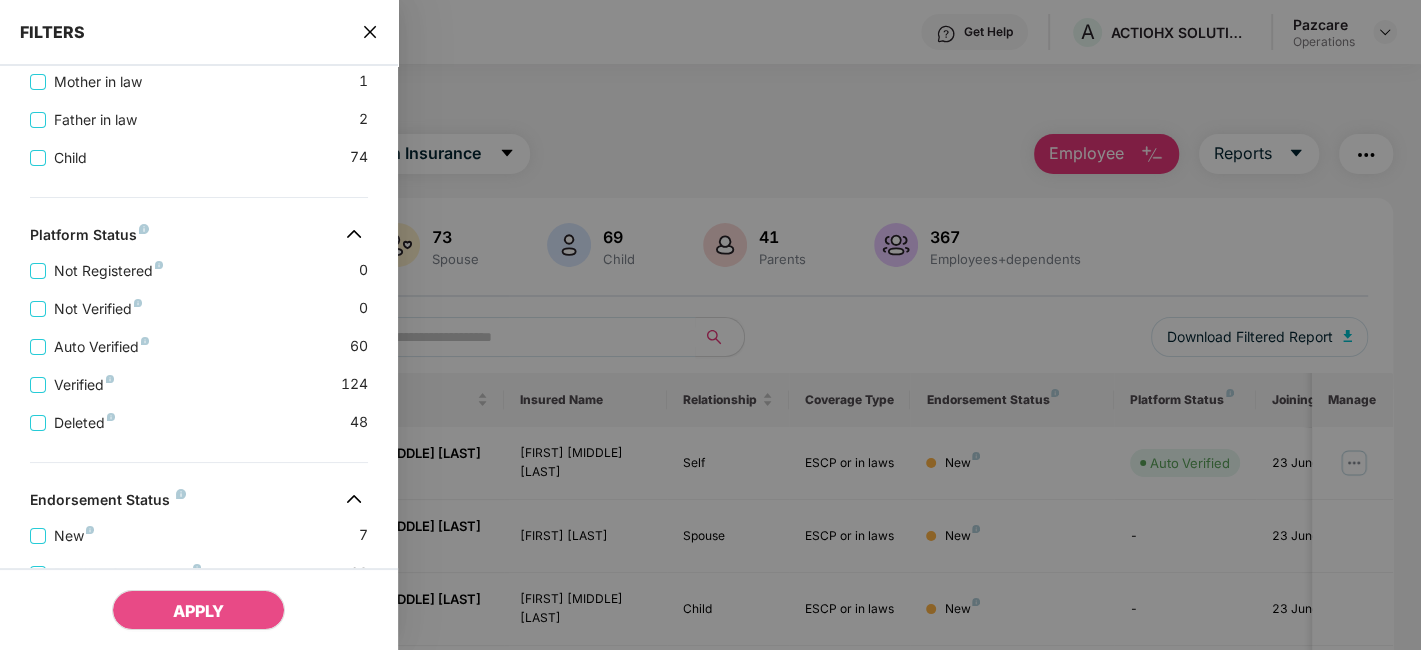 scroll, scrollTop: 805, scrollLeft: 0, axis: vertical 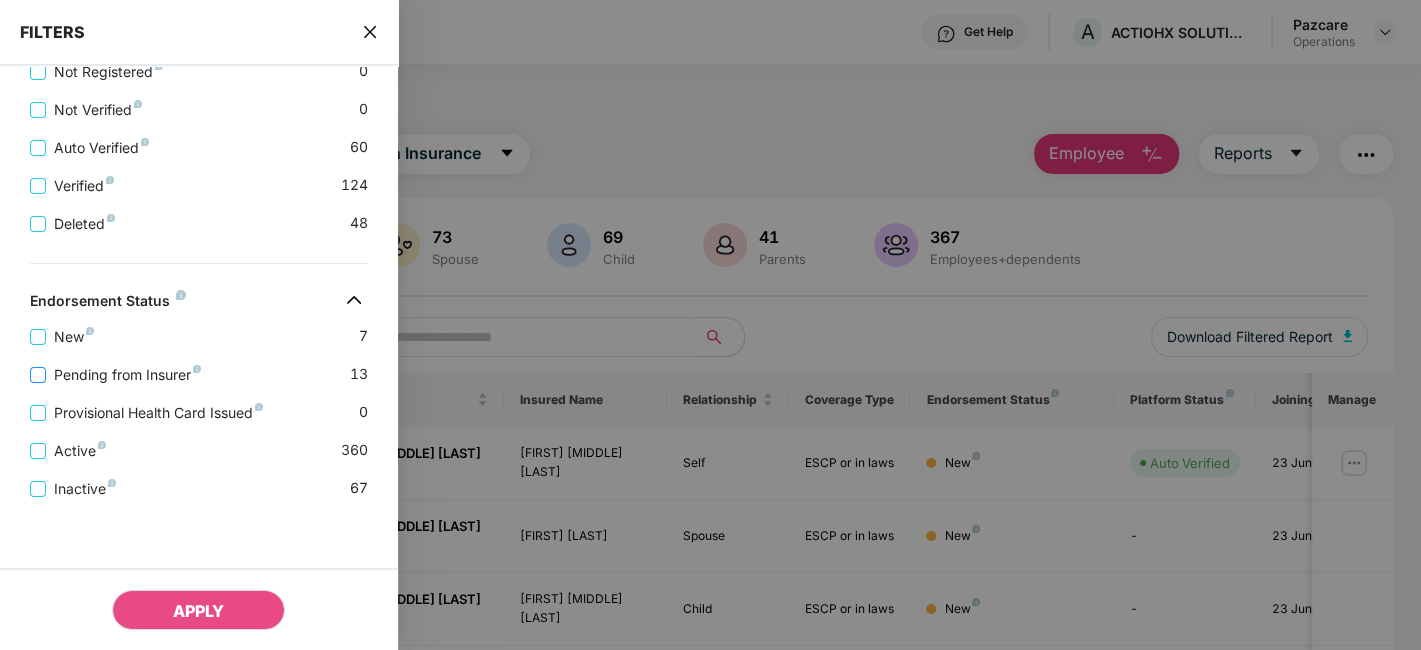 click on "Pending from Insurer" at bounding box center (127, 375) 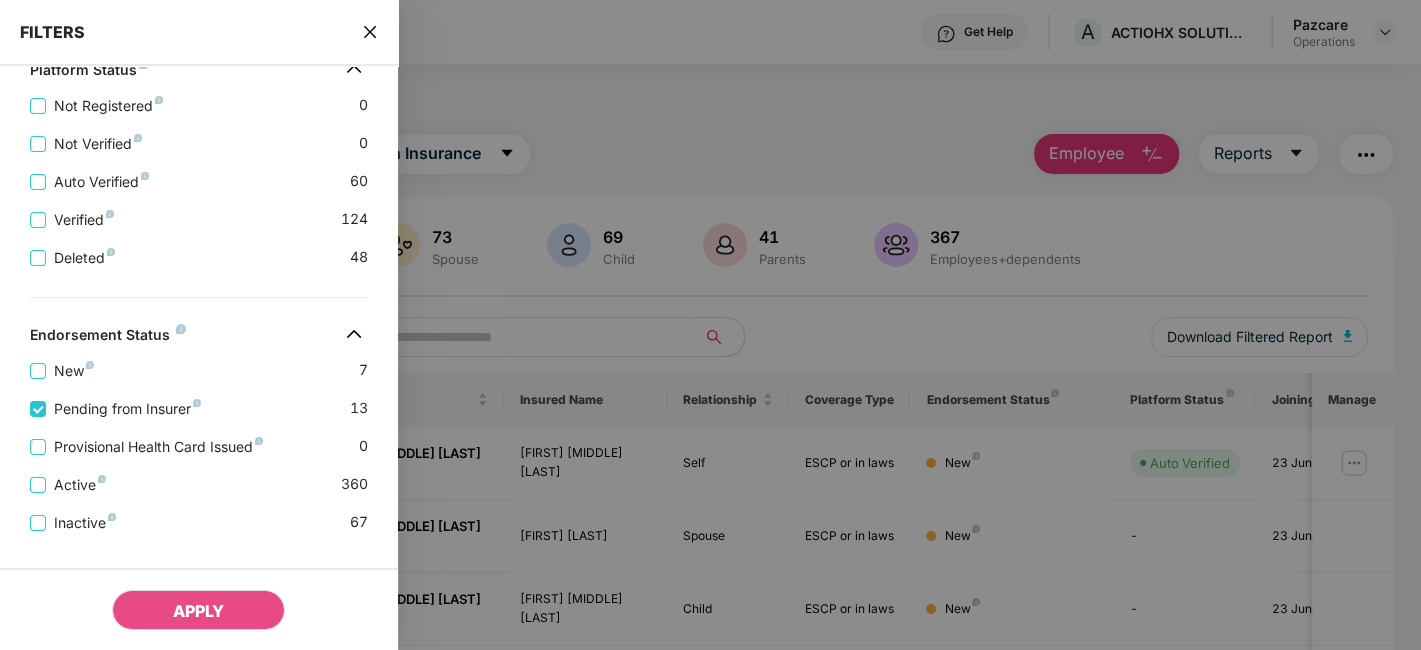 click on "Provisional Health Card Issued 0" at bounding box center [199, 439] 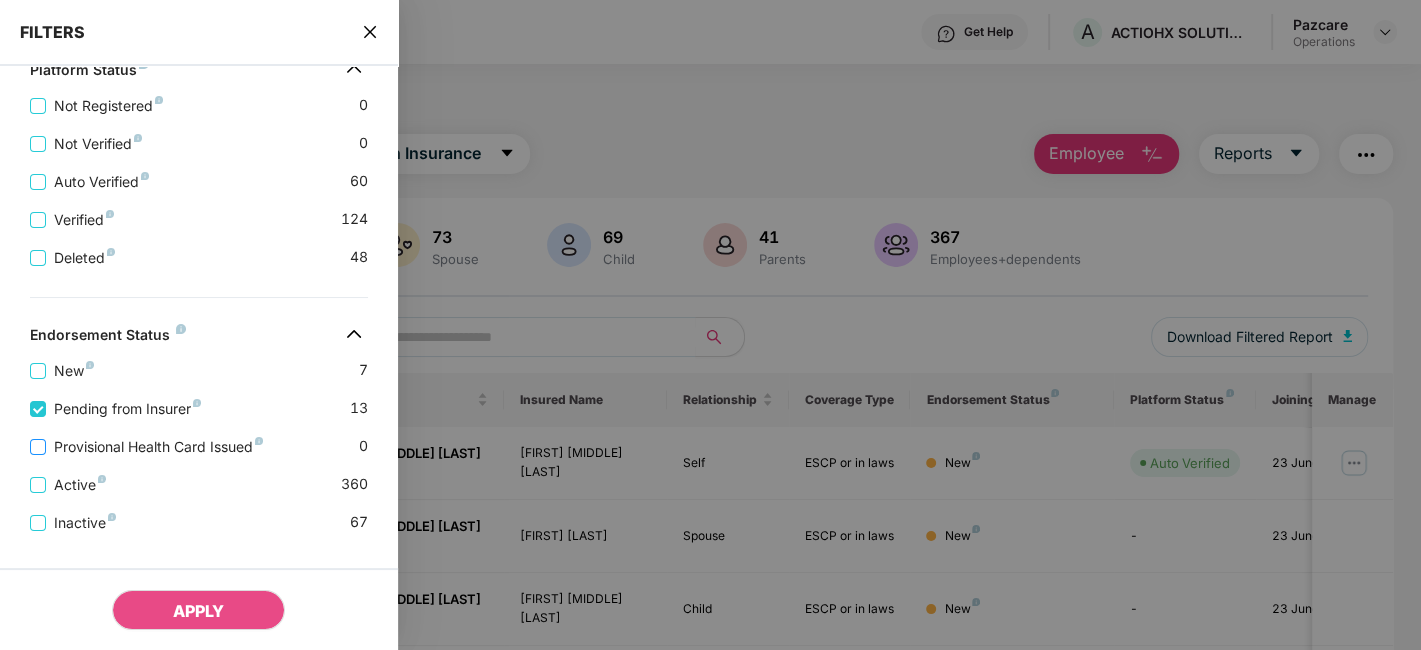 click on "Provisional Health Card Issued" at bounding box center (158, 447) 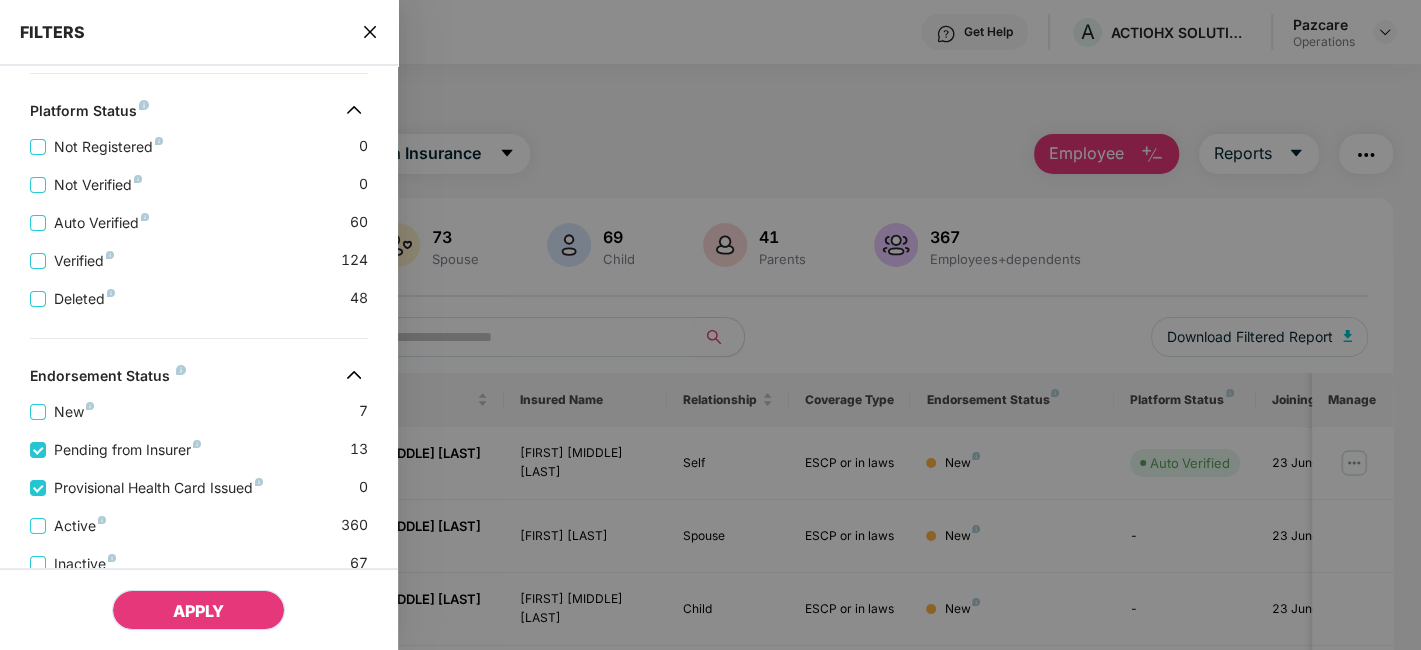 click on "APPLY" at bounding box center [198, 611] 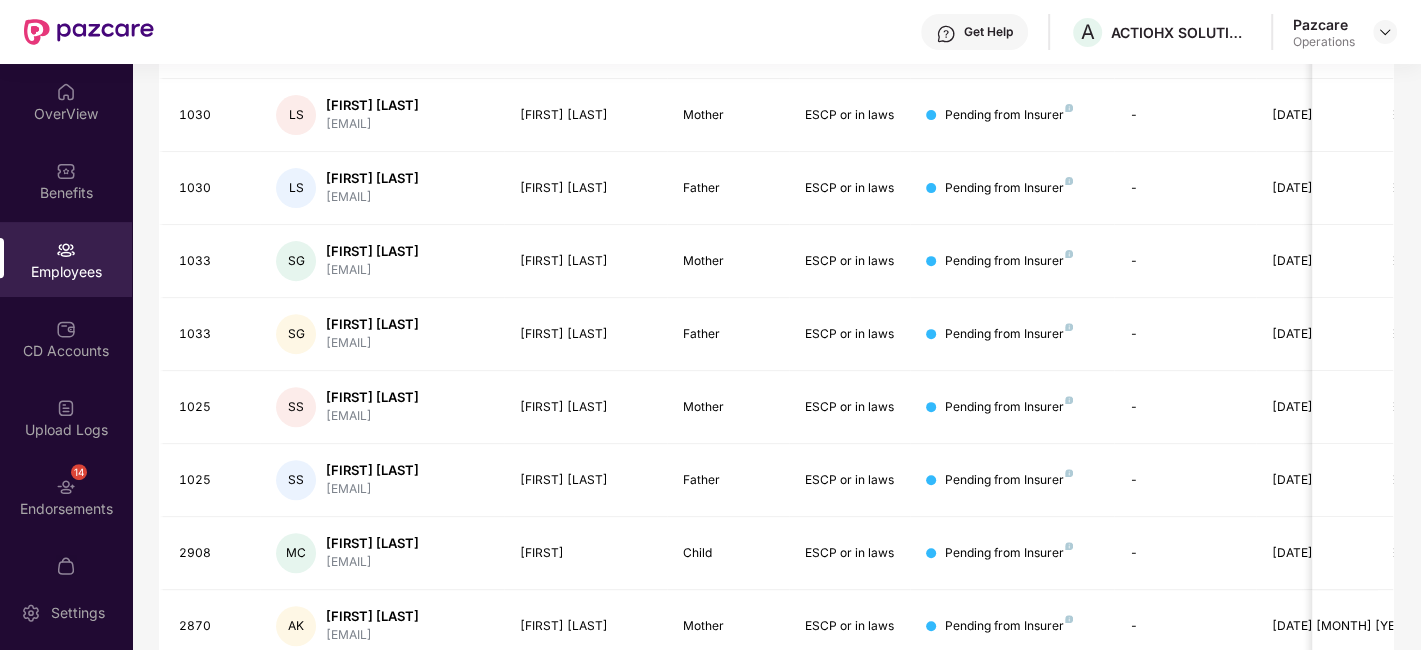 scroll, scrollTop: 477, scrollLeft: 0, axis: vertical 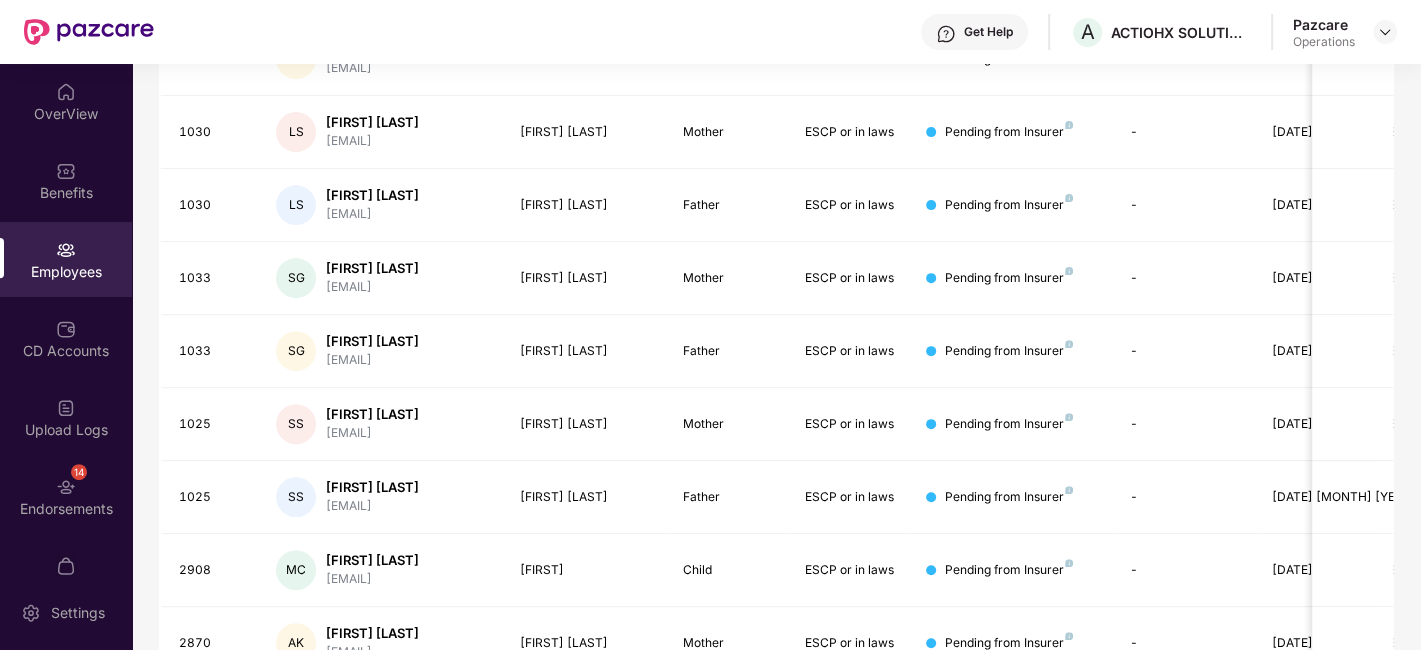type 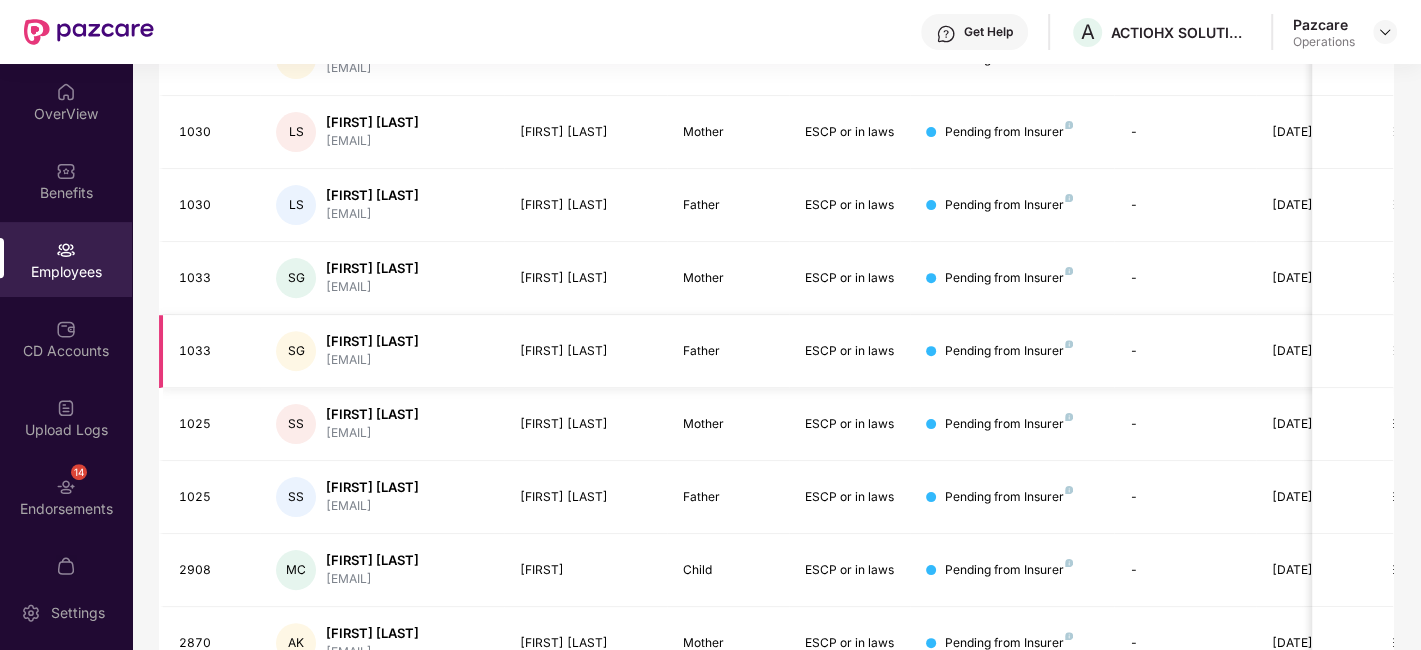 scroll, scrollTop: 0, scrollLeft: 0, axis: both 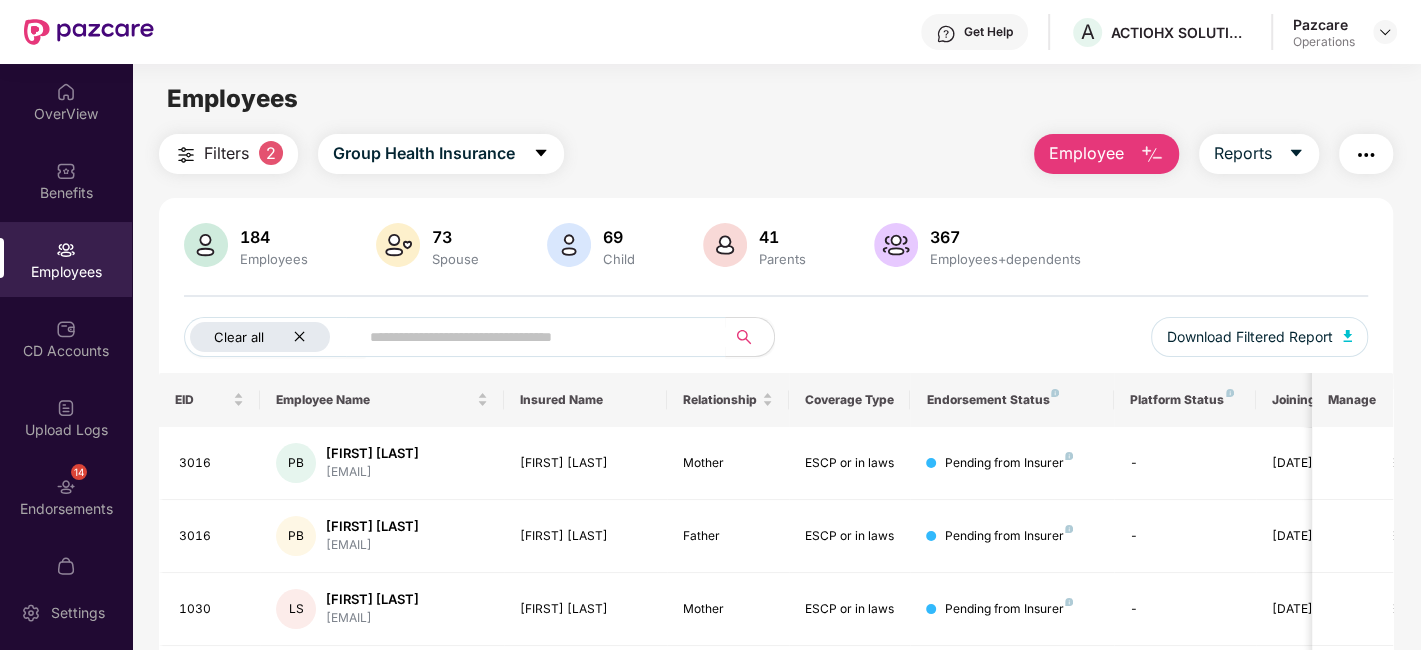 click 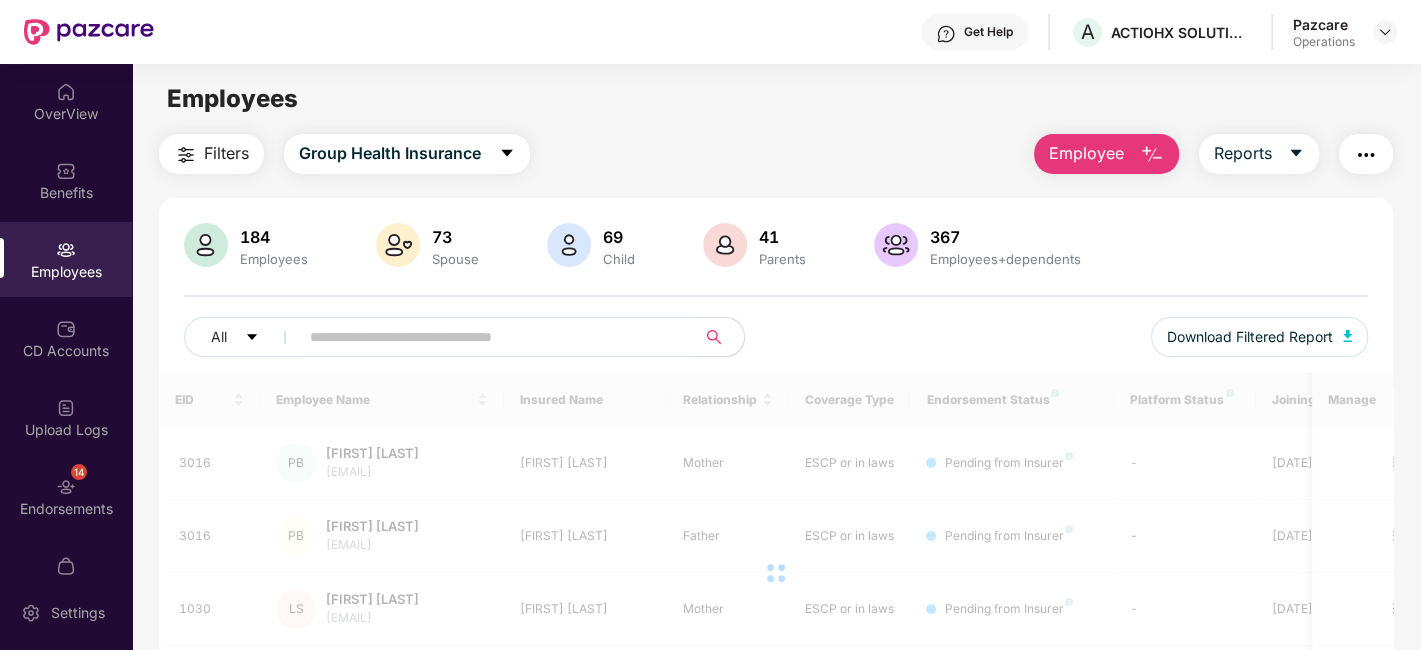 click at bounding box center [489, 337] 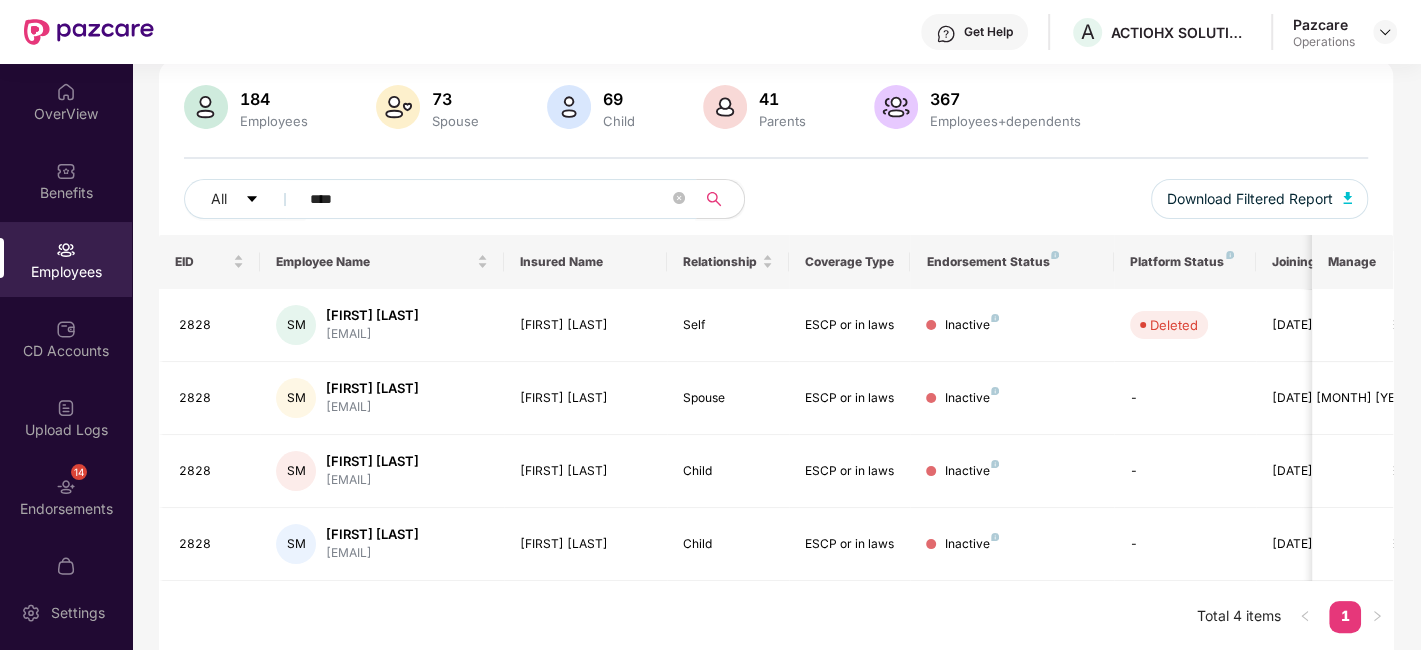 scroll, scrollTop: 0, scrollLeft: 0, axis: both 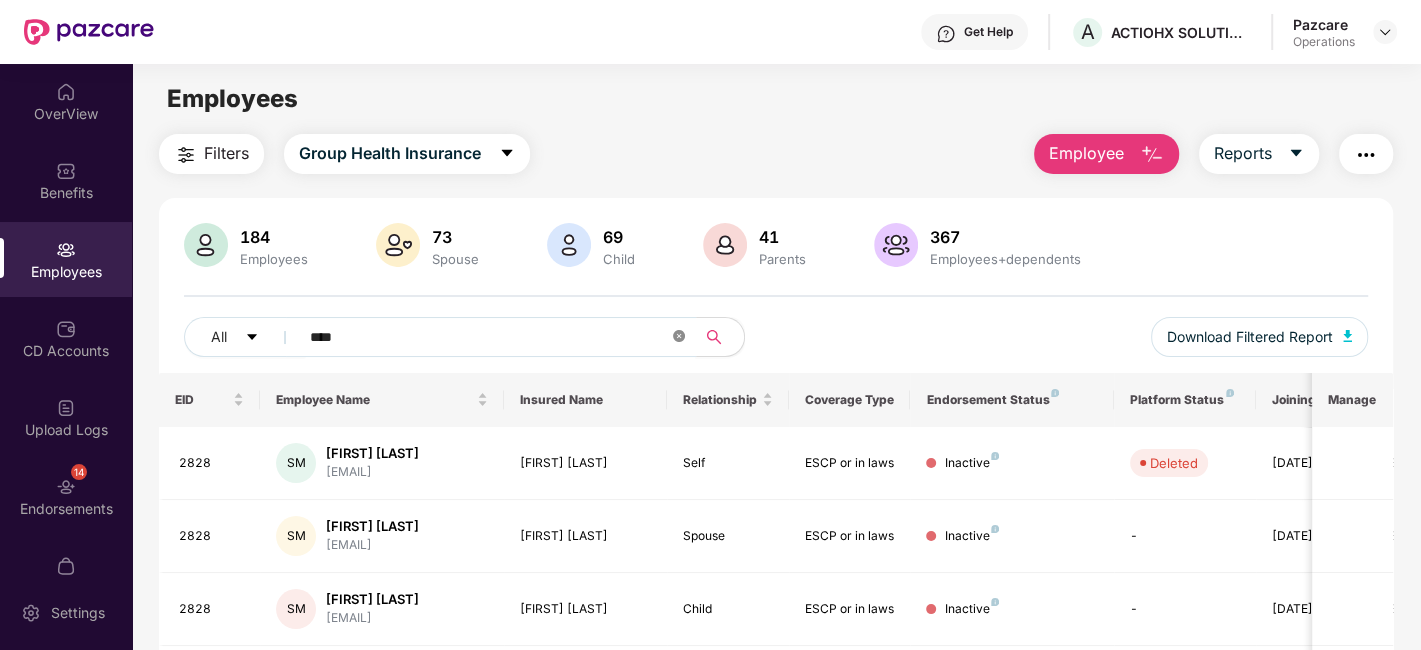 click 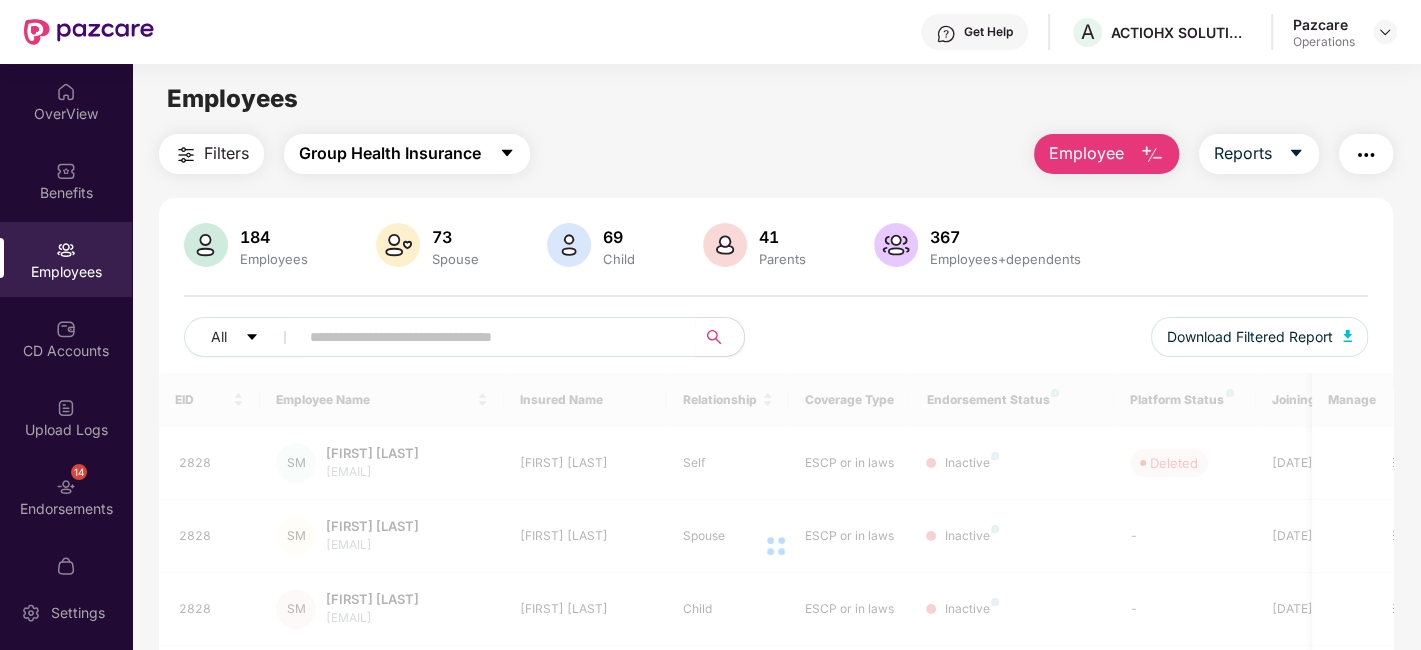click on "Group Health Insurance" at bounding box center [407, 154] 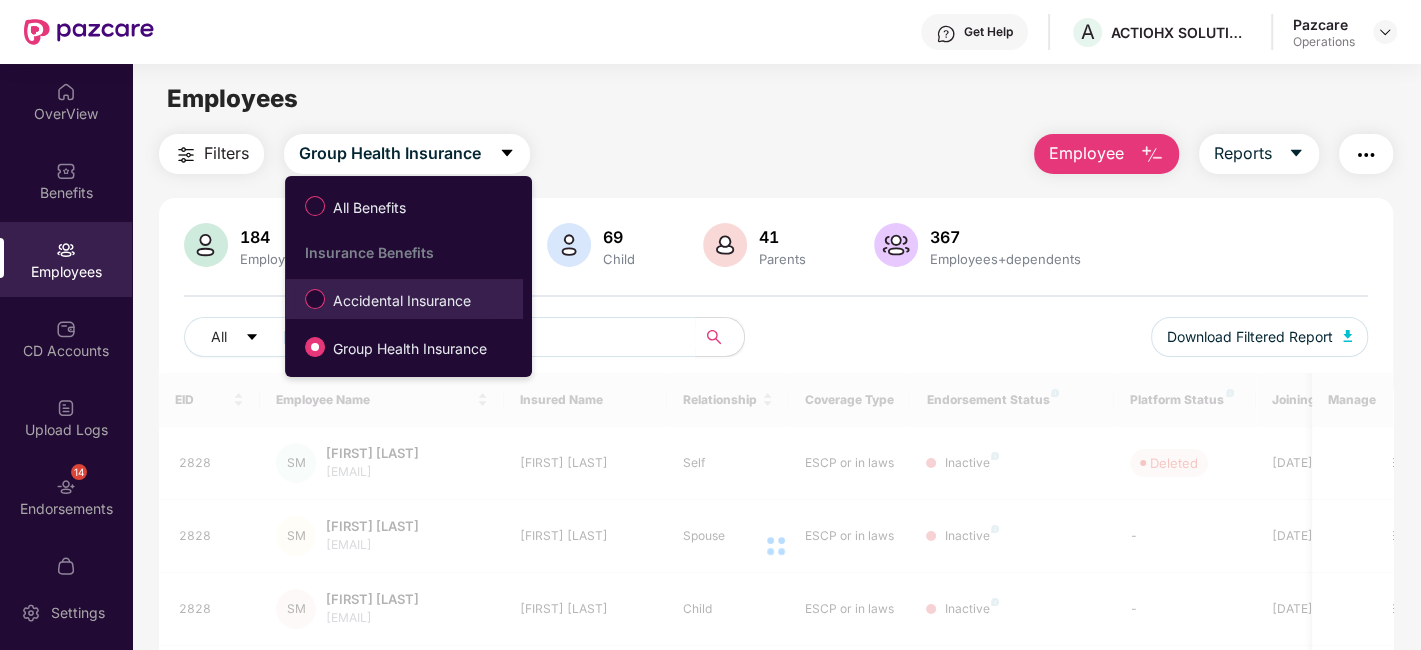 click on "Accidental Insurance" at bounding box center [402, 301] 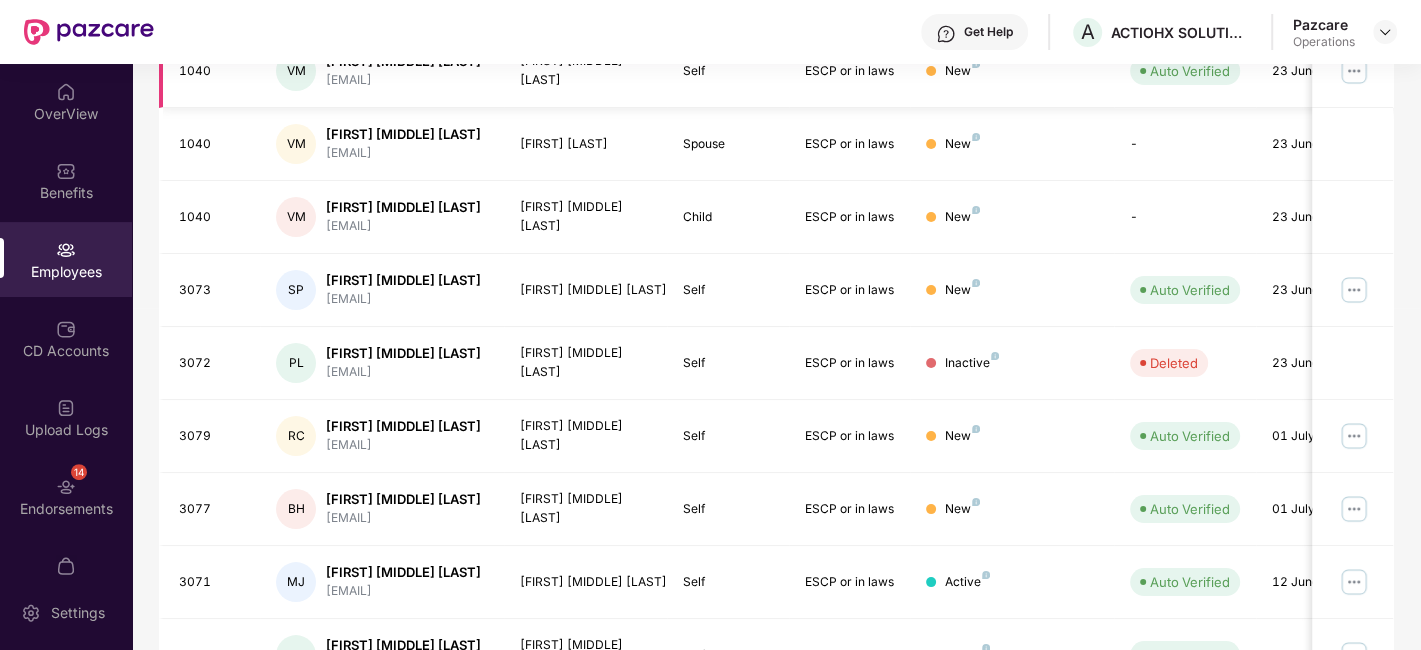 scroll, scrollTop: 0, scrollLeft: 0, axis: both 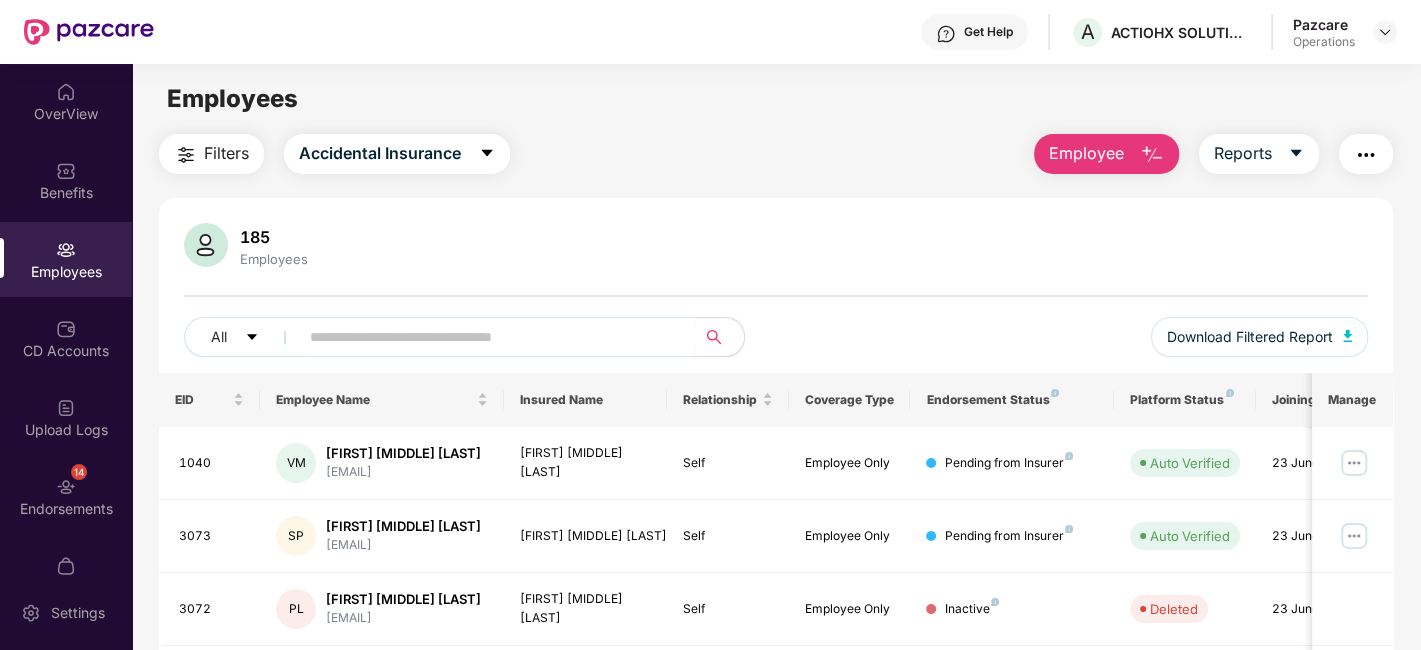 click at bounding box center (1366, 155) 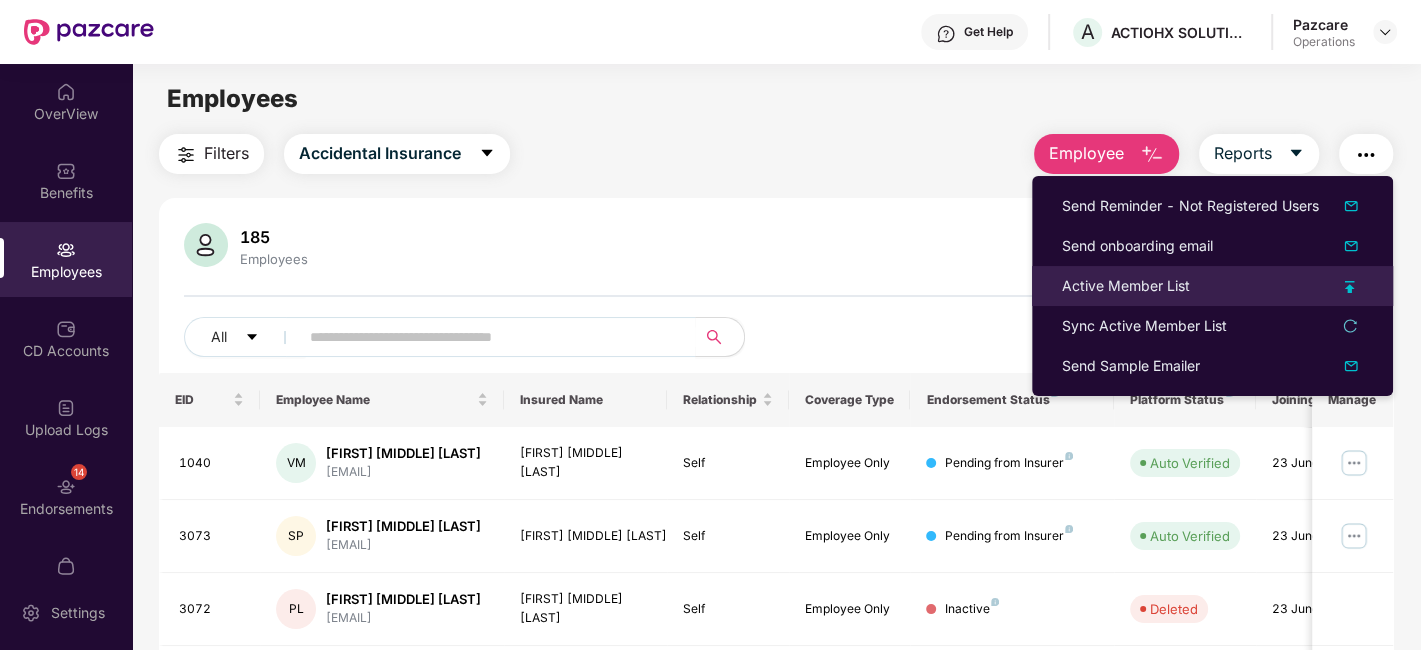 click on "Active Member List" at bounding box center (1126, 286) 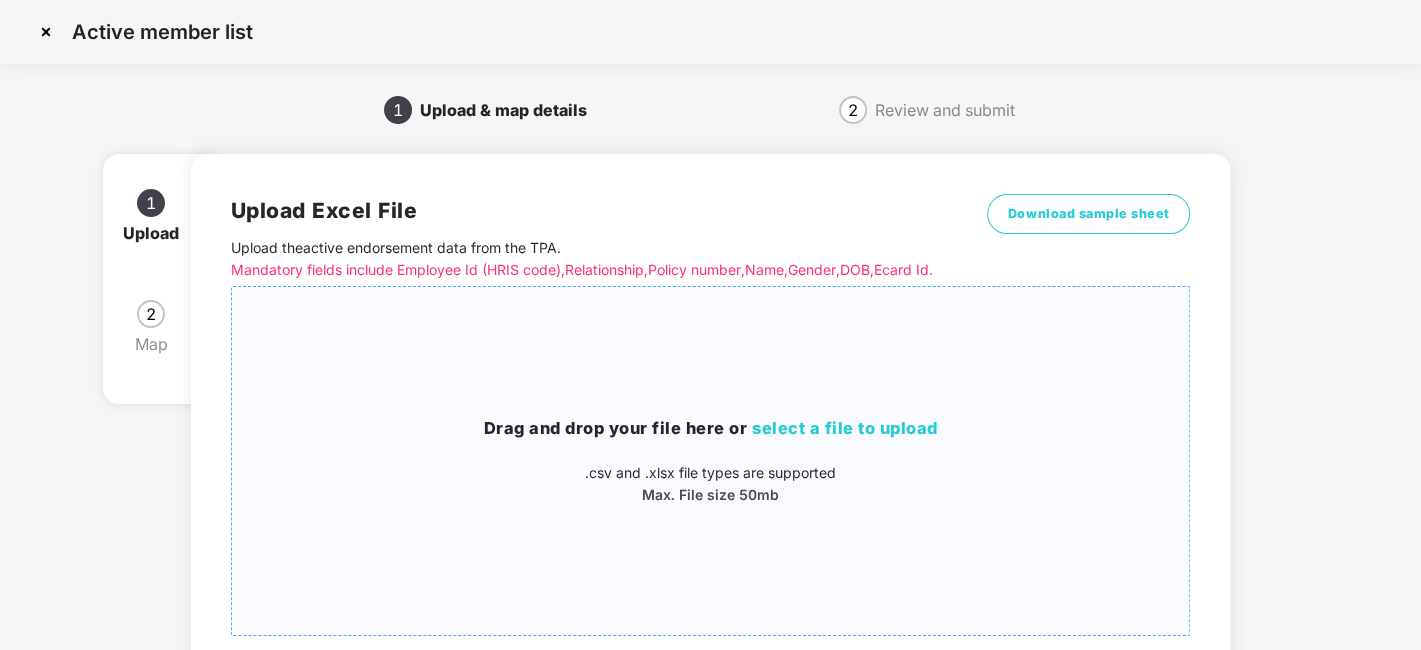 click on "Drag and drop your file here or  select a file to upload .csv and .xlsx file types are supported Max. File size 50mb" at bounding box center (711, 461) 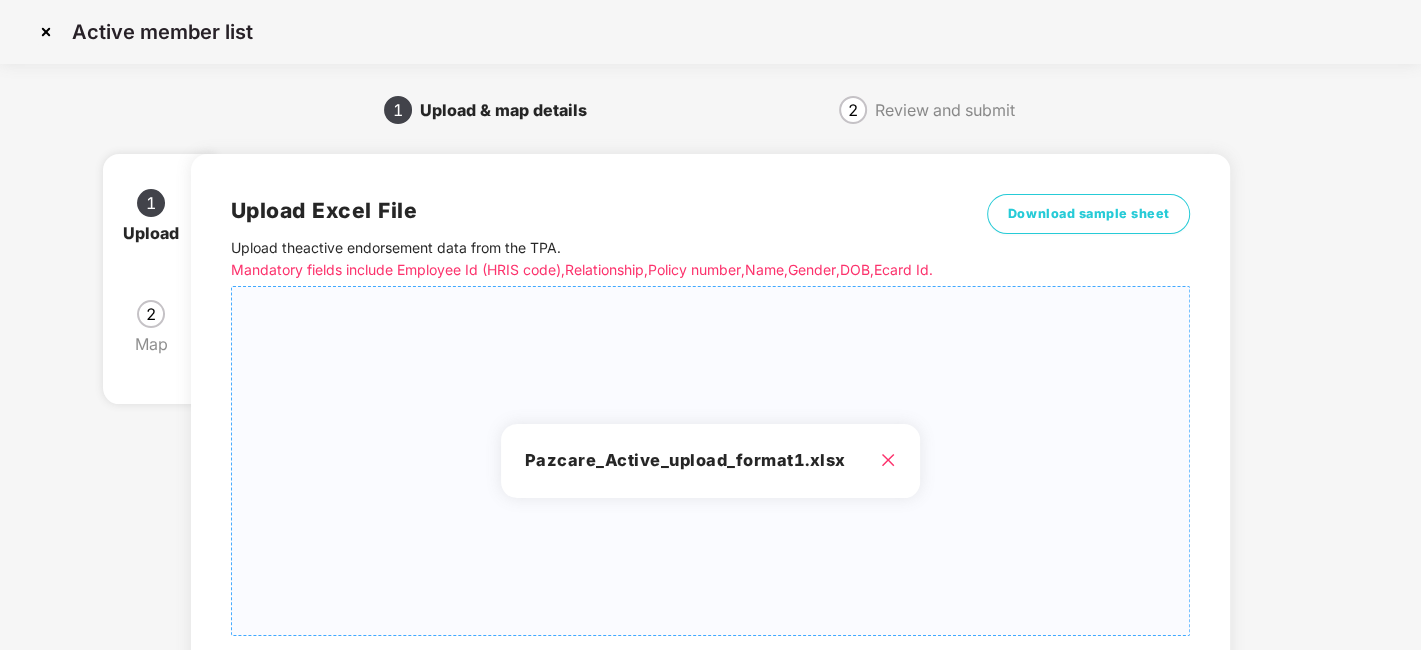 scroll, scrollTop: 214, scrollLeft: 0, axis: vertical 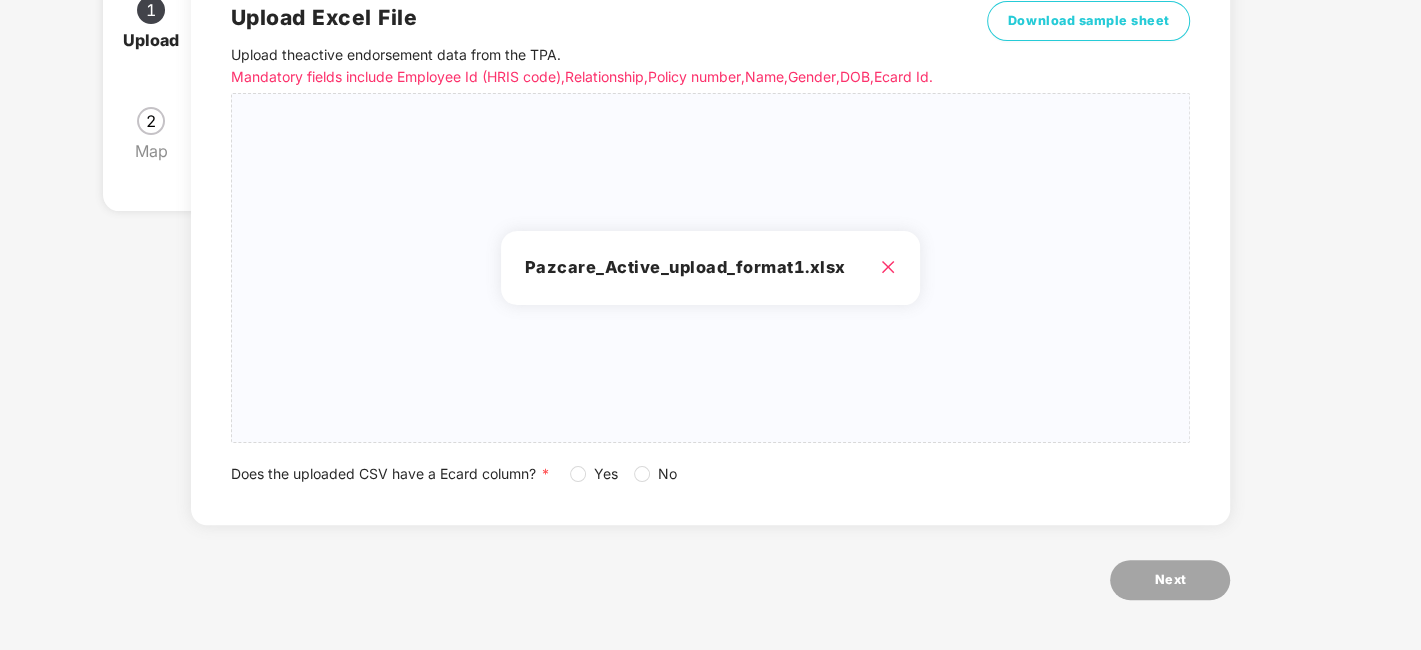 click on "Yes No" at bounding box center [631, 474] 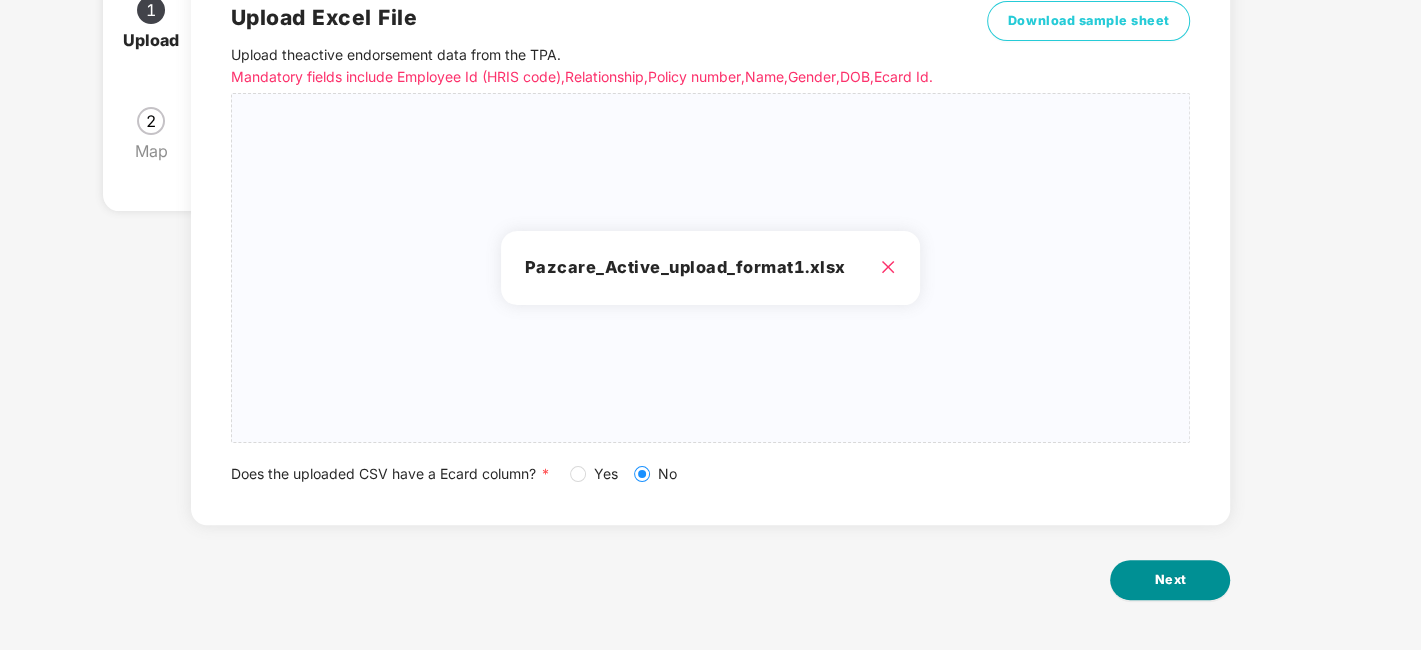 click on "Next" at bounding box center (1170, 580) 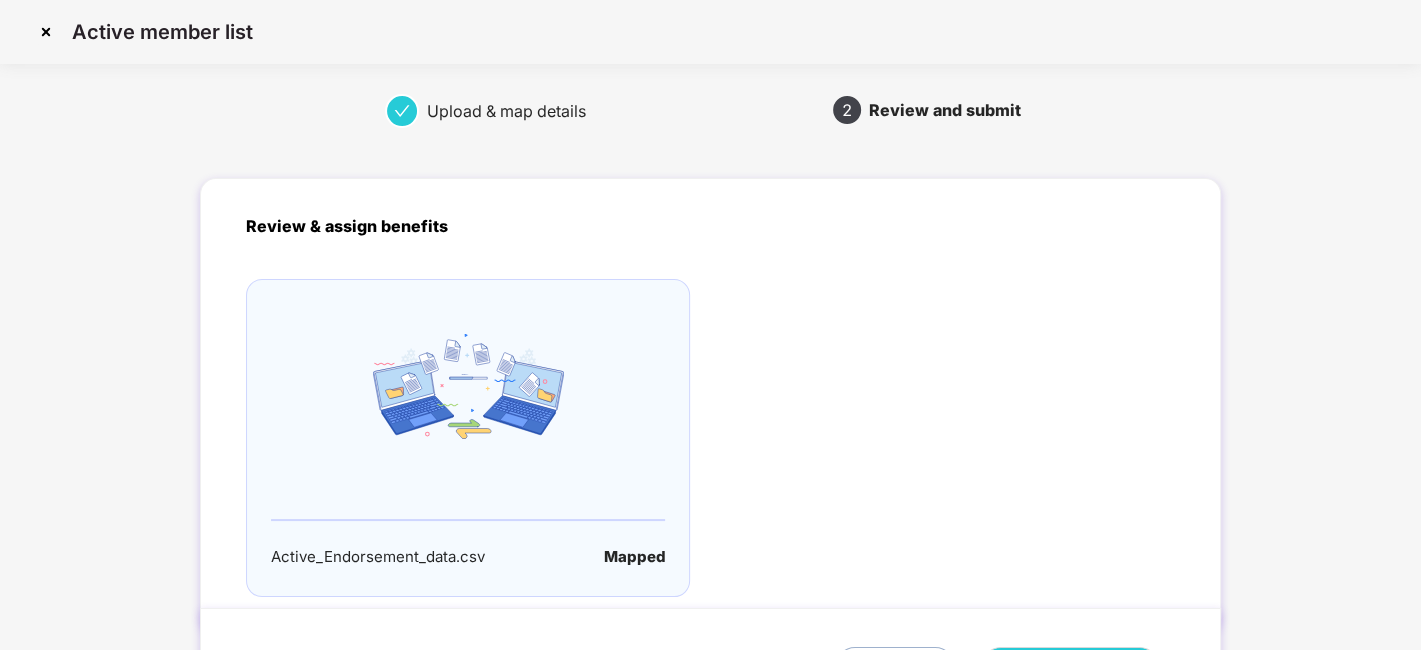 scroll, scrollTop: 132, scrollLeft: 0, axis: vertical 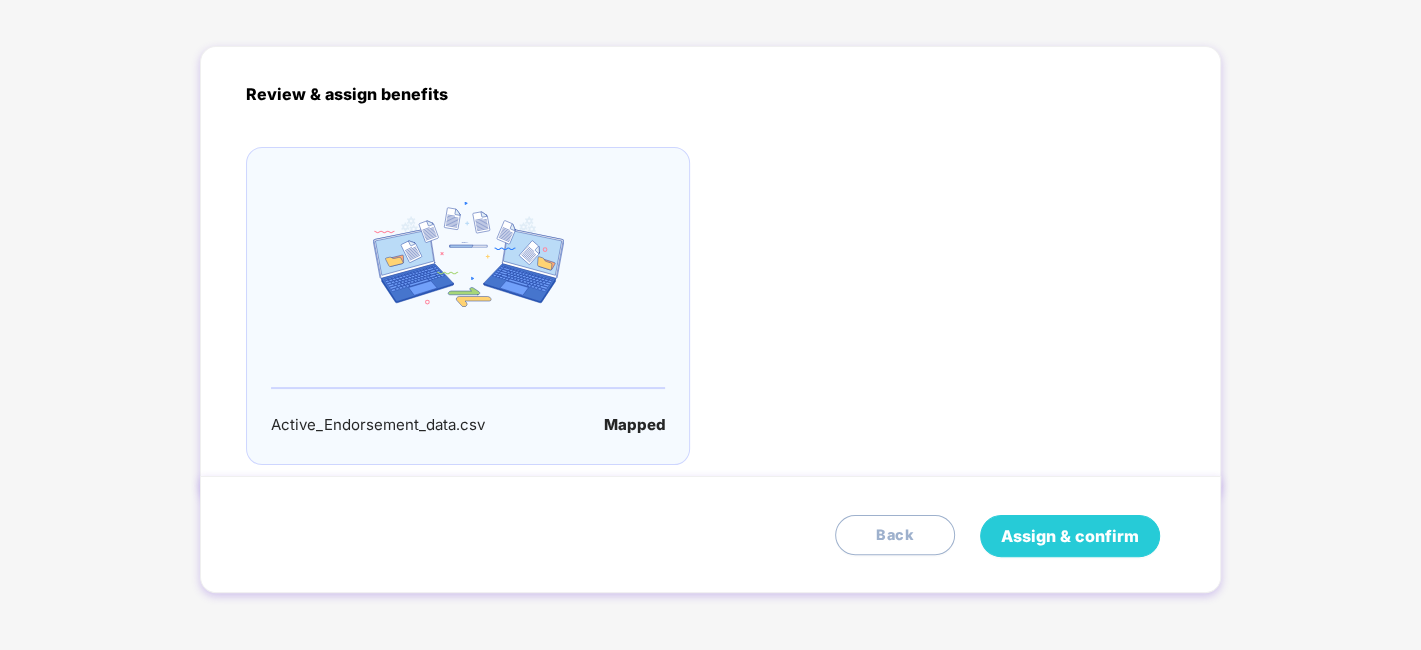 click on "Assign & confirm" at bounding box center [1070, 536] 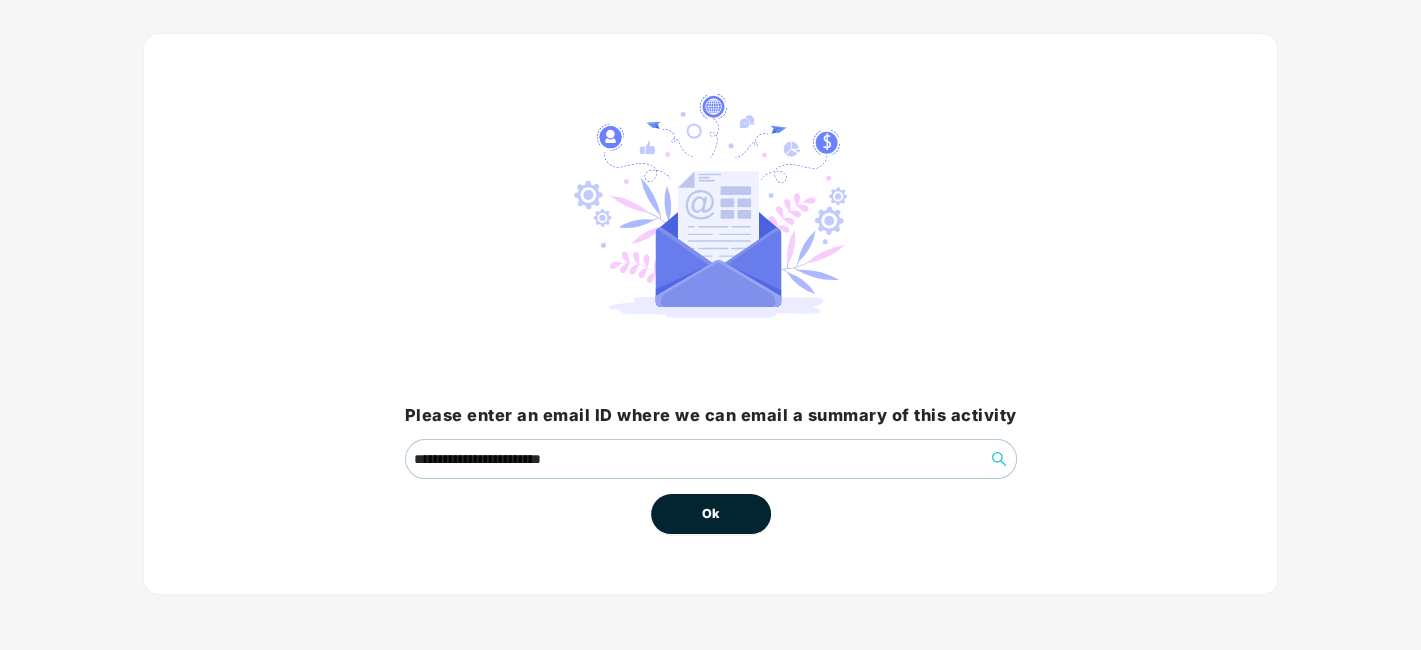 scroll, scrollTop: 0, scrollLeft: 0, axis: both 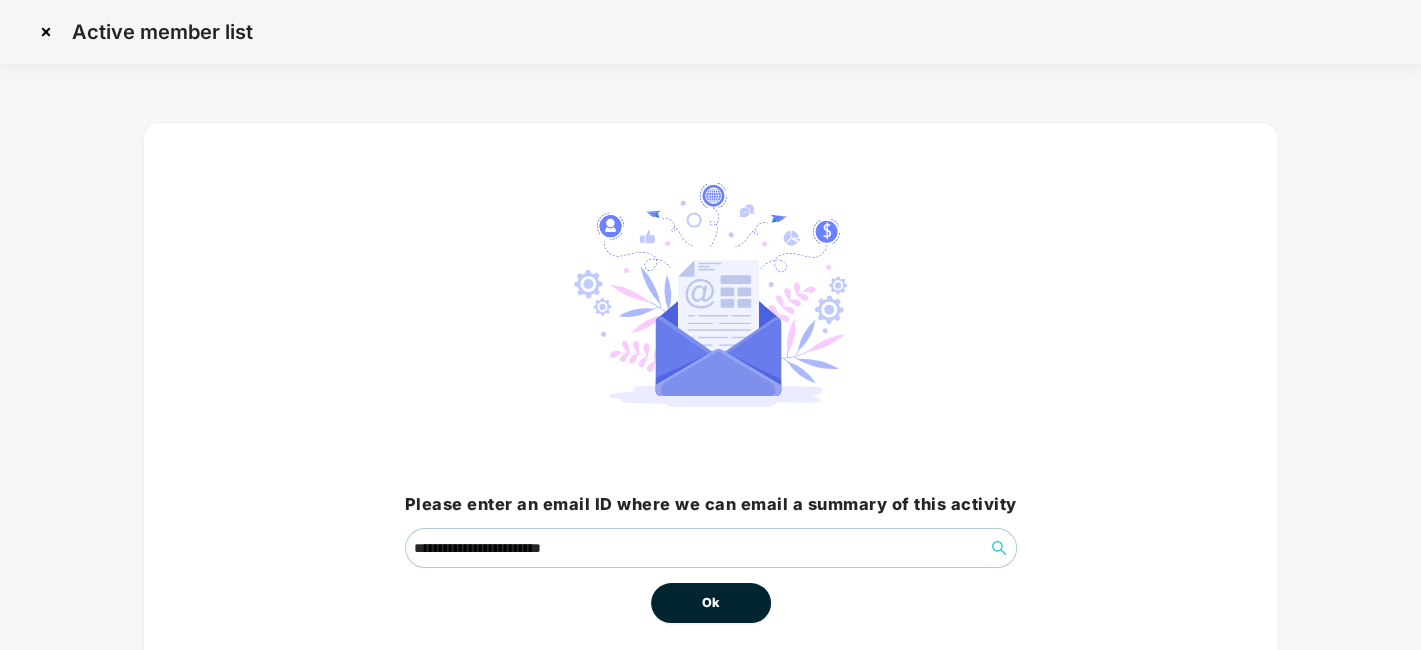 click on "Ok" at bounding box center (711, 603) 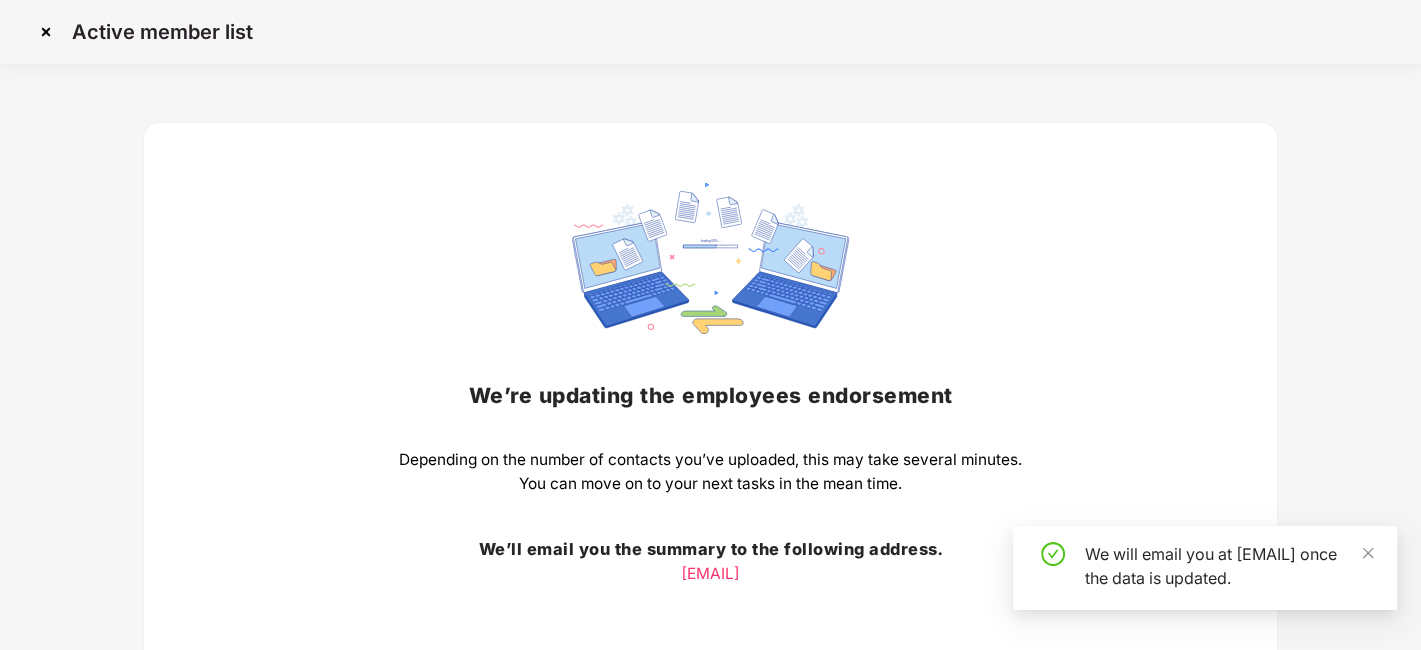 click on "We’re updating the employees endorsement Depending on the number of contacts you’ve uploaded, this may take several minutes. You can move on to your next tasks in the mean time. We’ll email you the summary to the following address. [EMAIL] Ok" at bounding box center [710, 437] 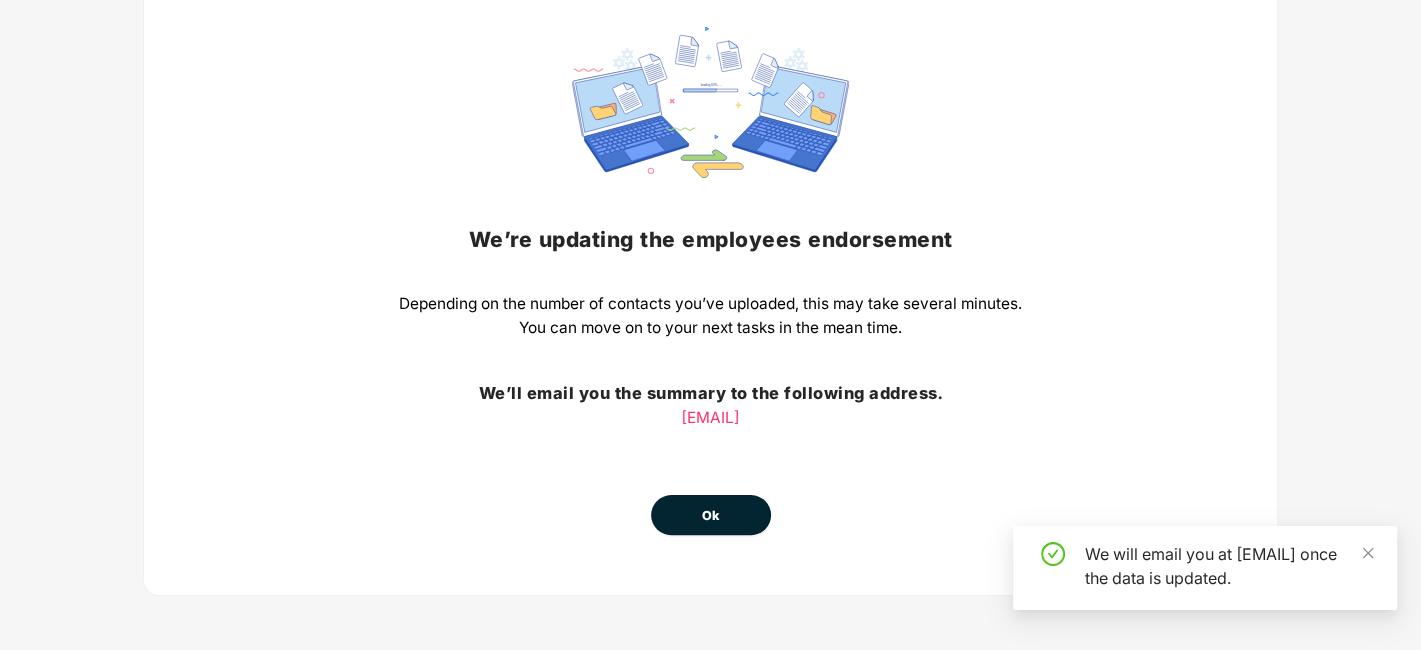 click on "Ok" at bounding box center [711, 516] 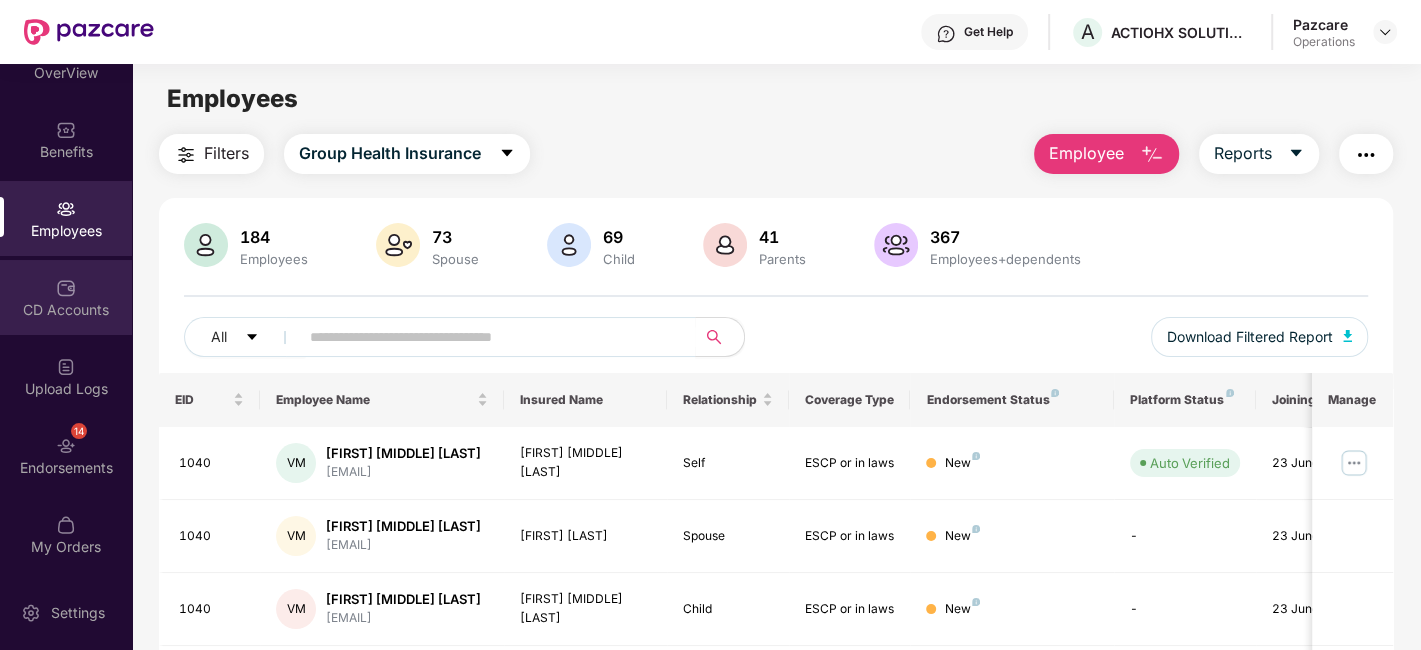 scroll, scrollTop: 14, scrollLeft: 0, axis: vertical 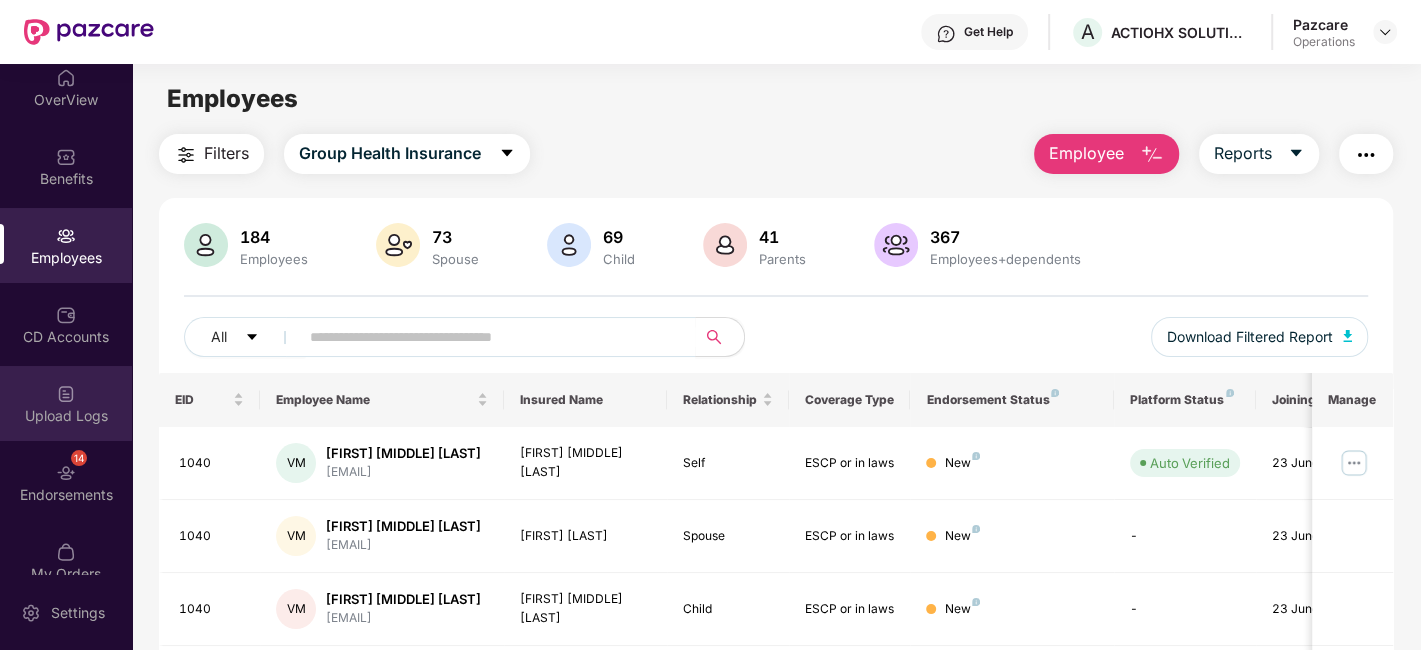 click on "Upload Logs" at bounding box center [66, 403] 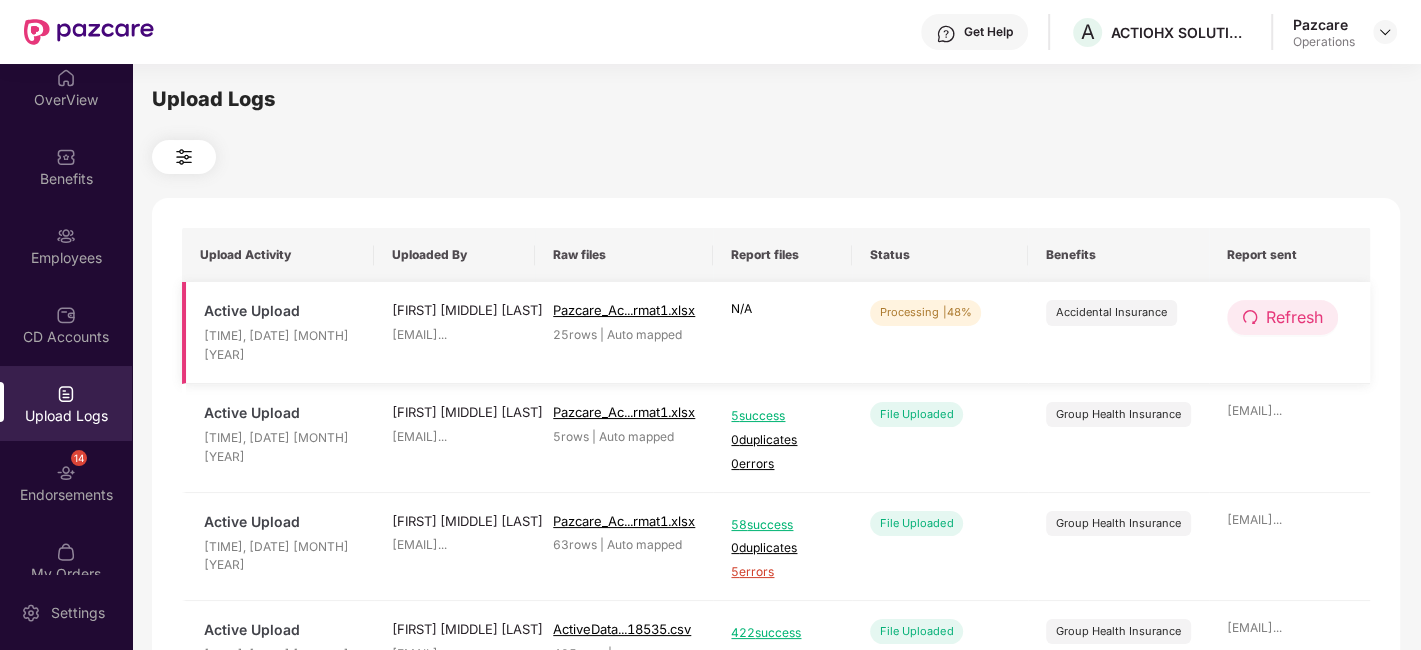 click on "Refresh" at bounding box center [1294, 317] 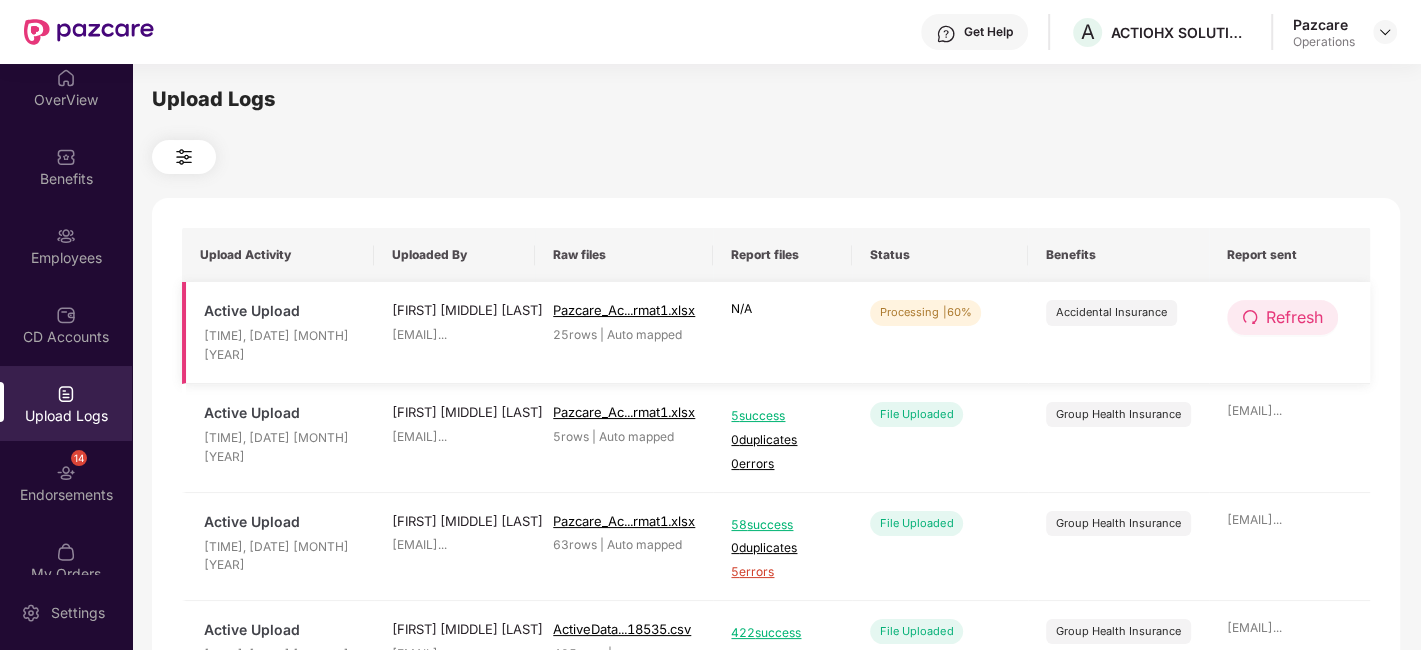 click on "Refresh" at bounding box center [1294, 317] 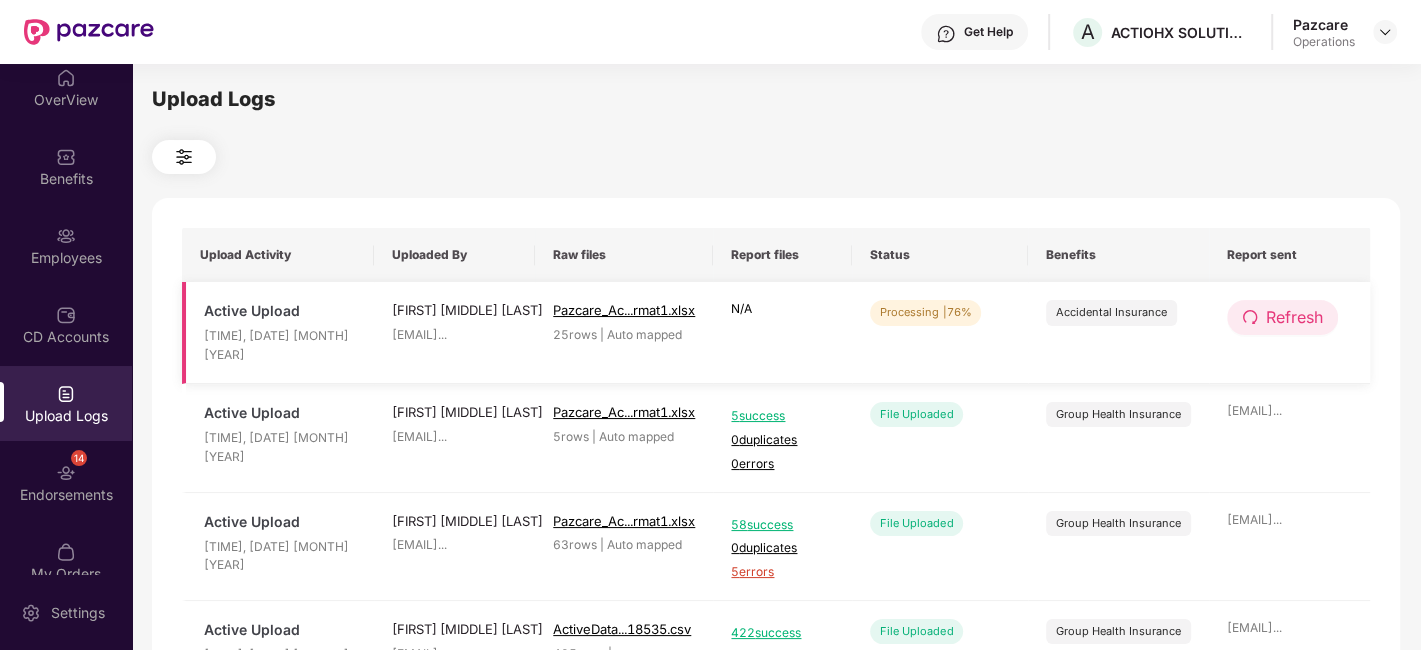 click on "Refresh" at bounding box center [1294, 317] 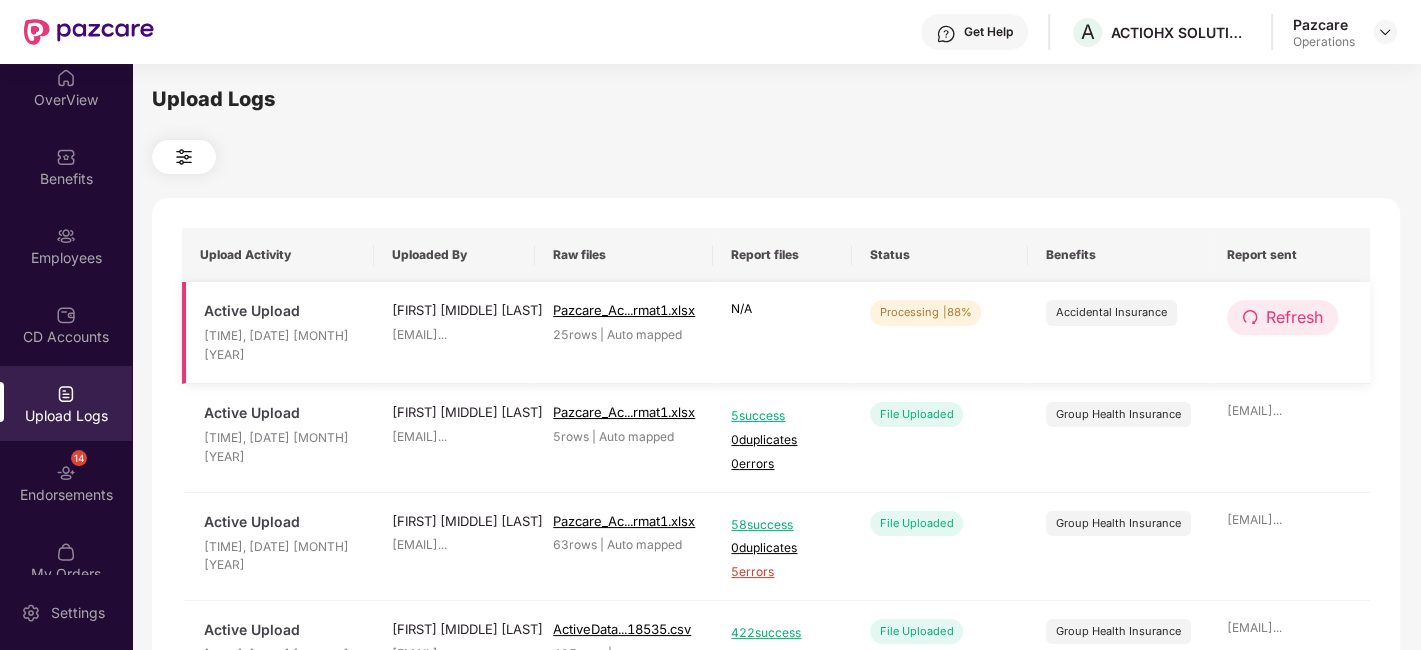 click on "Refresh" at bounding box center (1294, 317) 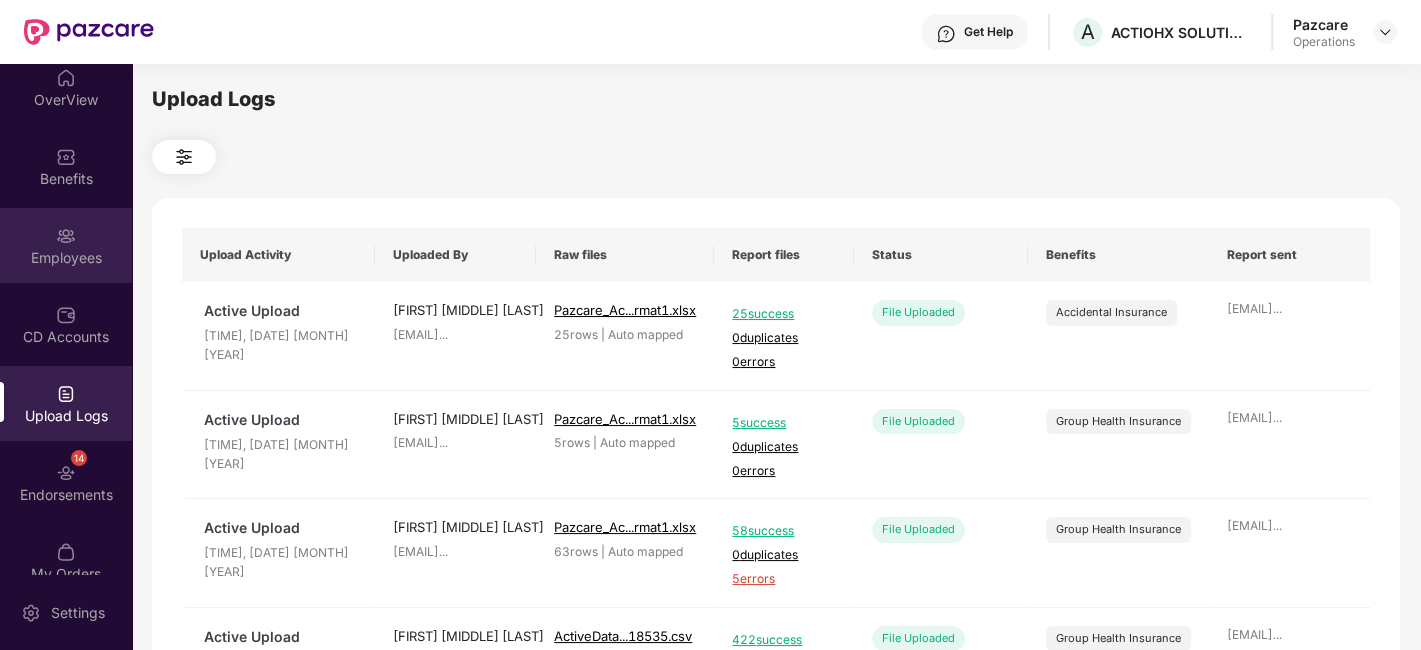 click at bounding box center (66, 236) 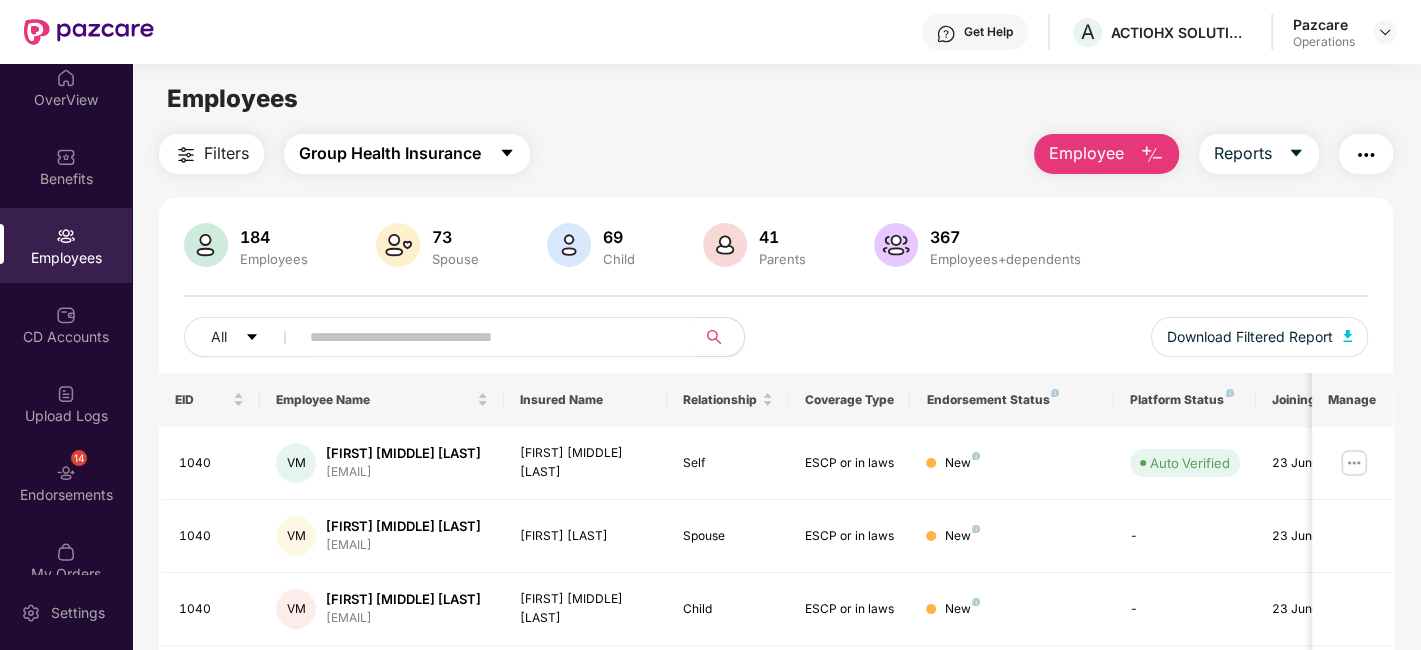 click on "Group Health Insurance" at bounding box center (390, 153) 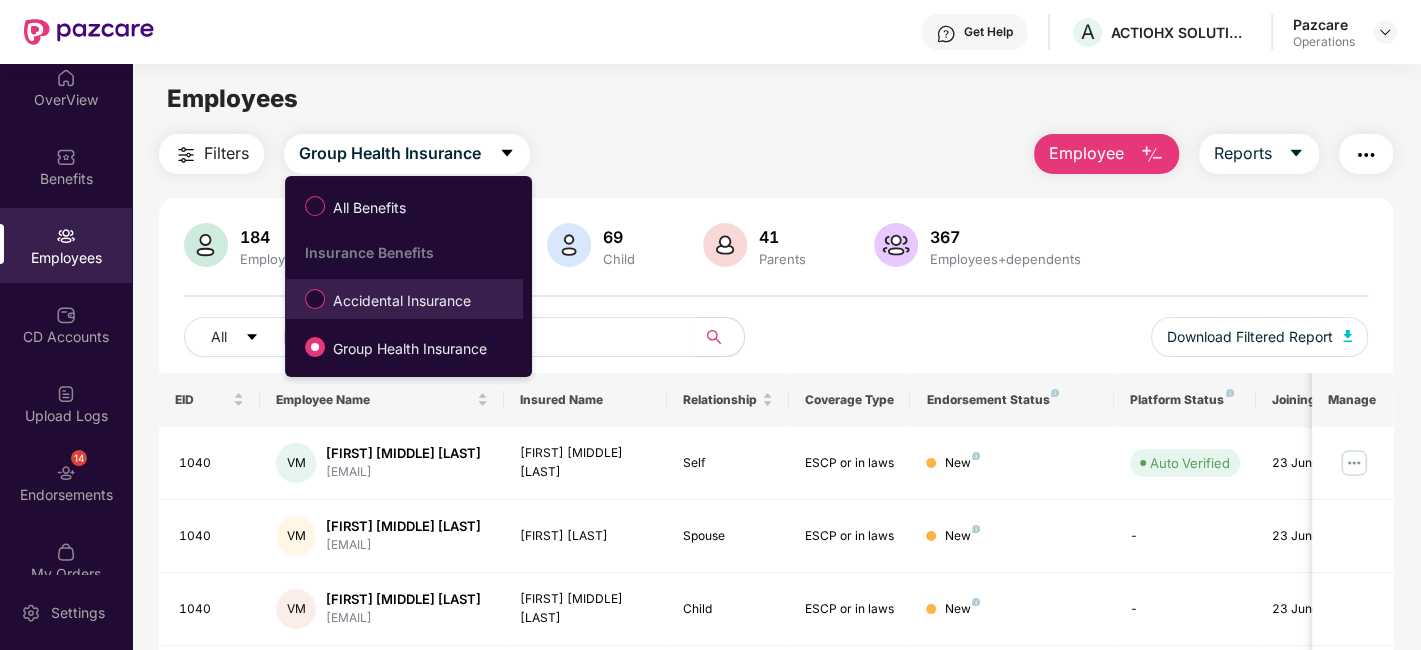 click on "Accidental Insurance" at bounding box center [402, 301] 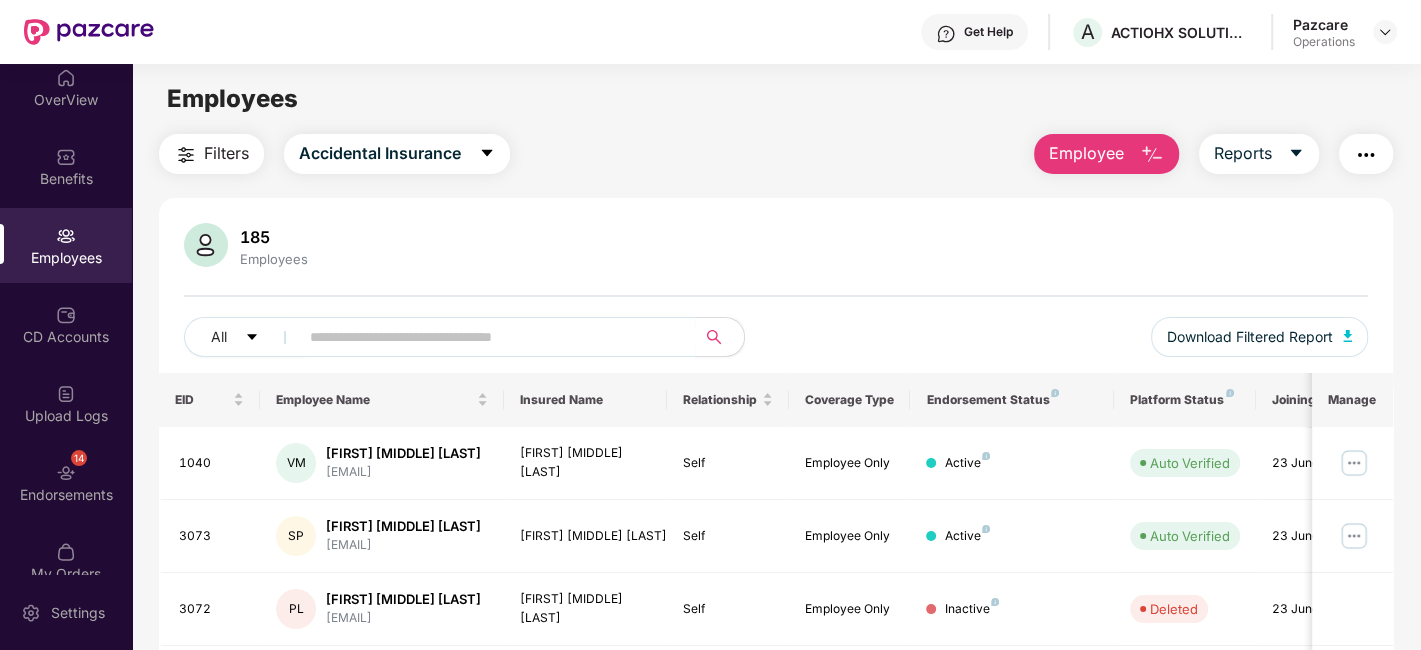 click on "Filters" at bounding box center [226, 153] 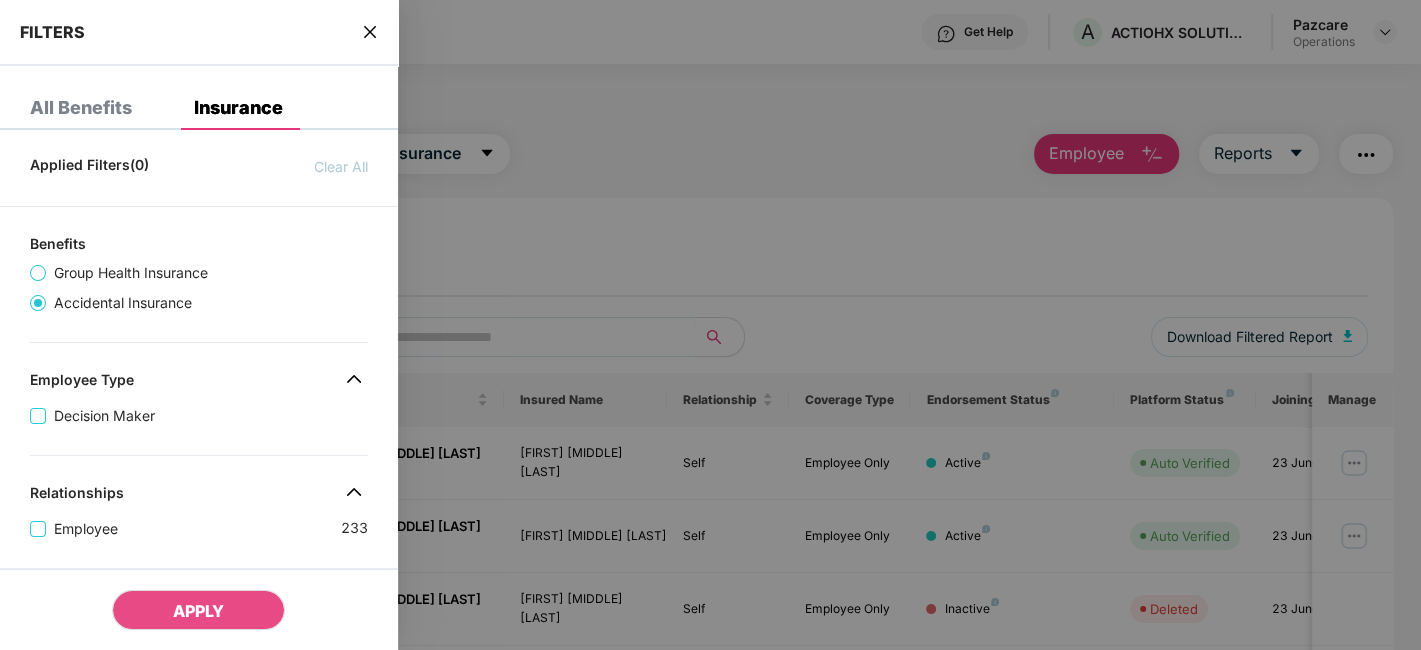 scroll, scrollTop: 574, scrollLeft: 0, axis: vertical 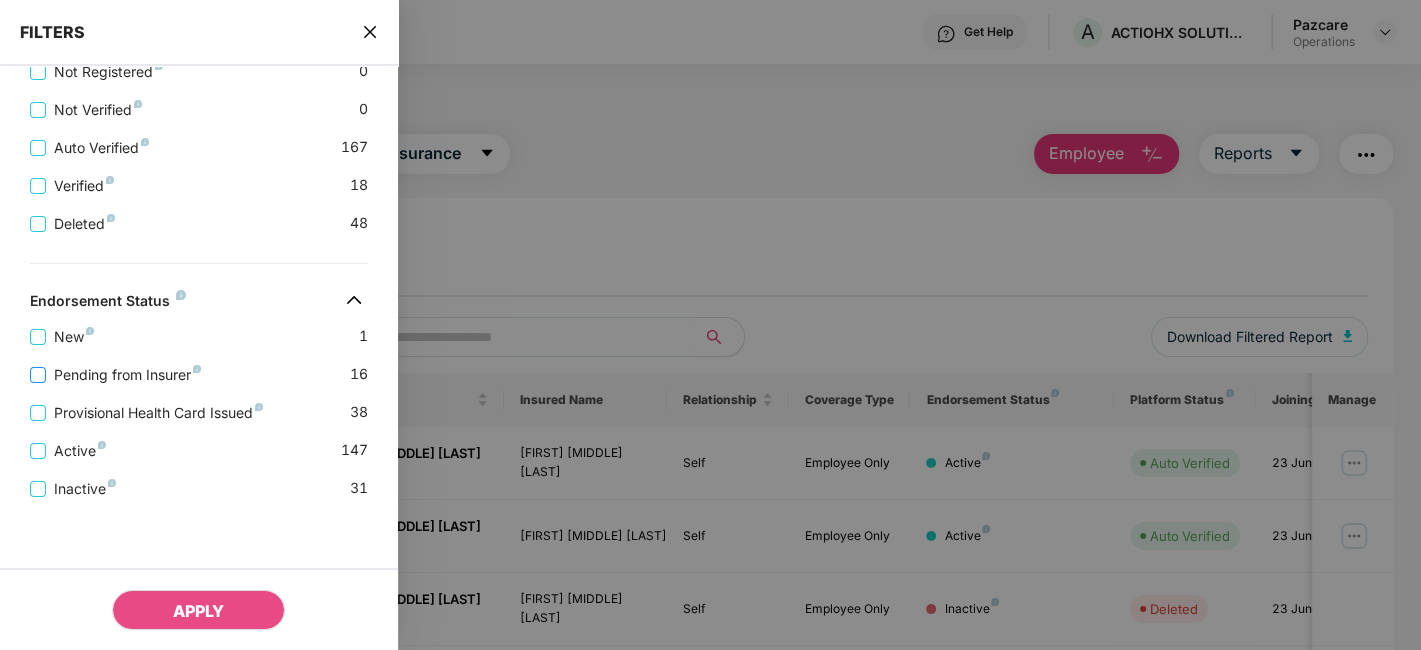 click on "Pending from Insurer" at bounding box center (127, 375) 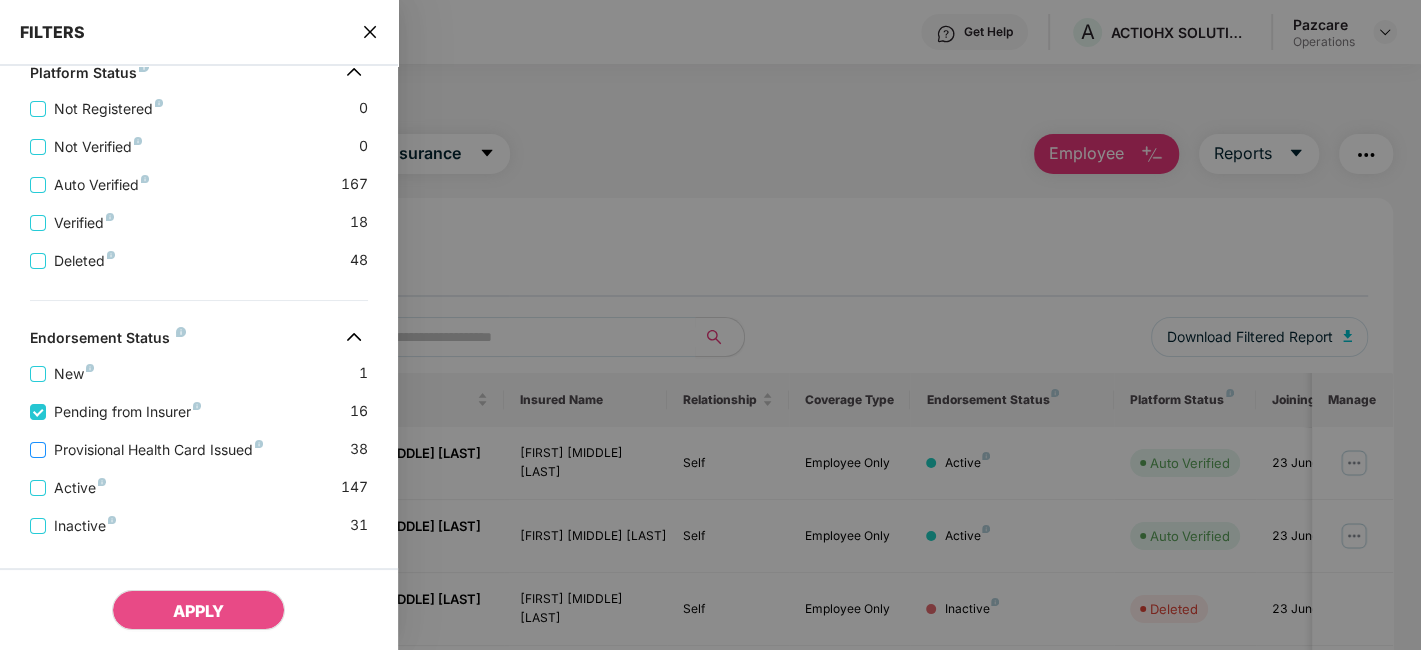 click on "Provisional Health Card Issued" at bounding box center (158, 450) 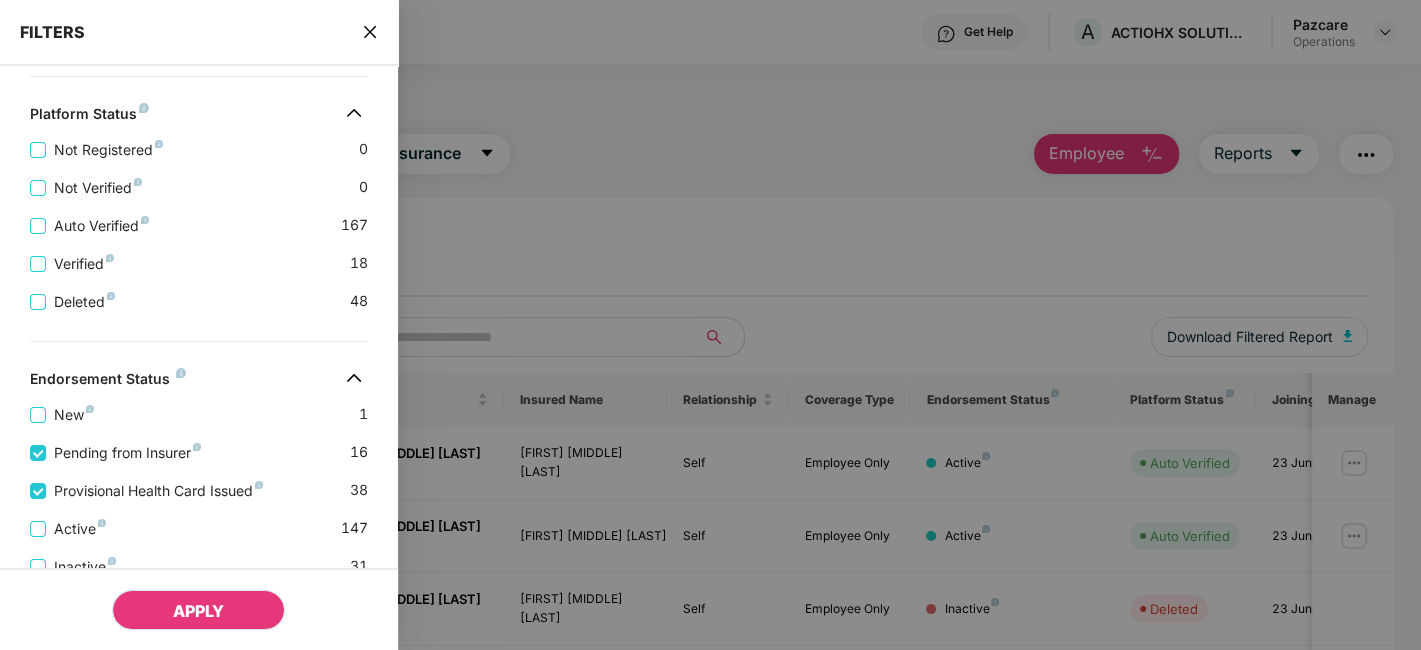 click on "APPLY" at bounding box center [198, 610] 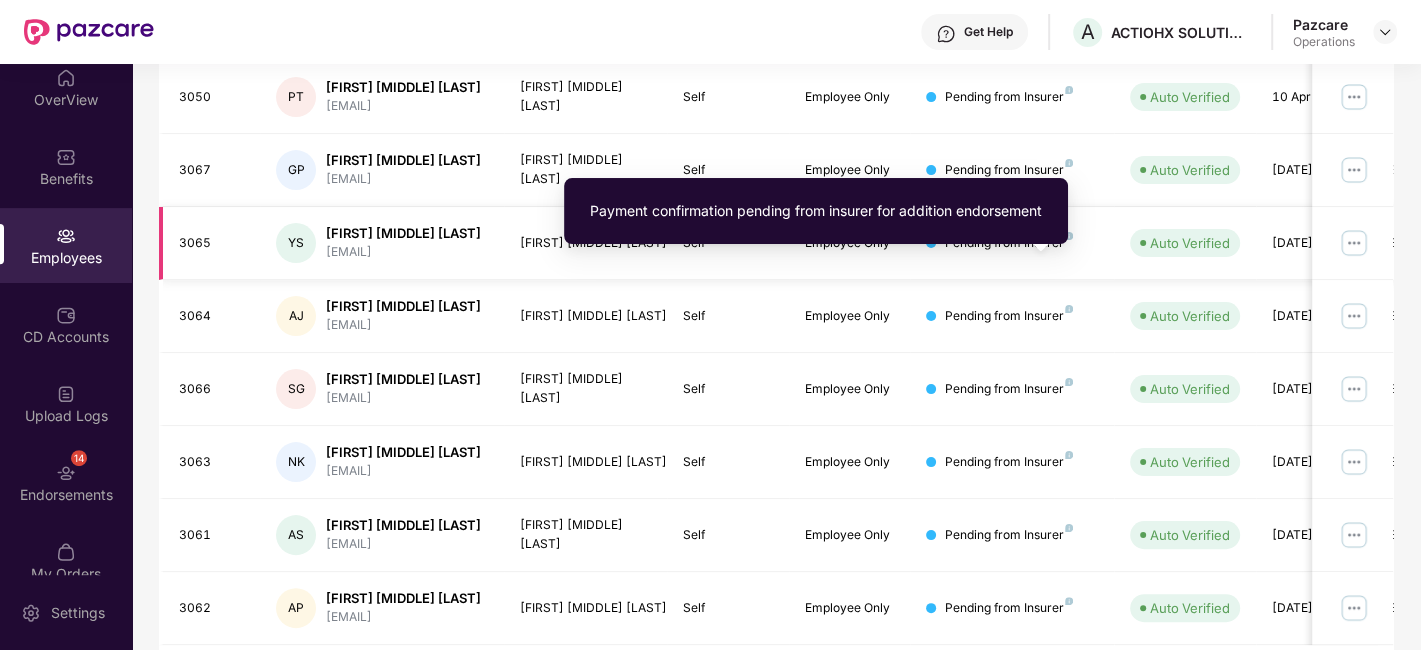 scroll, scrollTop: 0, scrollLeft: 0, axis: both 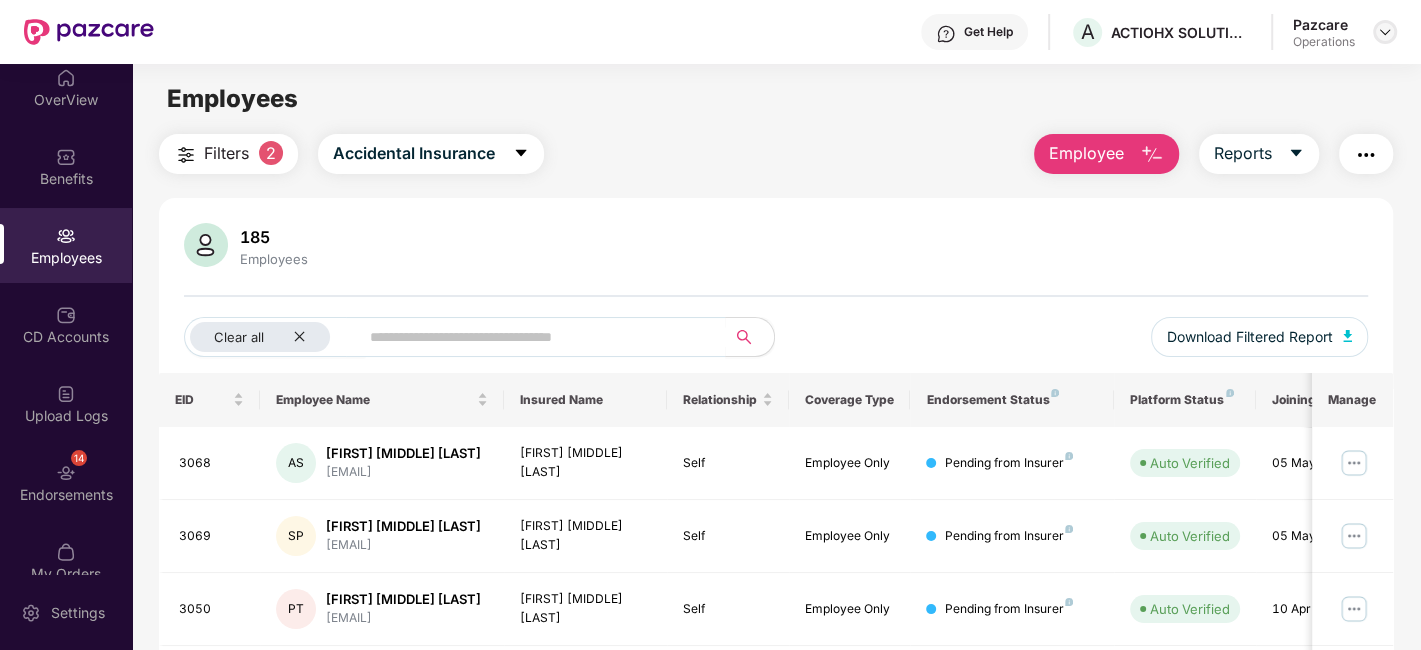 click at bounding box center (1385, 32) 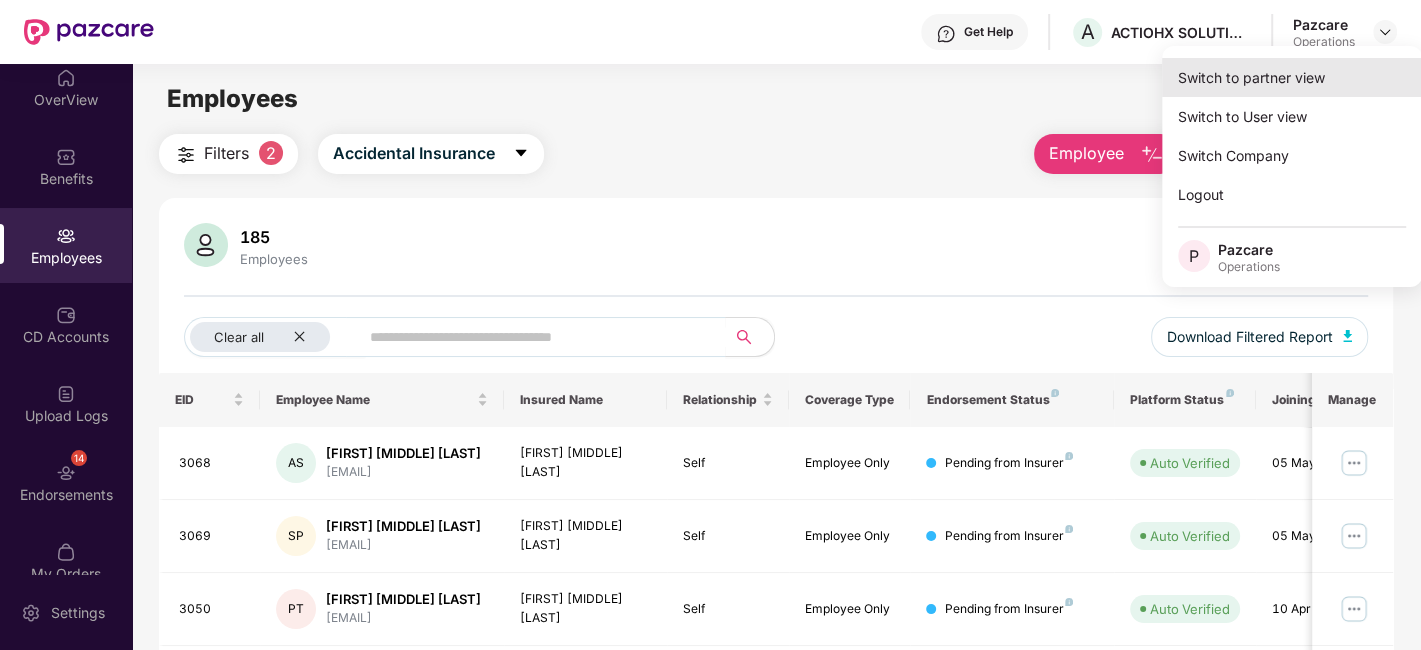 click on "Switch to partner view" at bounding box center (1292, 77) 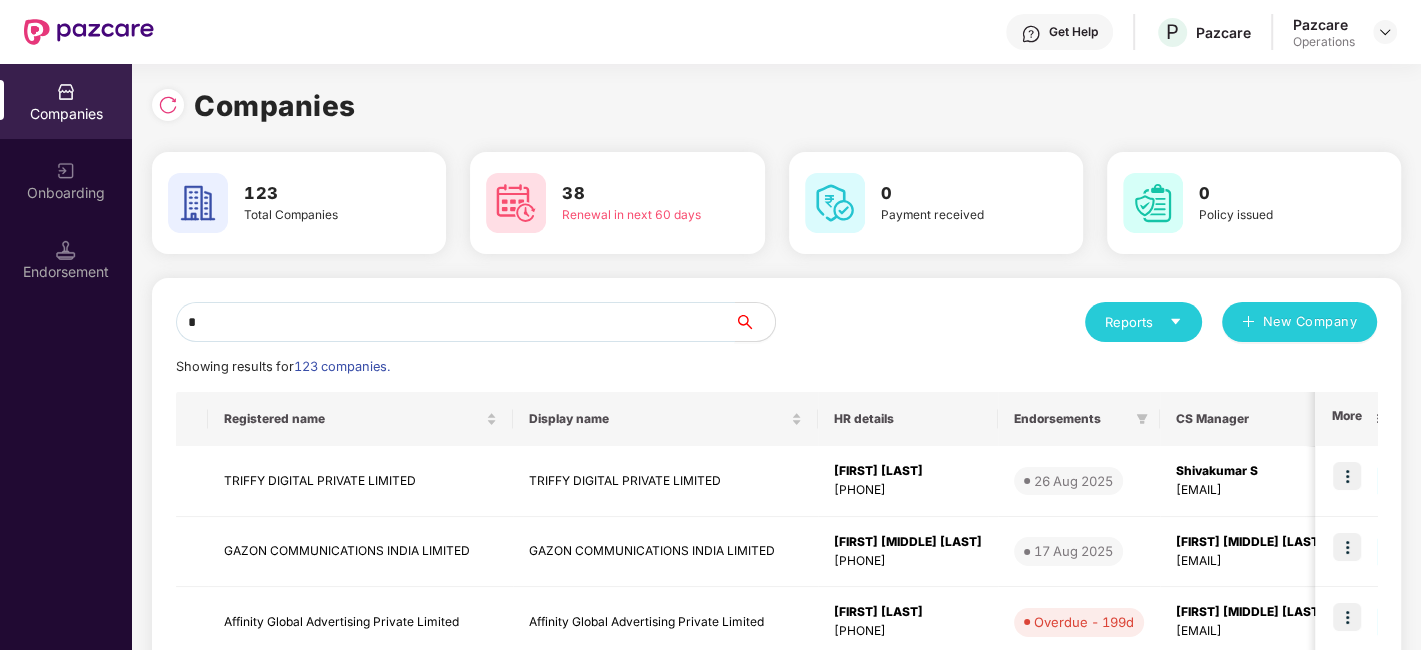 click on "*" at bounding box center (455, 322) 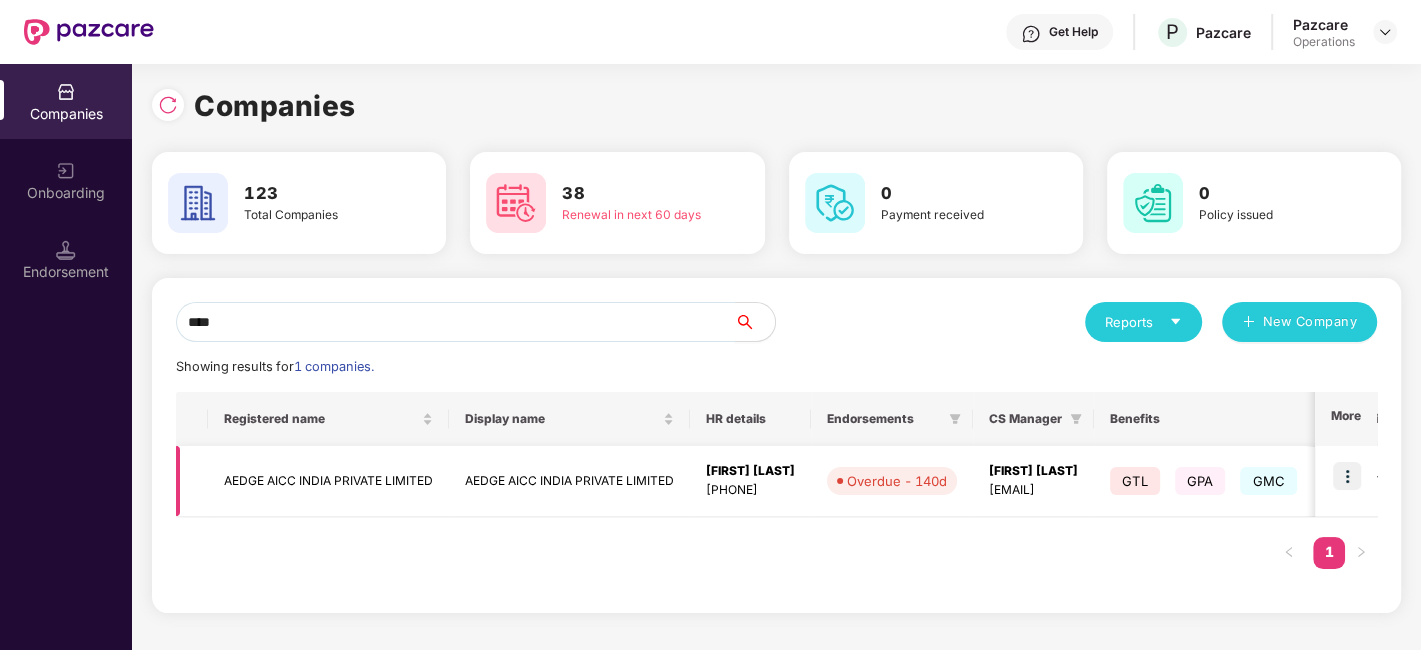 type on "****" 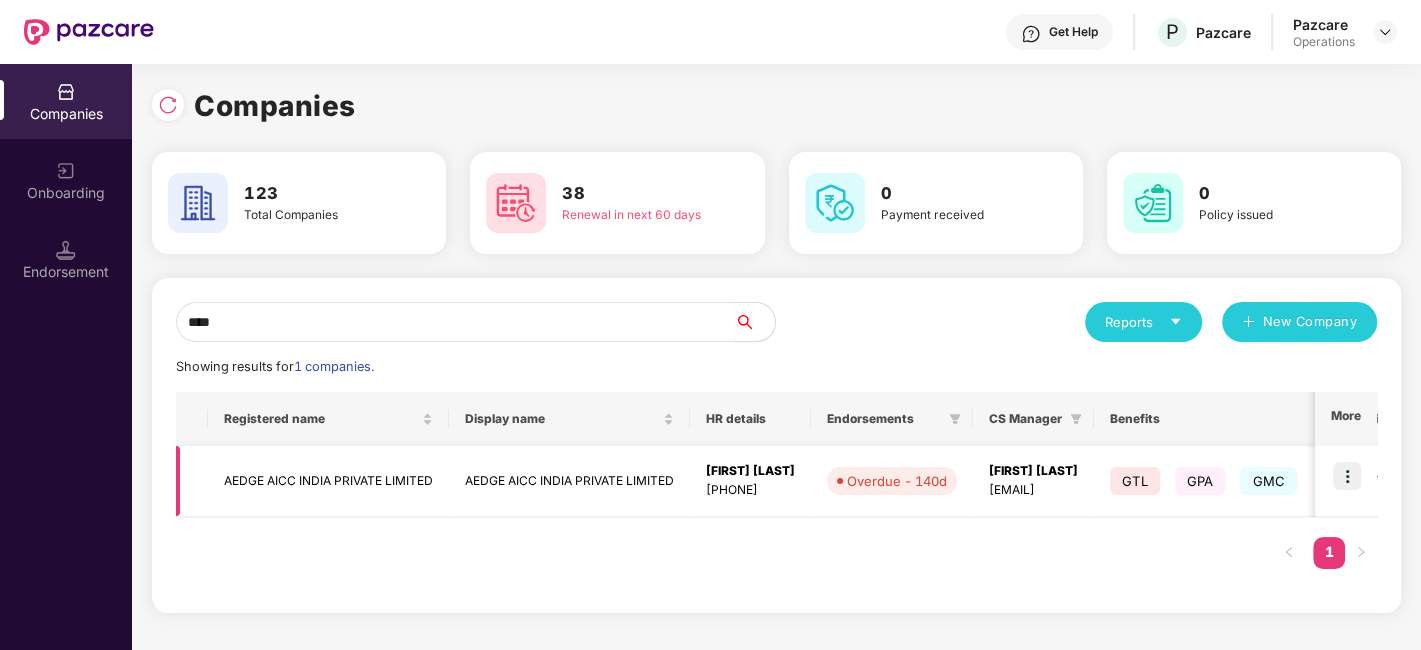 click on "AEDGE AICC INDIA PRIVATE LIMITED" at bounding box center [328, 481] 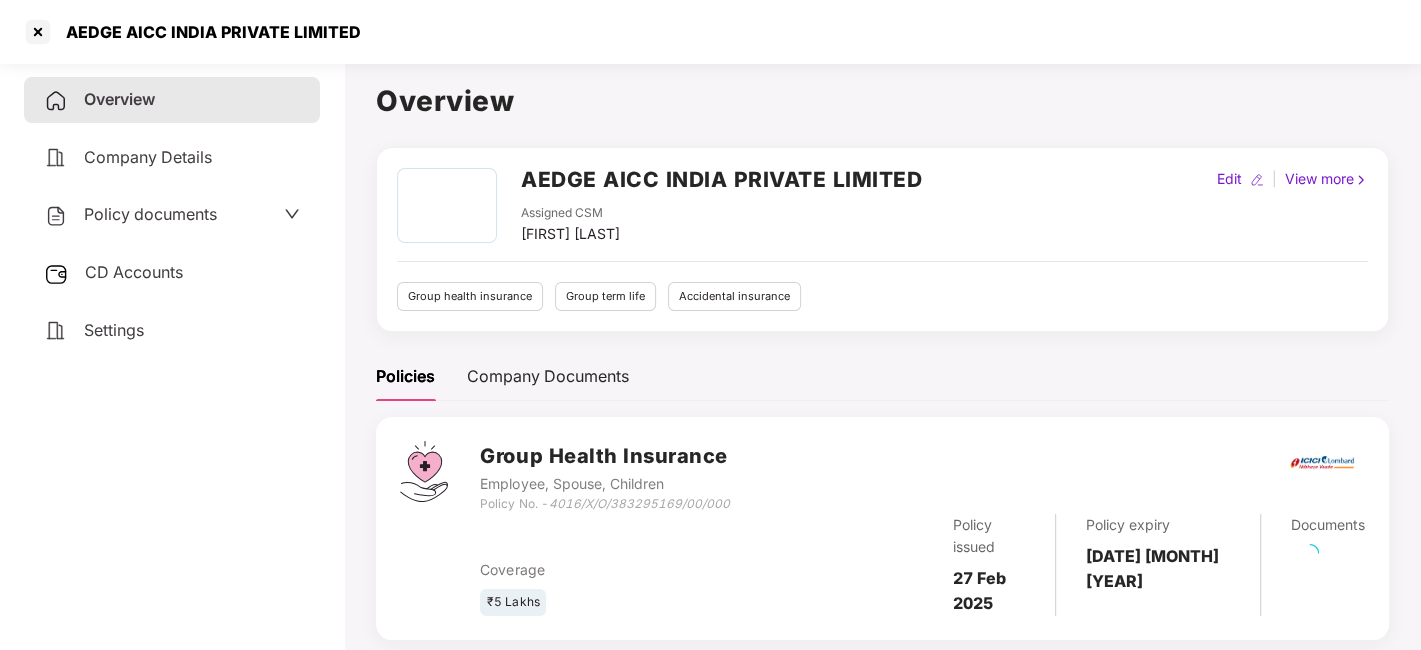 click on "CD Accounts" at bounding box center (134, 272) 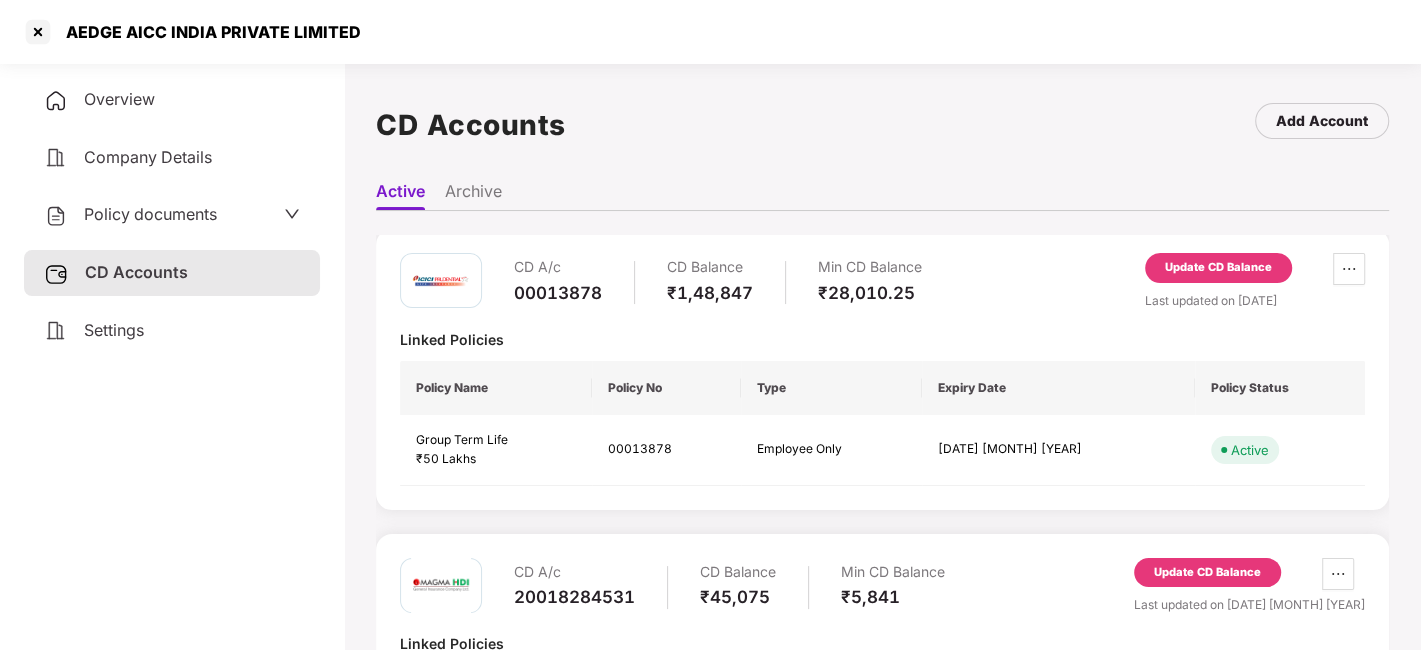 scroll, scrollTop: 489, scrollLeft: 0, axis: vertical 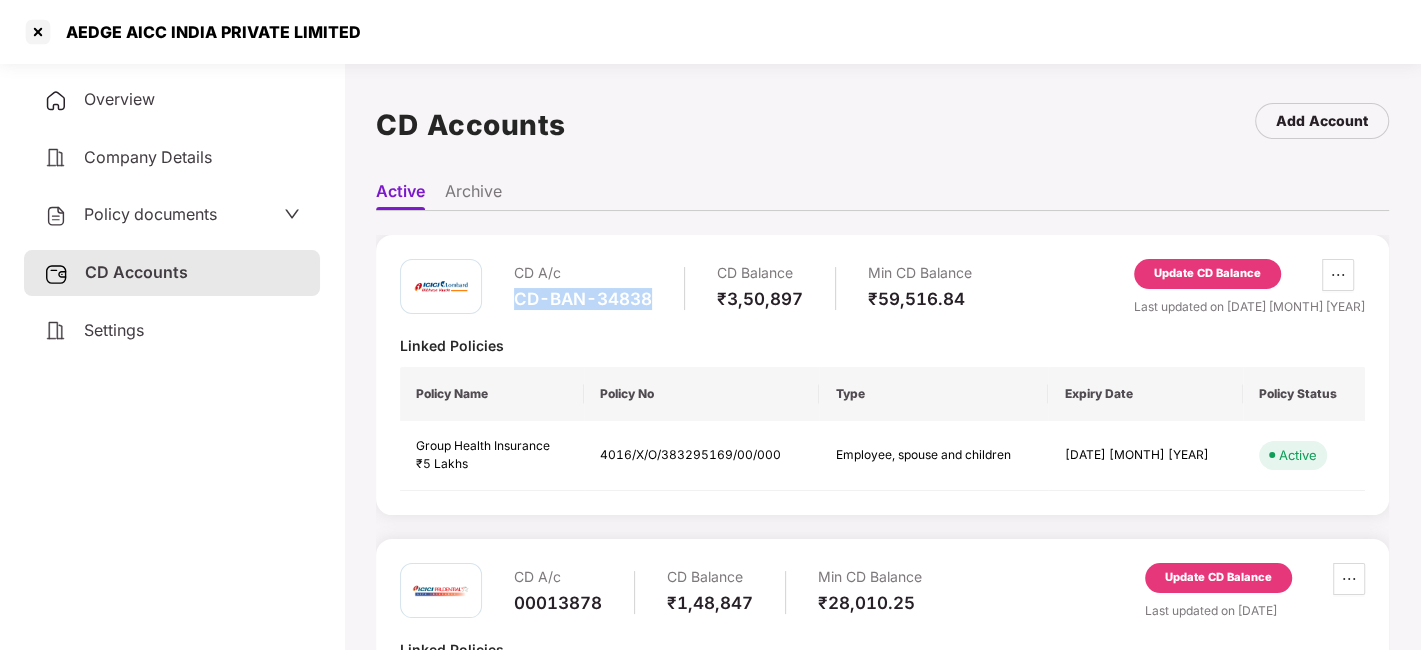 drag, startPoint x: 514, startPoint y: 297, endPoint x: 657, endPoint y: 295, distance: 143.01399 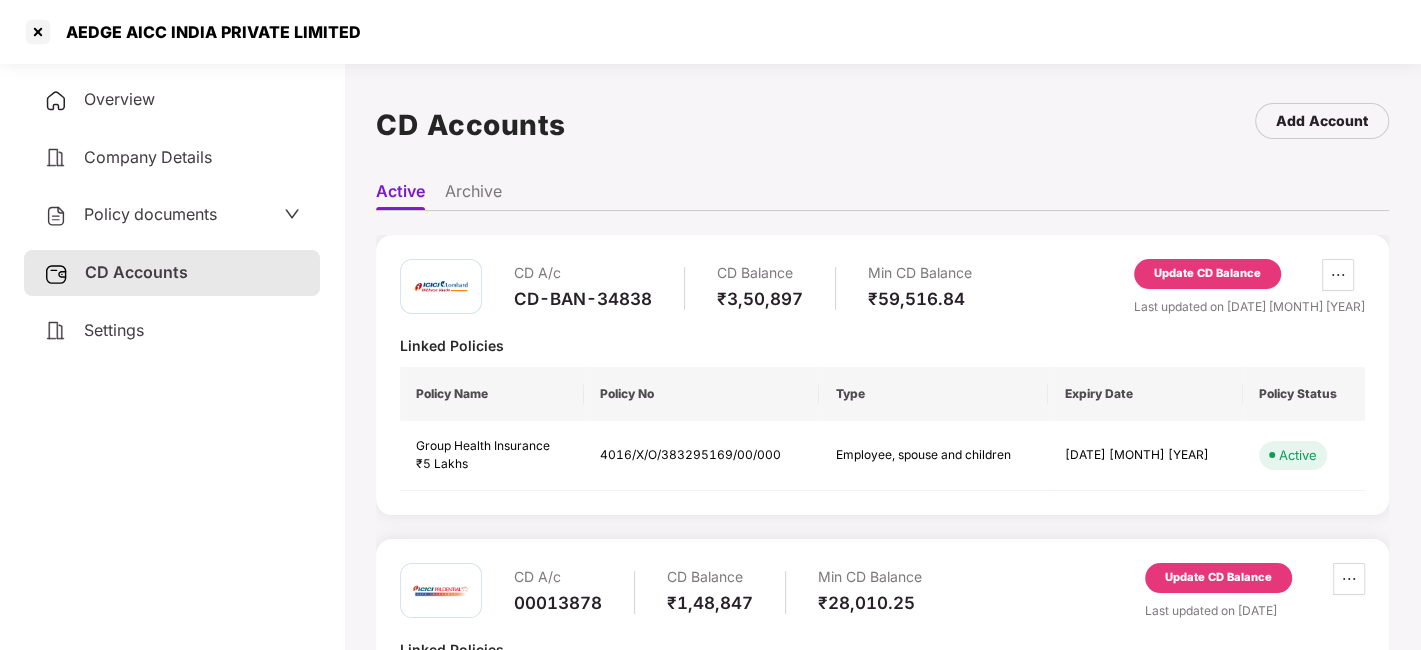 click on "CD A/c CD-BAN-[NUMBER] CD Balance ₹[NUMBER] Min CD Balance ₹[NUMBER] Update CD Balance Last updated on [DATE] [MONTH] [YEAR] Linked Policies Policy Name Policy No Type Expiry Date Policy Status Group Health Insurance ₹[NUMBER] [NUMBER] Employee, spouse and children [DATE] [MONTH] [YEAR] Active" at bounding box center [882, 375] 